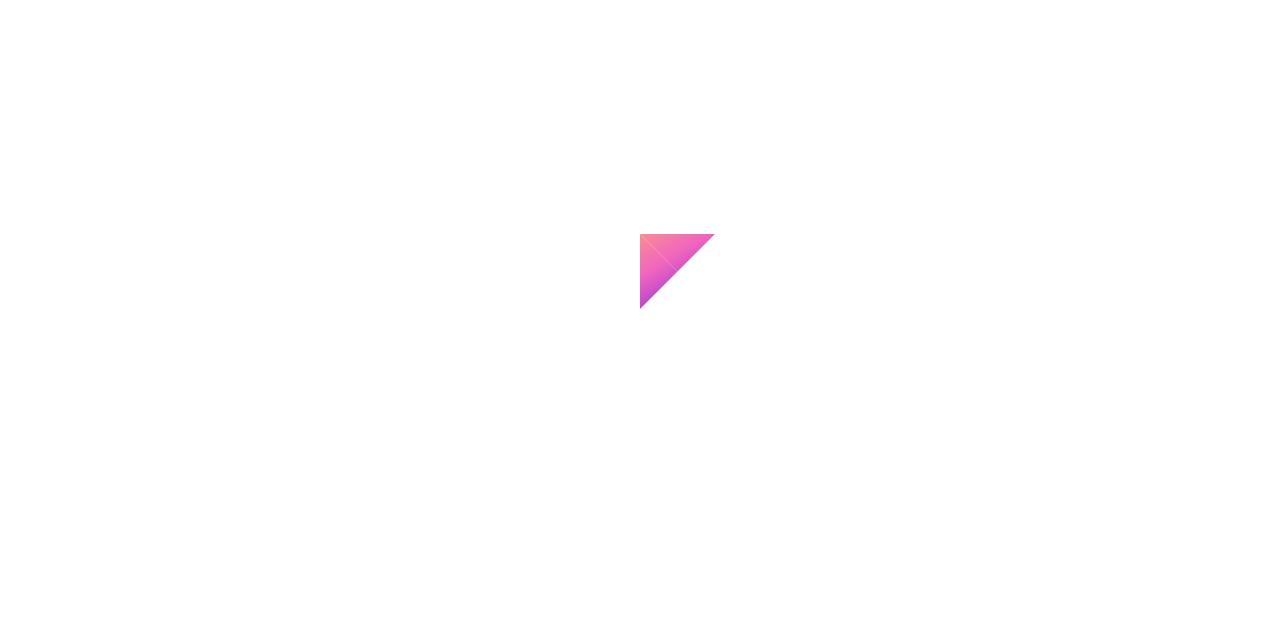 scroll, scrollTop: 0, scrollLeft: 0, axis: both 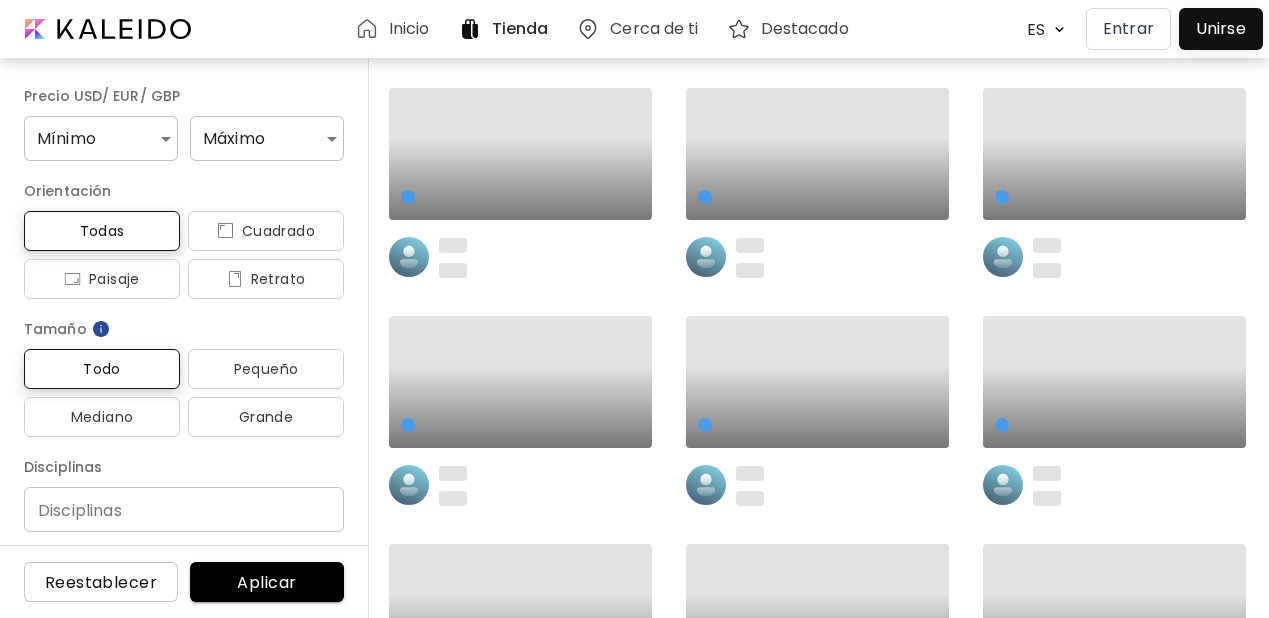 click on "Entrar" at bounding box center [1128, 29] 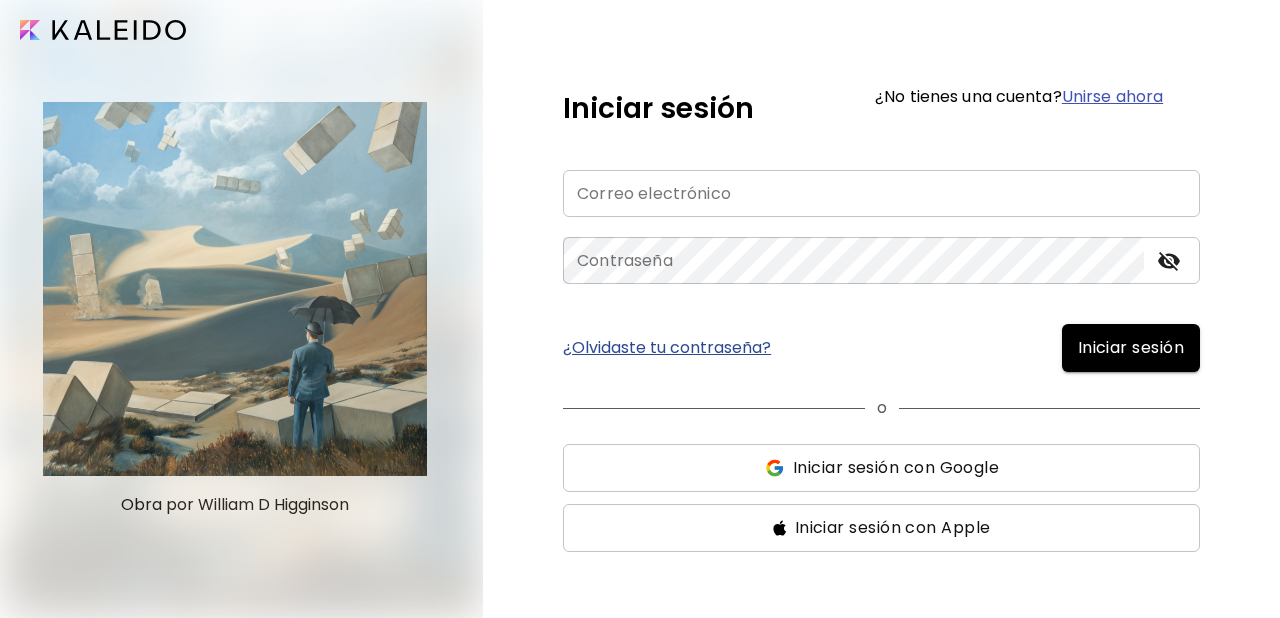 type on "**********" 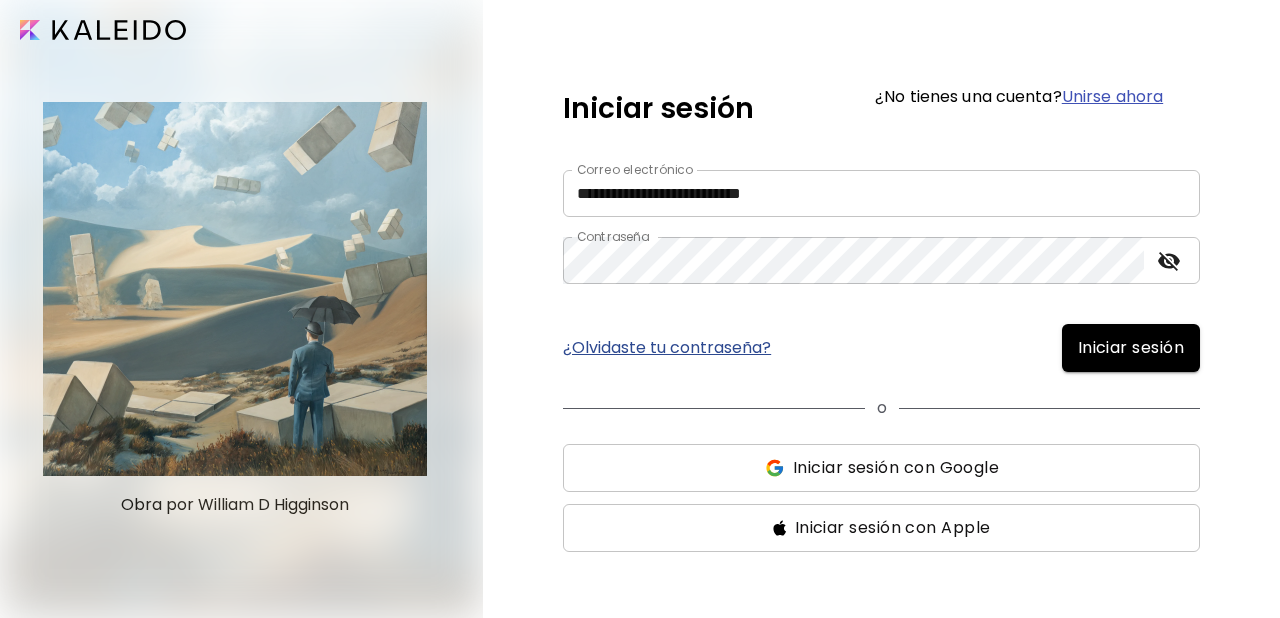 click on "Iniciar sesión" at bounding box center (1131, 348) 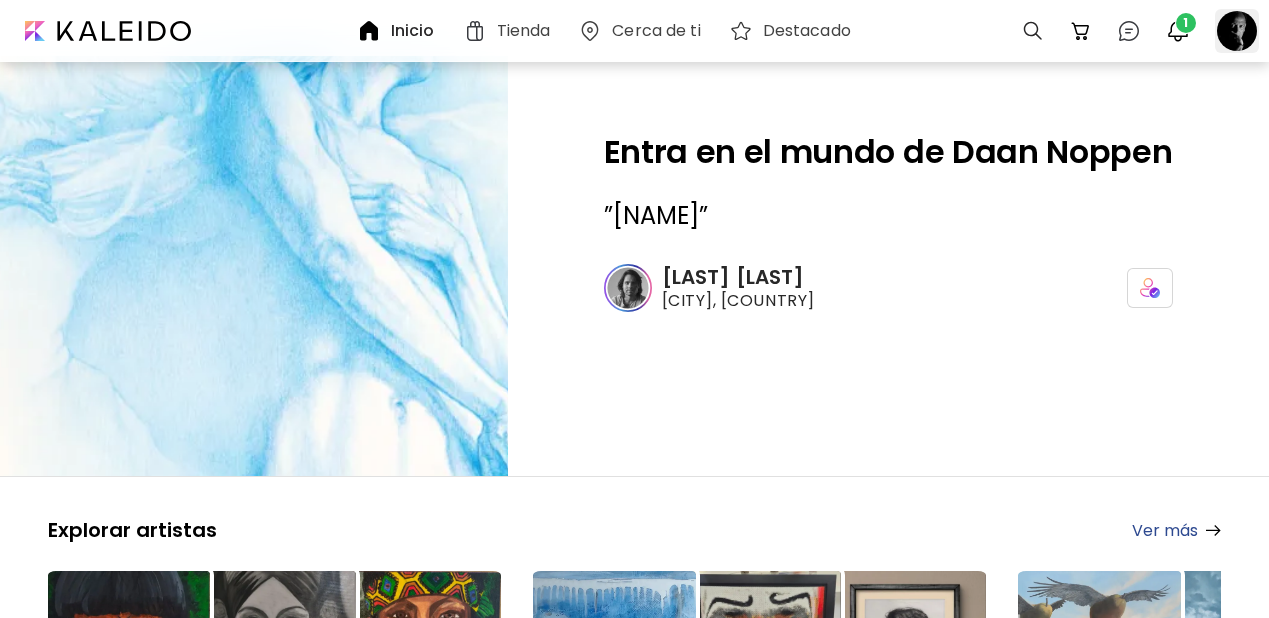 click at bounding box center (1237, 31) 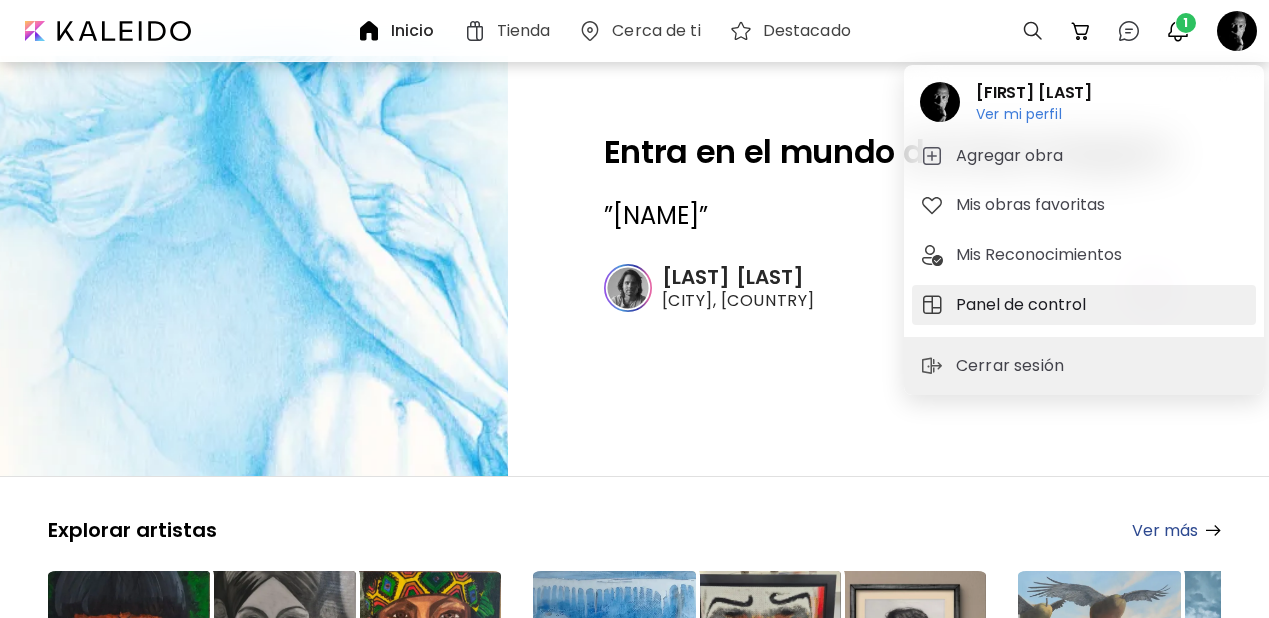 click on "Panel de control" at bounding box center [1024, 305] 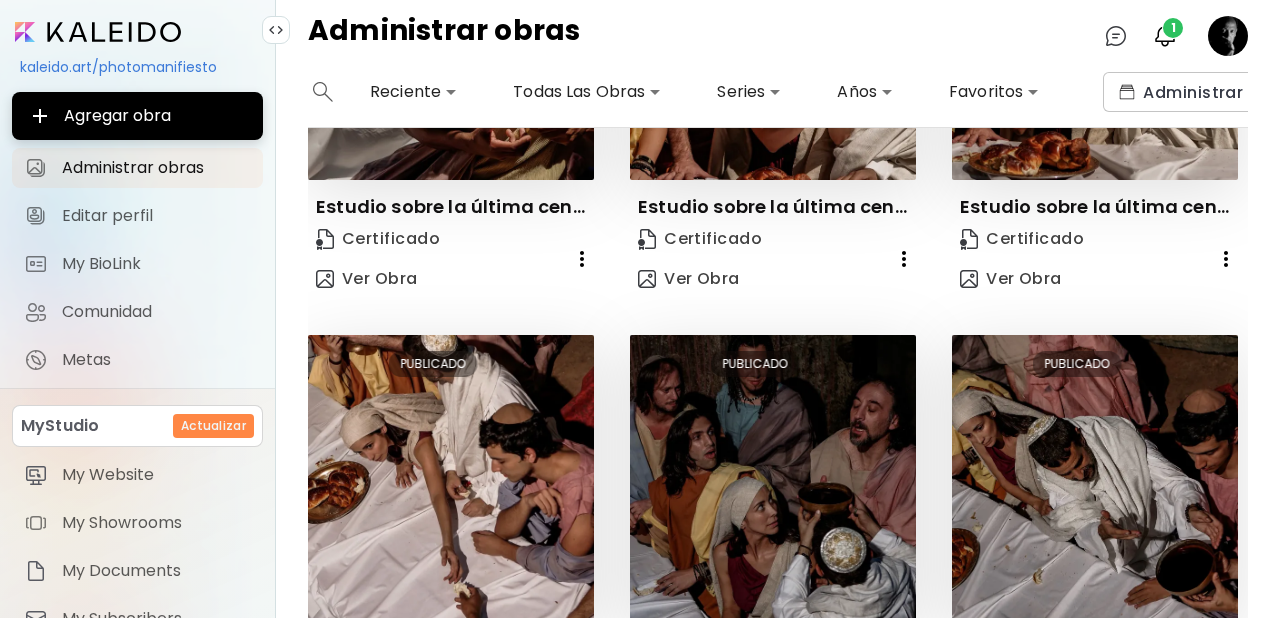 scroll, scrollTop: 1413, scrollLeft: 0, axis: vertical 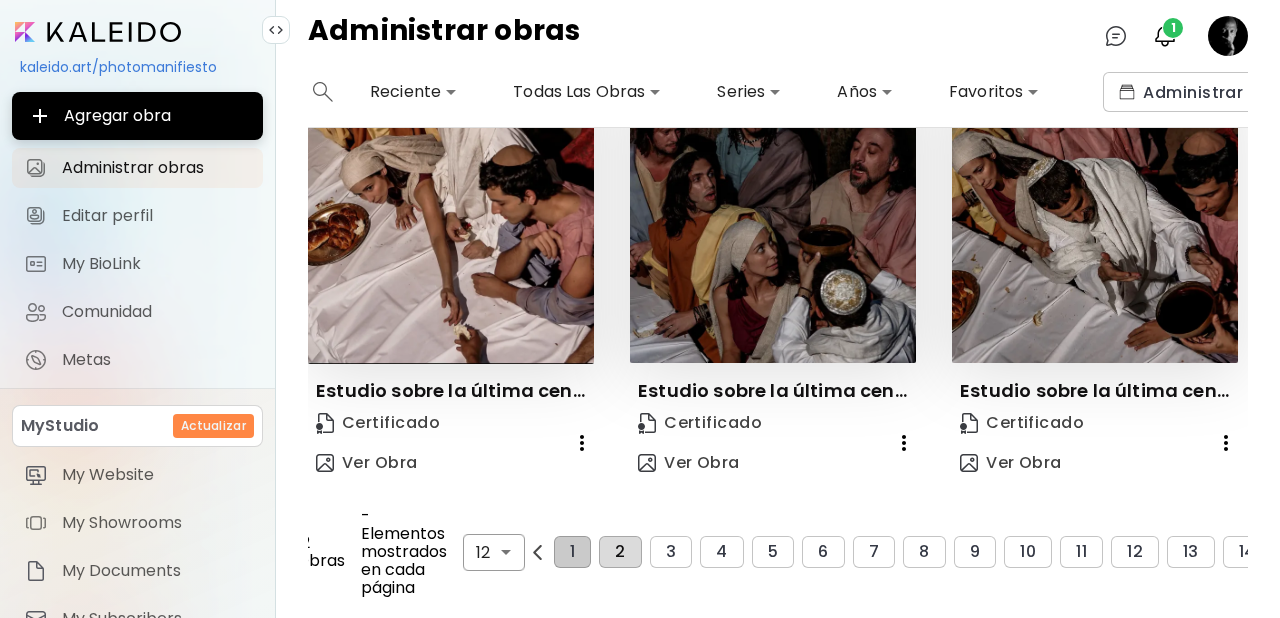 click on "2" at bounding box center [620, 552] 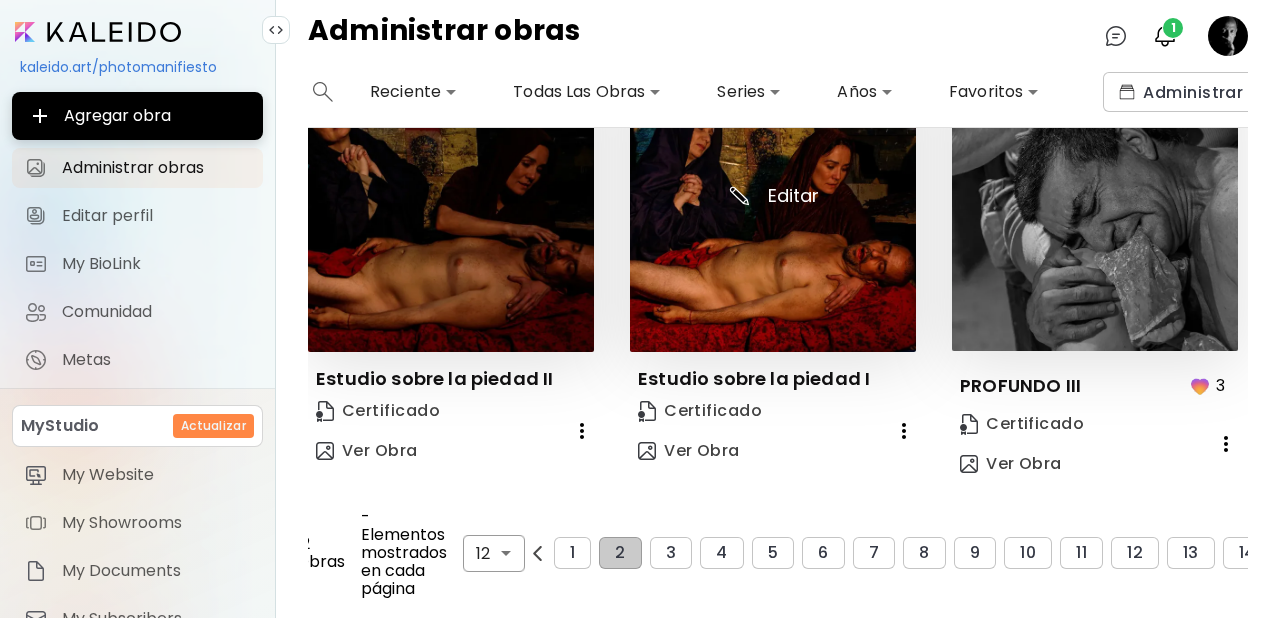 scroll, scrollTop: 1426, scrollLeft: 0, axis: vertical 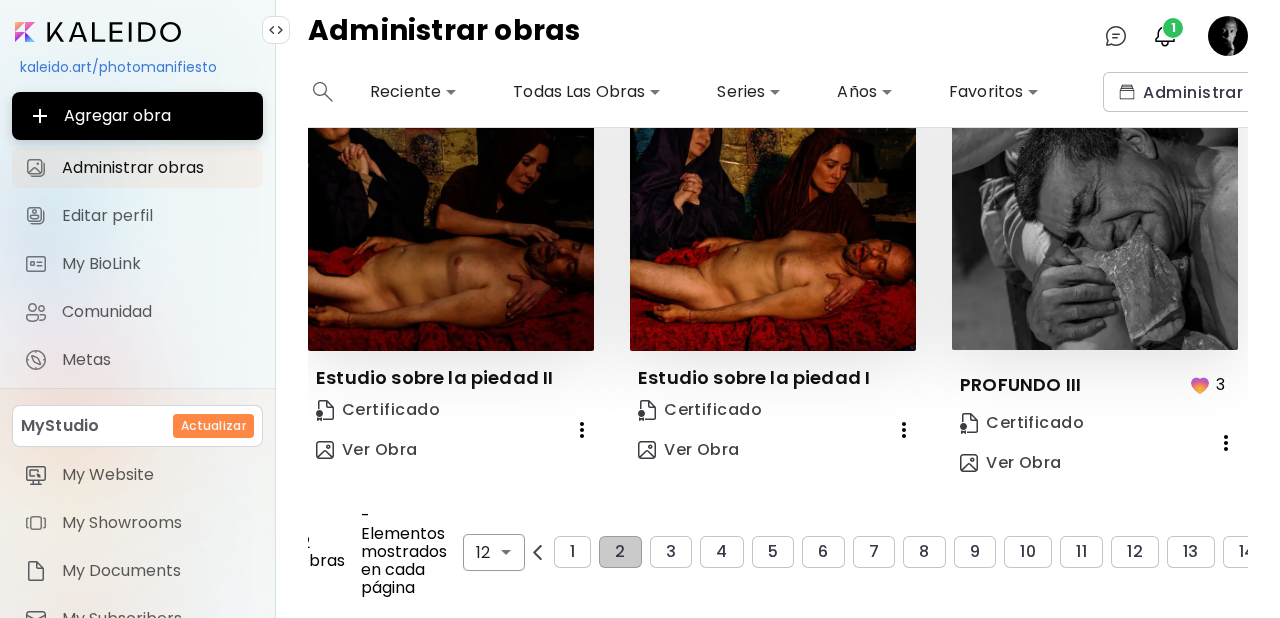 click on "**********" at bounding box center [640, 309] 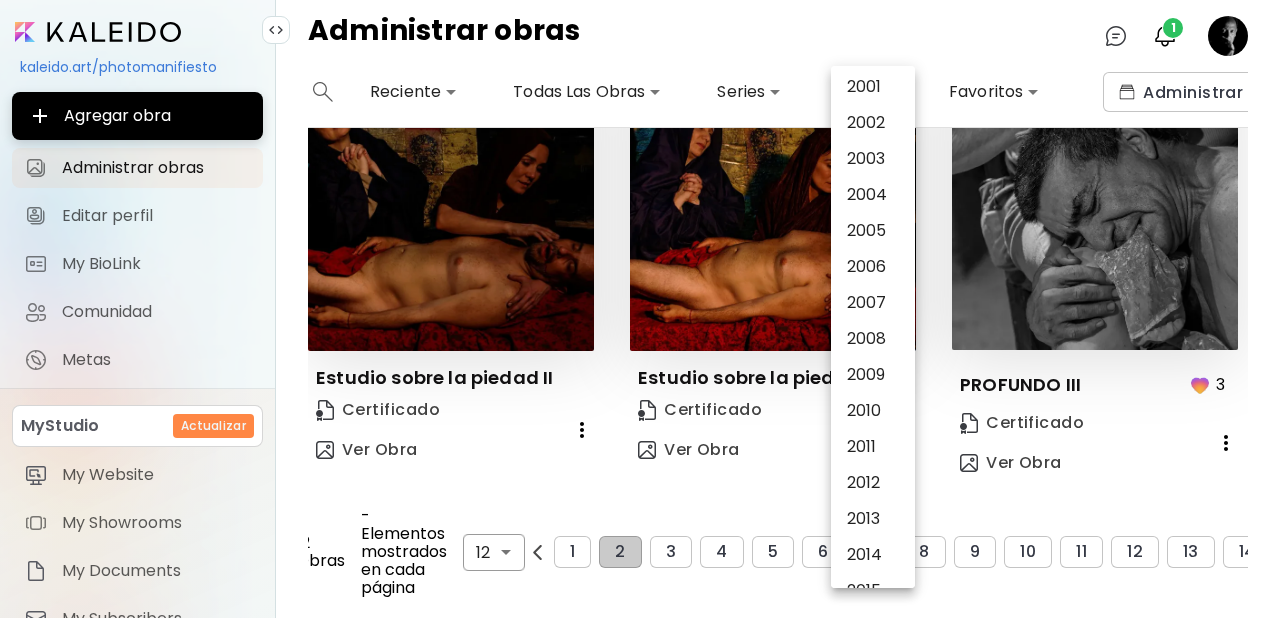scroll, scrollTop: 88, scrollLeft: 0, axis: vertical 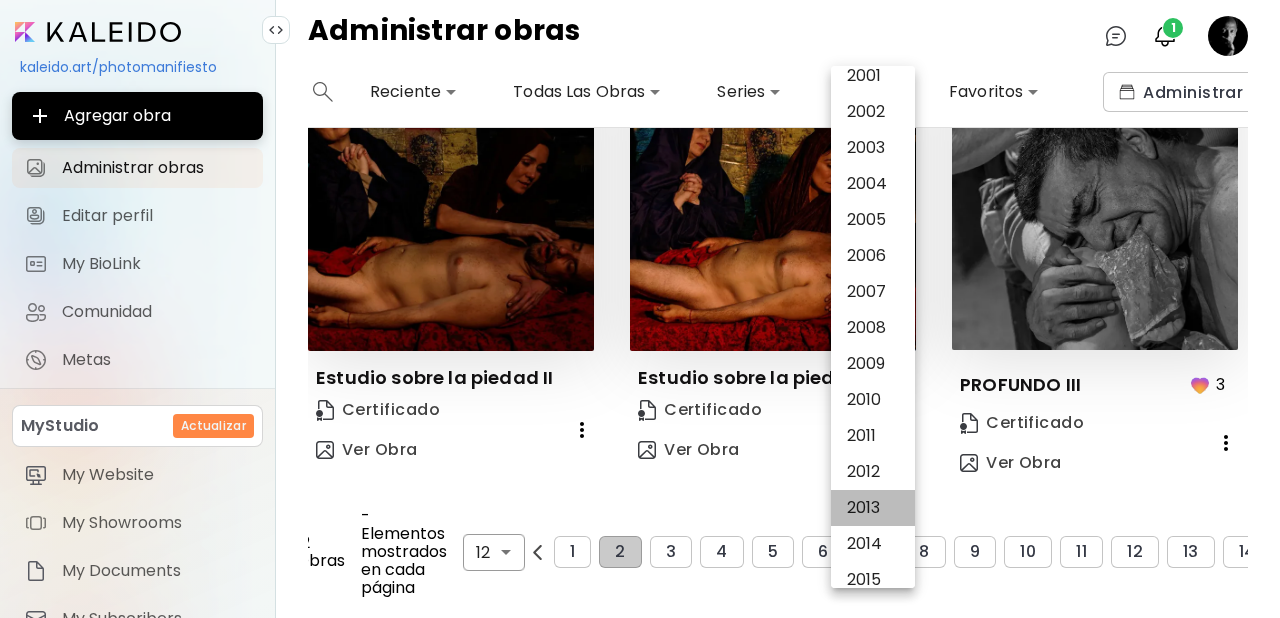 click on "2013" at bounding box center [878, 508] 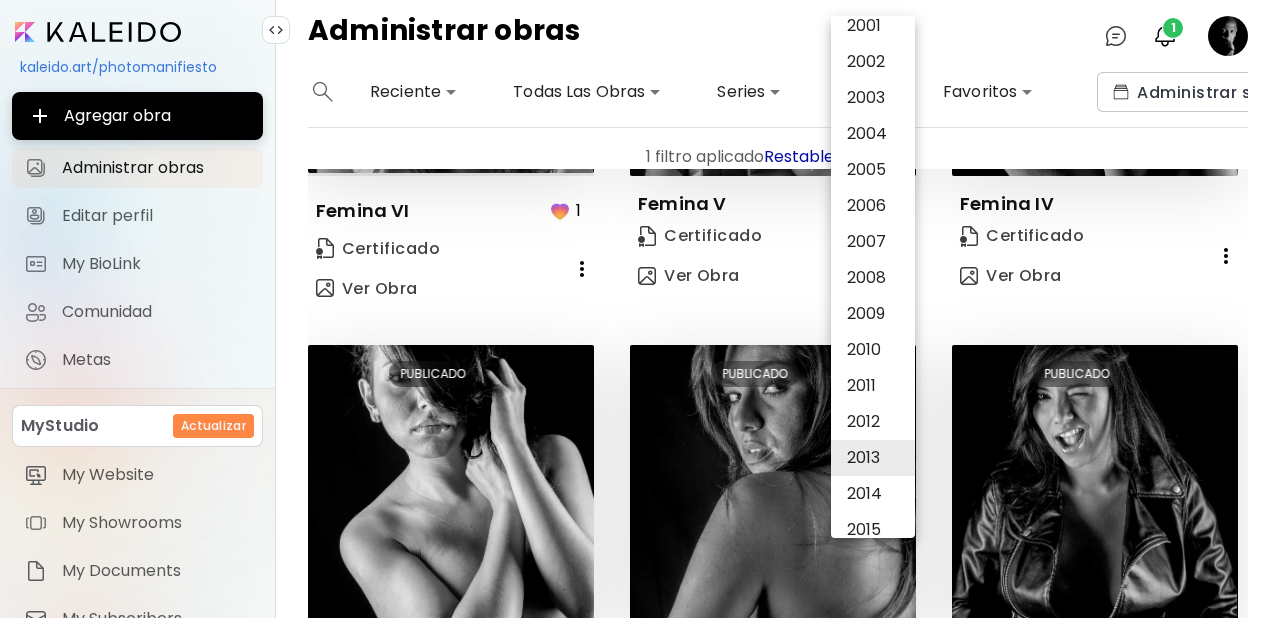 scroll, scrollTop: 0, scrollLeft: 0, axis: both 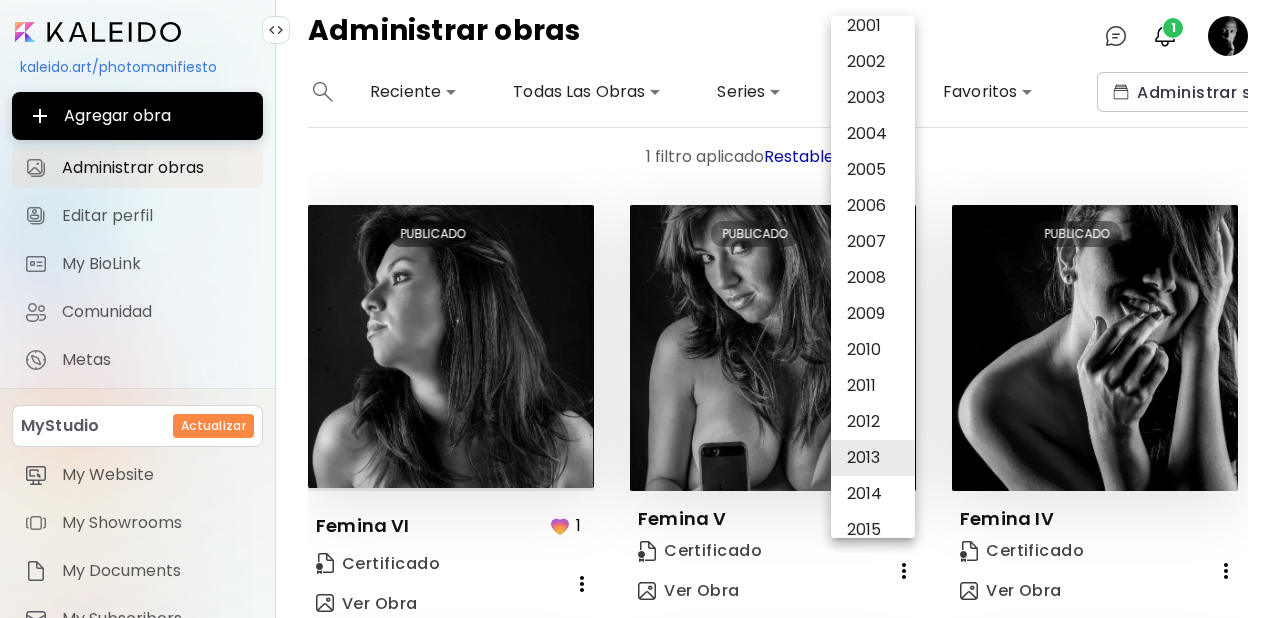 click at bounding box center [640, 309] 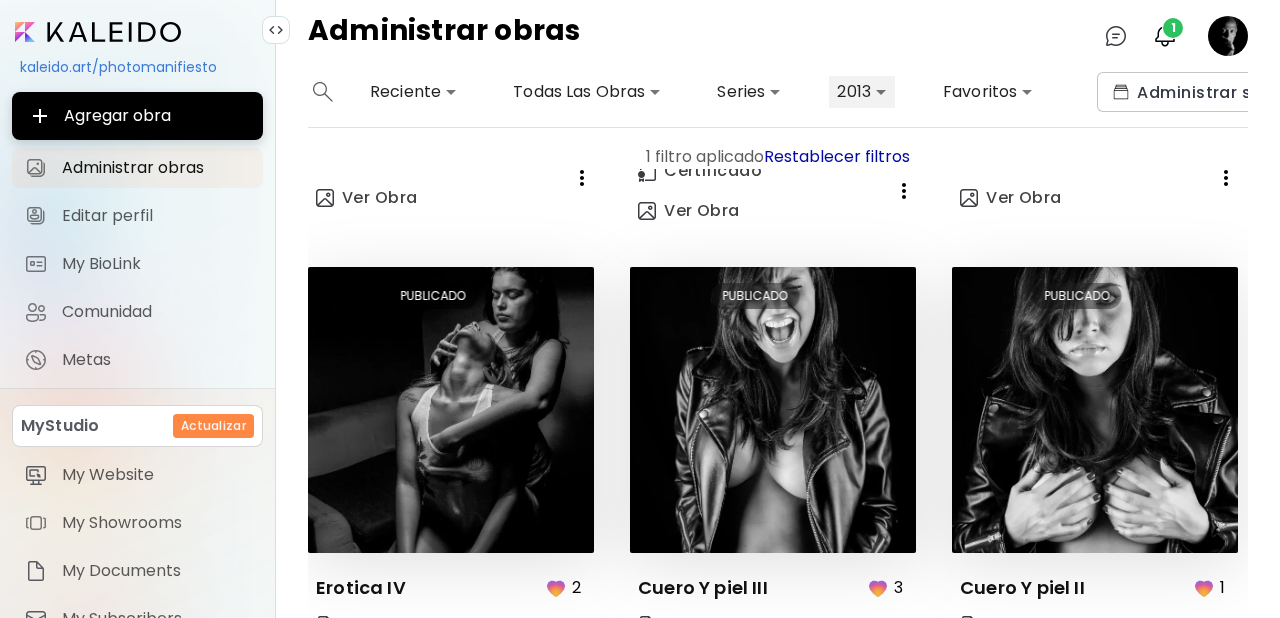 scroll, scrollTop: 1388, scrollLeft: 0, axis: vertical 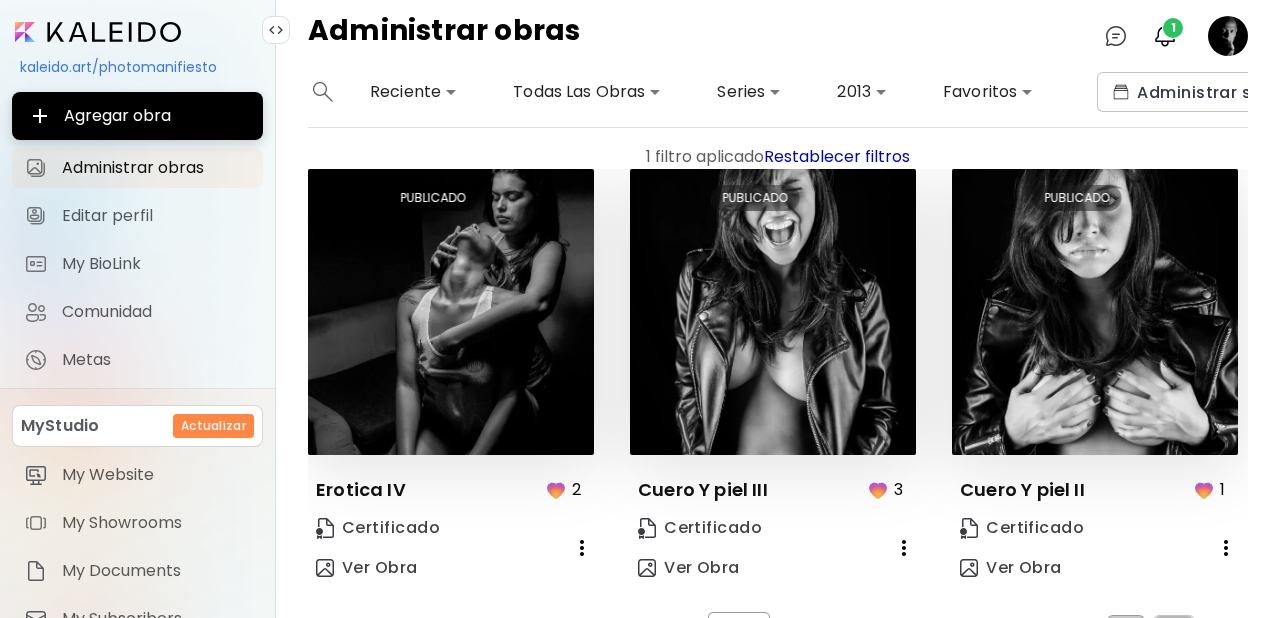 drag, startPoint x: 1161, startPoint y: 603, endPoint x: 1190, endPoint y: 584, distance: 34.669872 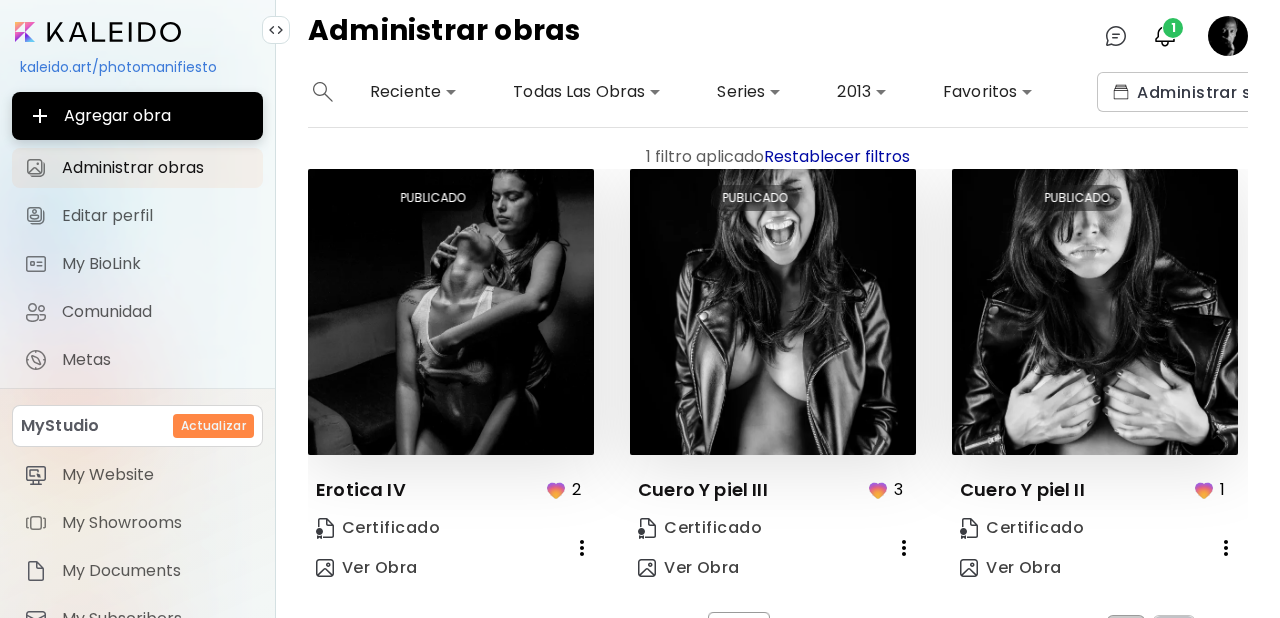 scroll, scrollTop: 498, scrollLeft: 0, axis: vertical 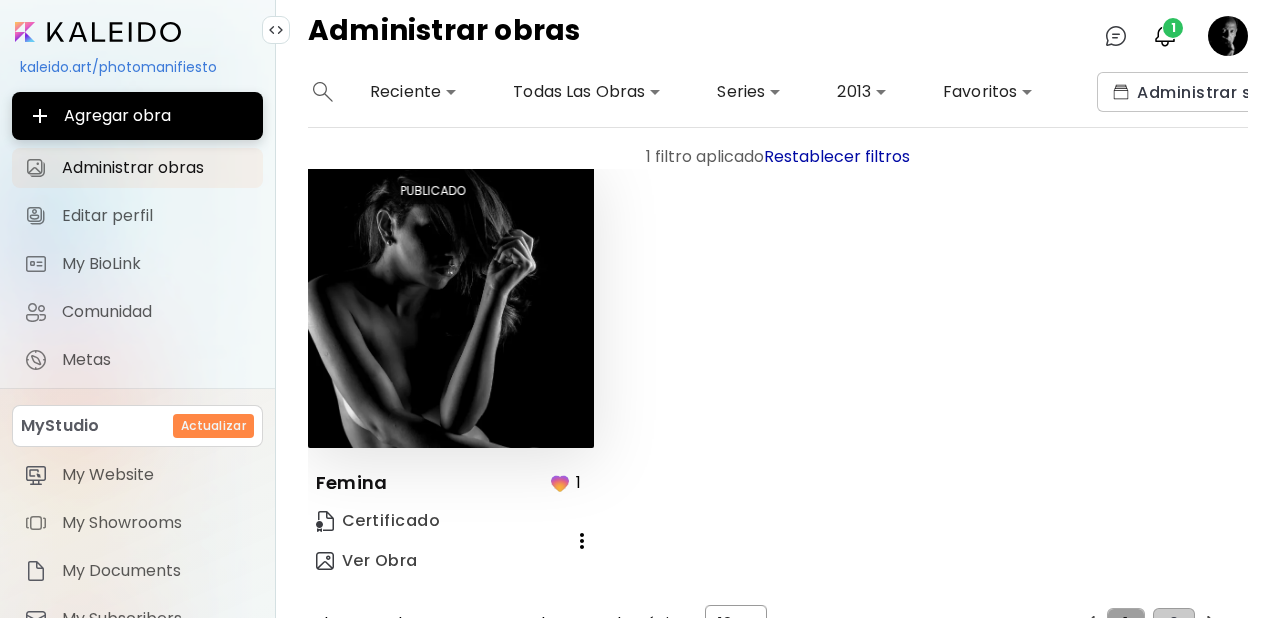 click on "1" at bounding box center [1125, 624] 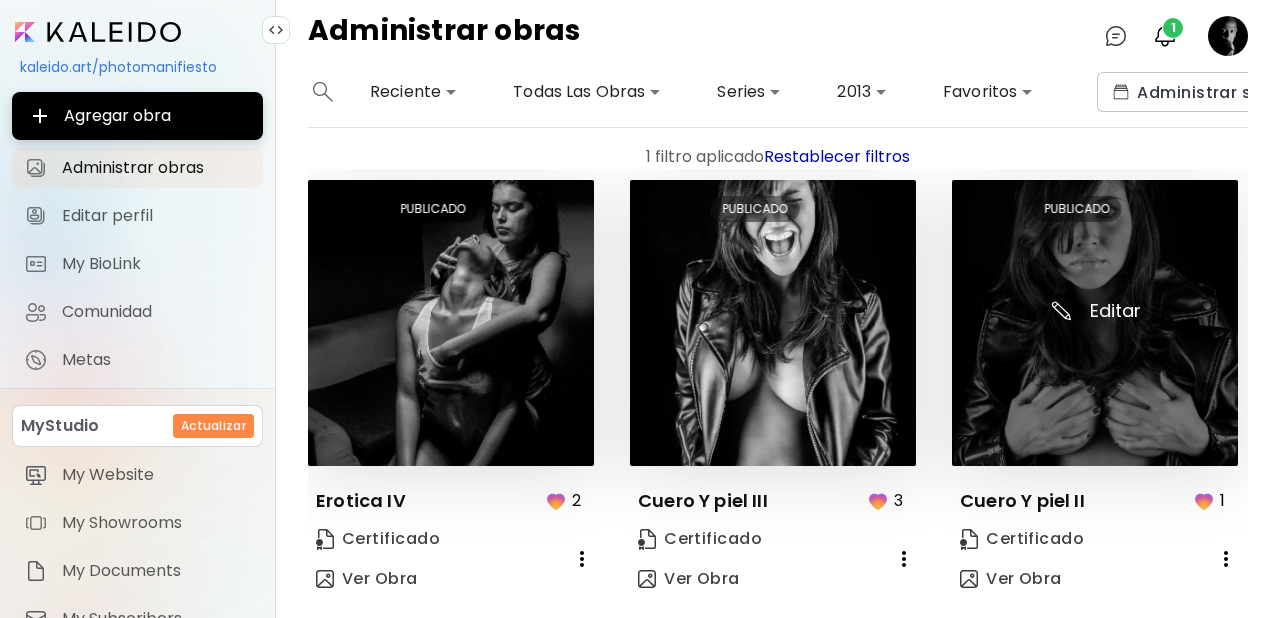 scroll, scrollTop: 1388, scrollLeft: 0, axis: vertical 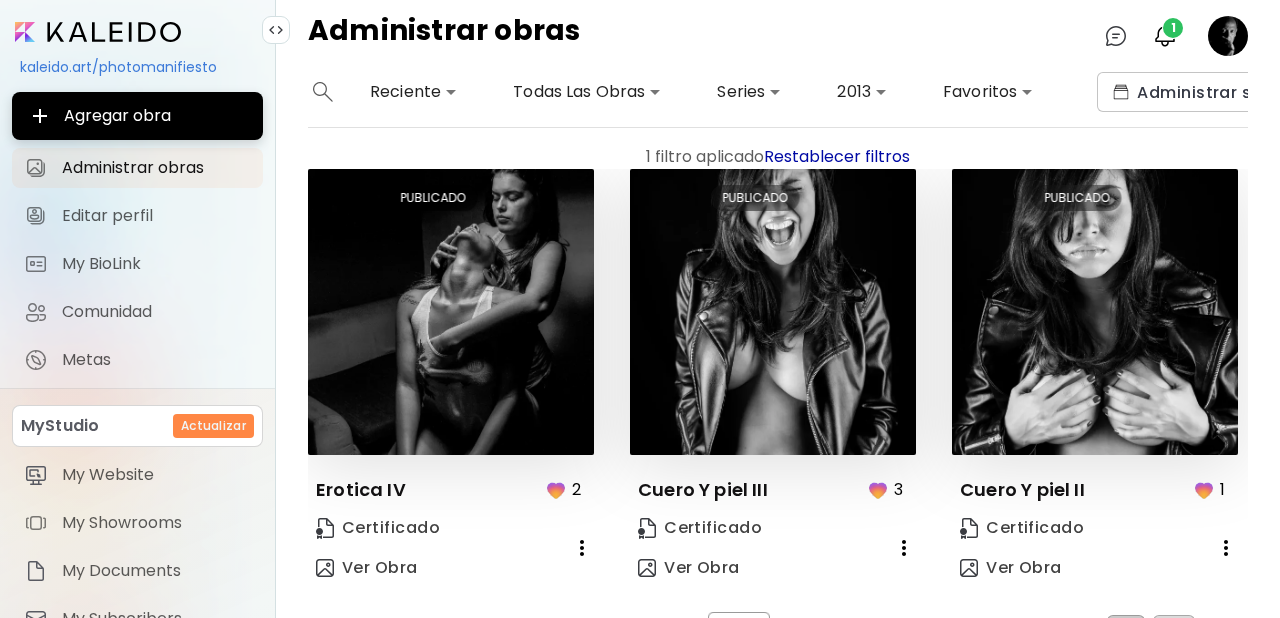 click on "2" at bounding box center [1174, 631] 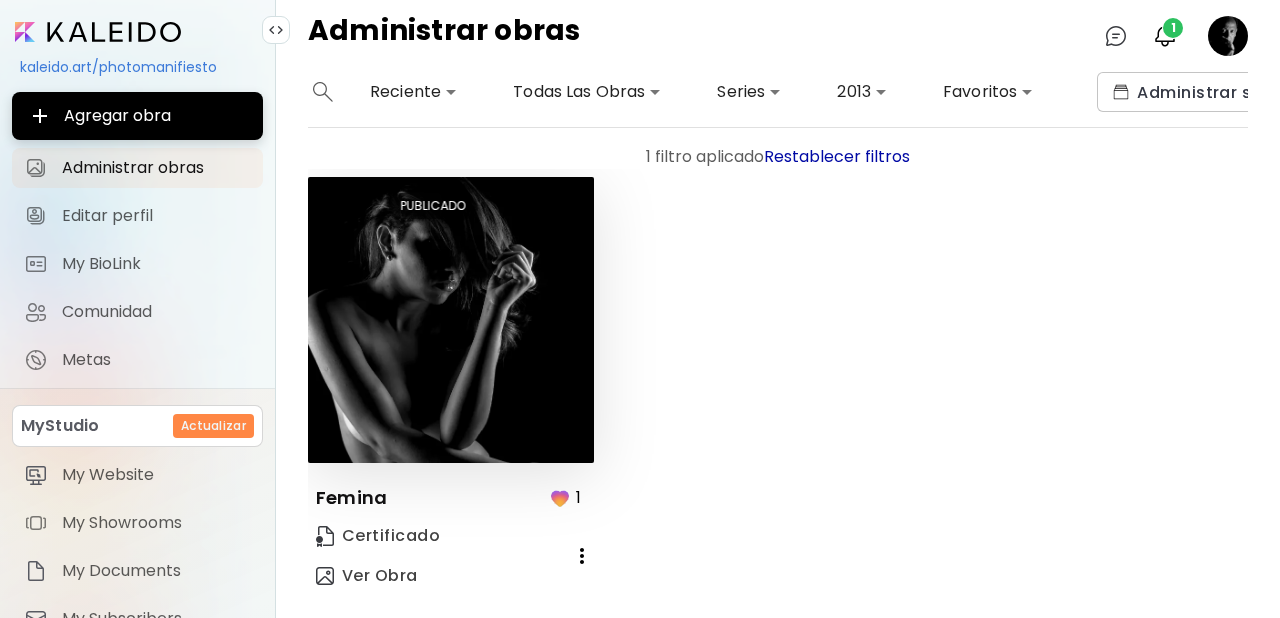 scroll, scrollTop: 498, scrollLeft: 0, axis: vertical 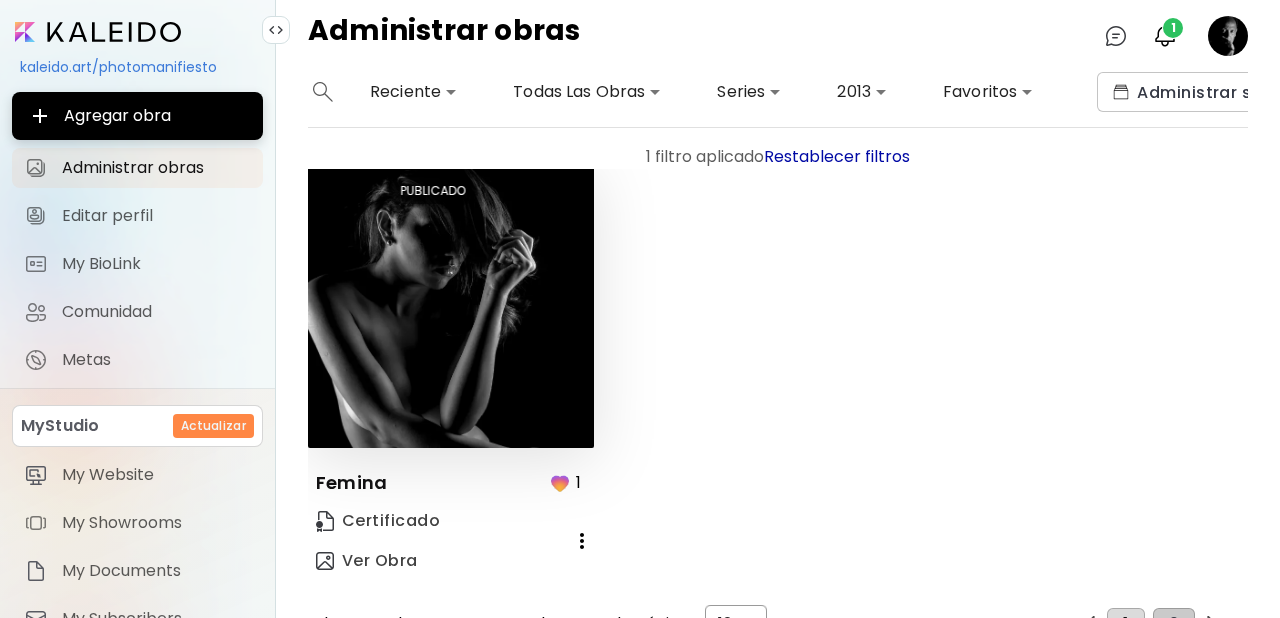 click on "1" at bounding box center [1125, 624] 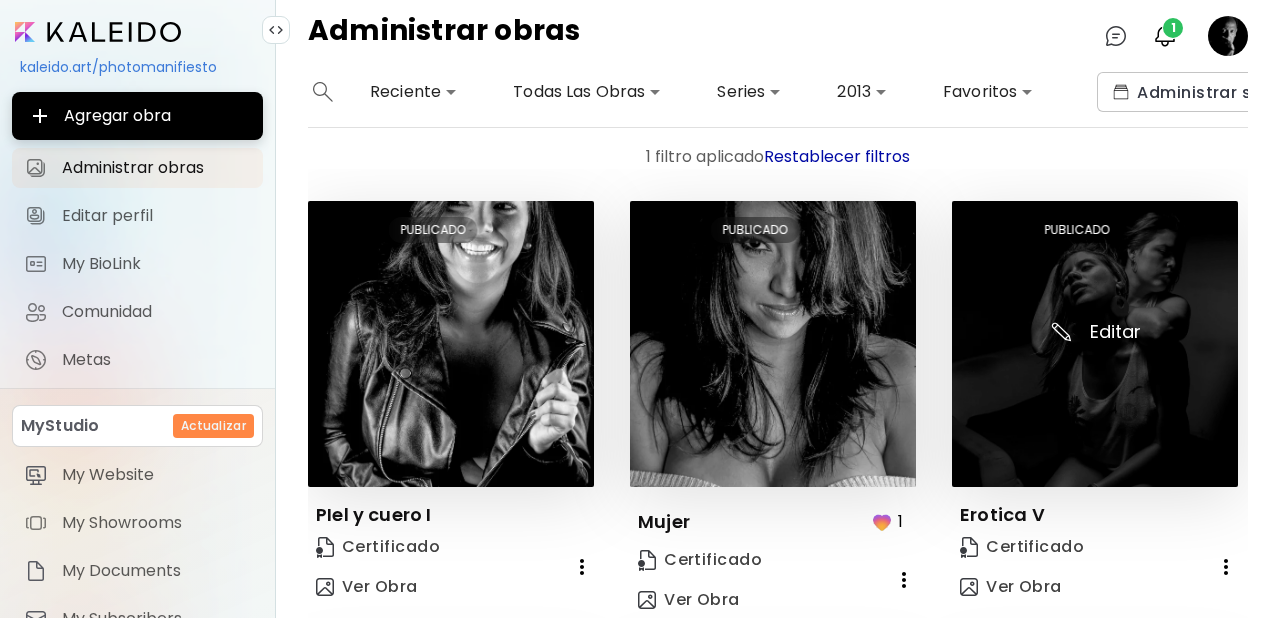 scroll, scrollTop: 898, scrollLeft: 0, axis: vertical 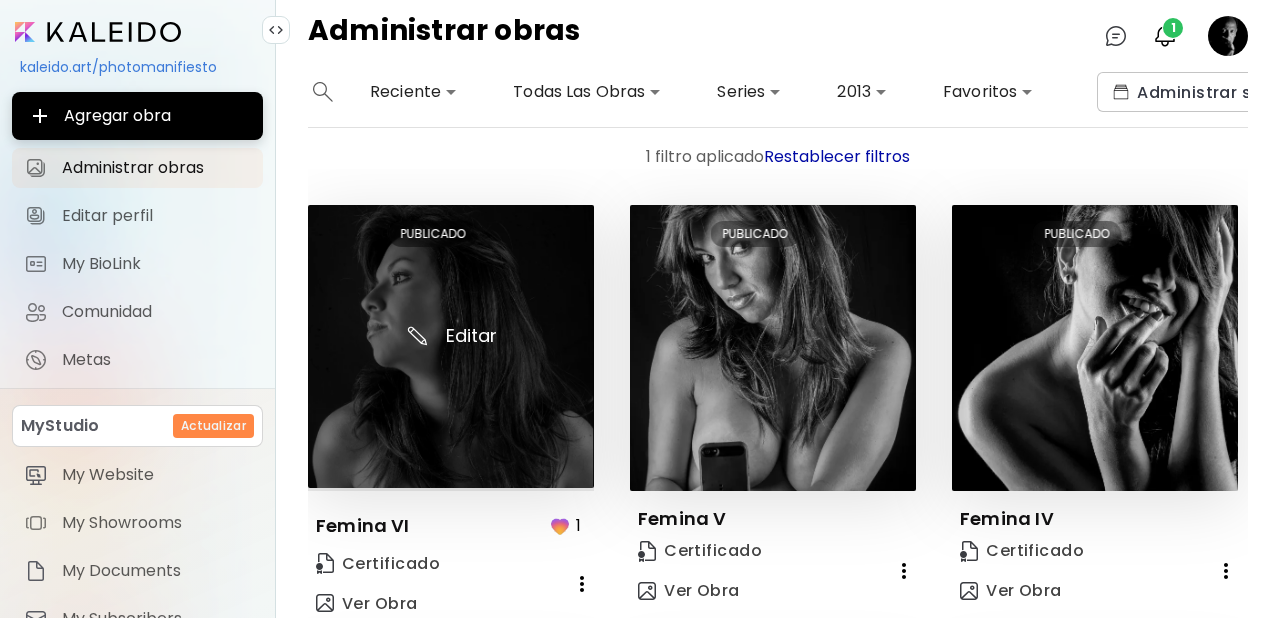 click at bounding box center (451, 346) 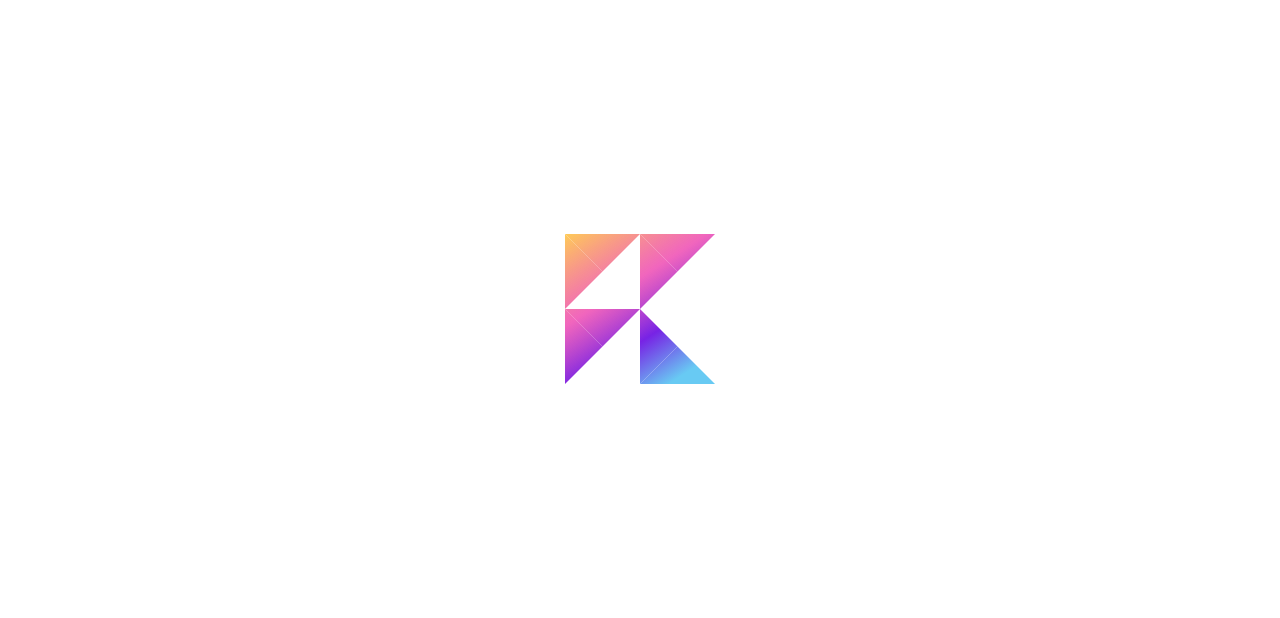 scroll, scrollTop: 0, scrollLeft: 0, axis: both 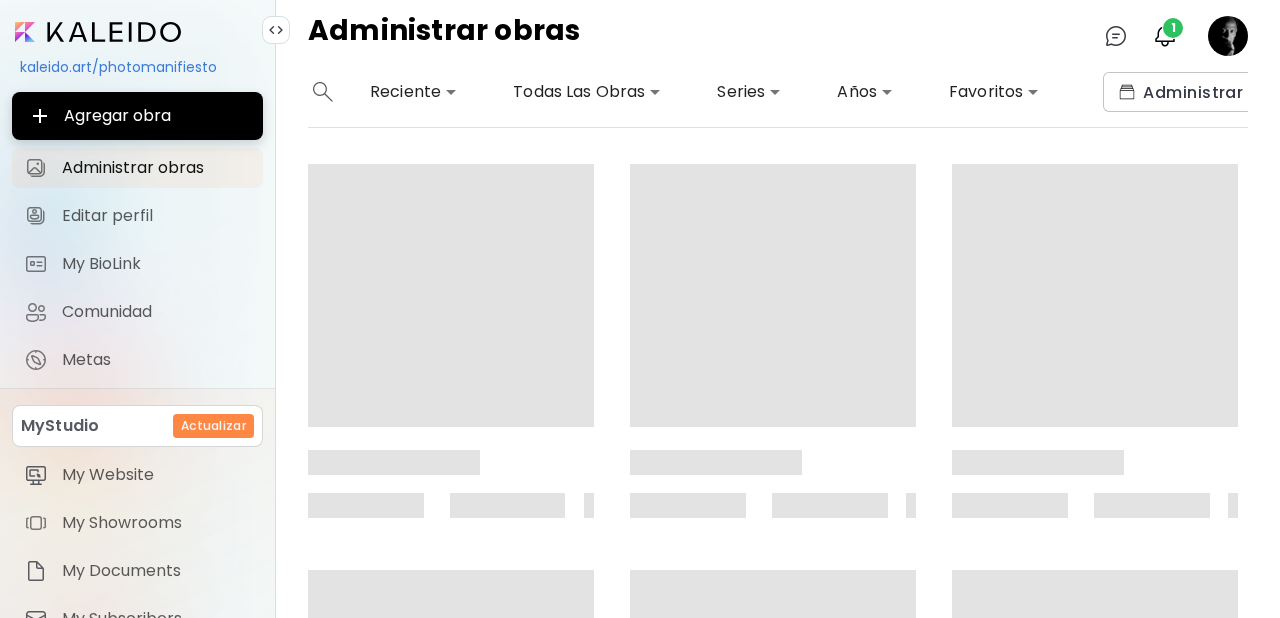 click on "**********" at bounding box center [640, 309] 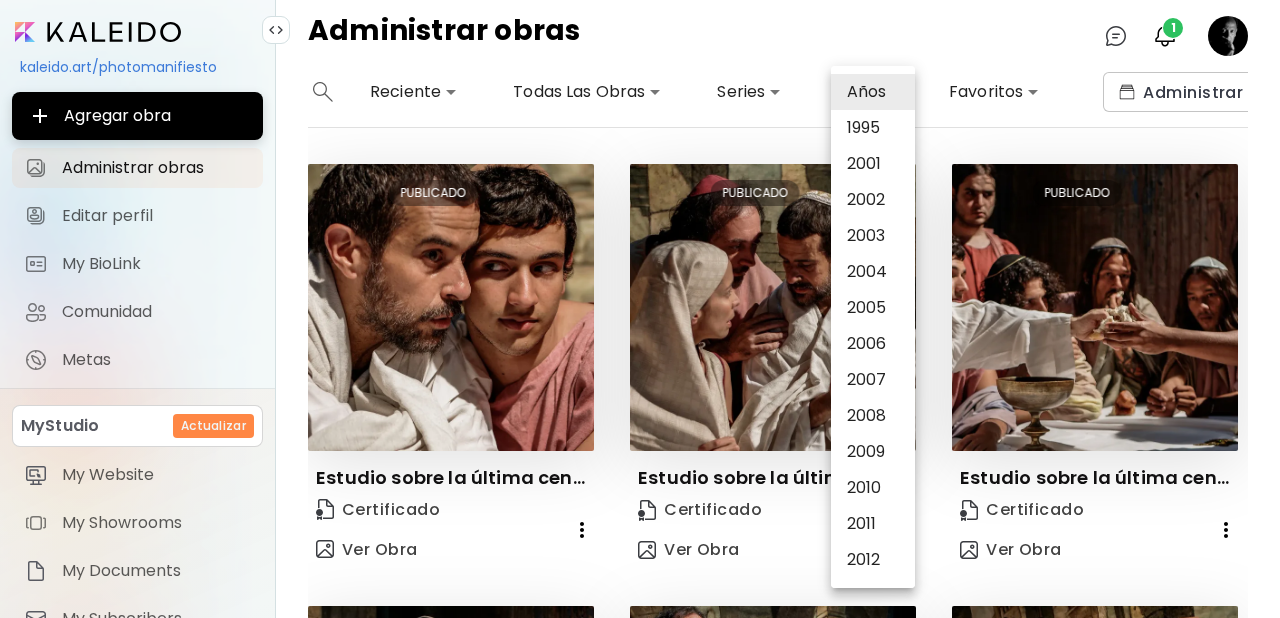 scroll, scrollTop: 442, scrollLeft: 0, axis: vertical 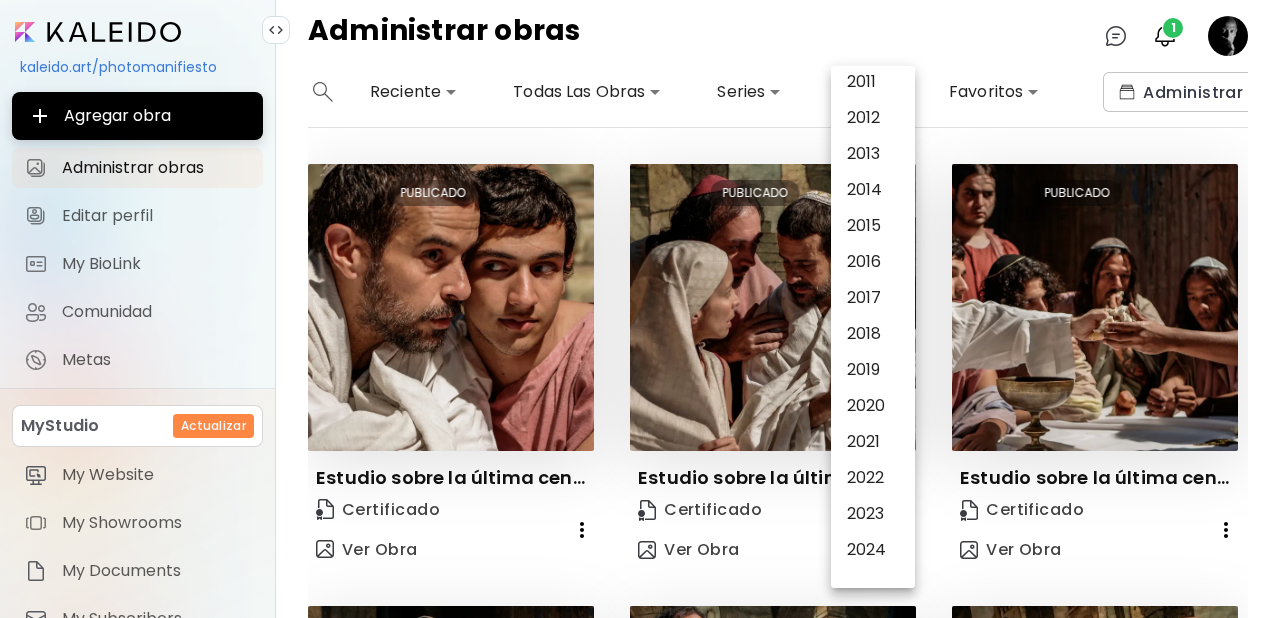 click on "2013" at bounding box center [878, 154] 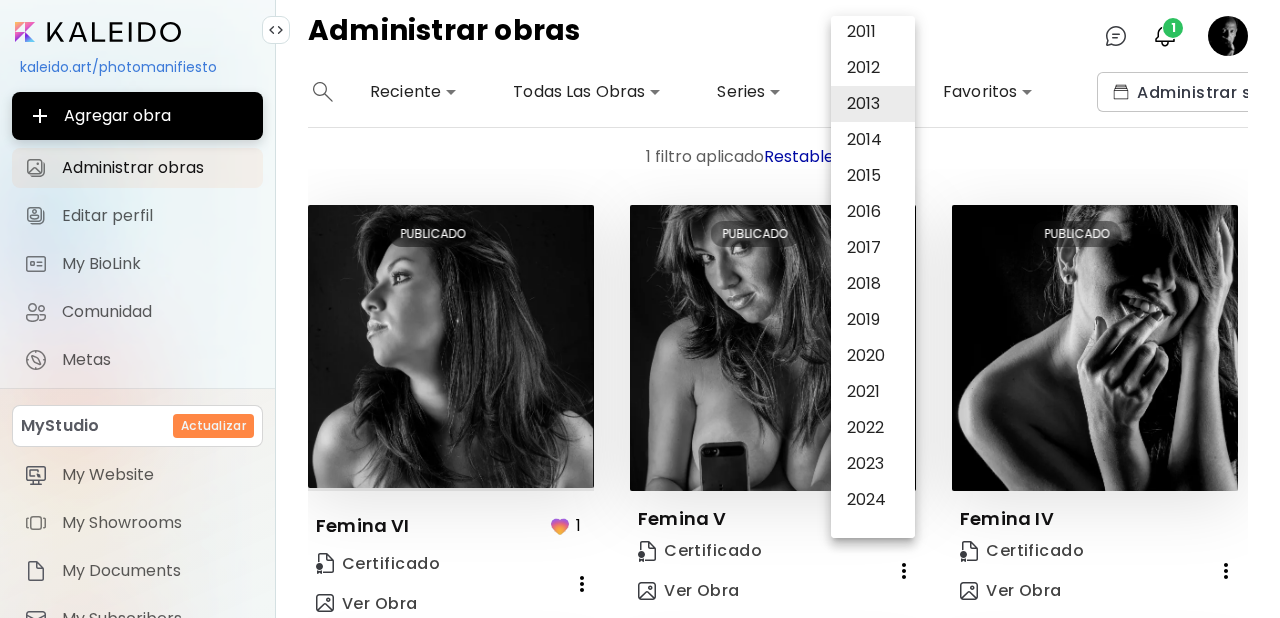 click at bounding box center (640, 309) 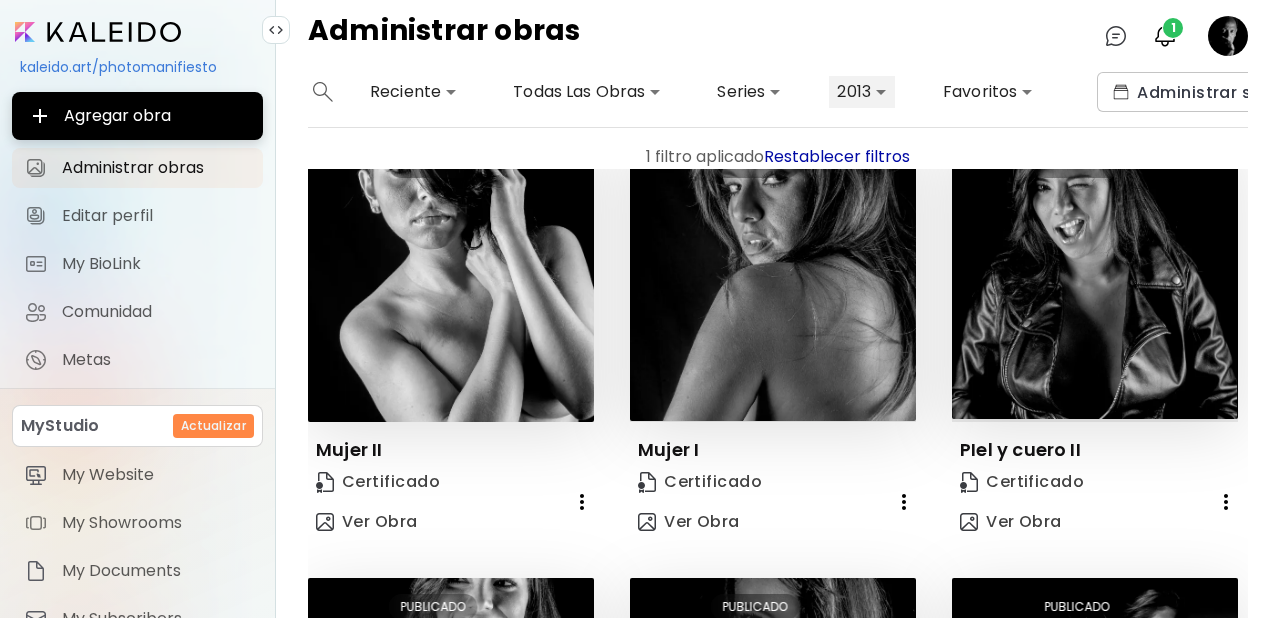 scroll, scrollTop: 547, scrollLeft: 0, axis: vertical 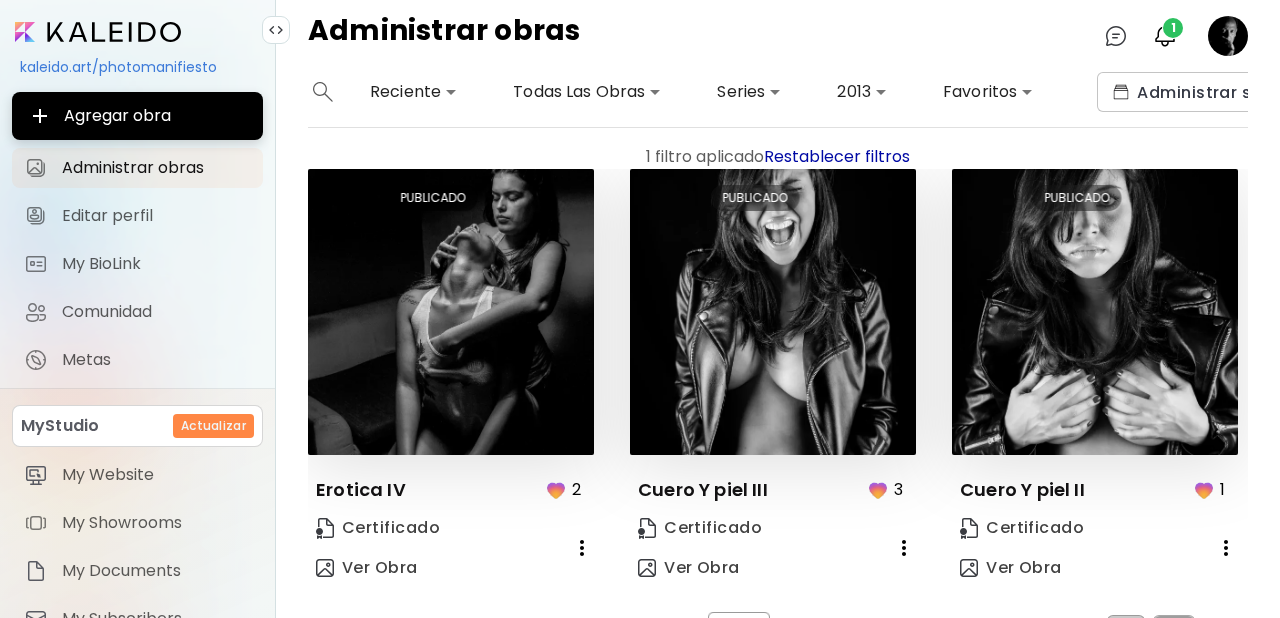 click on "2" at bounding box center (1174, 631) 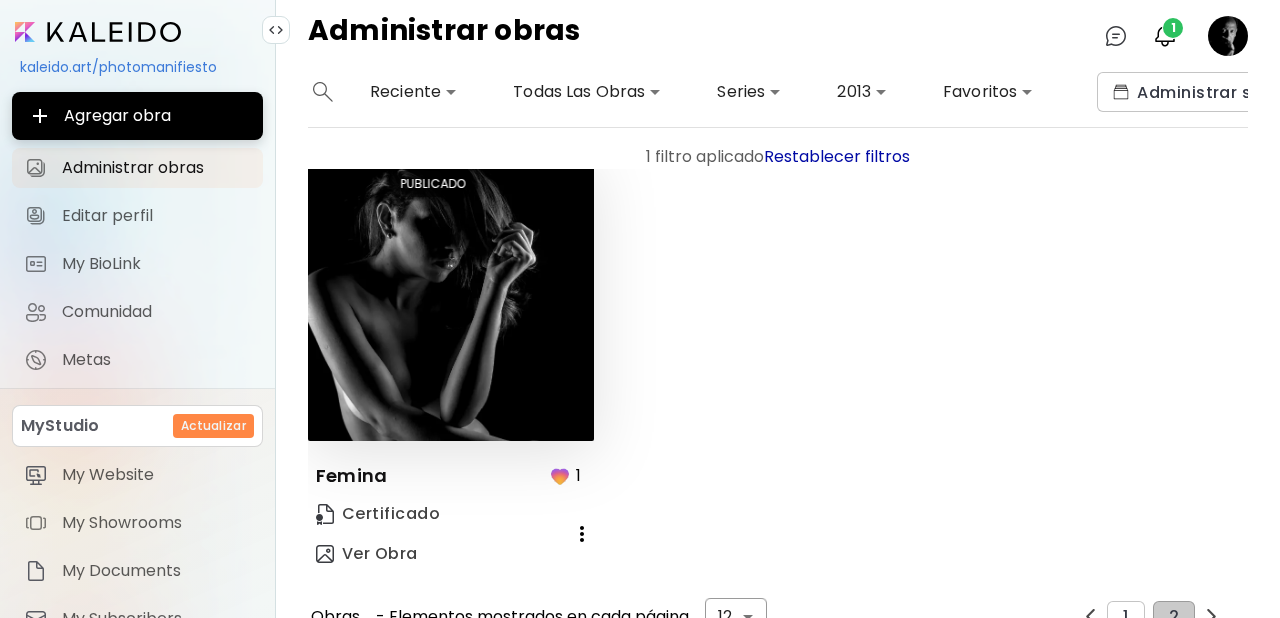 scroll, scrollTop: 498, scrollLeft: 0, axis: vertical 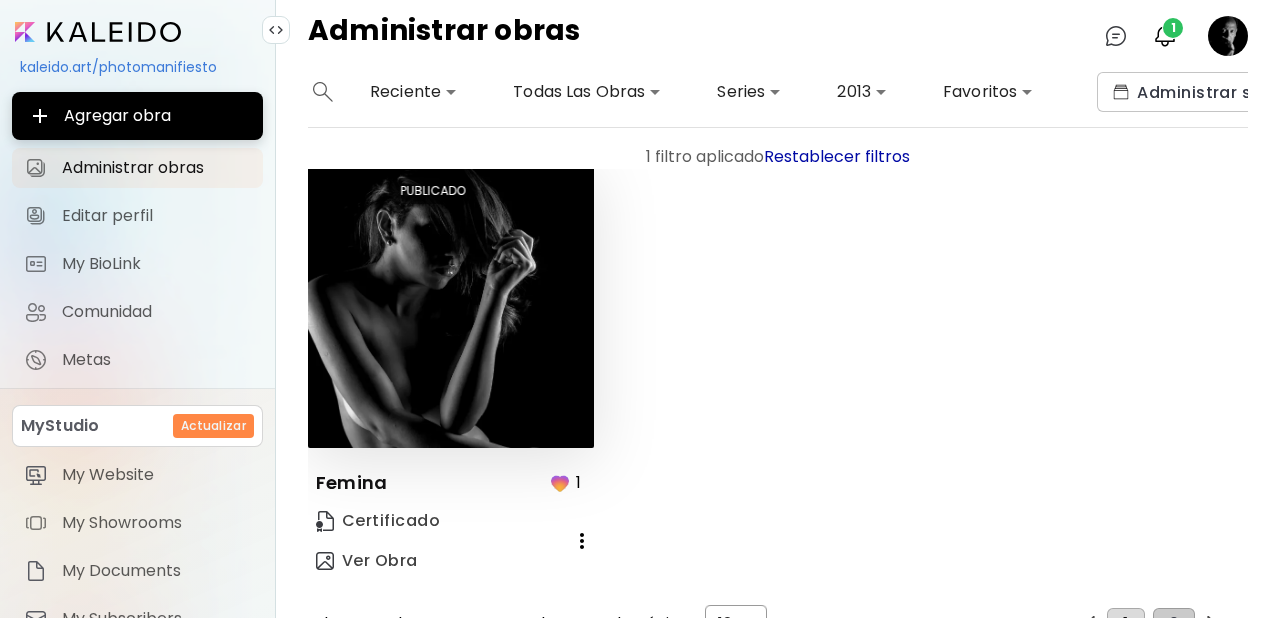 click on "1" at bounding box center (1125, 624) 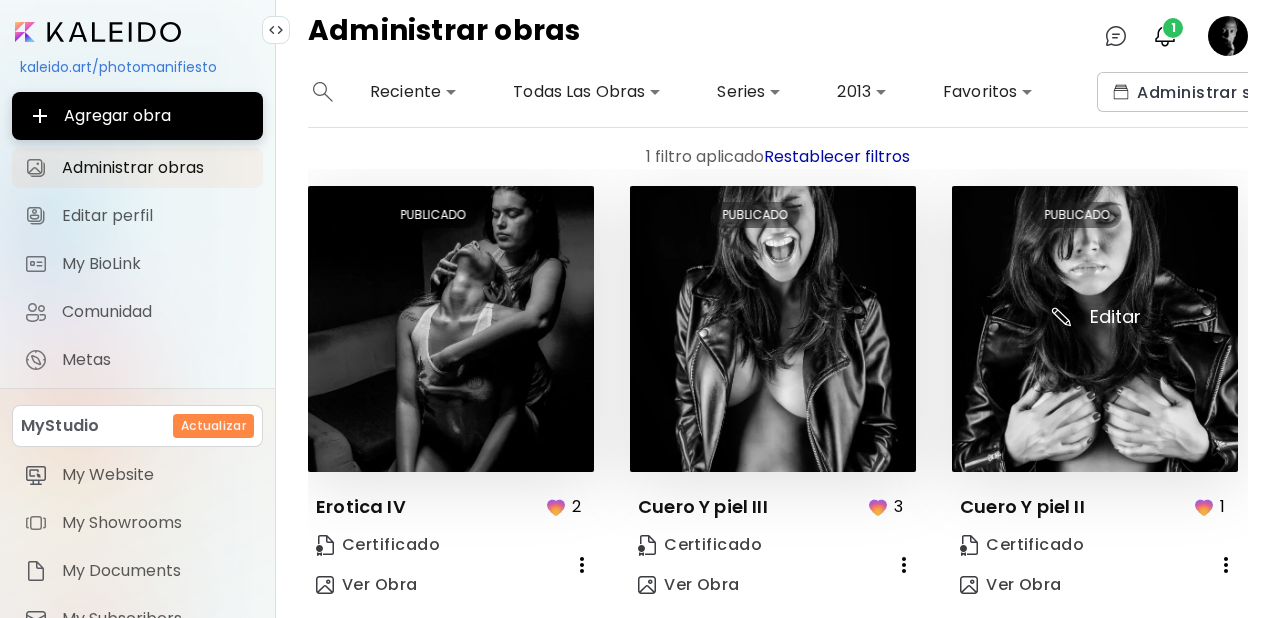 scroll, scrollTop: 1388, scrollLeft: 0, axis: vertical 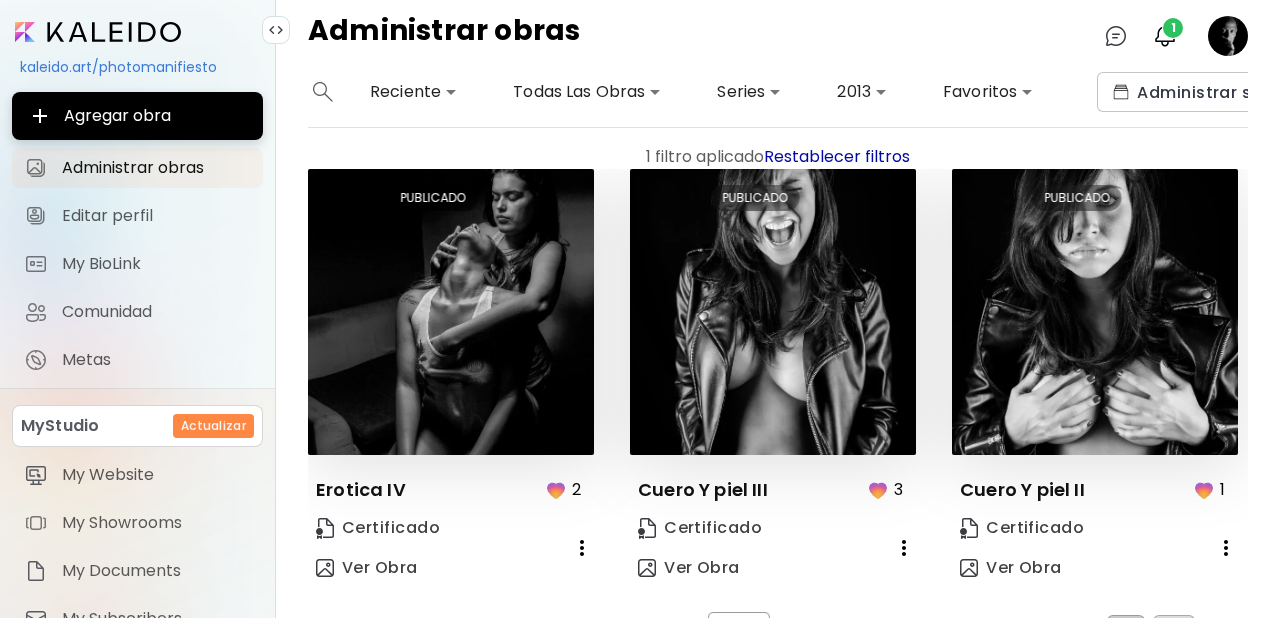 click on "2" at bounding box center (1174, 631) 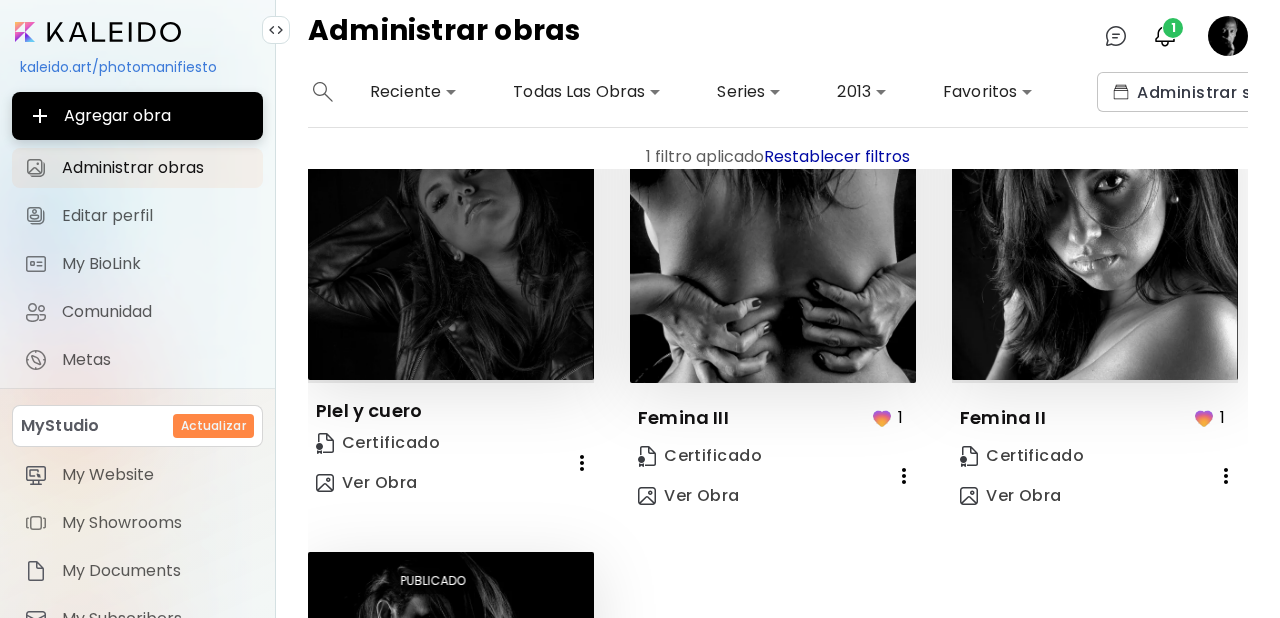 scroll, scrollTop: 110, scrollLeft: 0, axis: vertical 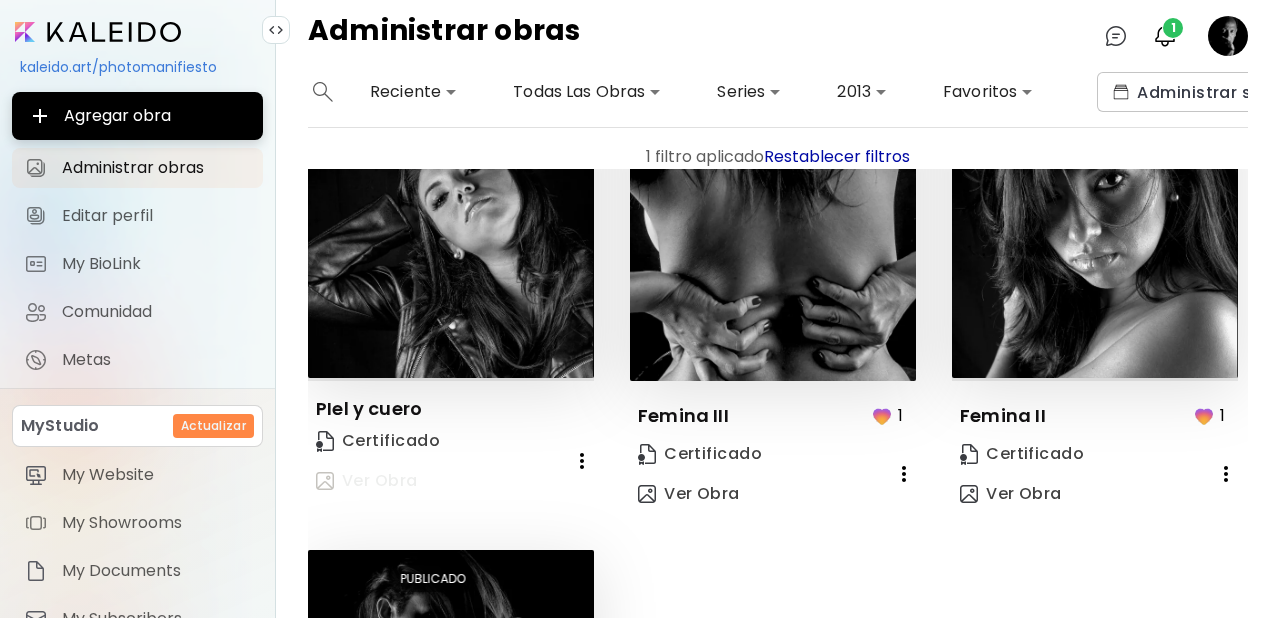 click on "Ver Obra" at bounding box center [367, 481] 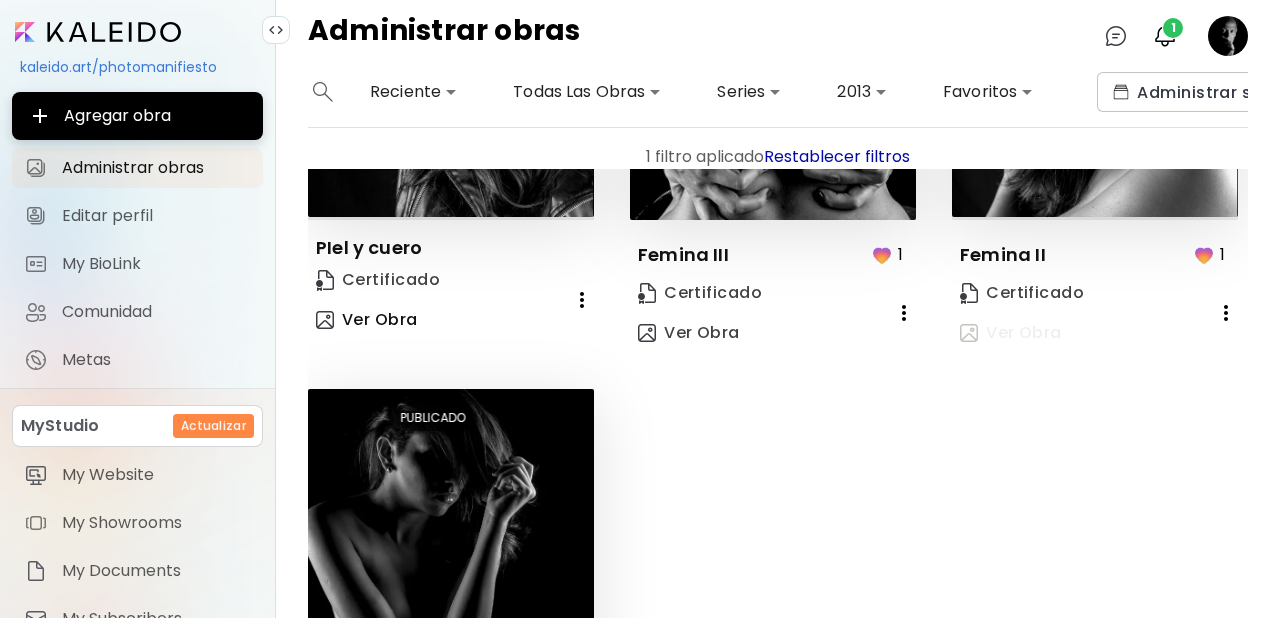 scroll, scrollTop: 498, scrollLeft: 0, axis: vertical 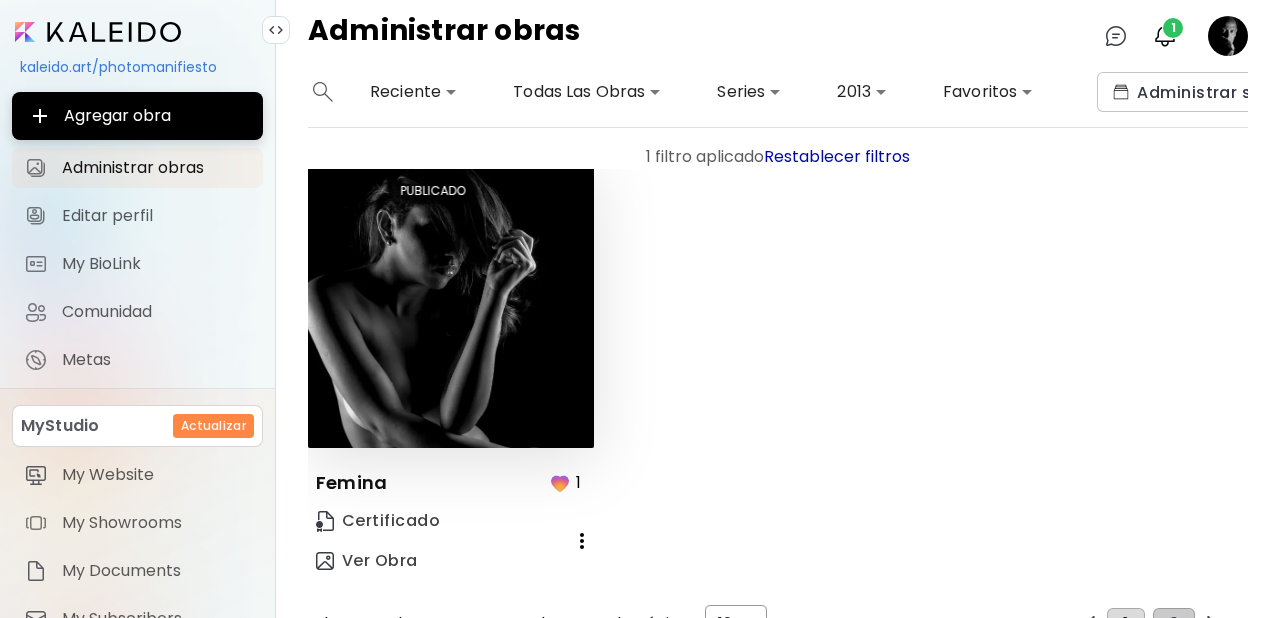 click on "1" at bounding box center [1125, 624] 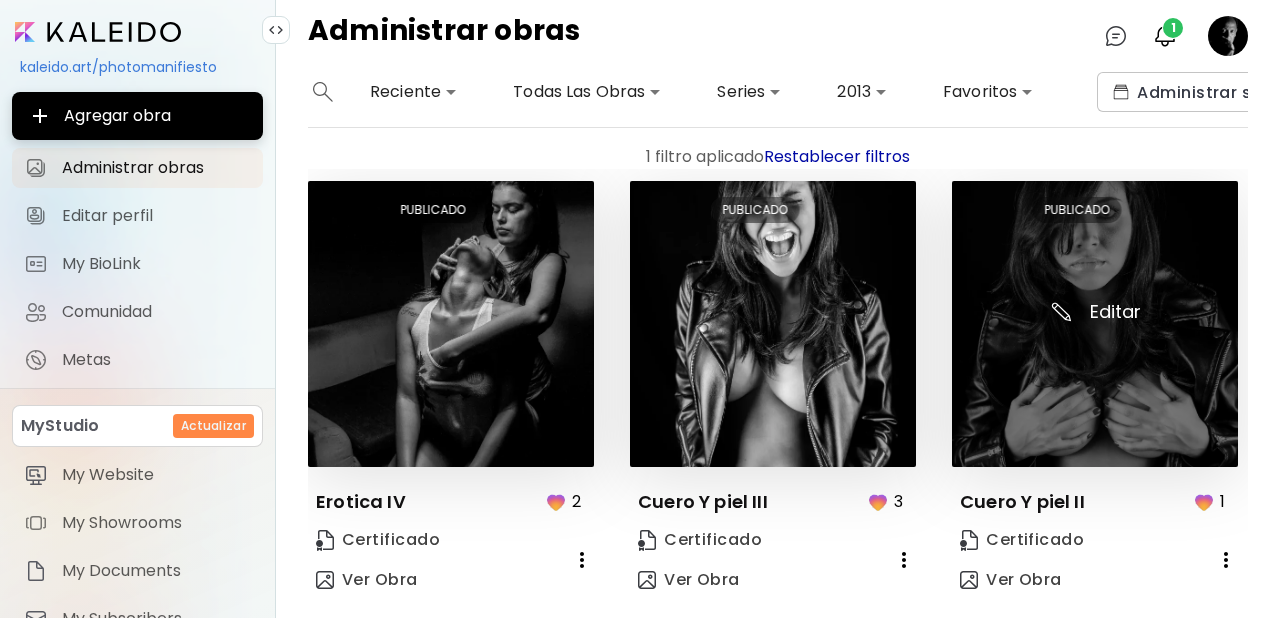 scroll, scrollTop: 1388, scrollLeft: 0, axis: vertical 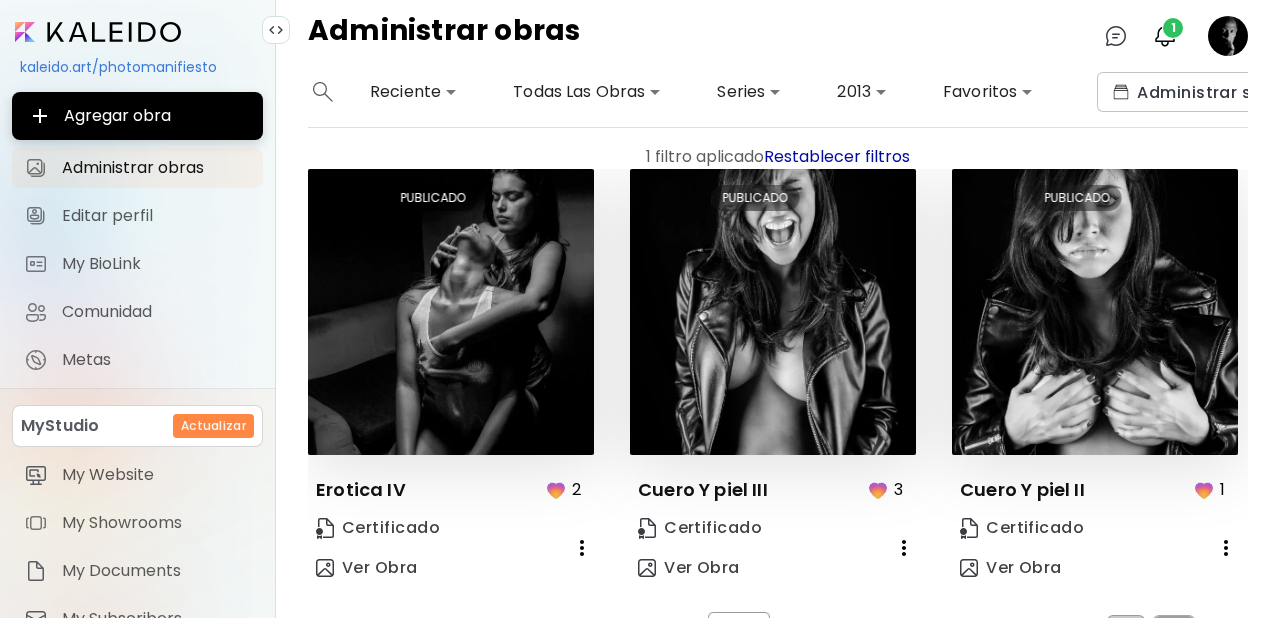 click on "2" at bounding box center (1174, 631) 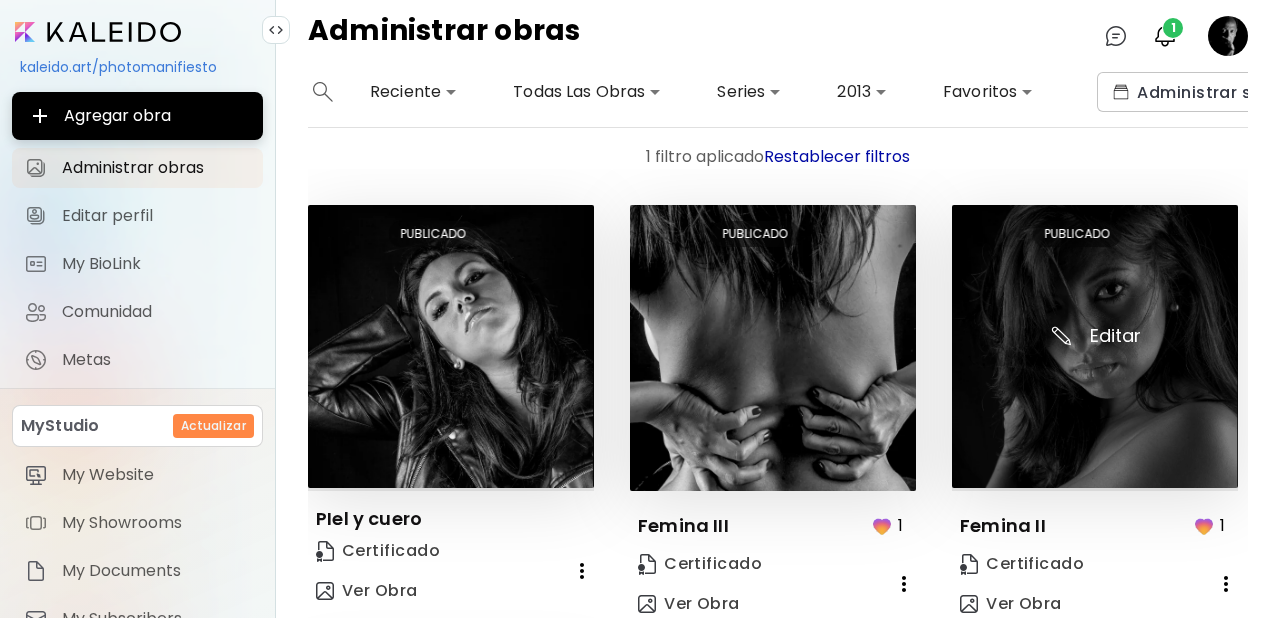 scroll, scrollTop: 498, scrollLeft: 0, axis: vertical 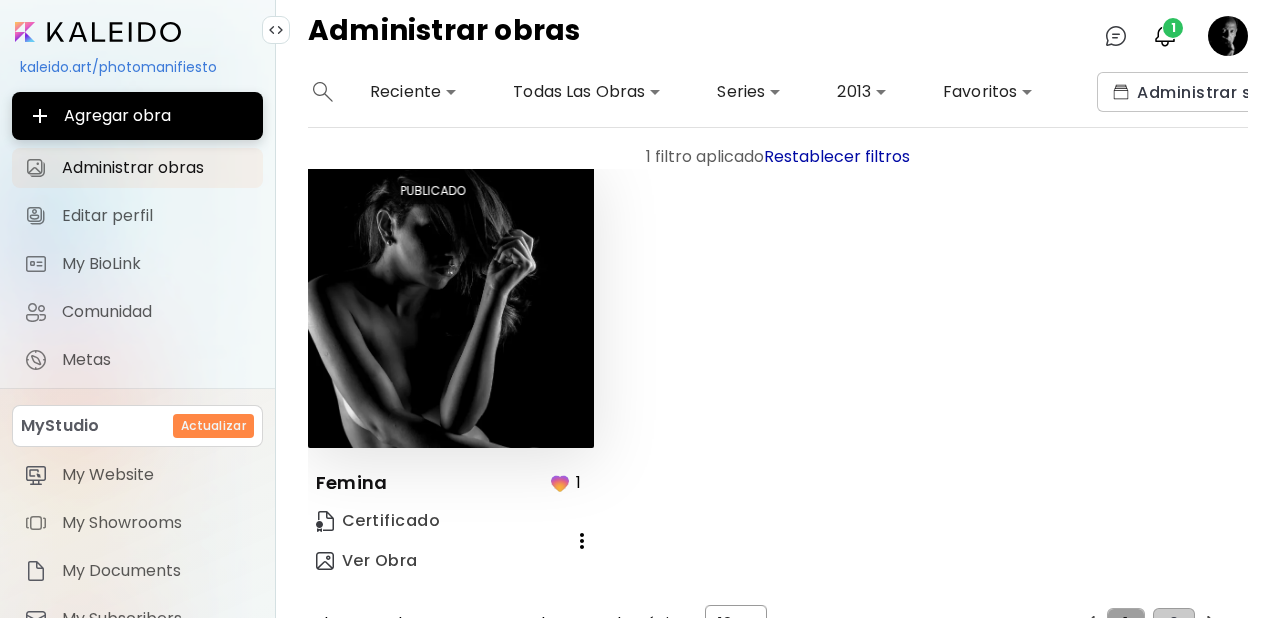 click on "1" at bounding box center [1125, 624] 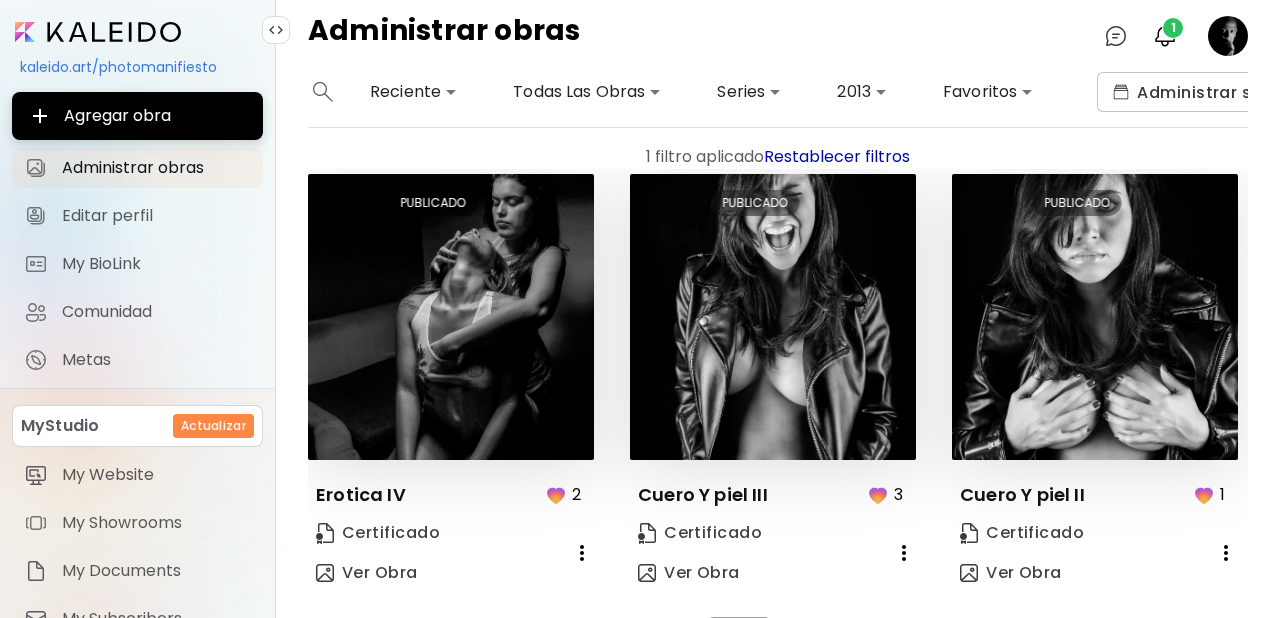 scroll, scrollTop: 1388, scrollLeft: 0, axis: vertical 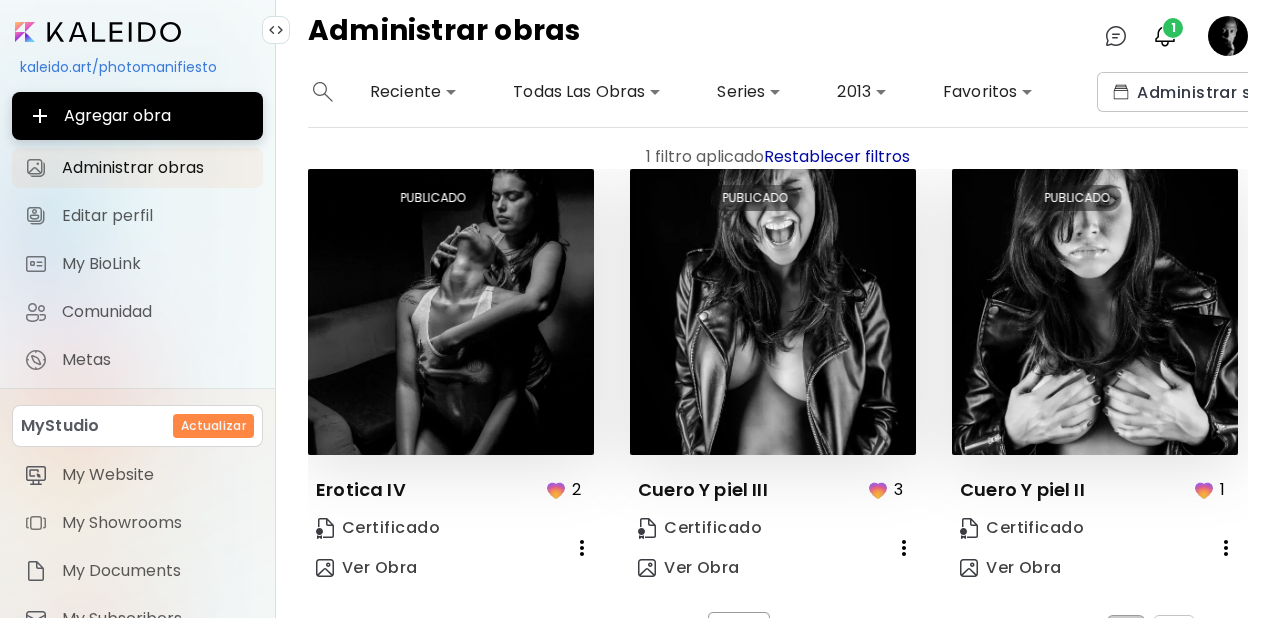 drag, startPoint x: 1172, startPoint y: 611, endPoint x: 1217, endPoint y: 581, distance: 54.08327 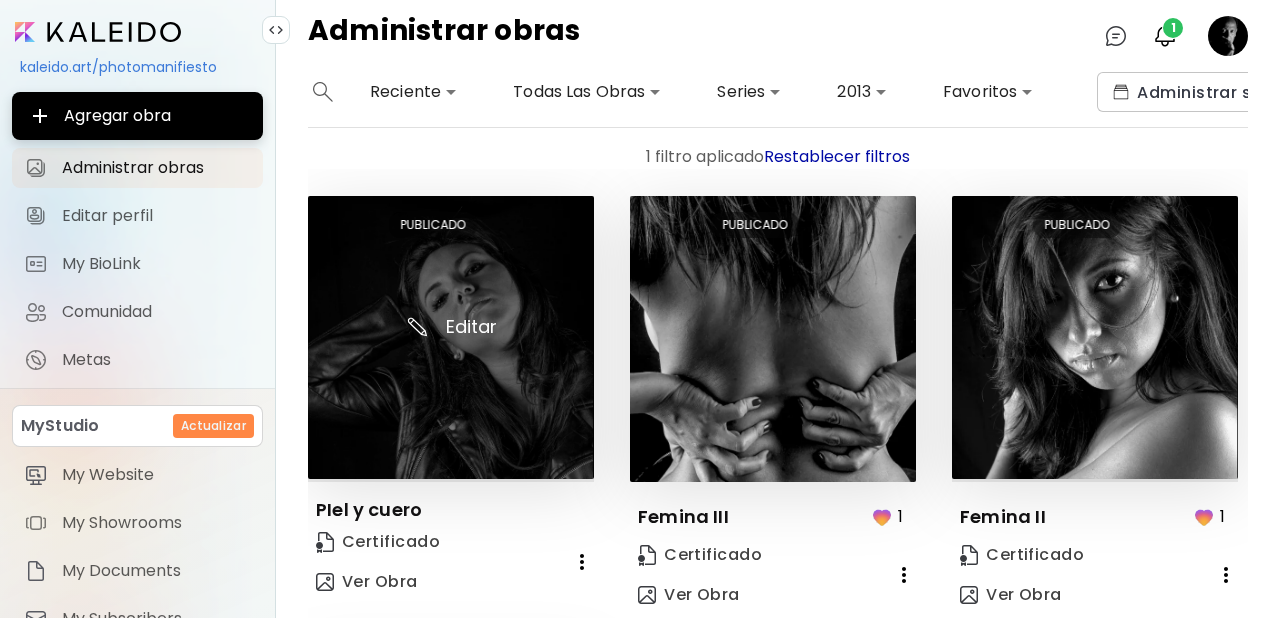 scroll, scrollTop: 19, scrollLeft: 0, axis: vertical 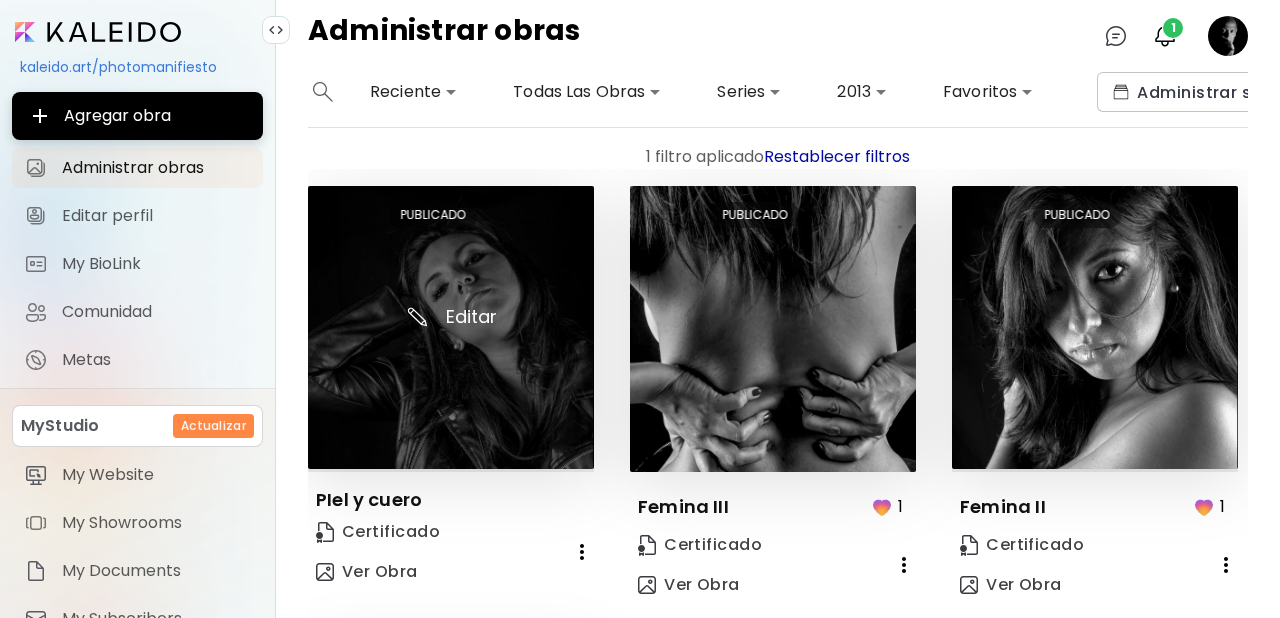 click at bounding box center [451, 327] 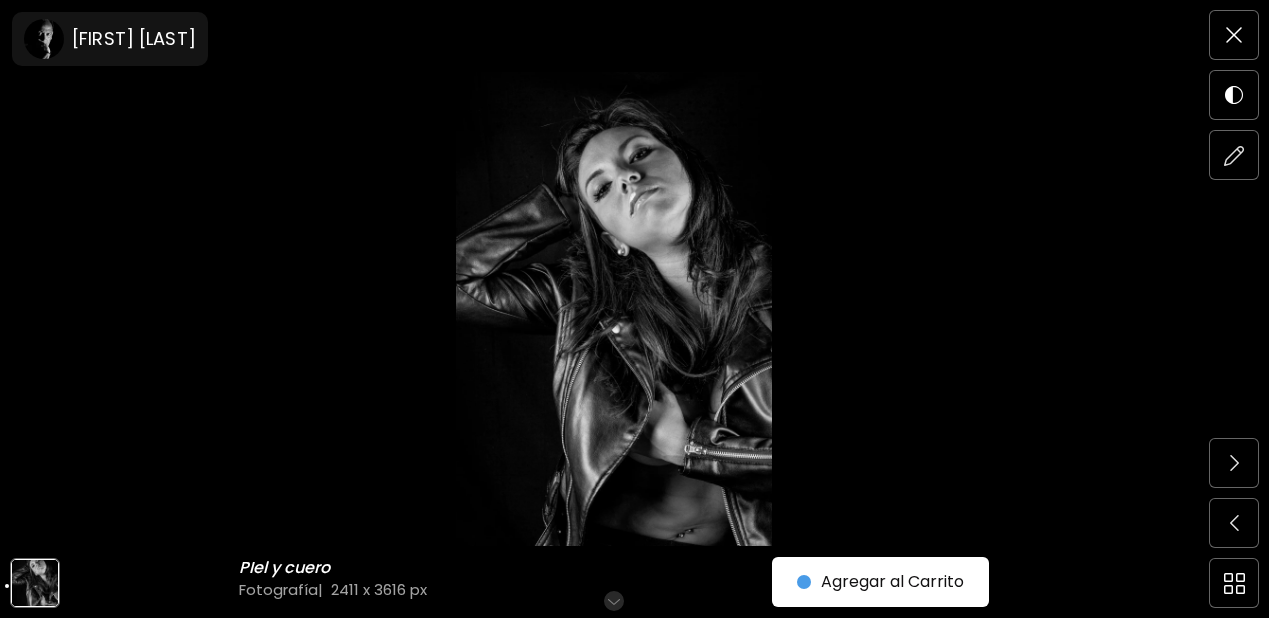 scroll, scrollTop: 0, scrollLeft: 0, axis: both 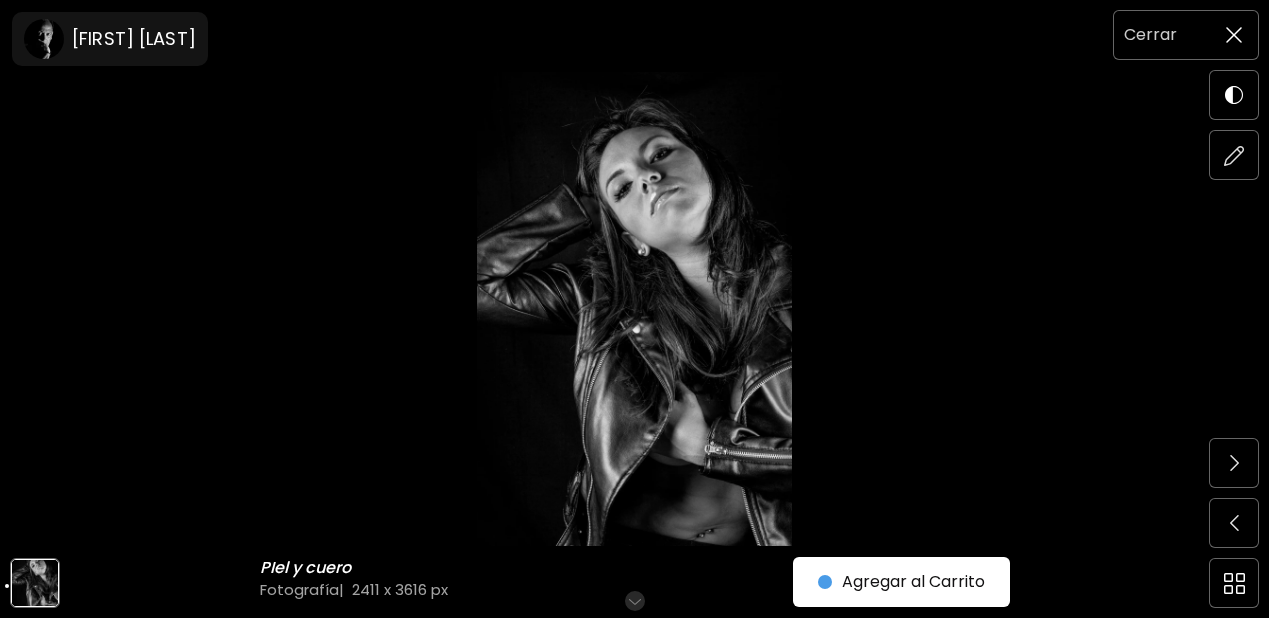 click on "Cerrar" at bounding box center (1150, 35) 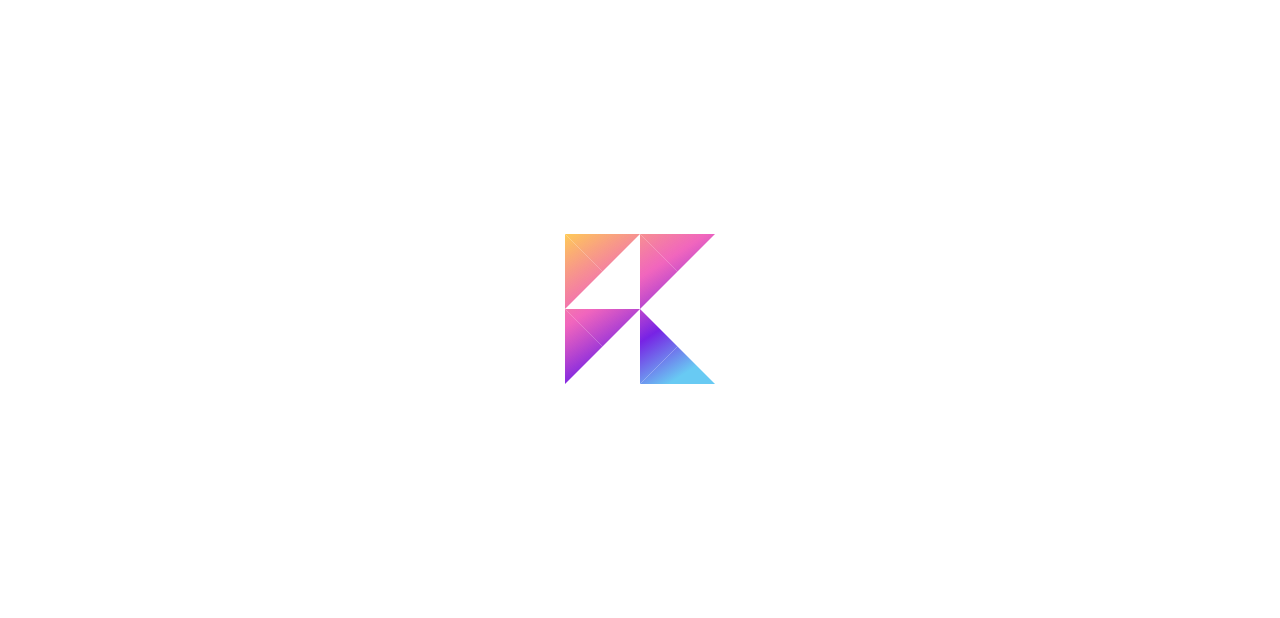 scroll, scrollTop: 0, scrollLeft: 0, axis: both 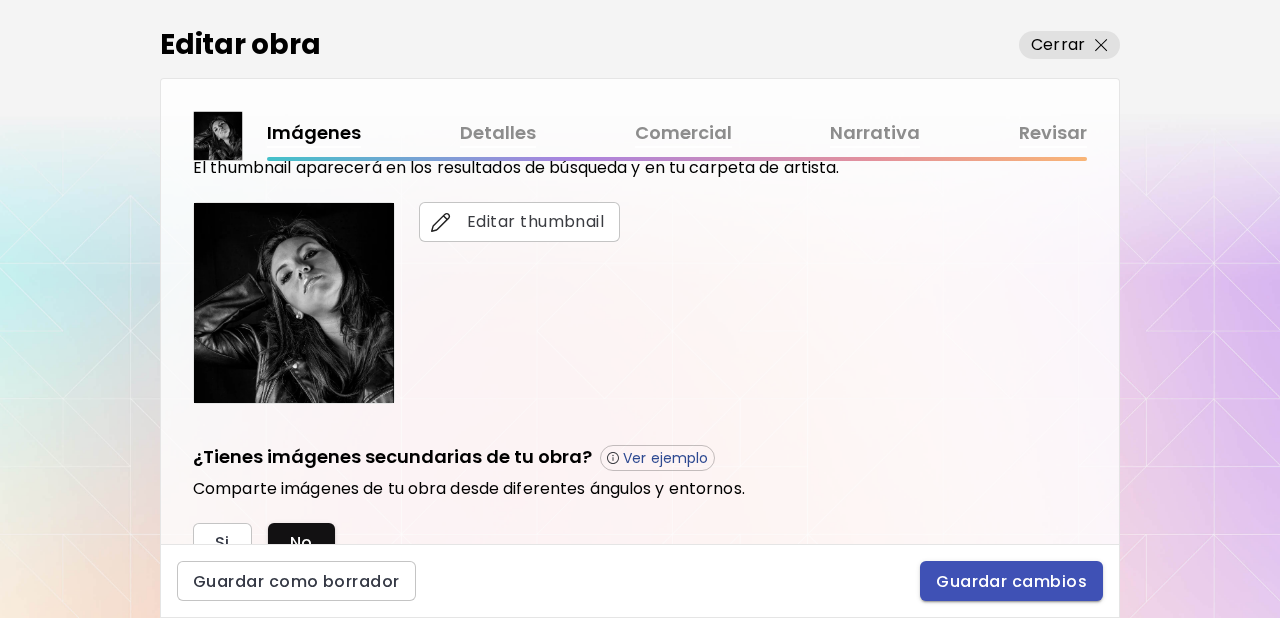 click on "Guardar cambios" at bounding box center (1011, 581) 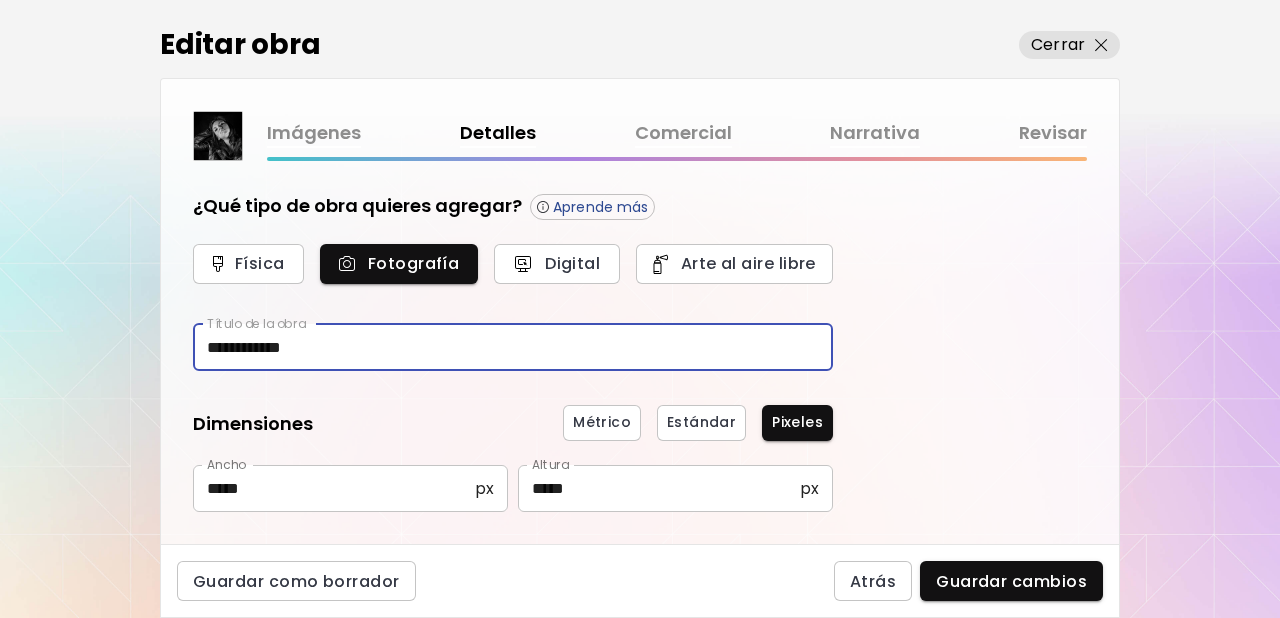 drag, startPoint x: 313, startPoint y: 348, endPoint x: 145, endPoint y: 348, distance: 168 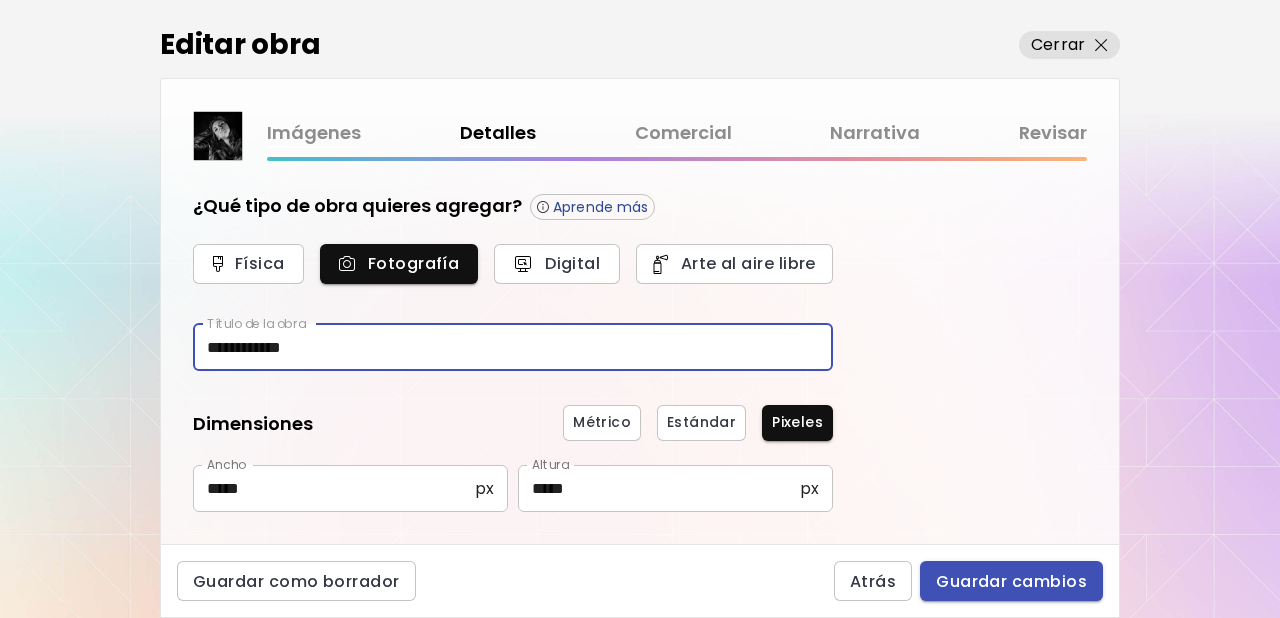 type on "**********" 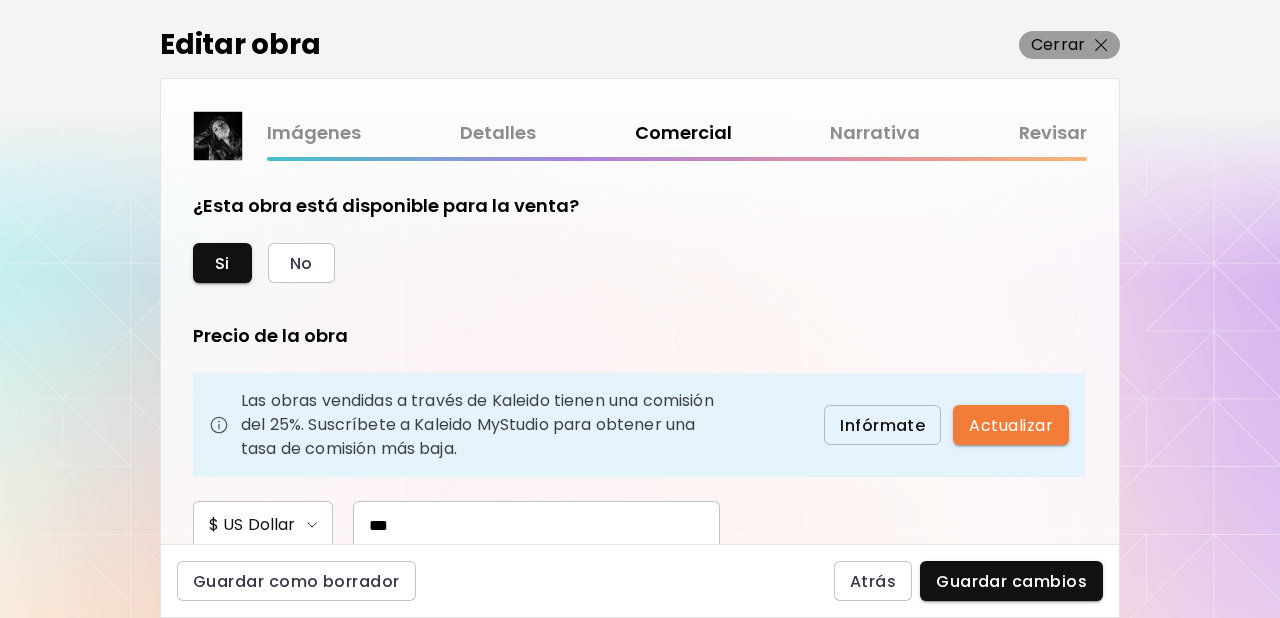 drag, startPoint x: 1059, startPoint y: 47, endPoint x: 1173, endPoint y: 180, distance: 175.17134 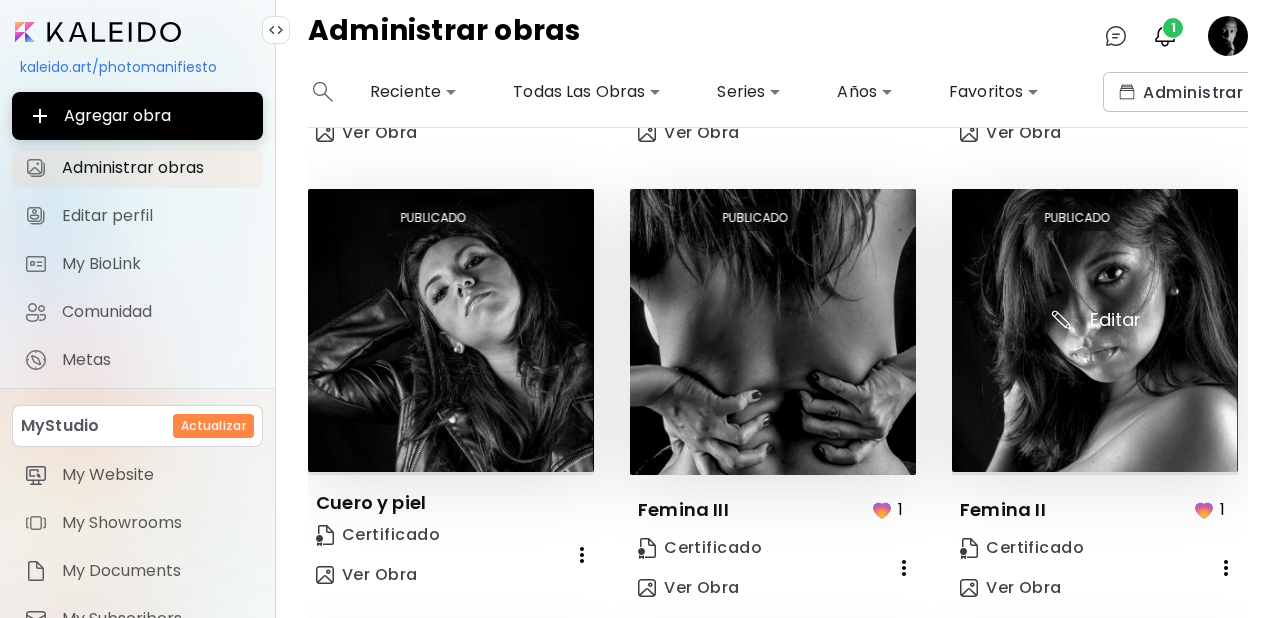 scroll, scrollTop: 245, scrollLeft: 0, axis: vertical 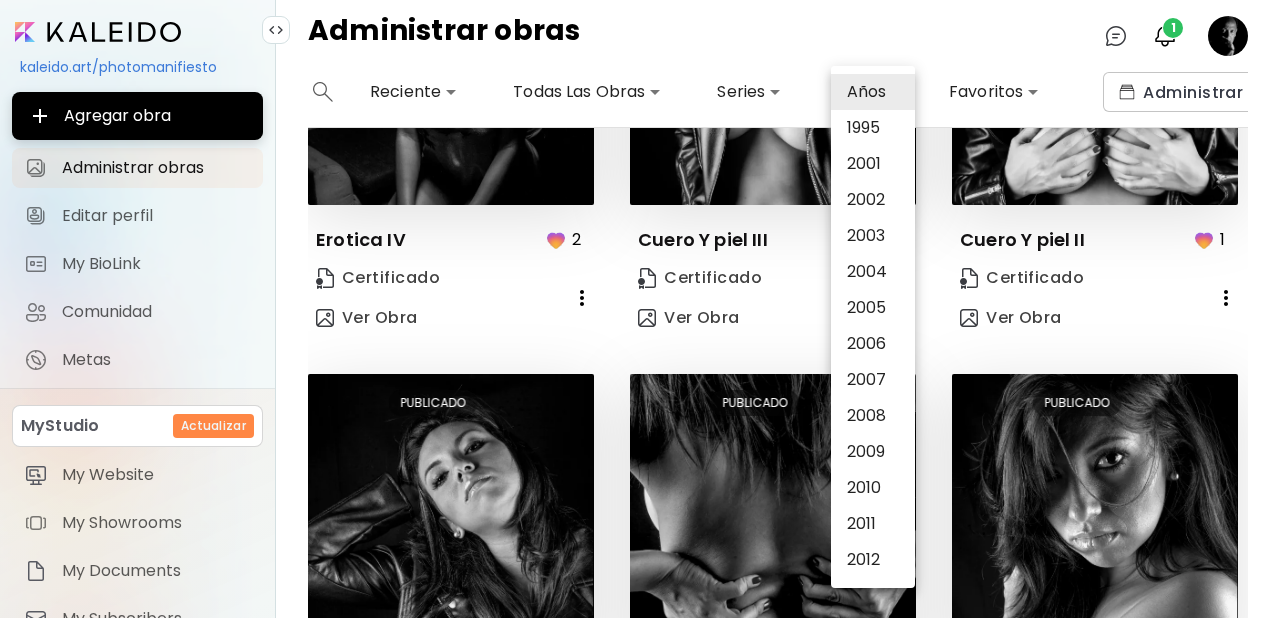click on "**********" at bounding box center (640, 309) 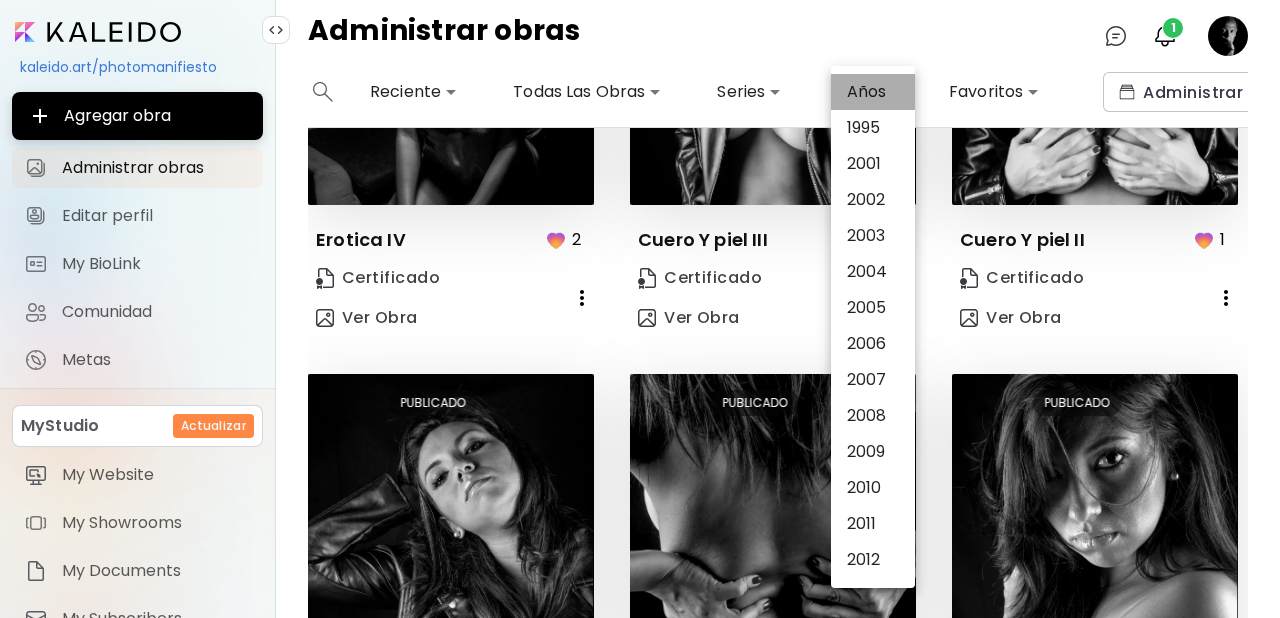 click on "Años" at bounding box center (878, 92) 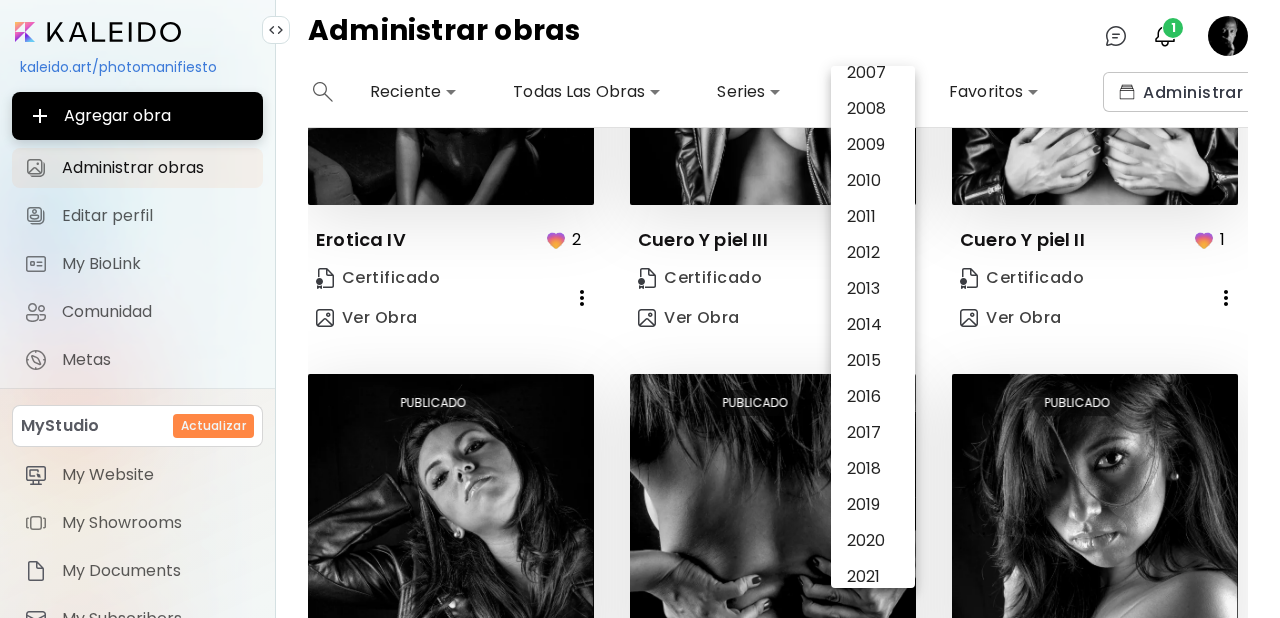 scroll, scrollTop: 388, scrollLeft: 0, axis: vertical 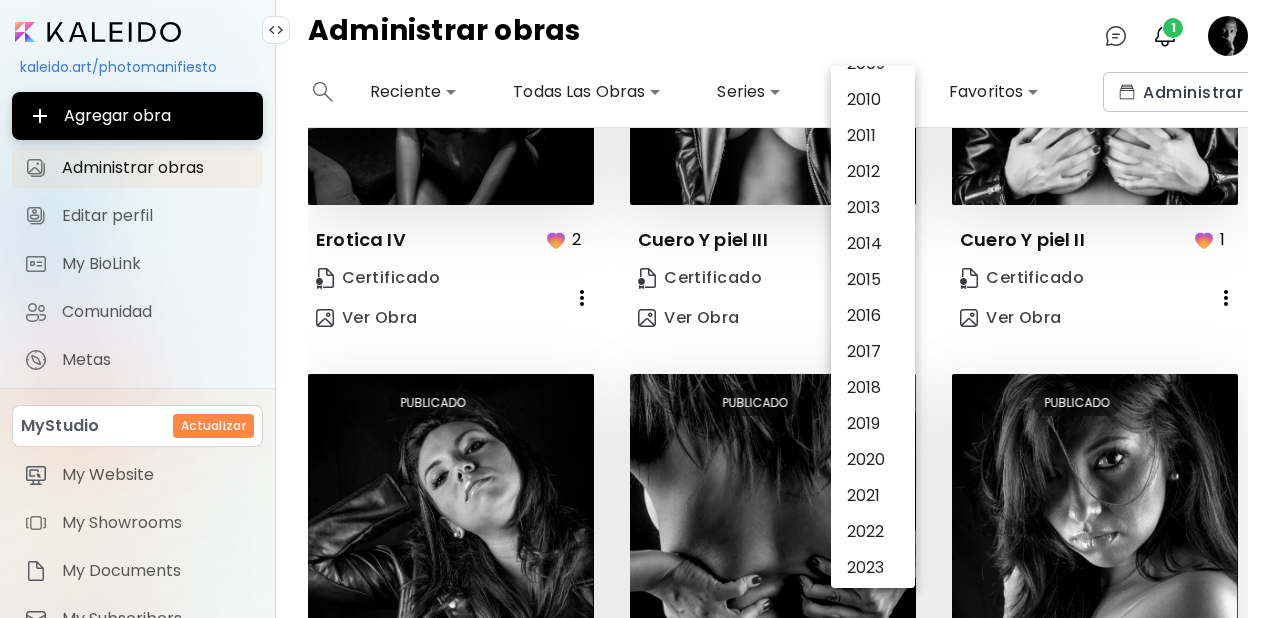 click at bounding box center (640, 309) 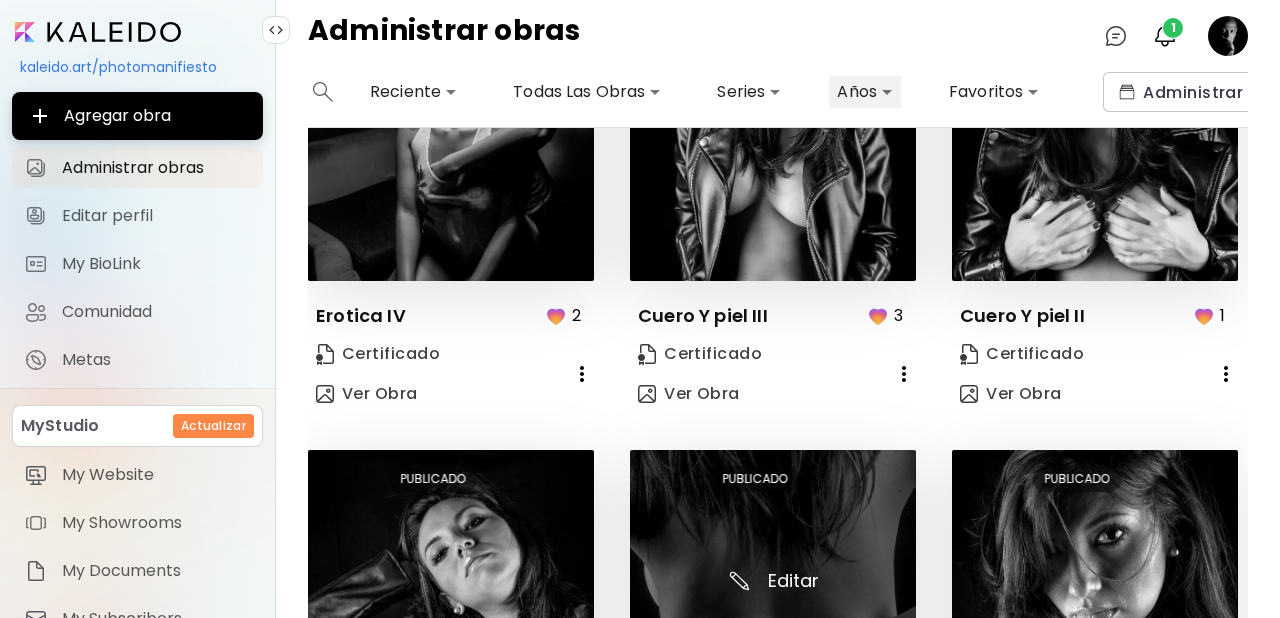 scroll, scrollTop: 163, scrollLeft: 0, axis: vertical 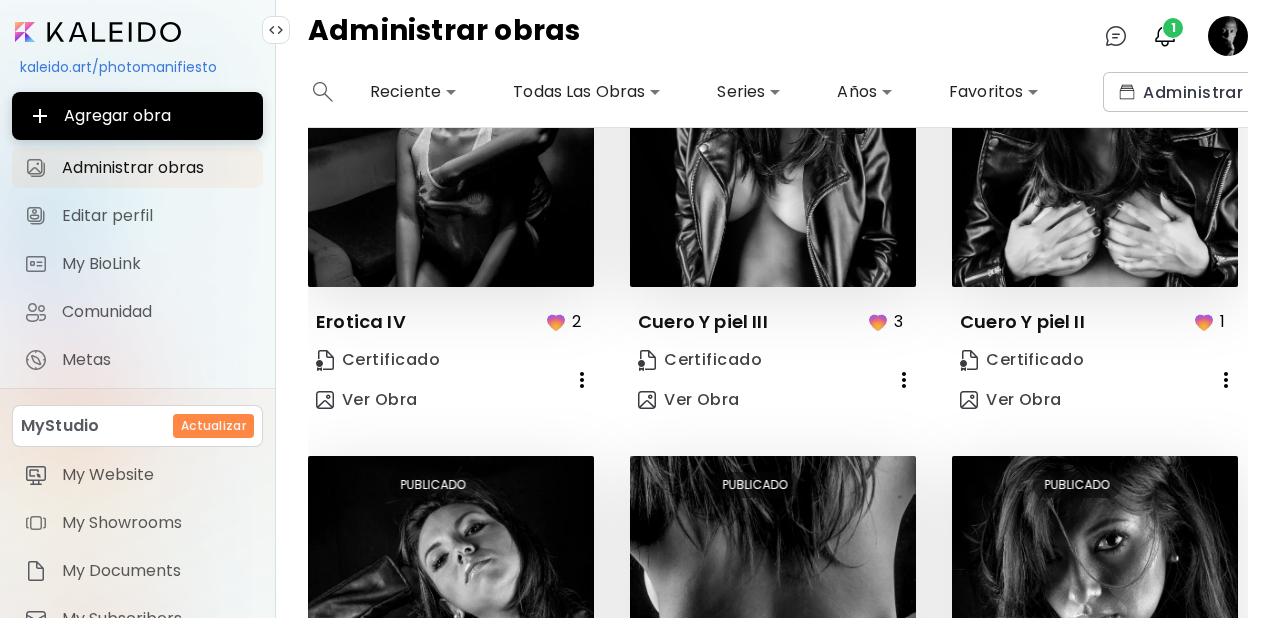 click on "**********" at bounding box center (640, 309) 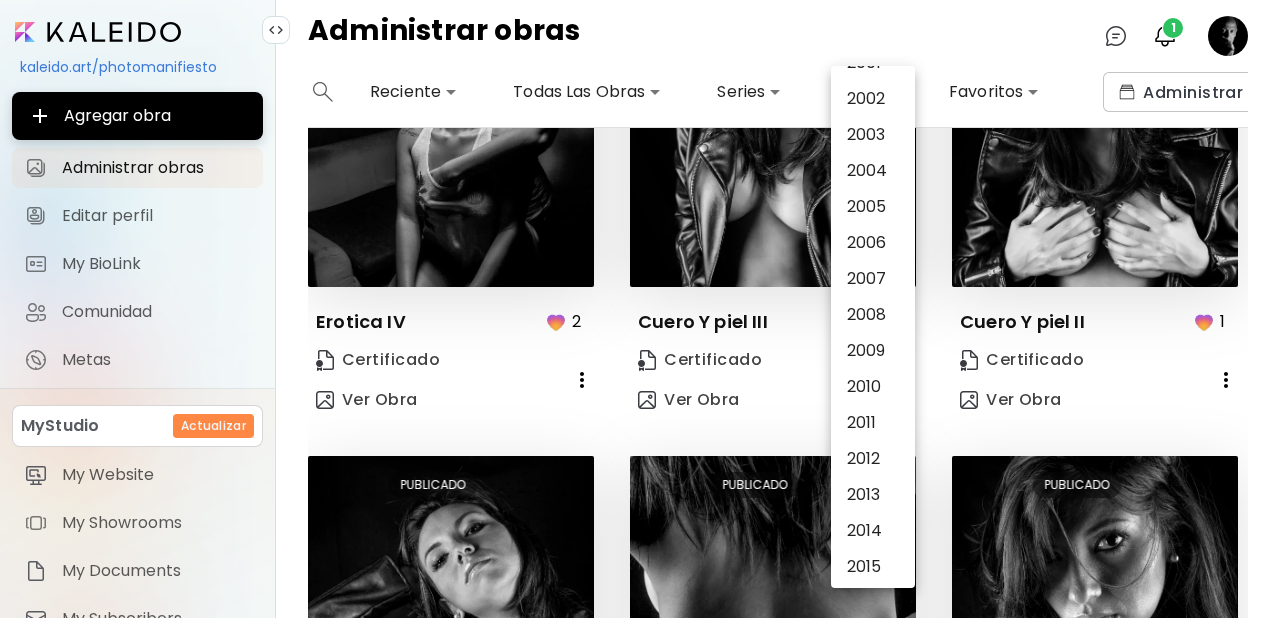 scroll, scrollTop: 102, scrollLeft: 0, axis: vertical 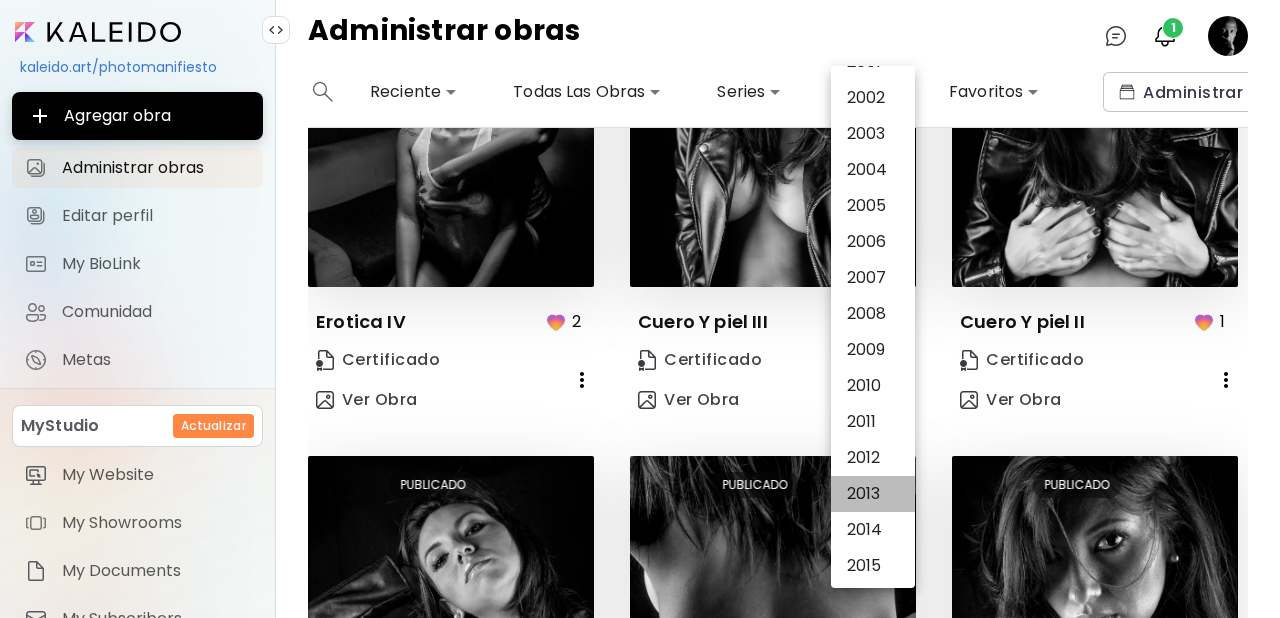 click on "2013" at bounding box center [878, 494] 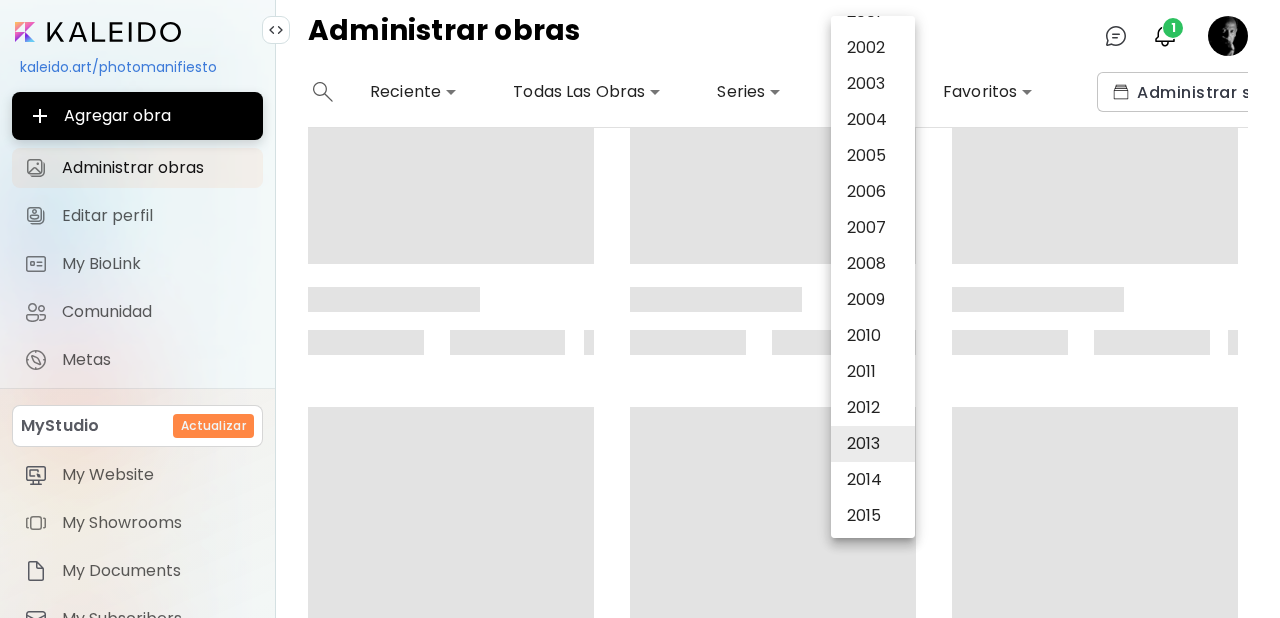 click at bounding box center (640, 309) 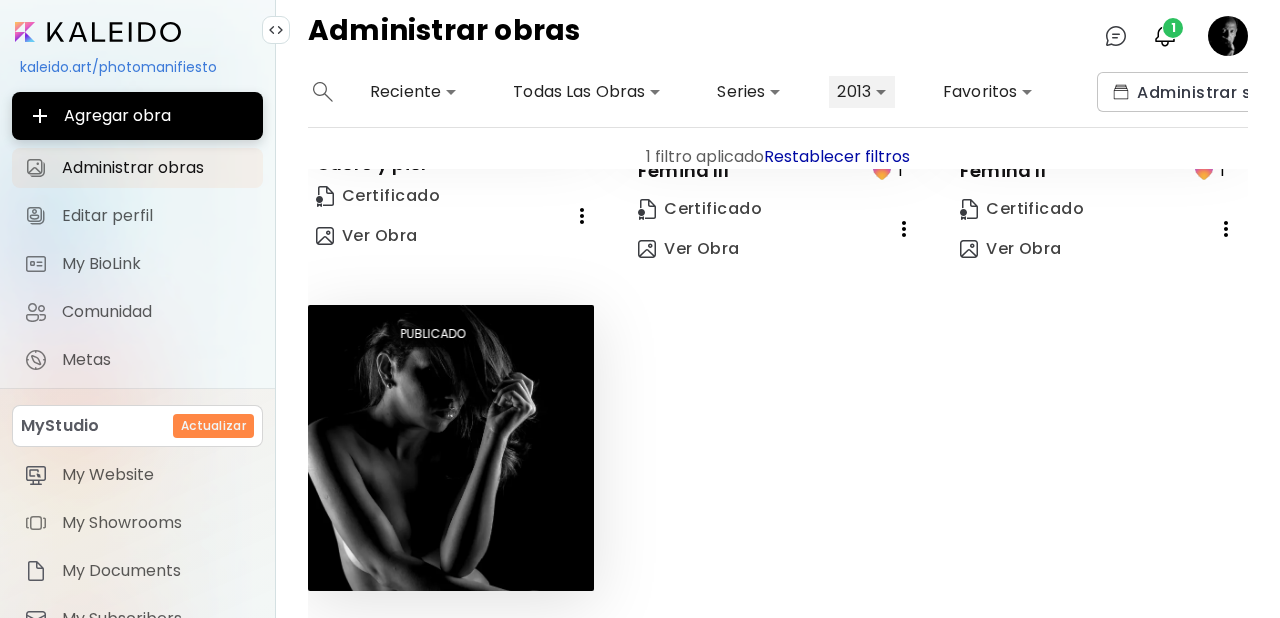 scroll, scrollTop: 498, scrollLeft: 0, axis: vertical 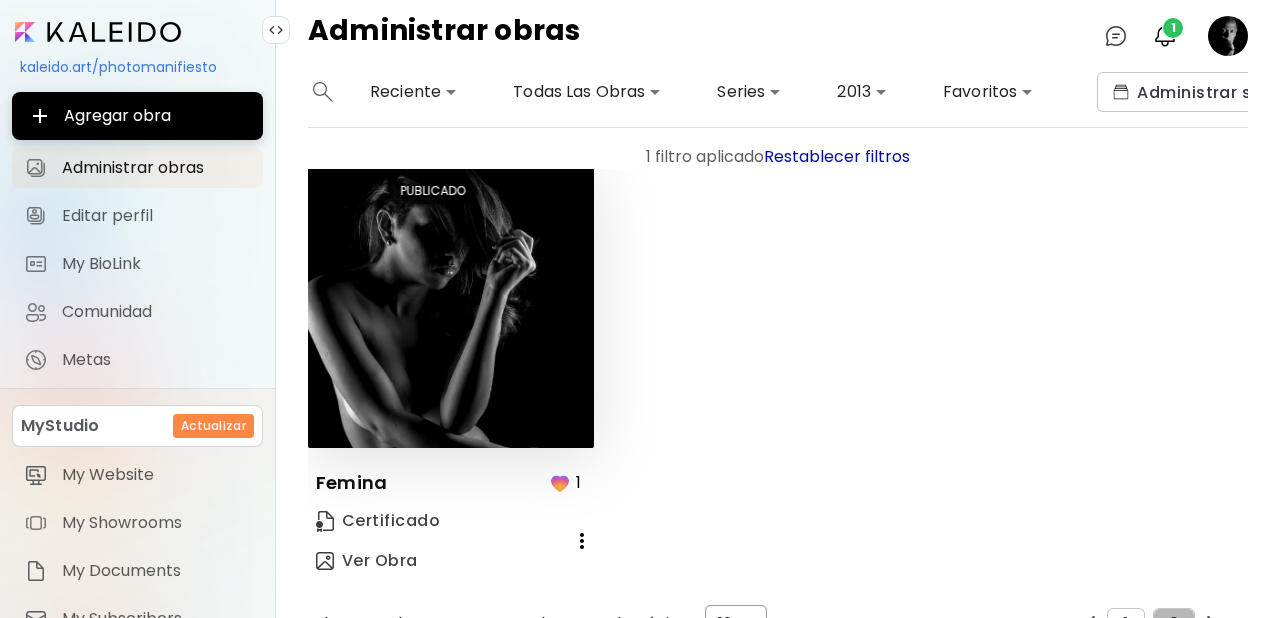 drag, startPoint x: 1164, startPoint y: 602, endPoint x: 1197, endPoint y: 561, distance: 52.63079 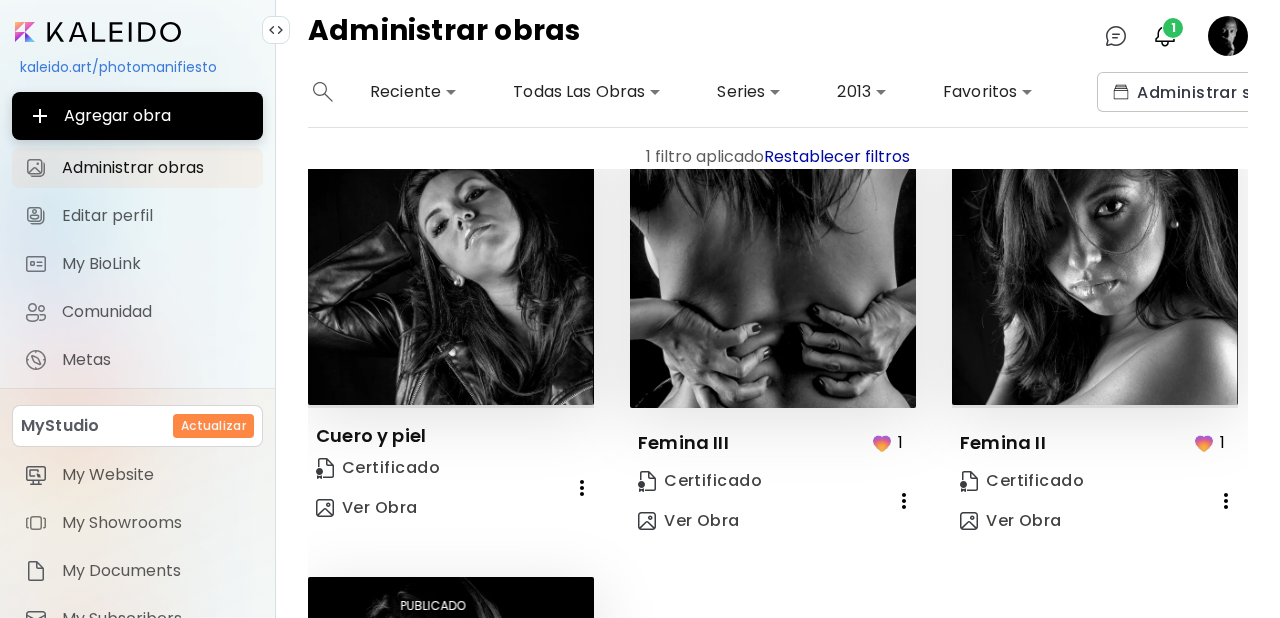 scroll, scrollTop: 498, scrollLeft: 0, axis: vertical 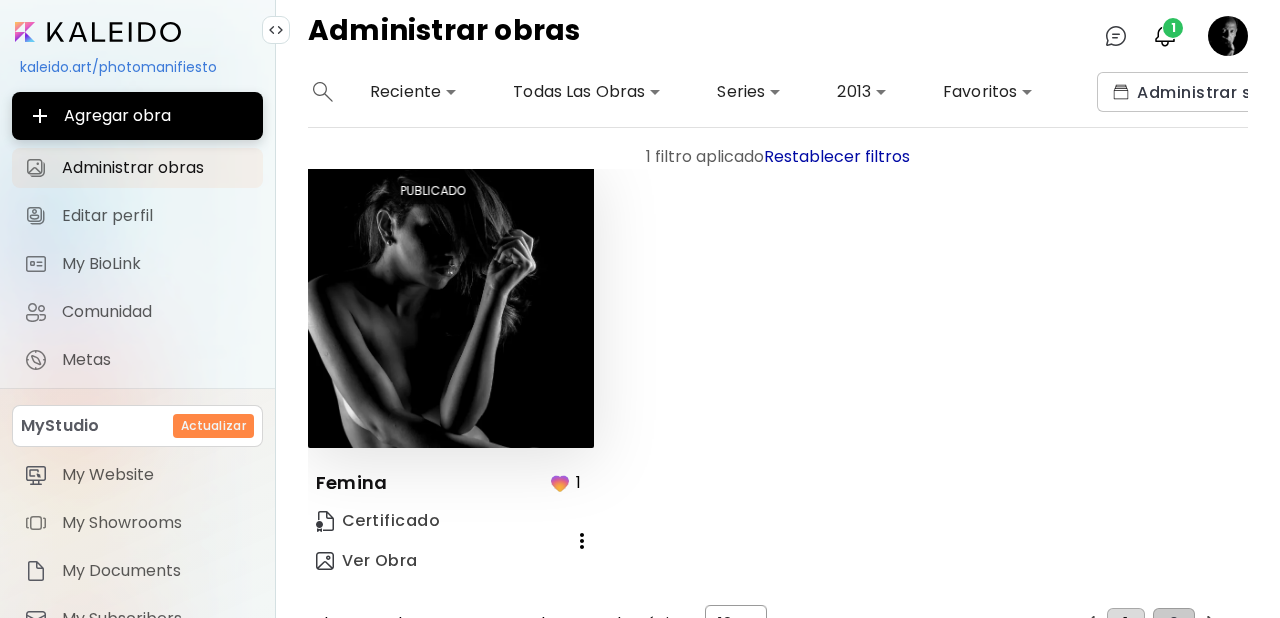 click on "1" at bounding box center (1125, 624) 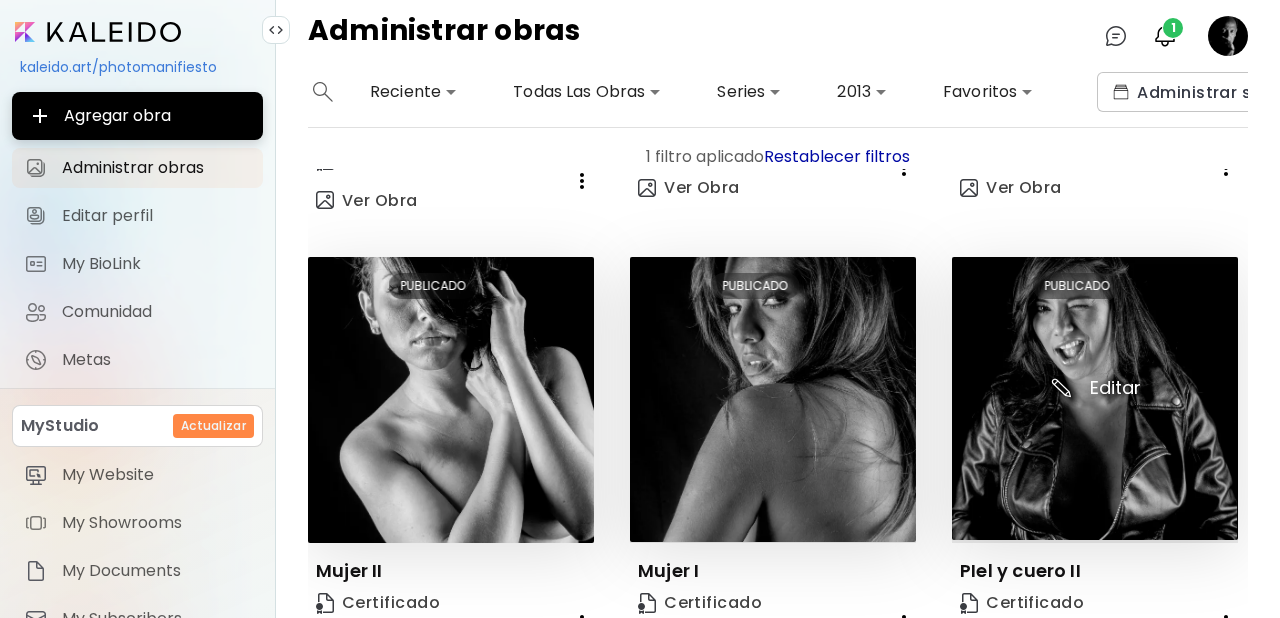 scroll, scrollTop: 443, scrollLeft: 0, axis: vertical 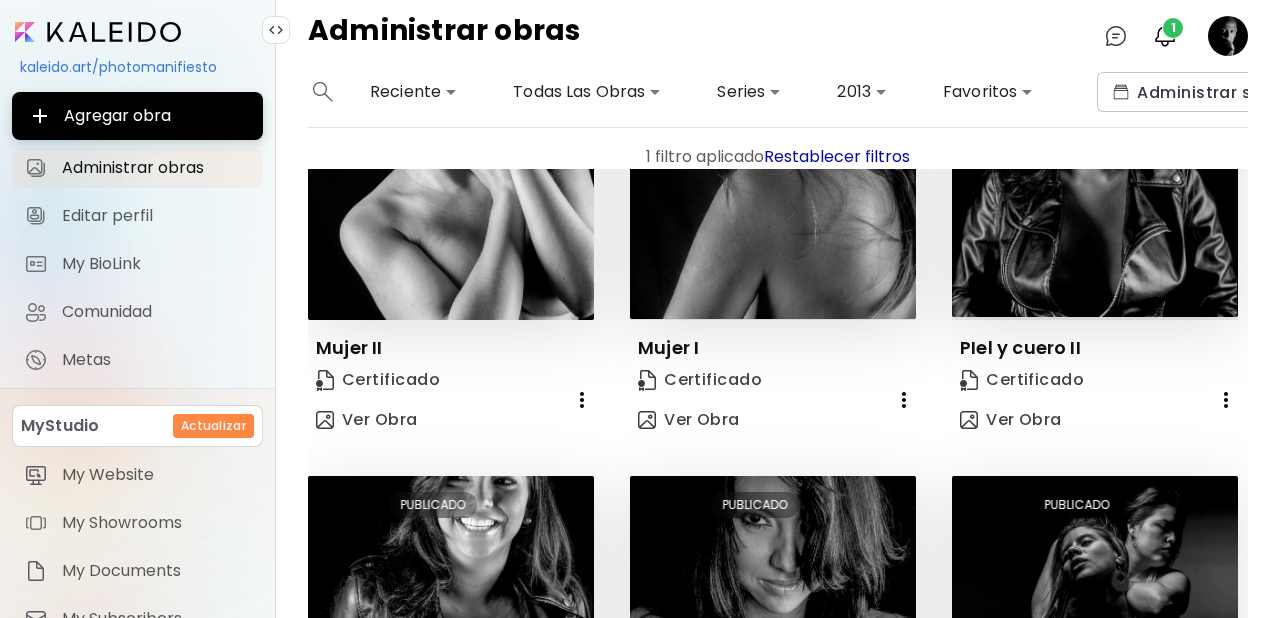 click 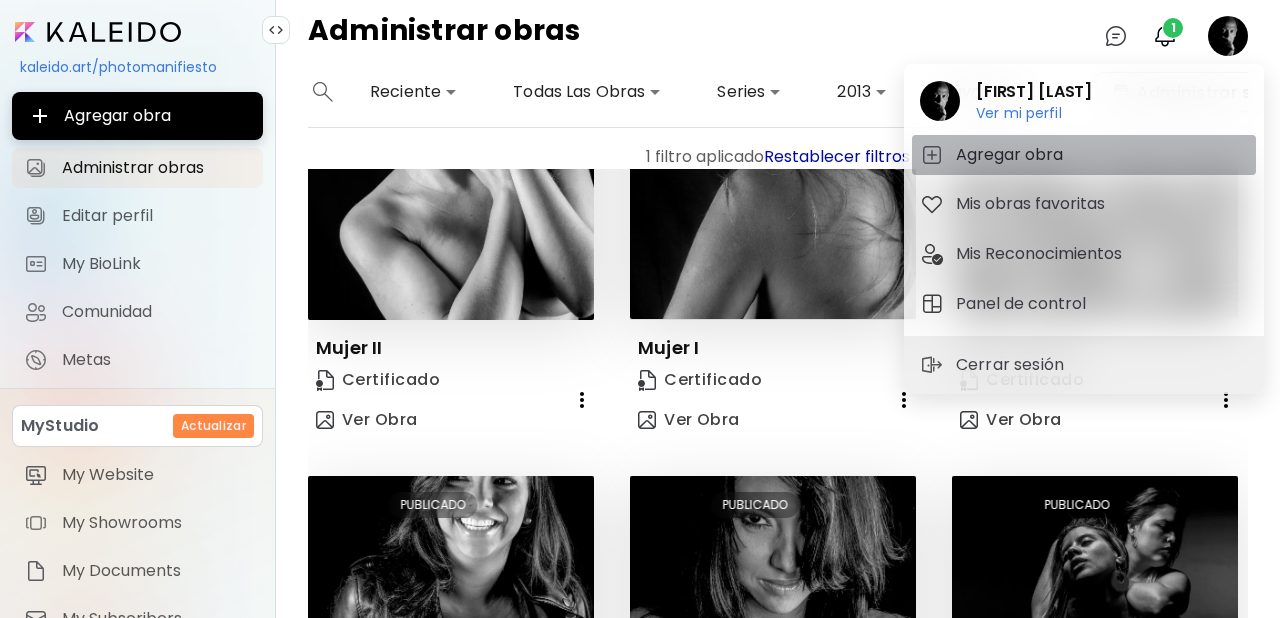 click on "Agregar obra" at bounding box center [1012, 155] 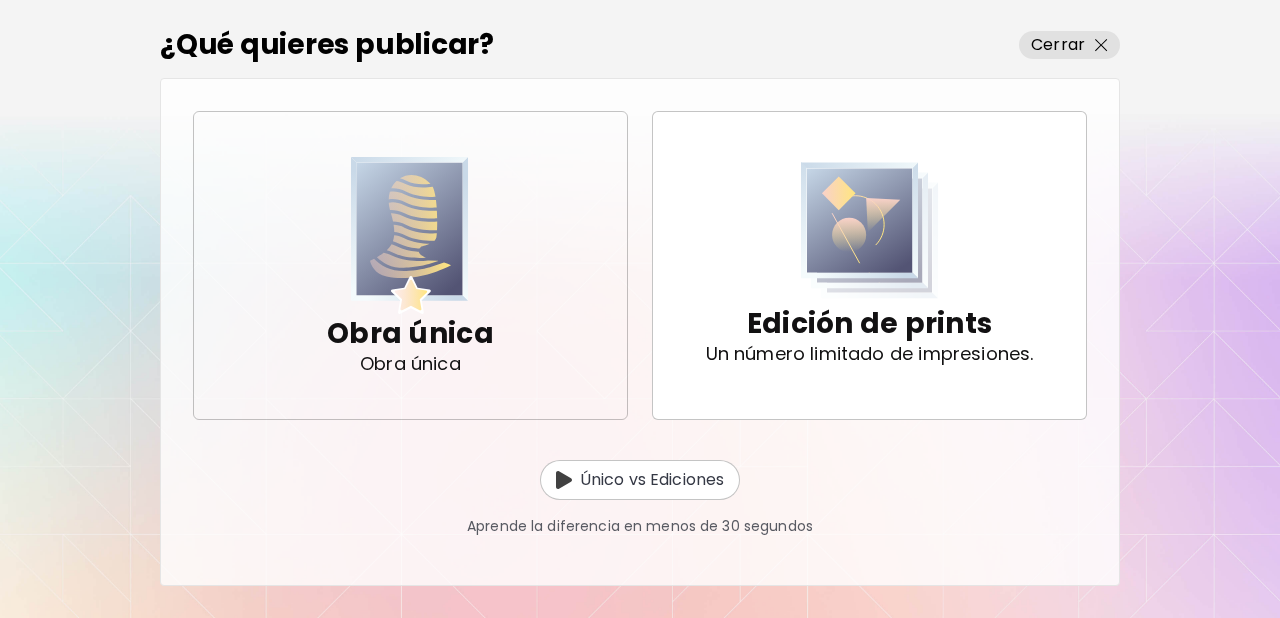 click at bounding box center [410, 235] 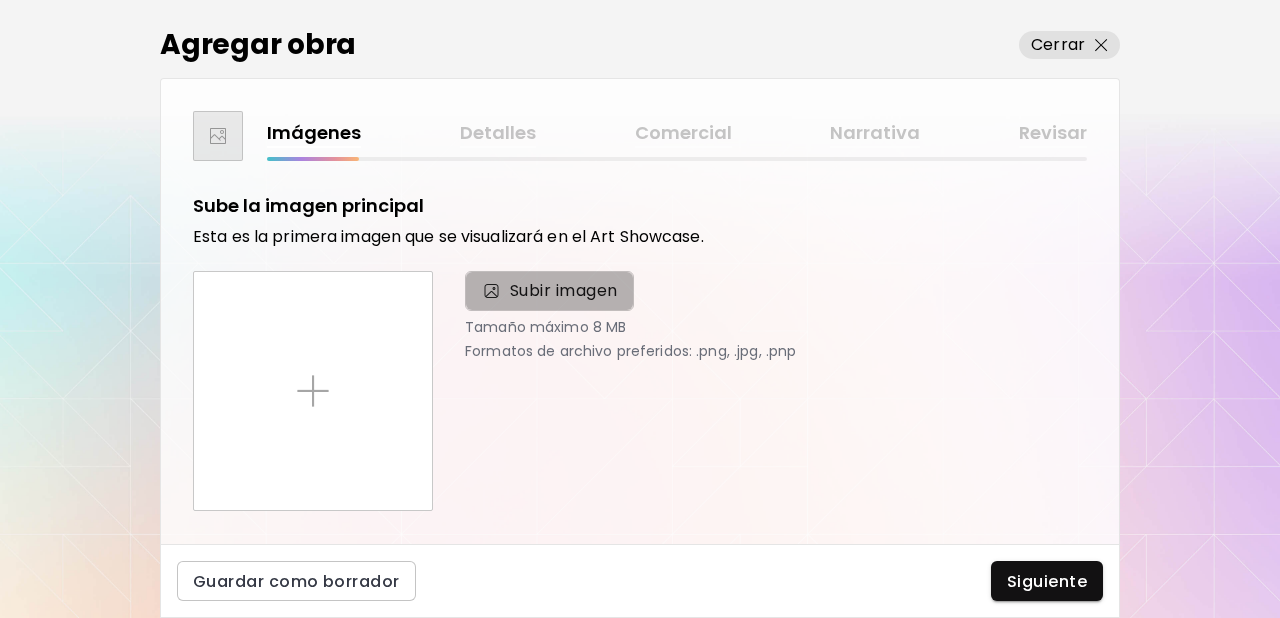 click on "Subir imagen" at bounding box center (564, 291) 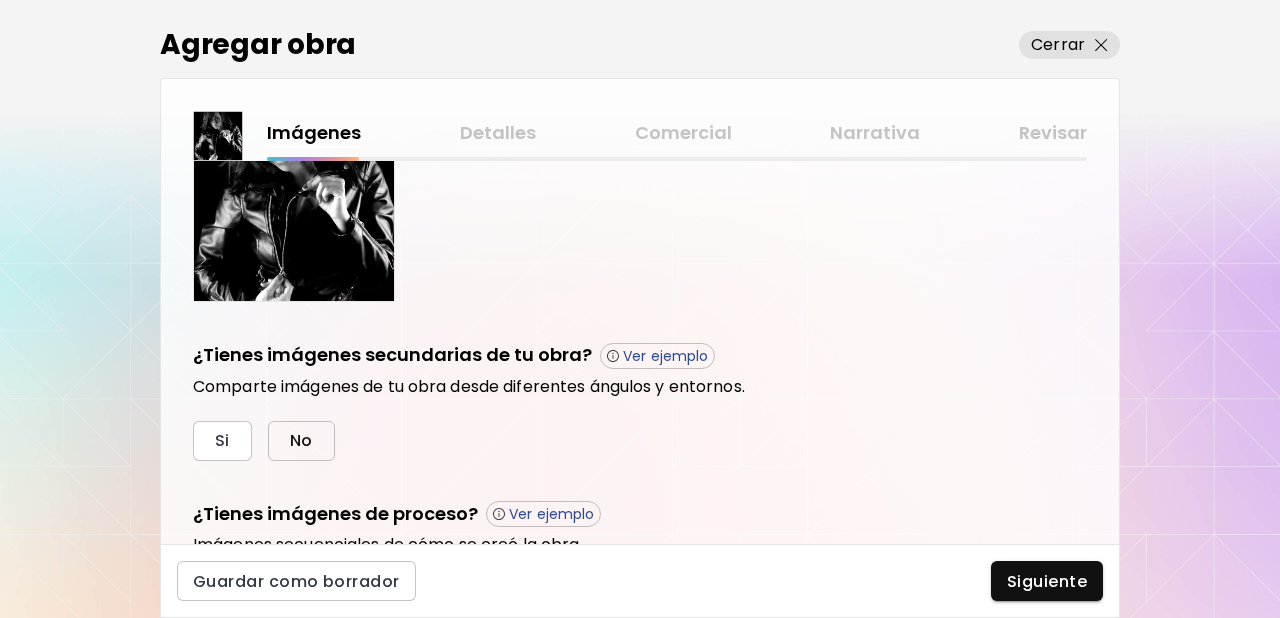 scroll, scrollTop: 676, scrollLeft: 0, axis: vertical 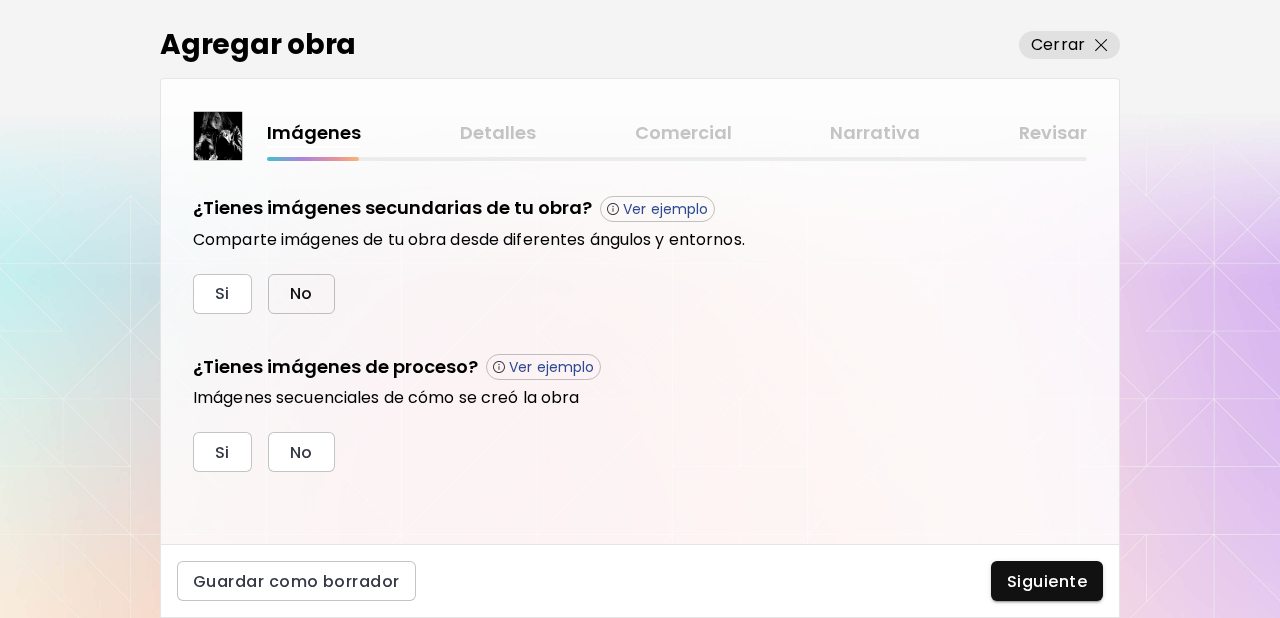 click on "No" at bounding box center [301, 293] 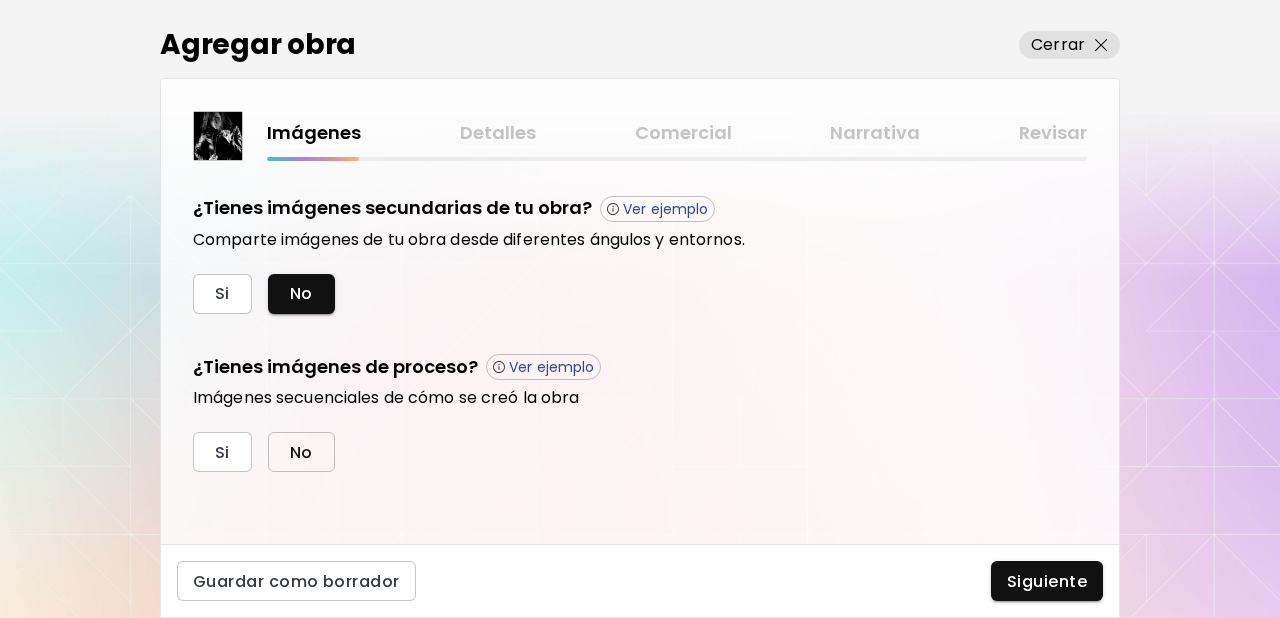 click on "No" at bounding box center (301, 452) 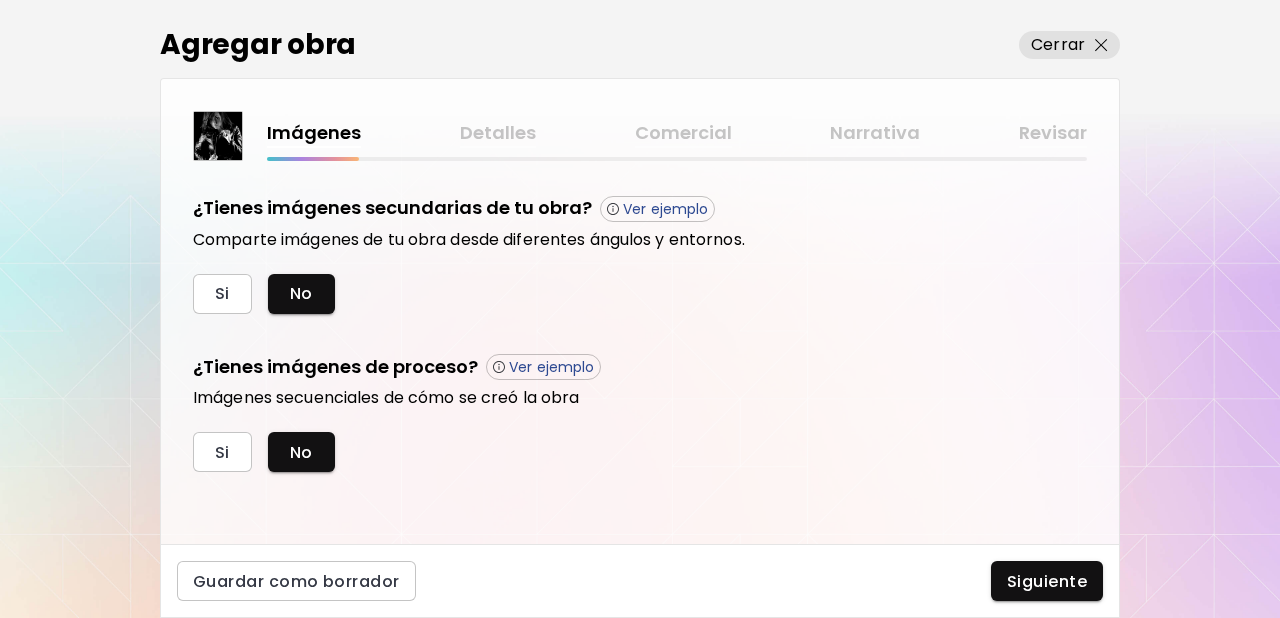 click on "Siguiente" at bounding box center [1047, 581] 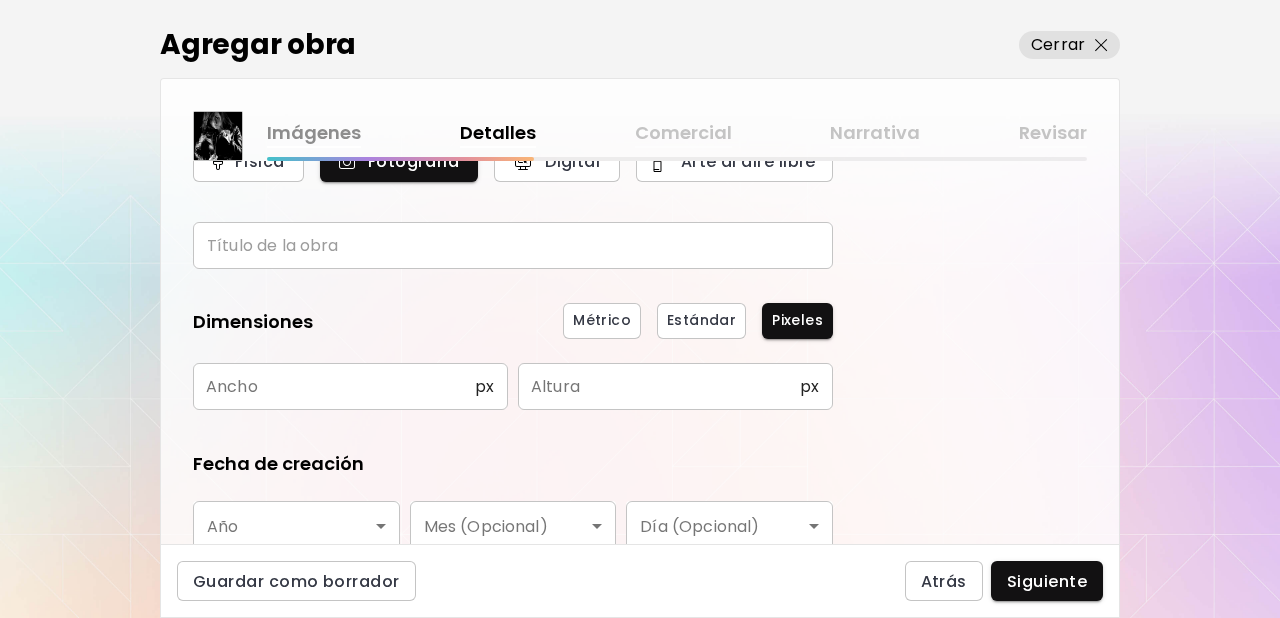 scroll, scrollTop: 117, scrollLeft: 0, axis: vertical 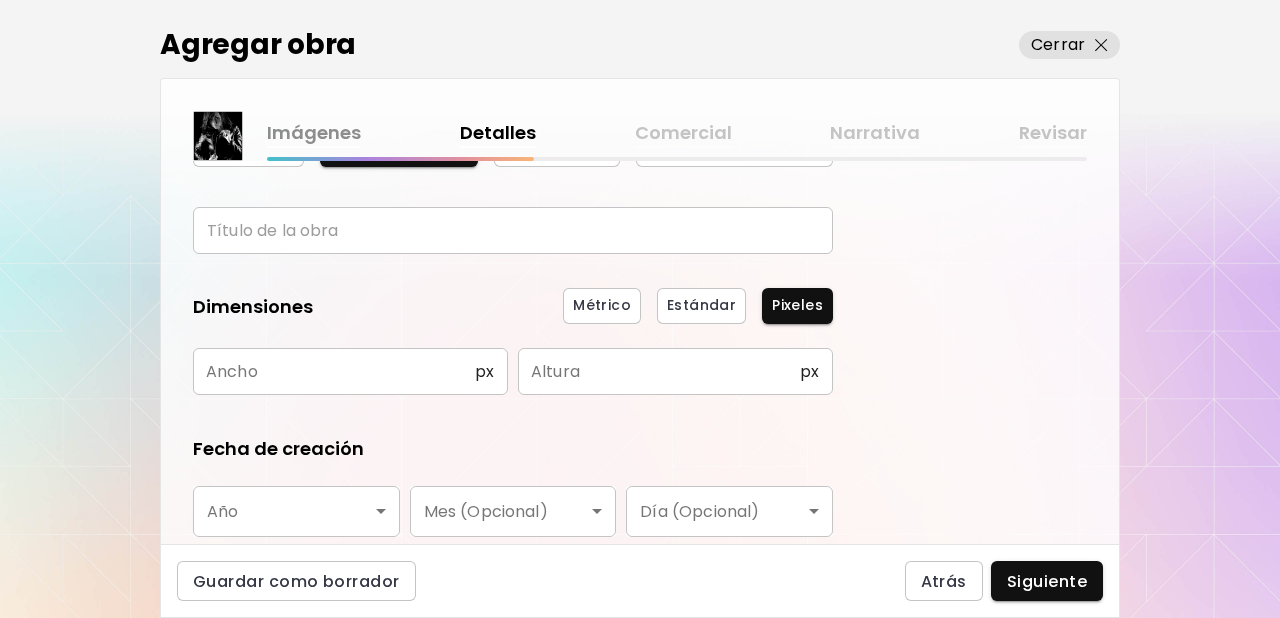 click at bounding box center [513, 230] 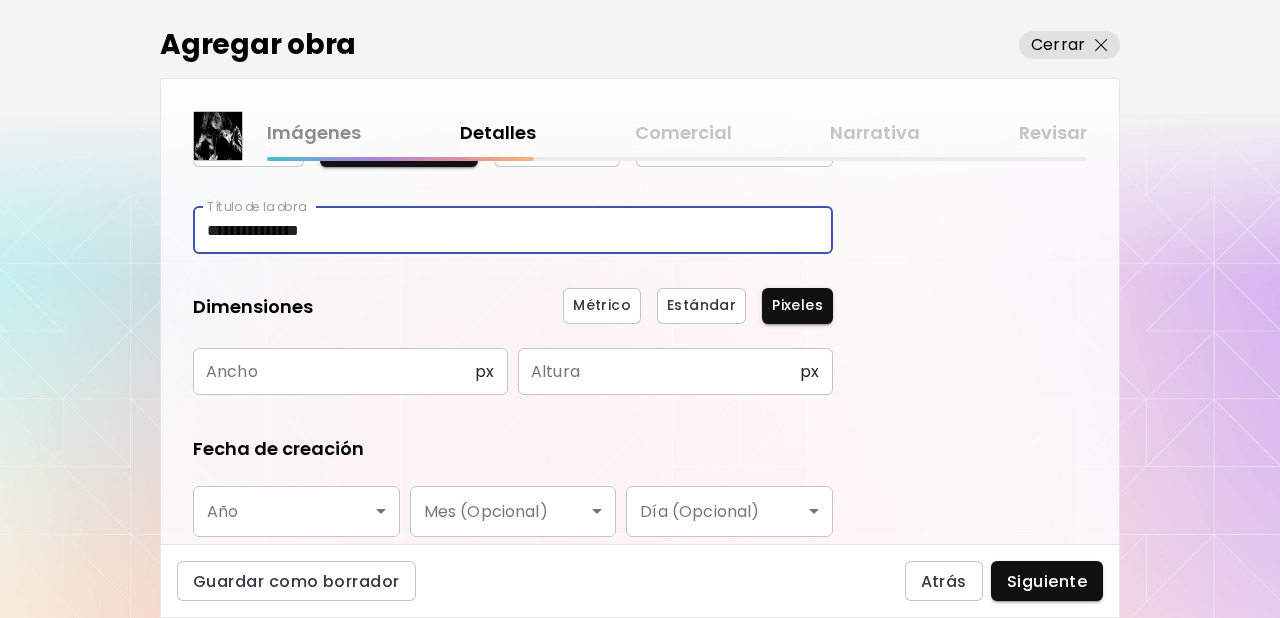 type on "**********" 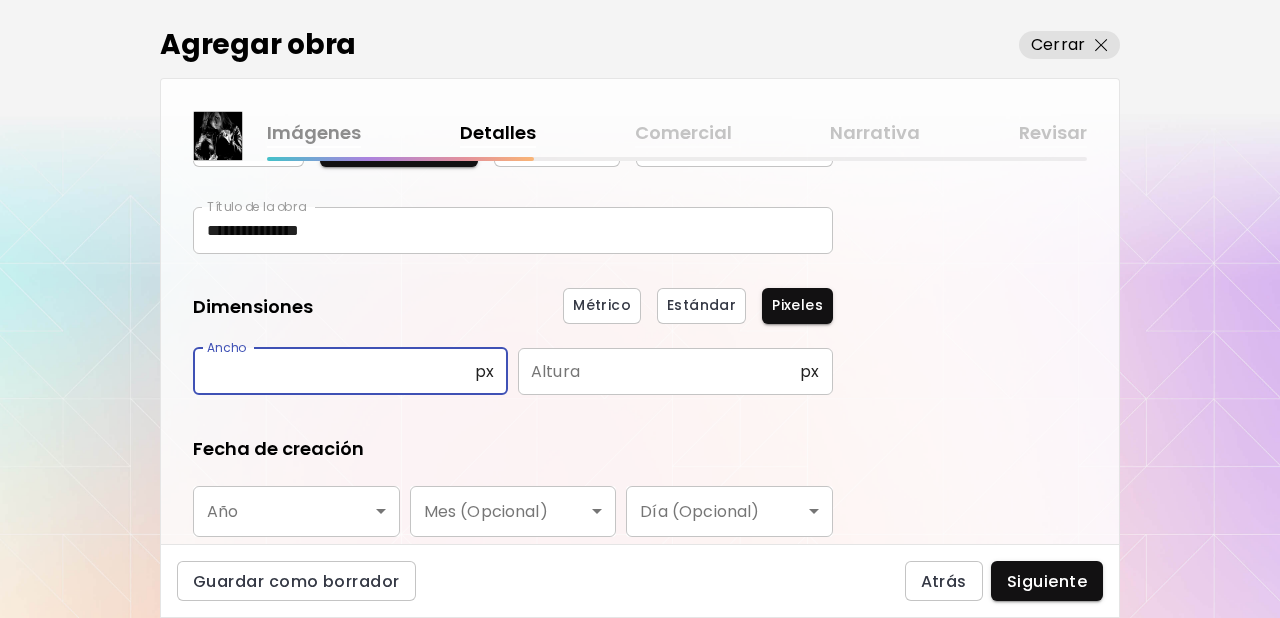 click at bounding box center (334, 371) 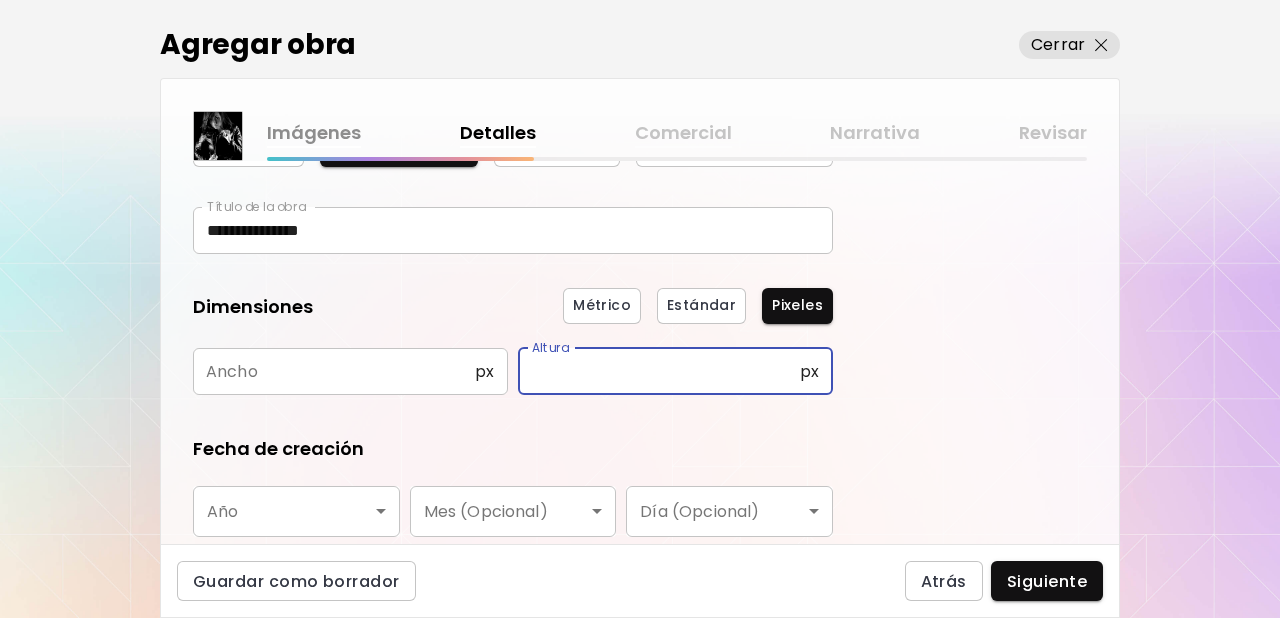 click at bounding box center (659, 371) 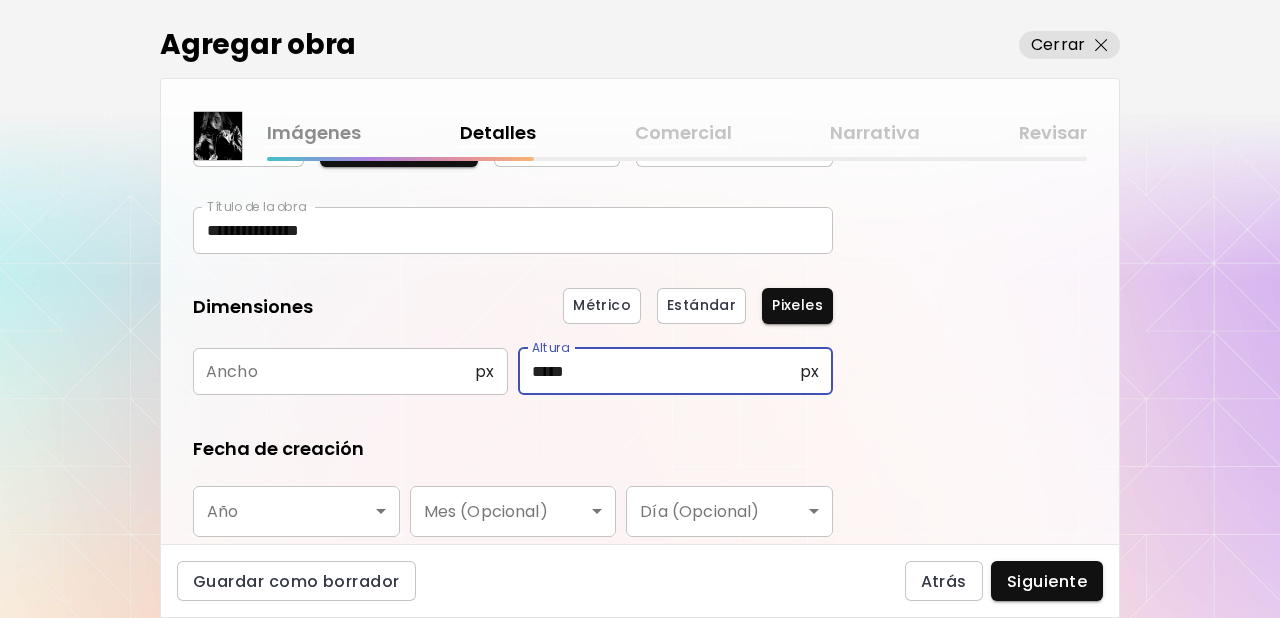 type on "*****" 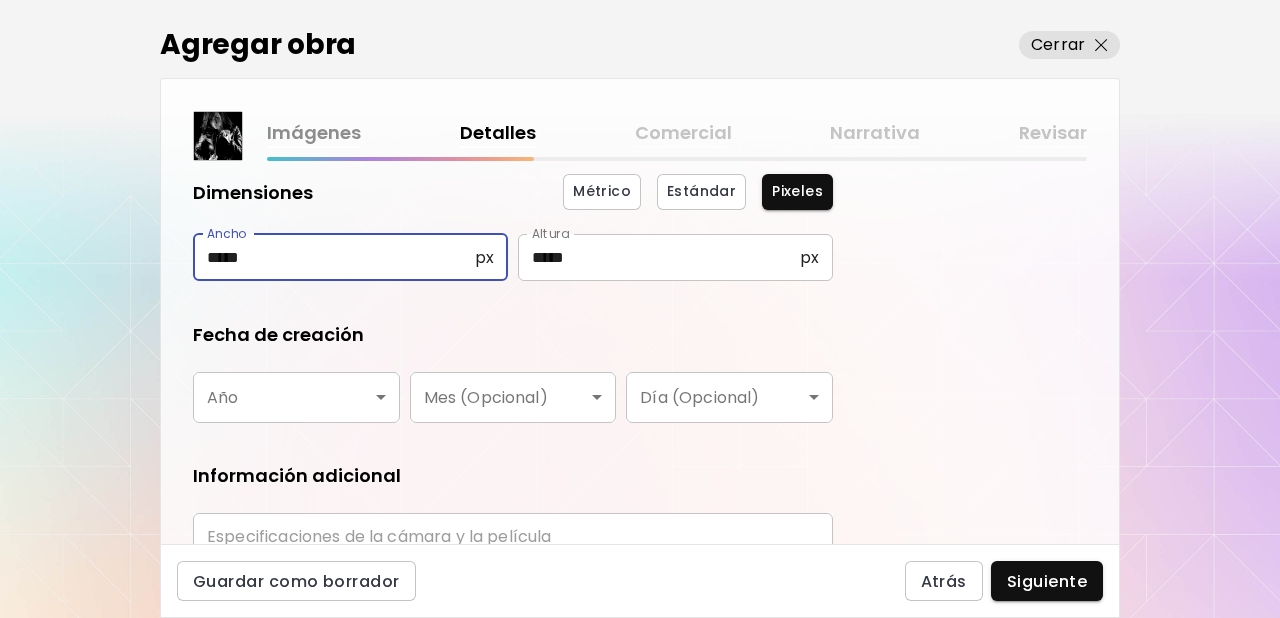 scroll, scrollTop: 237, scrollLeft: 0, axis: vertical 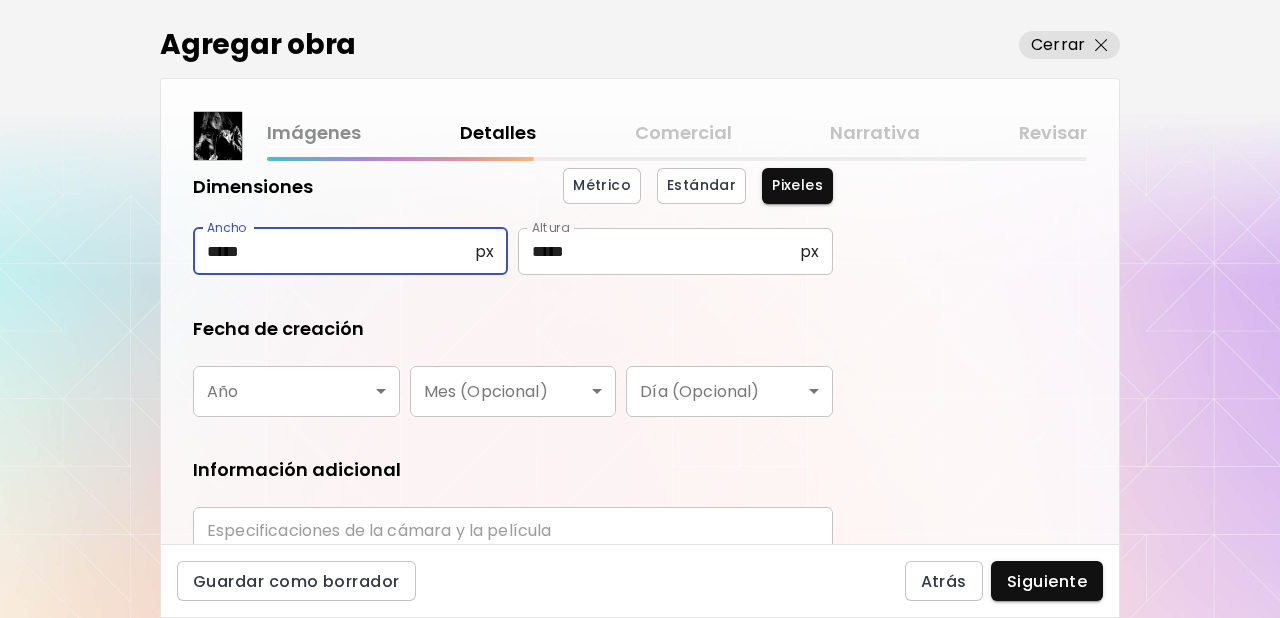 type on "*****" 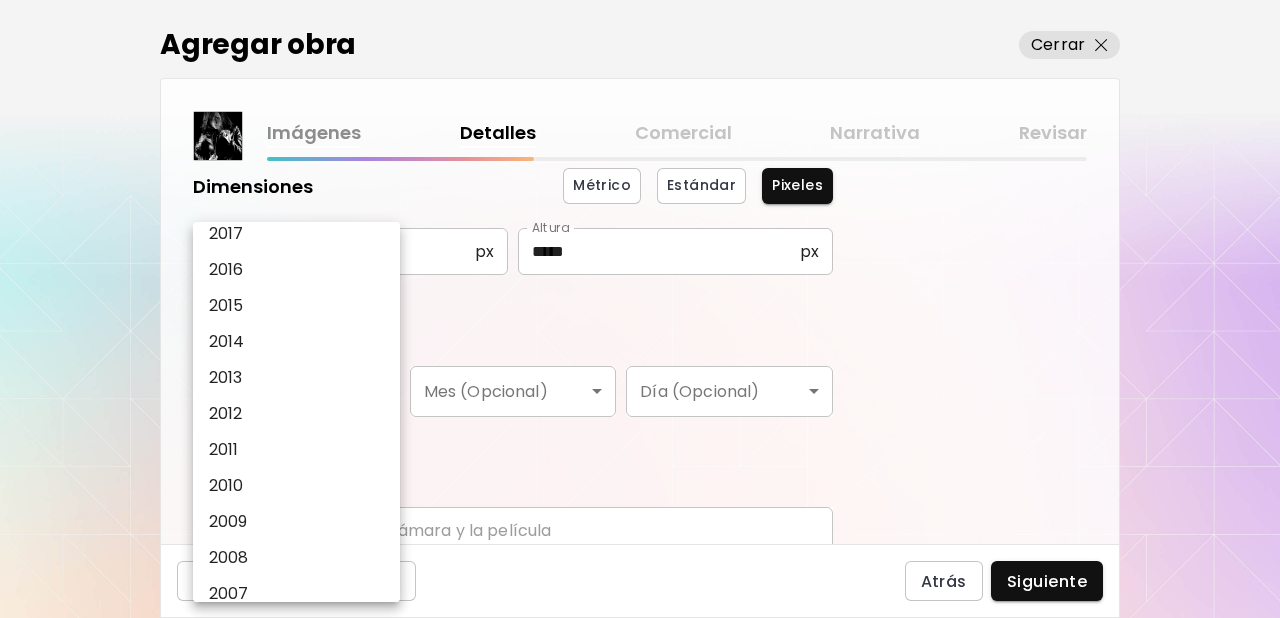 scroll, scrollTop: 301, scrollLeft: 0, axis: vertical 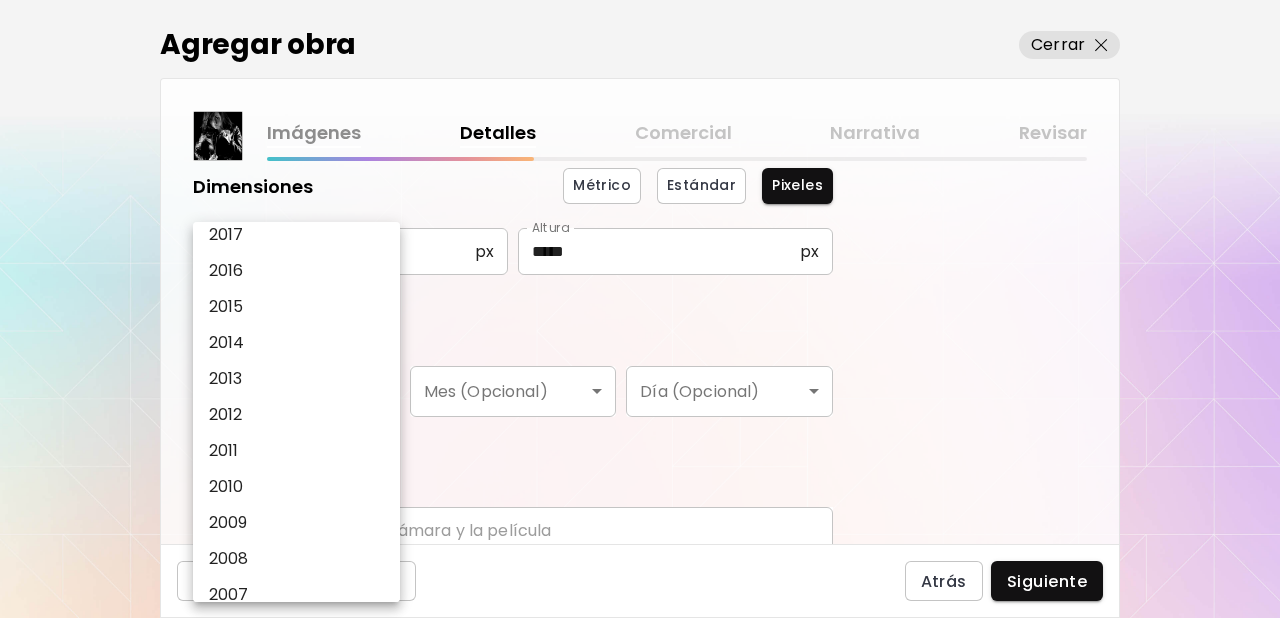 click on "2013" at bounding box center (226, 379) 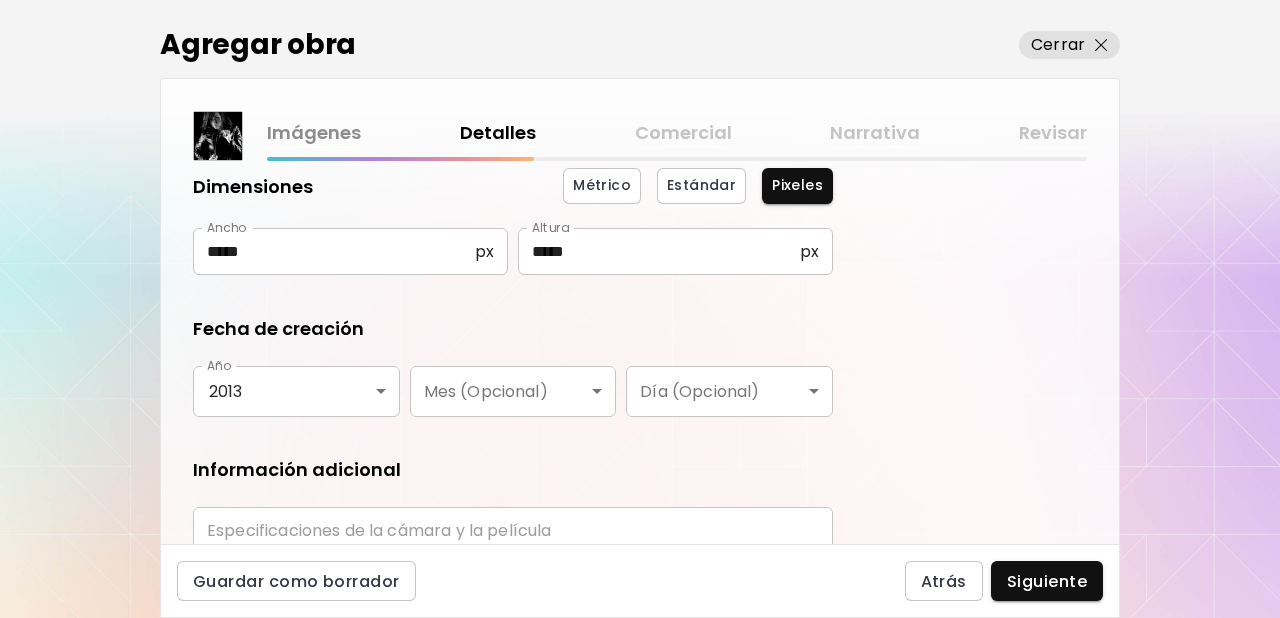 click on "**********" at bounding box center (640, 352) 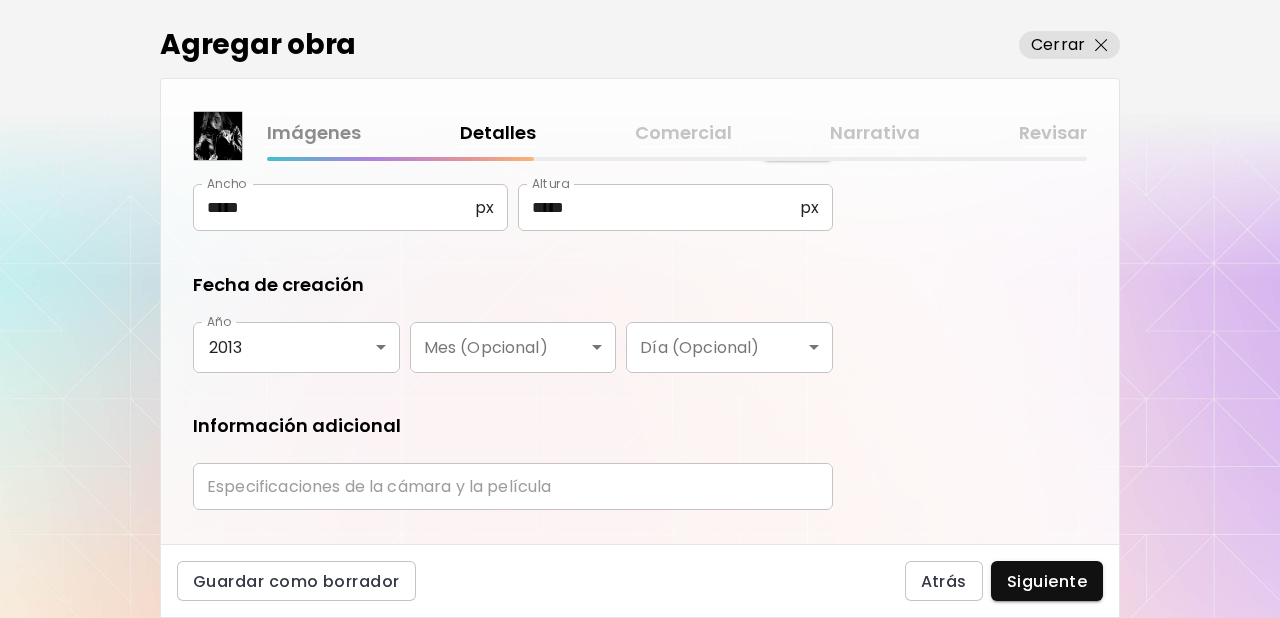 scroll, scrollTop: 327, scrollLeft: 0, axis: vertical 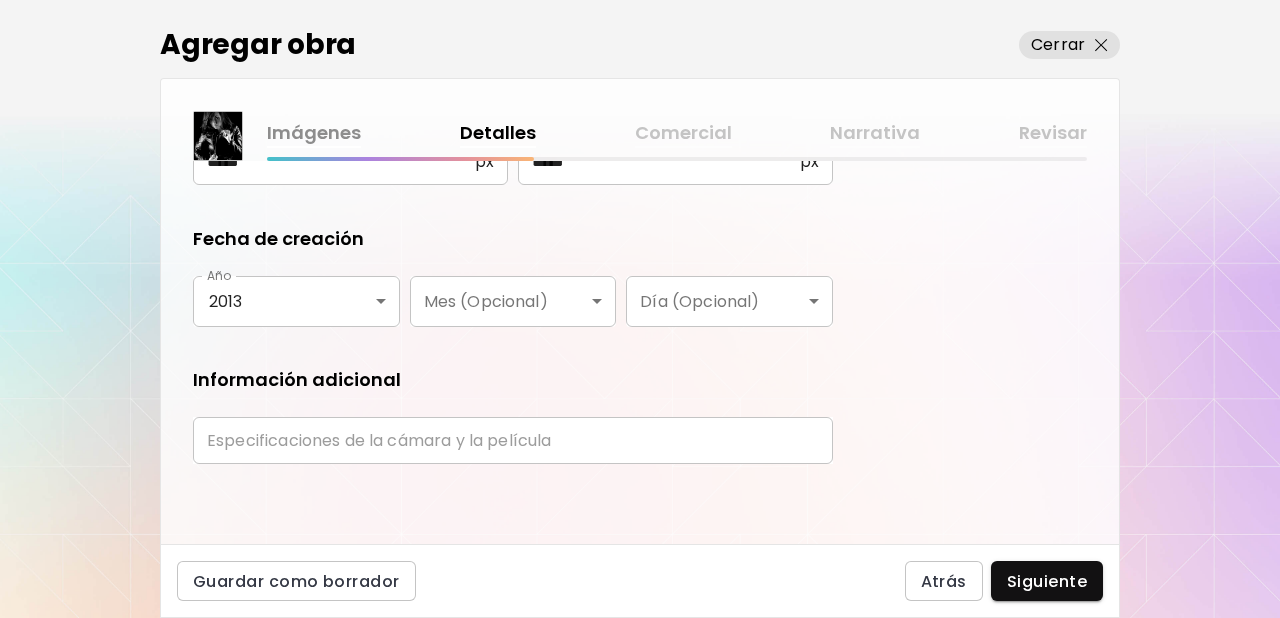 click at bounding box center (513, 440) 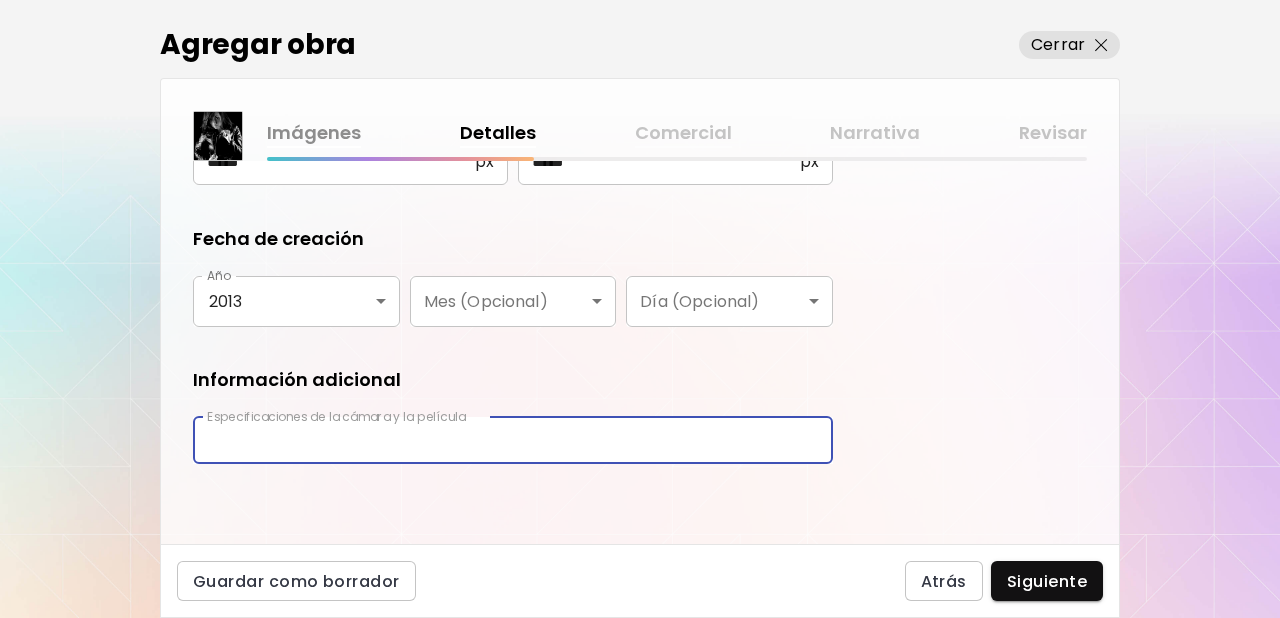 type on "**********" 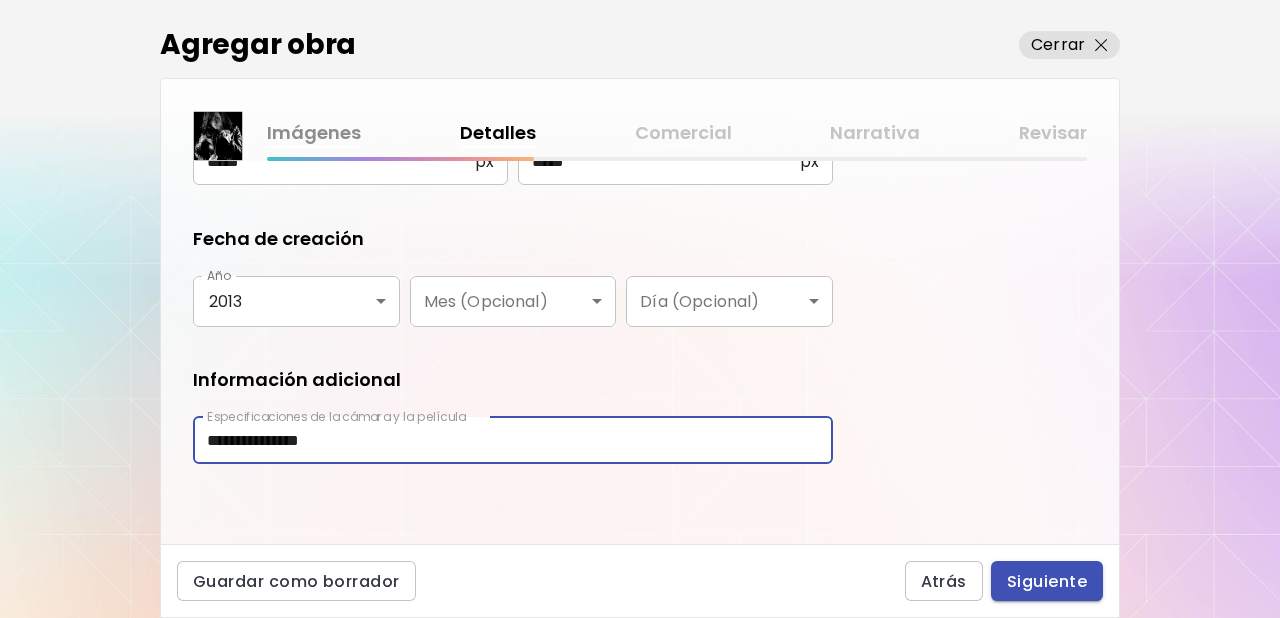 click on "Siguiente" at bounding box center (1047, 581) 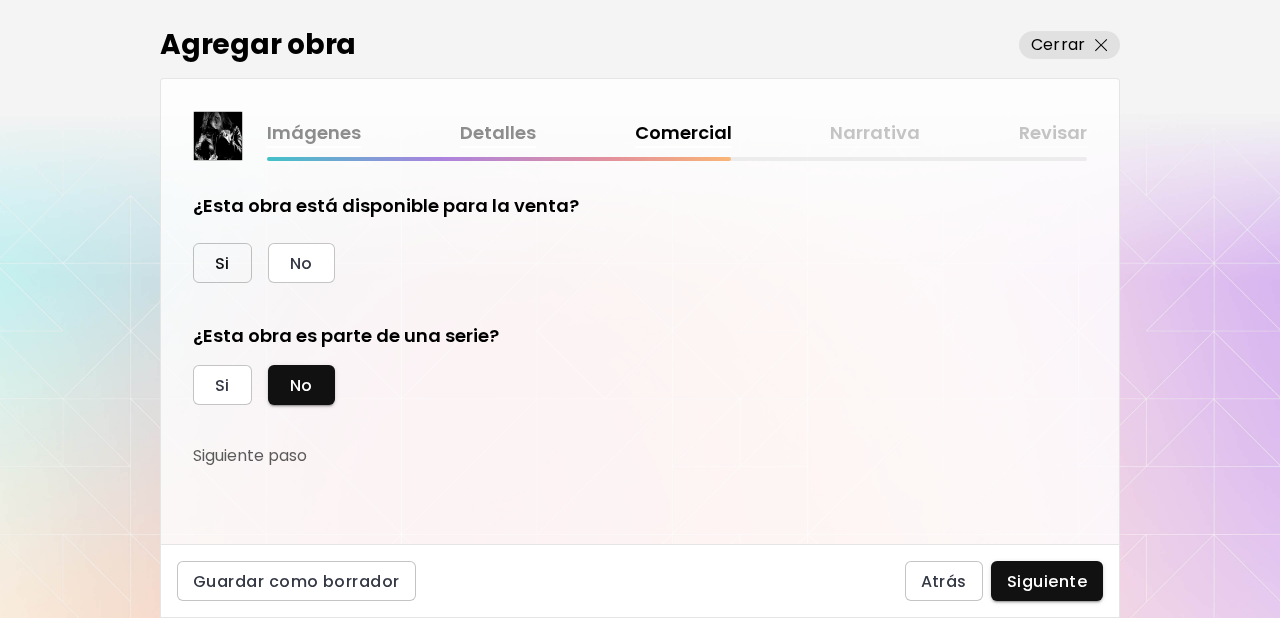 click on "Si" at bounding box center (222, 263) 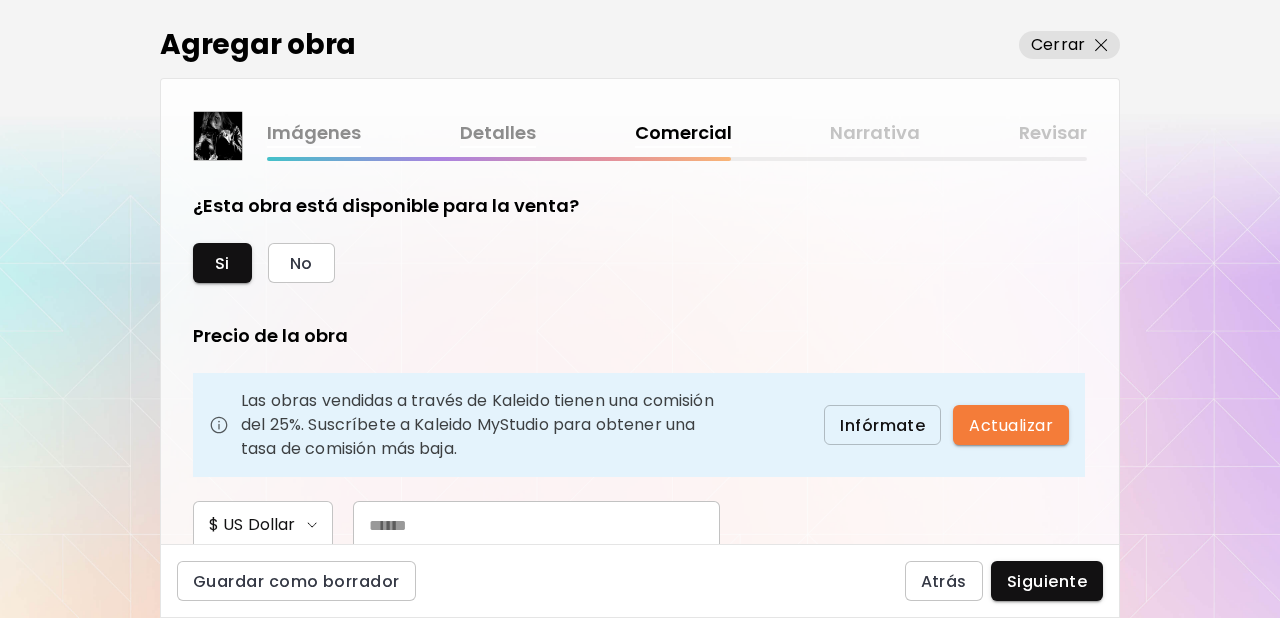 click at bounding box center (536, 525) 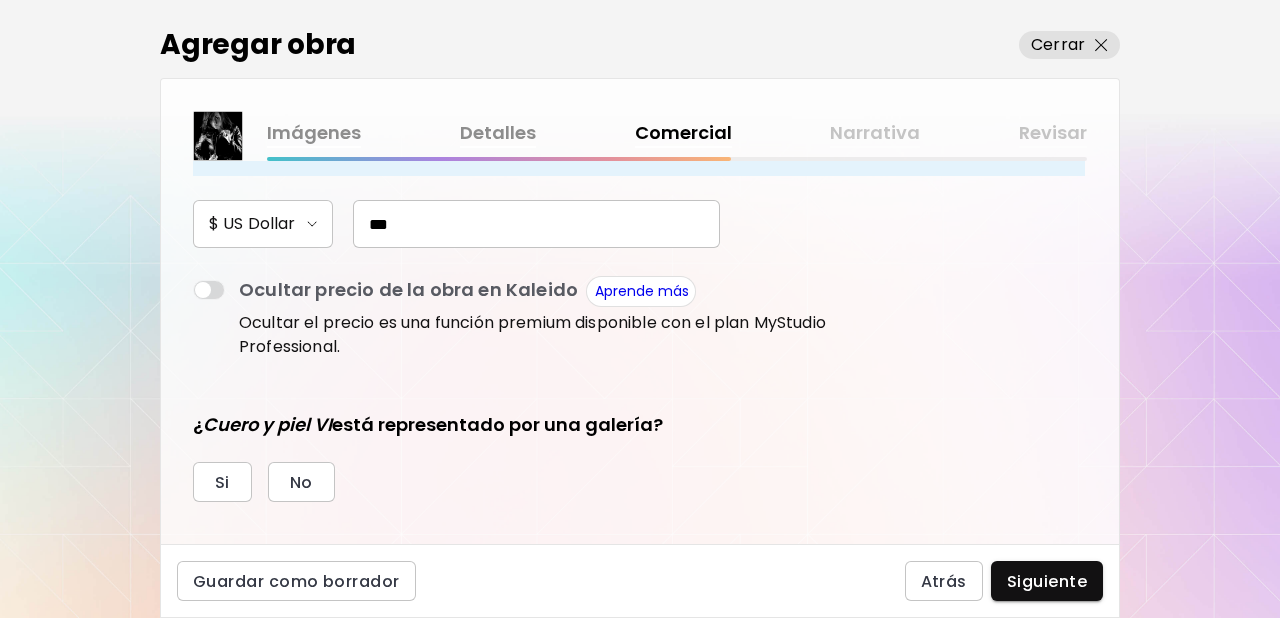 scroll, scrollTop: 422, scrollLeft: 0, axis: vertical 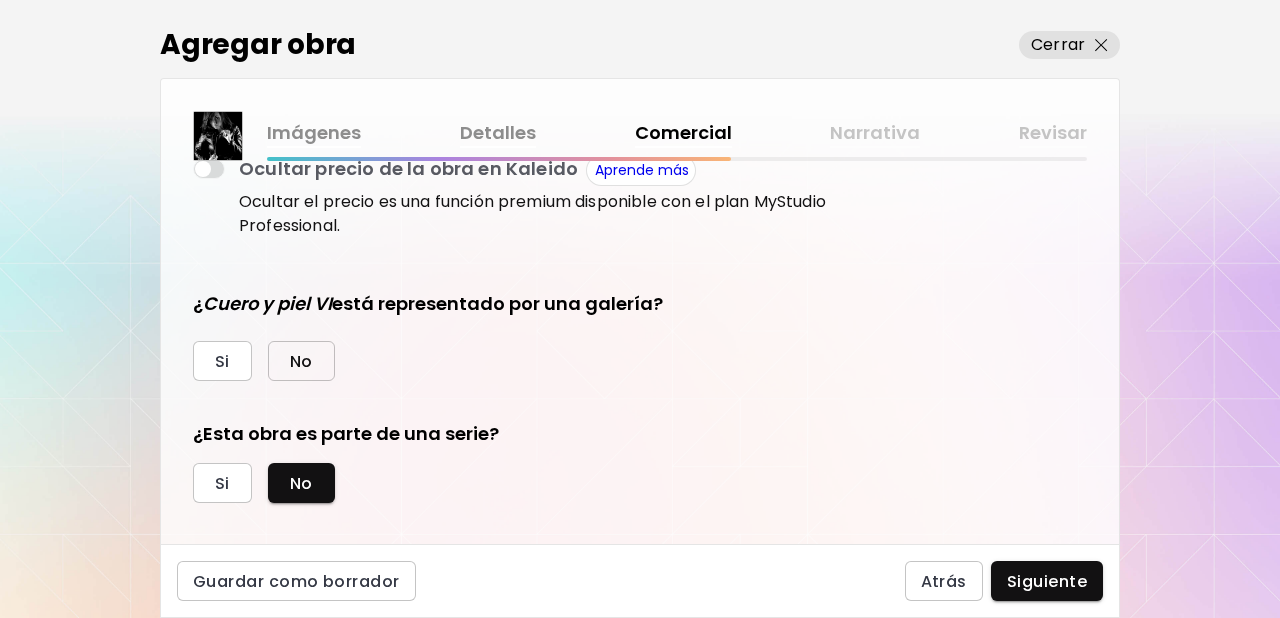 click on "No" at bounding box center (301, 361) 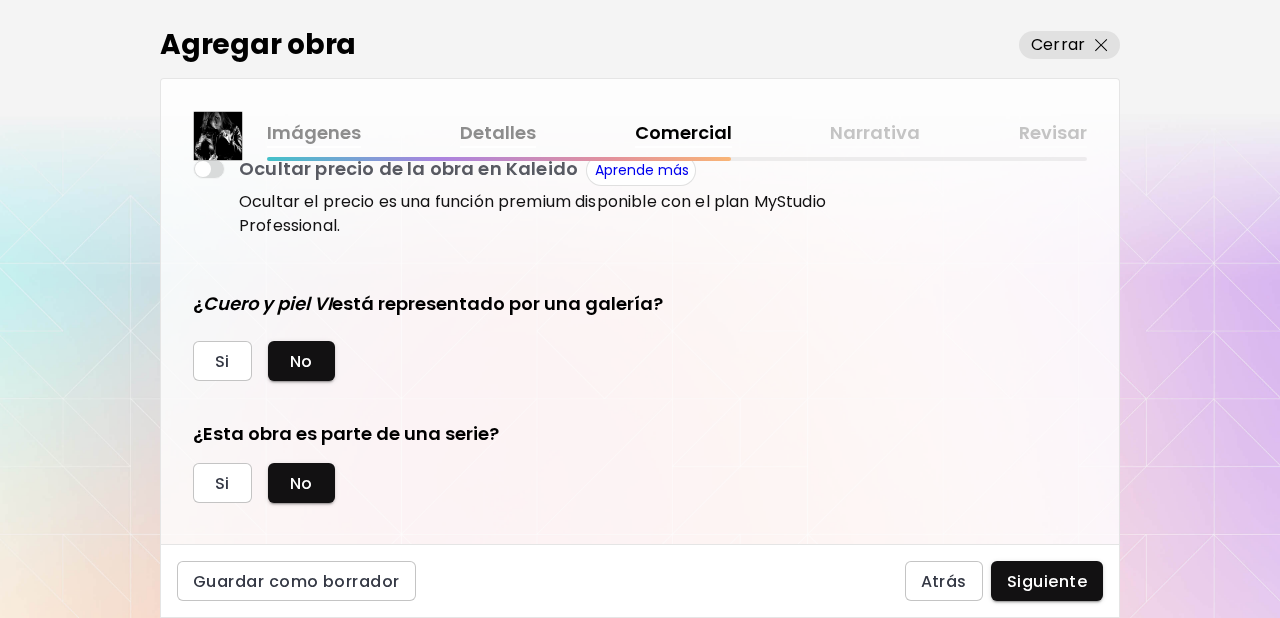 scroll, scrollTop: 443, scrollLeft: 0, axis: vertical 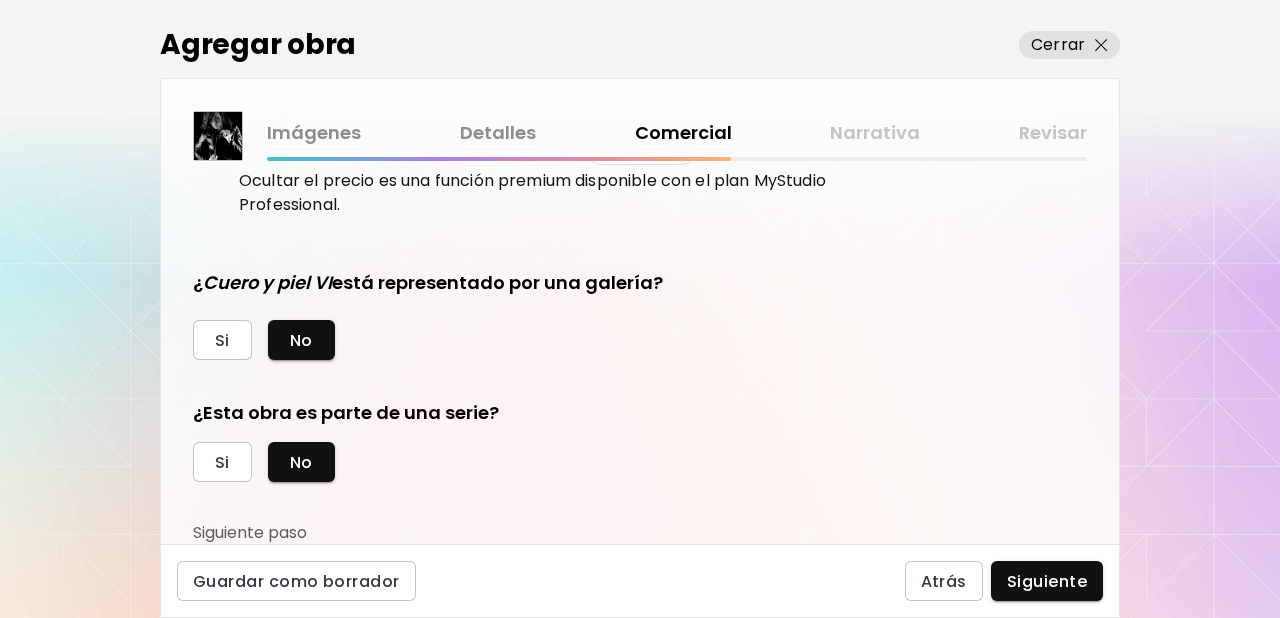 click on "Siguiente" at bounding box center (1047, 581) 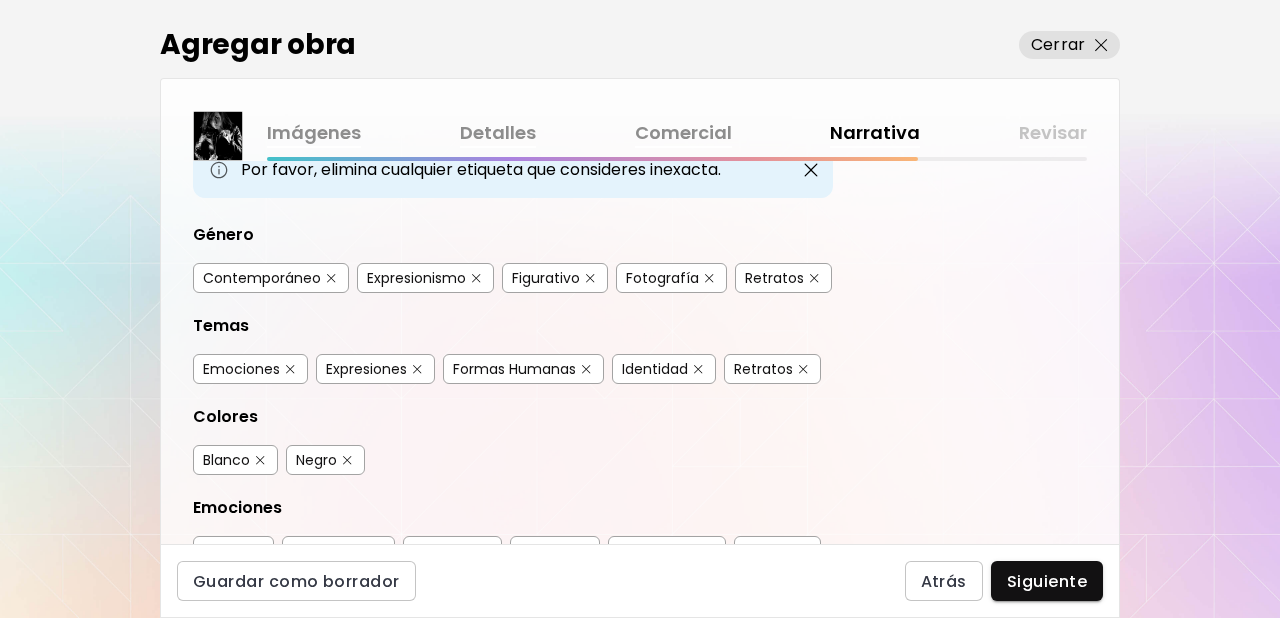 scroll, scrollTop: 159, scrollLeft: 0, axis: vertical 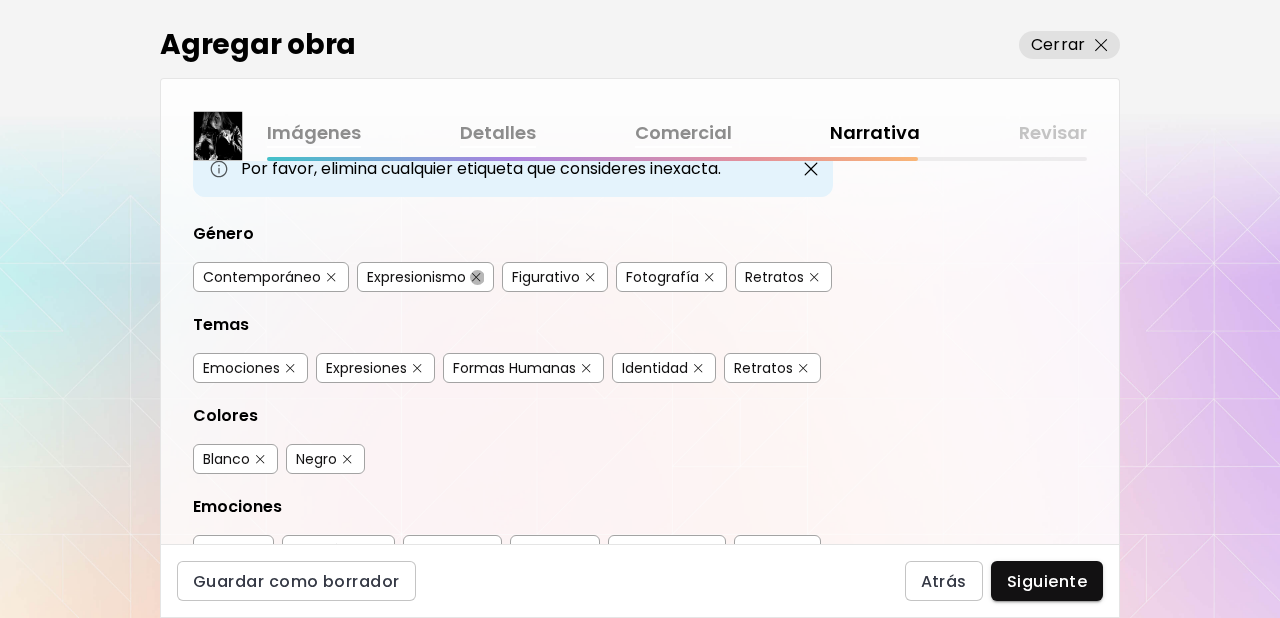 click at bounding box center (476, 277) 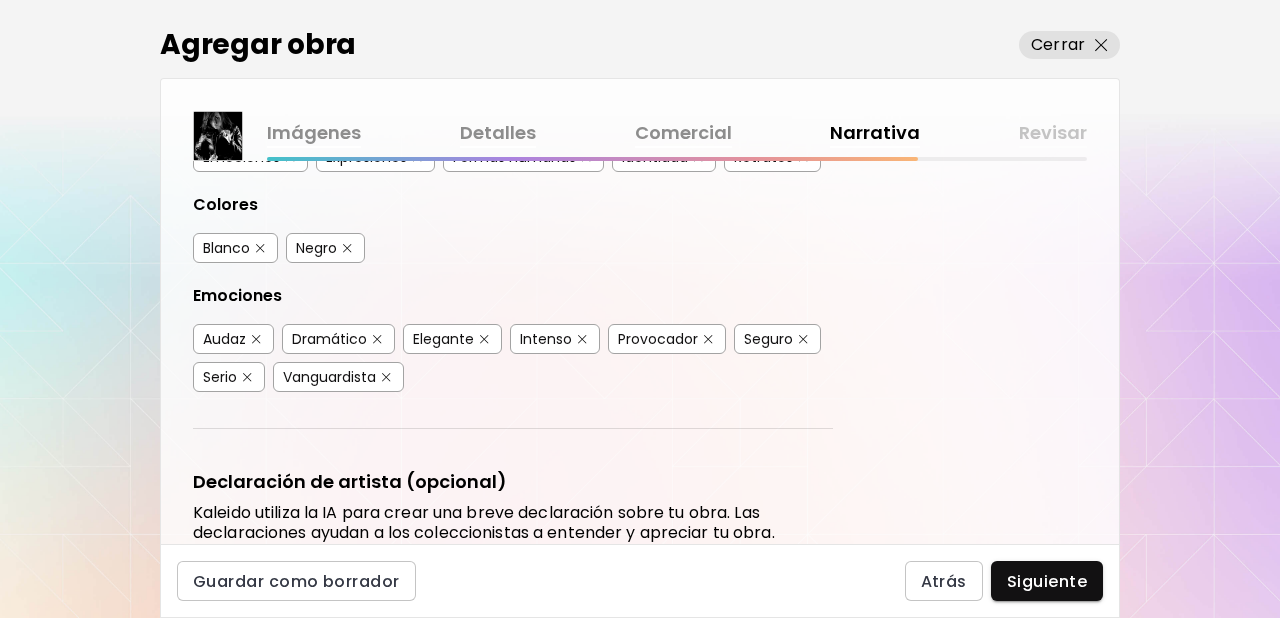 scroll, scrollTop: 372, scrollLeft: 0, axis: vertical 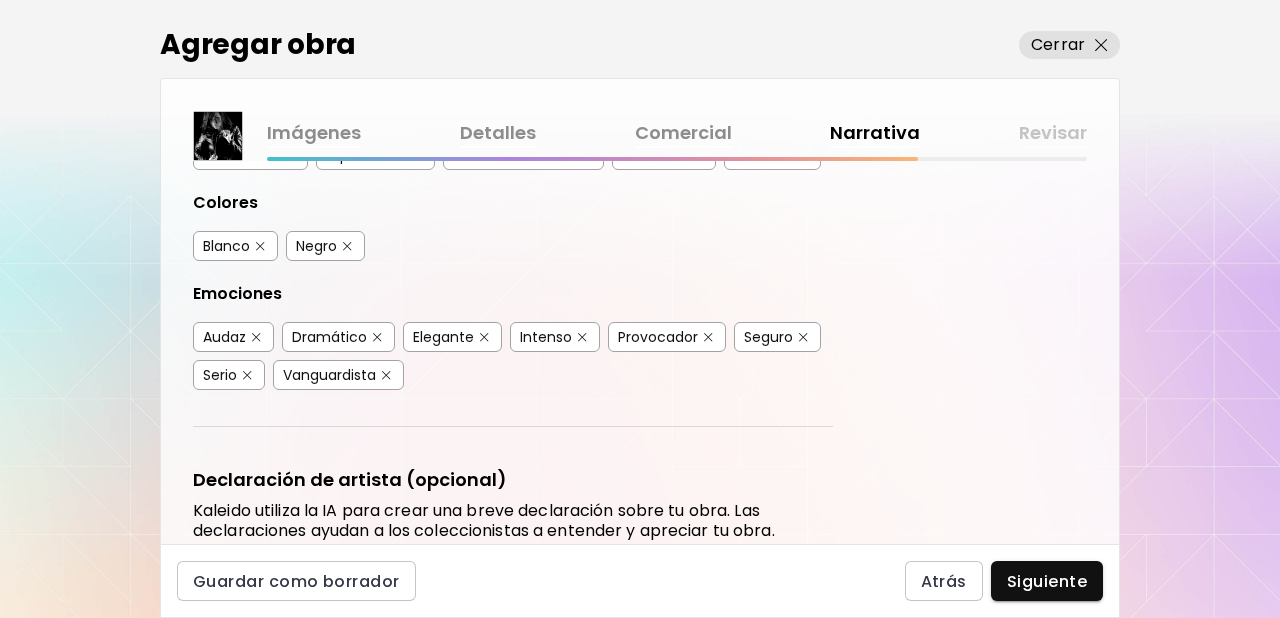 click at bounding box center [803, 337] 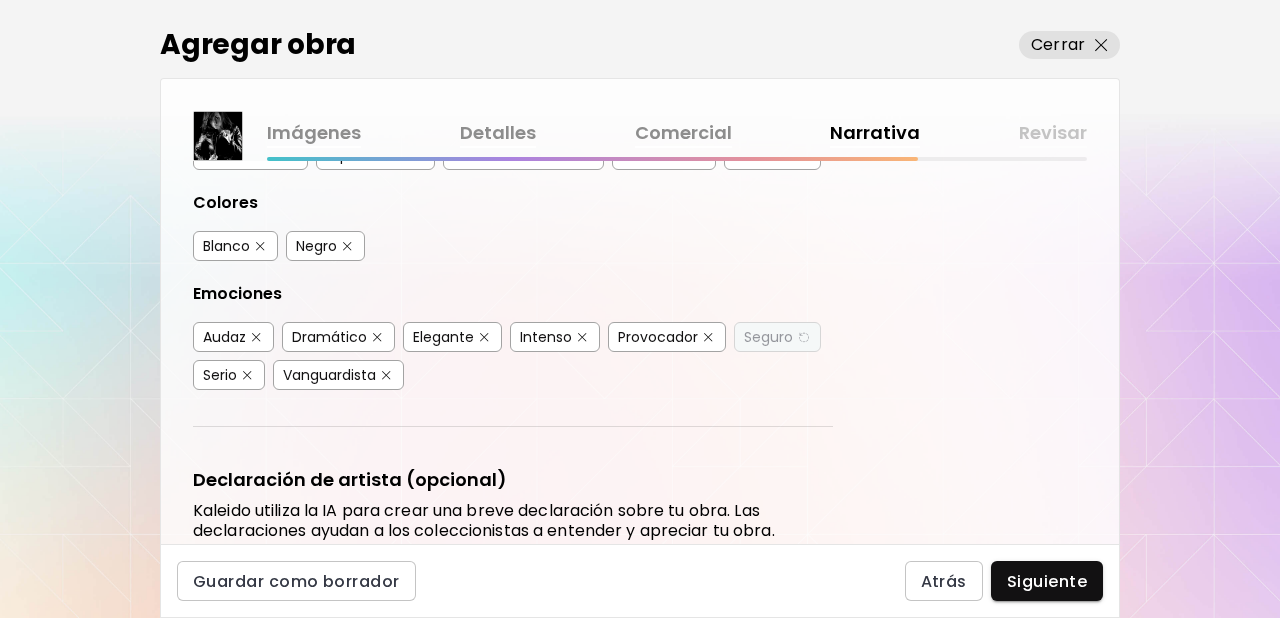 click at bounding box center [247, 375] 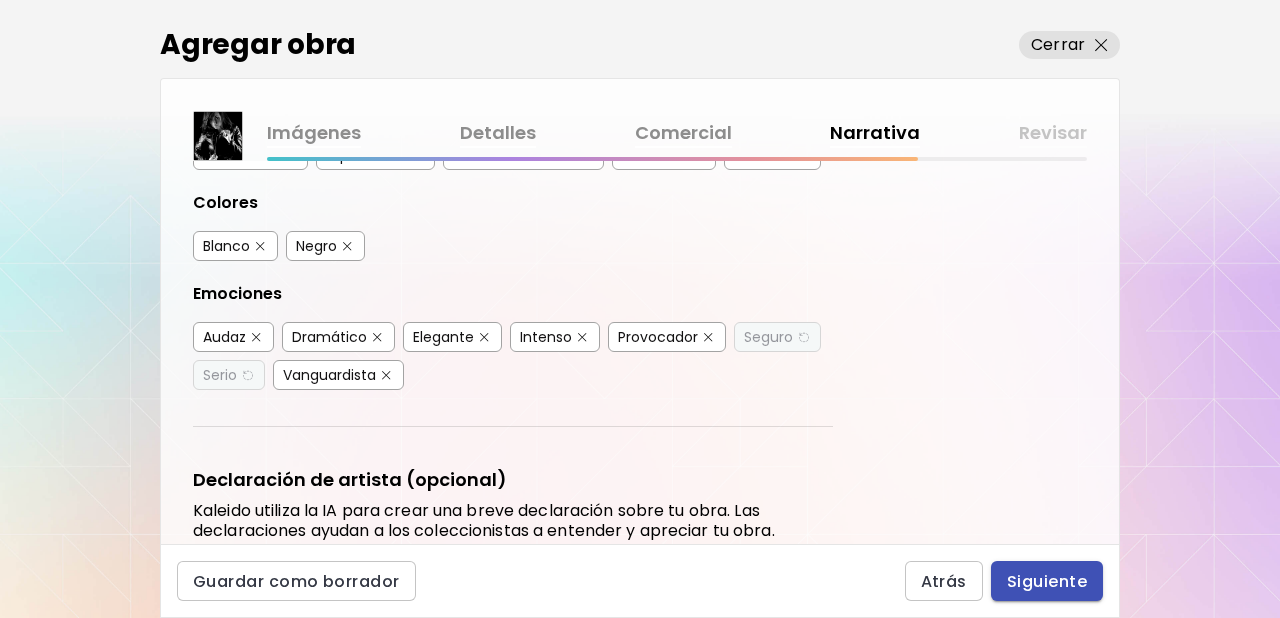 click on "Siguiente" at bounding box center [1047, 581] 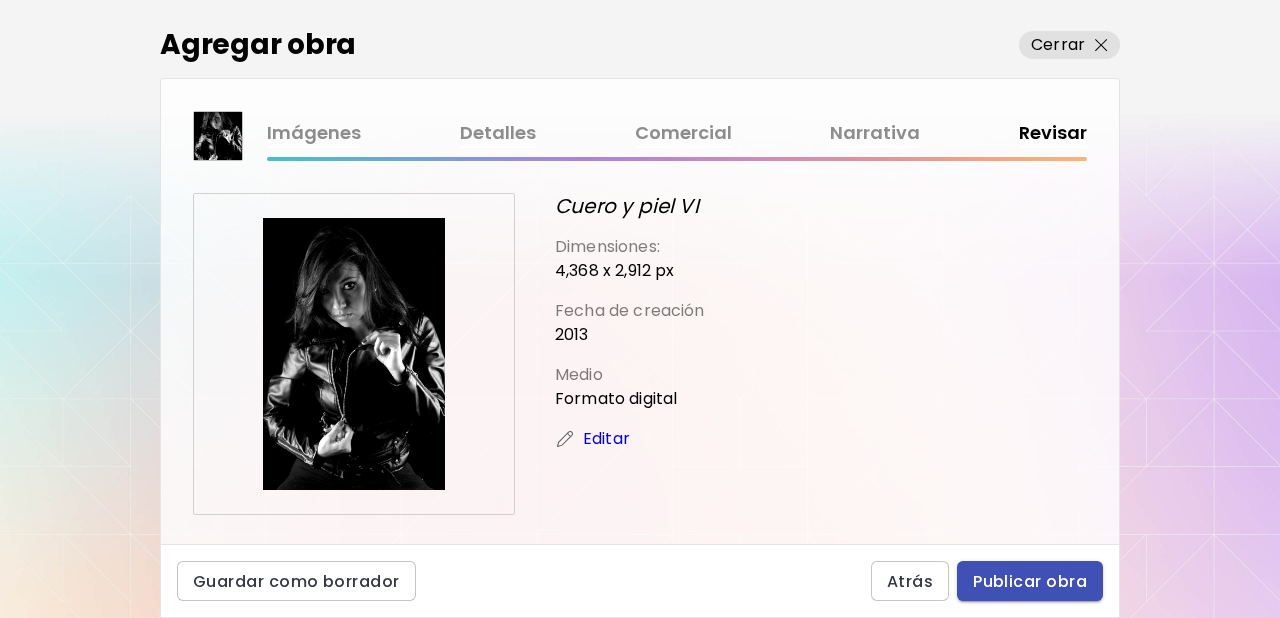 click on "Publicar obra" at bounding box center (1030, 581) 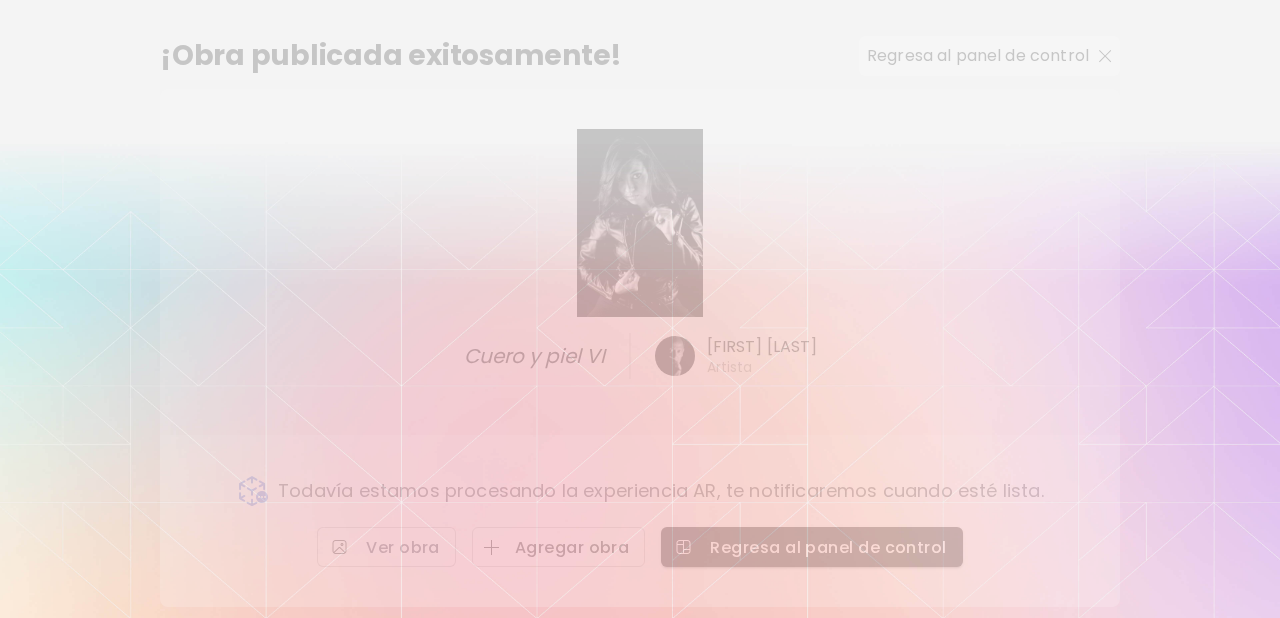 click on "Agregar obra" at bounding box center (559, 547) 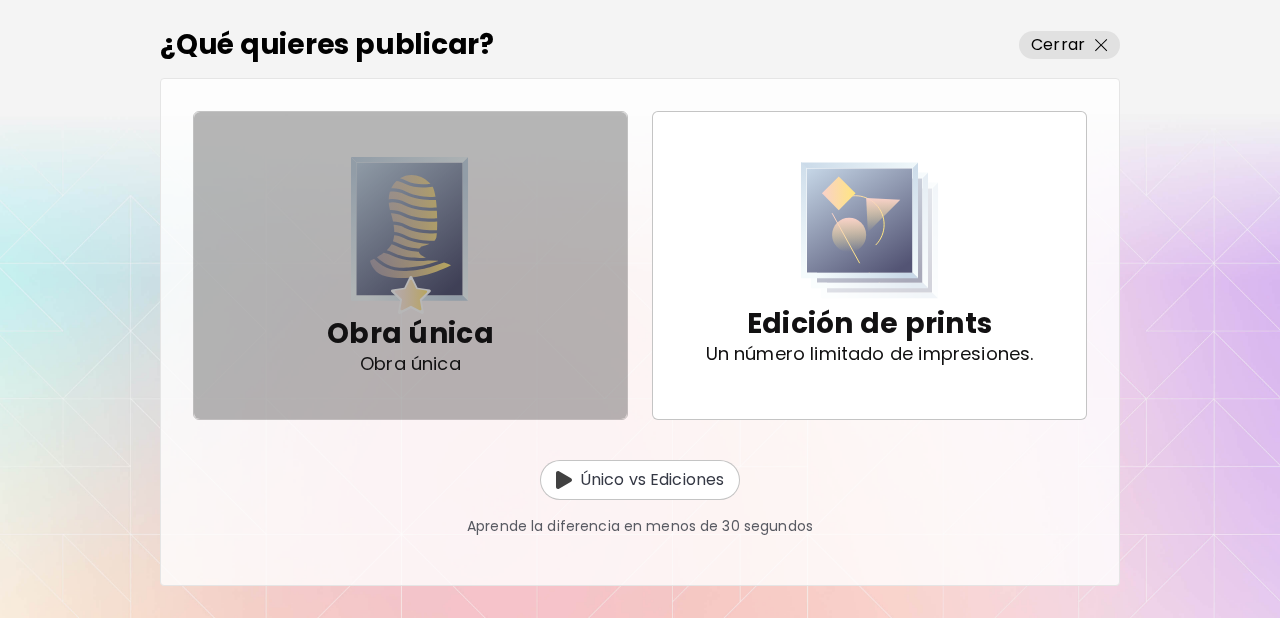 click at bounding box center (410, 235) 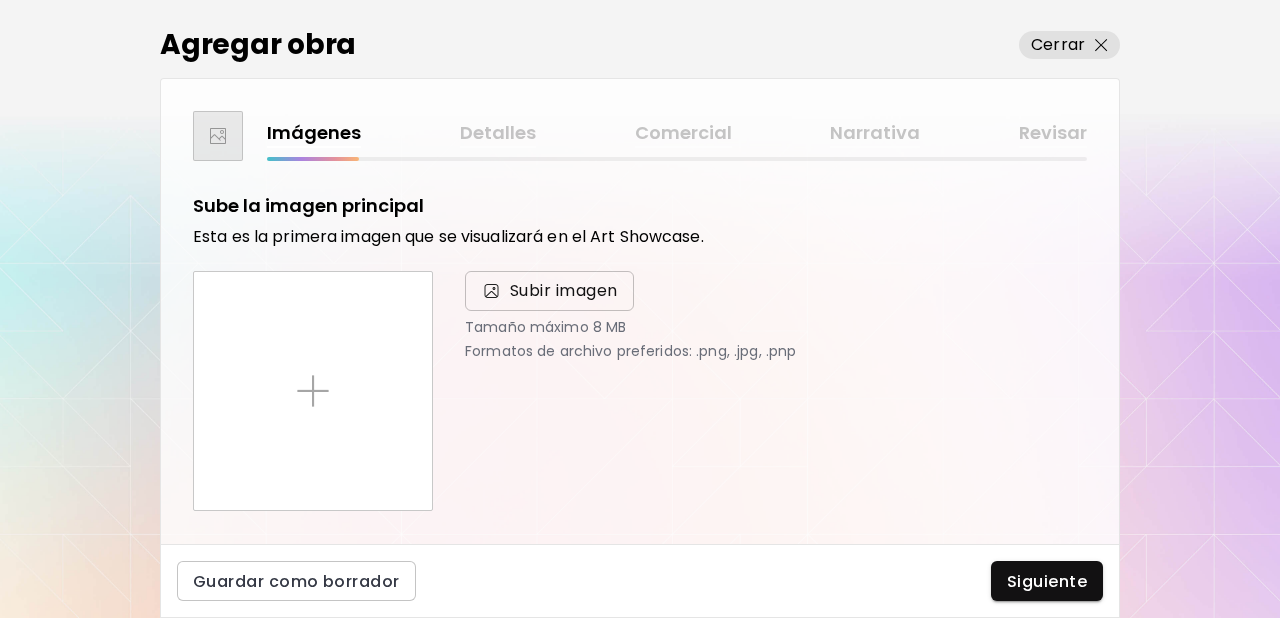 click on "Subir imagen" at bounding box center (564, 291) 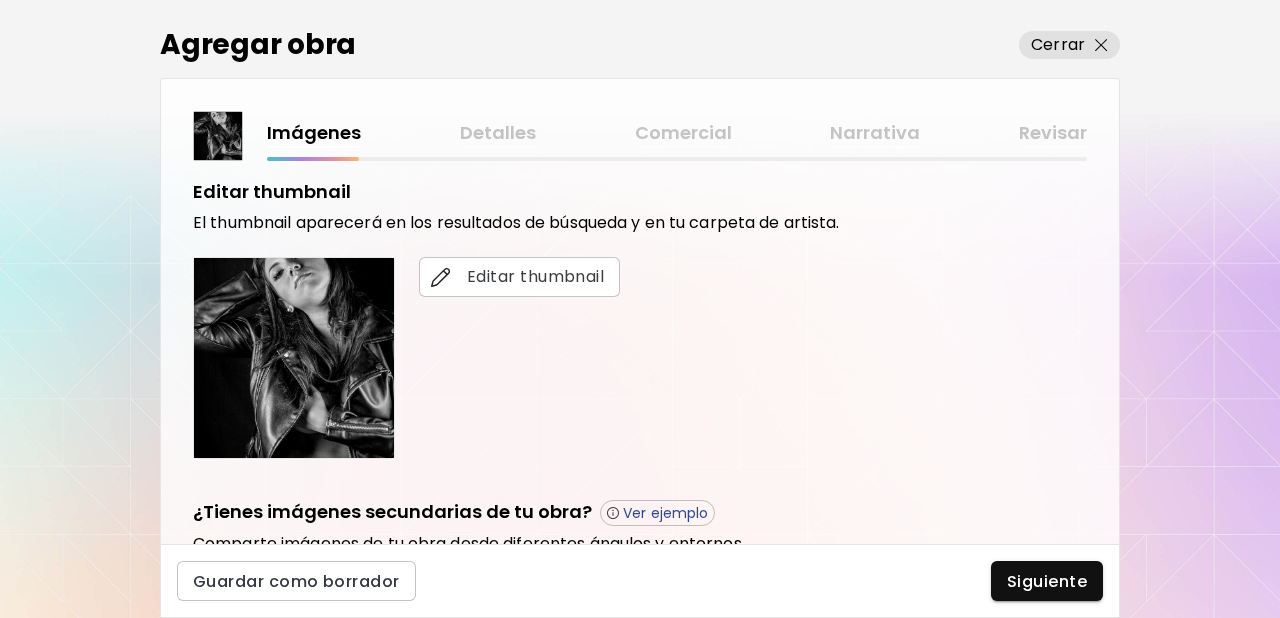 scroll, scrollTop: 374, scrollLeft: 0, axis: vertical 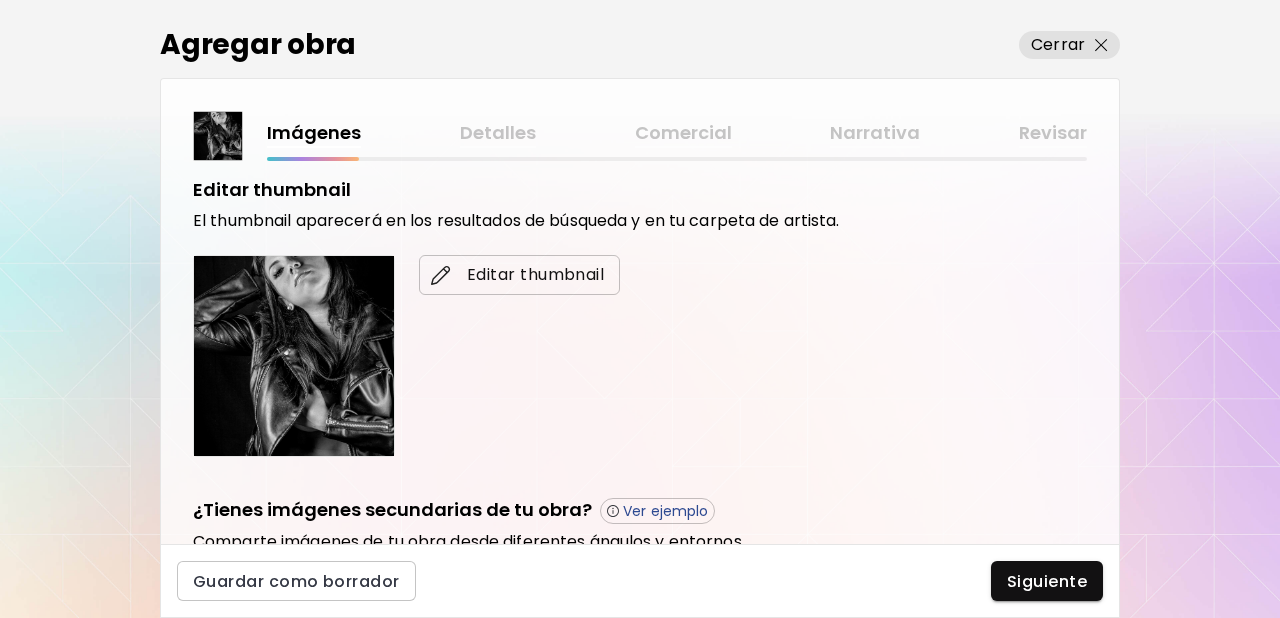 click on "Editar thumbnail" at bounding box center (519, 275) 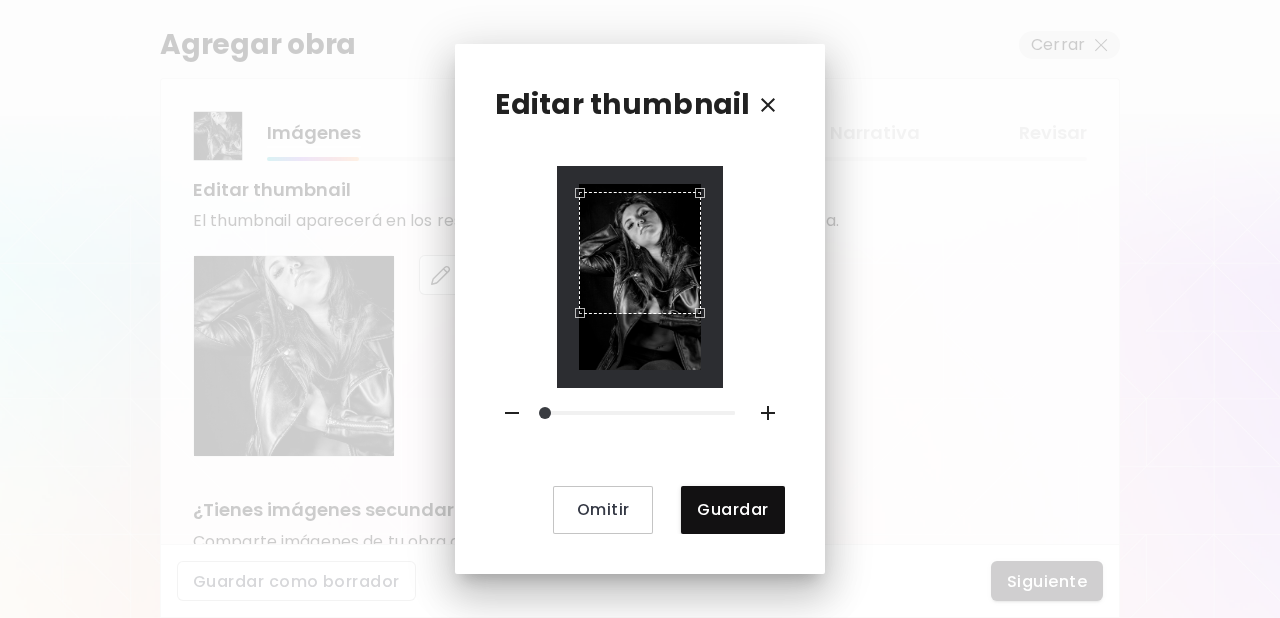 click at bounding box center [640, 253] 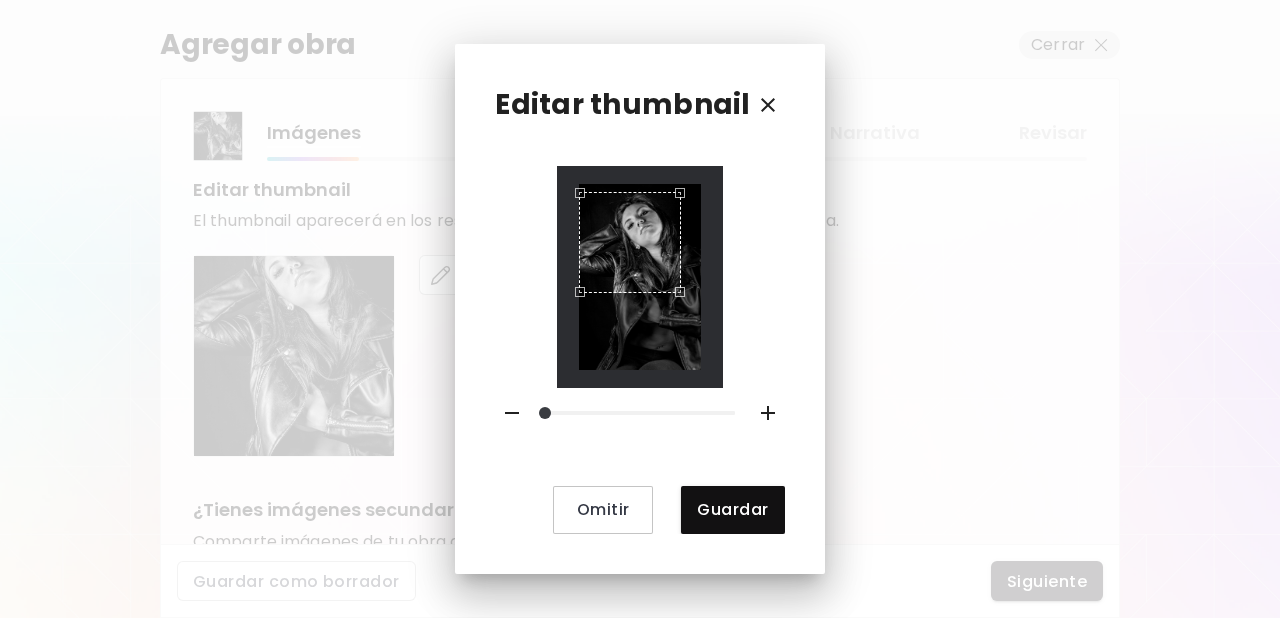click at bounding box center (630, 243) 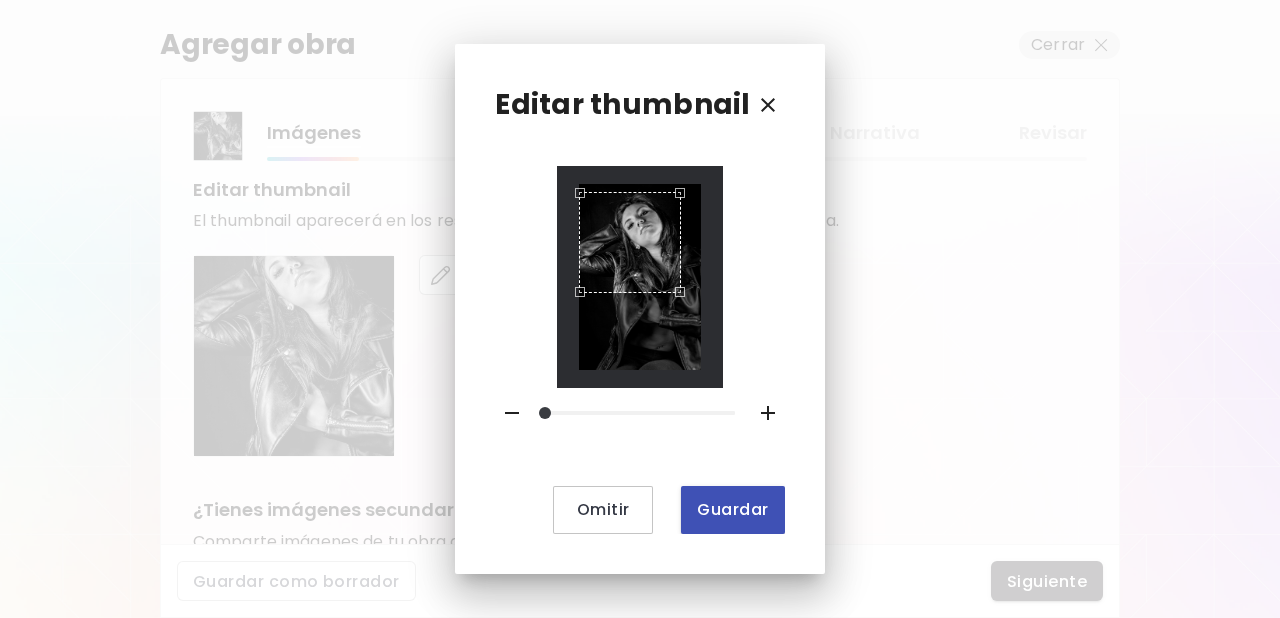 click on "Guardar" at bounding box center [732, 510] 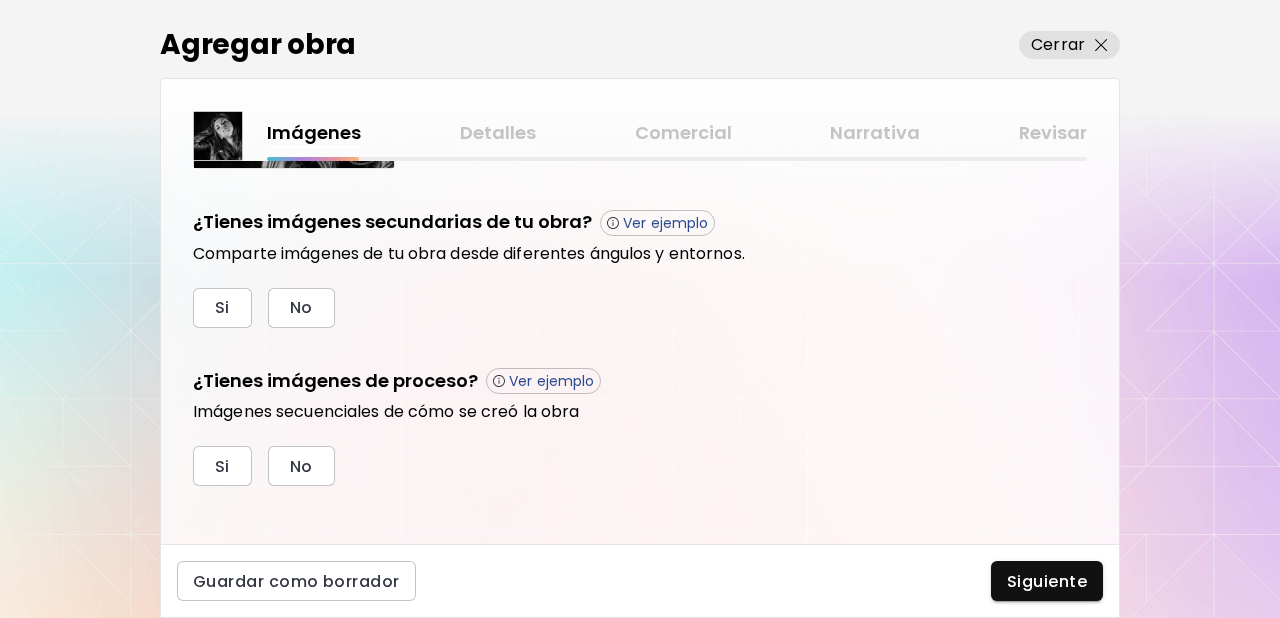 scroll, scrollTop: 676, scrollLeft: 0, axis: vertical 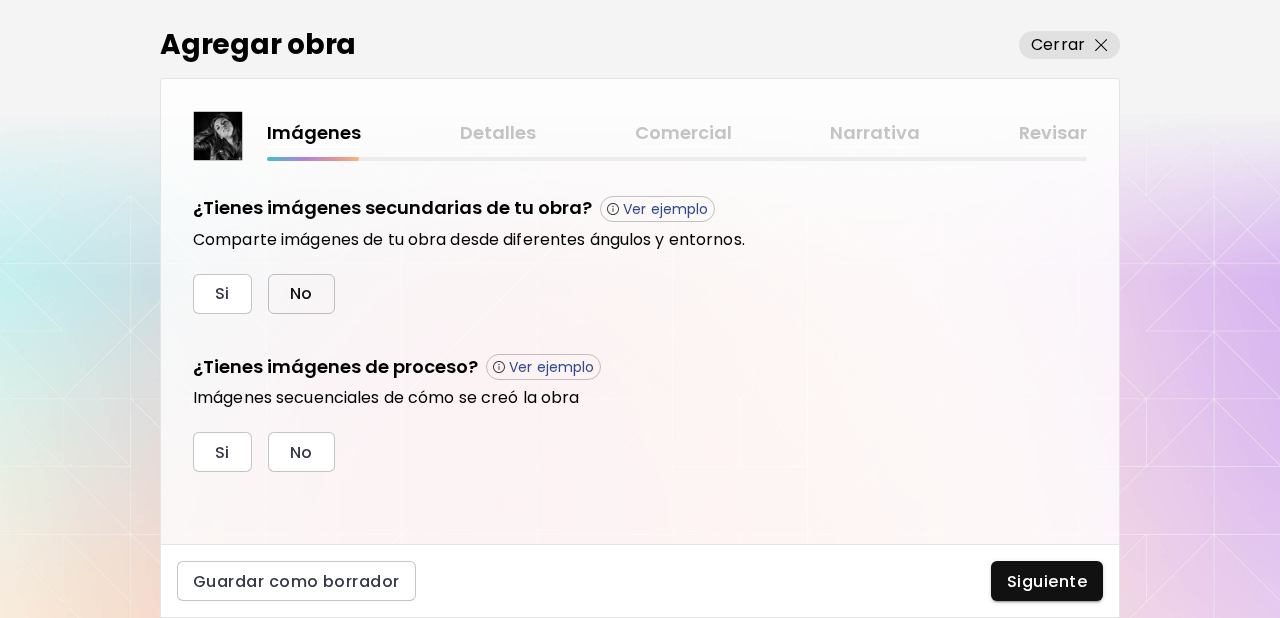 click on "No" at bounding box center [301, 293] 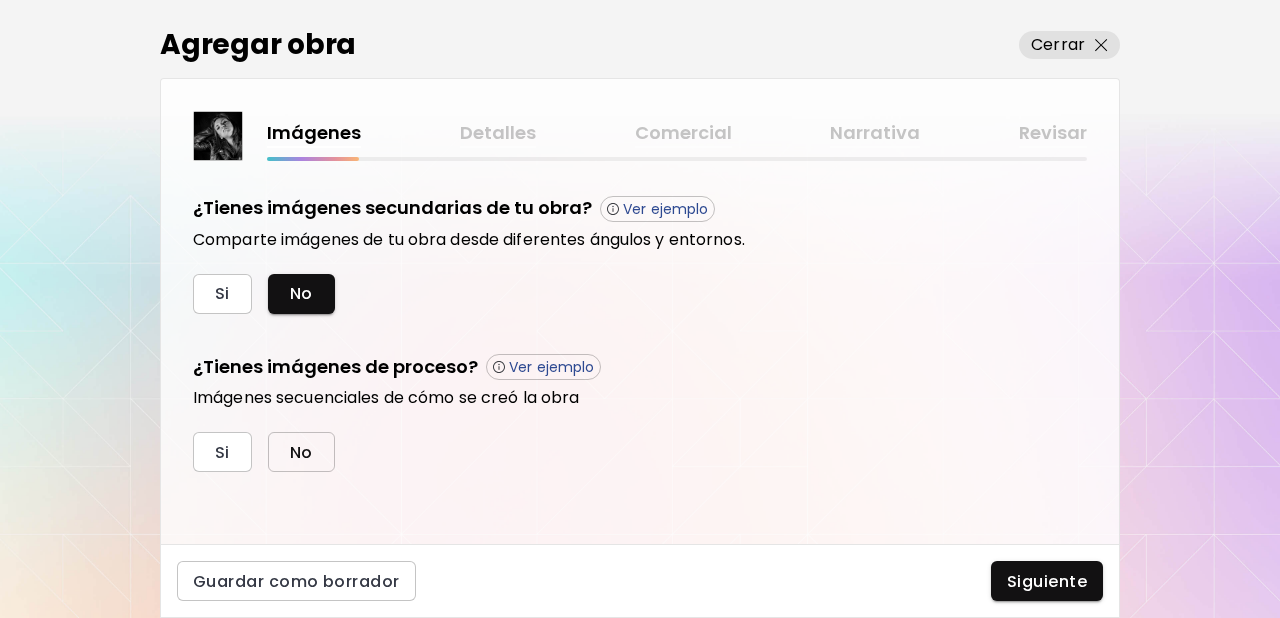 drag, startPoint x: 316, startPoint y: 460, endPoint x: 447, endPoint y: 470, distance: 131.38112 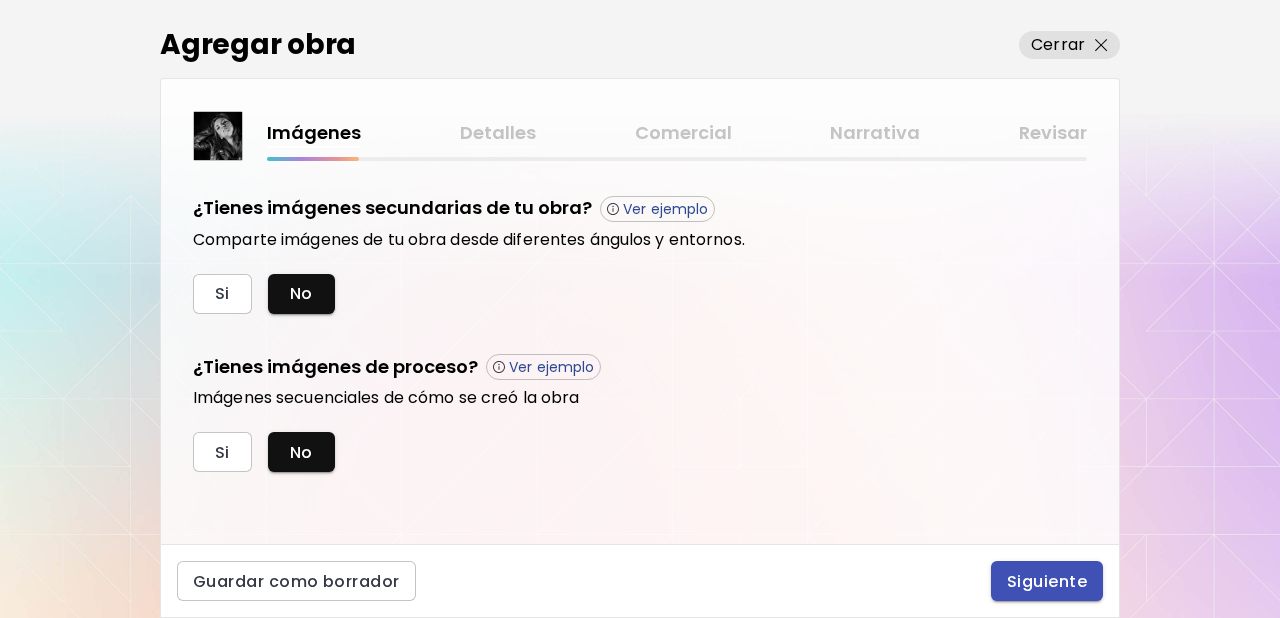 click on "Siguiente" at bounding box center (1047, 581) 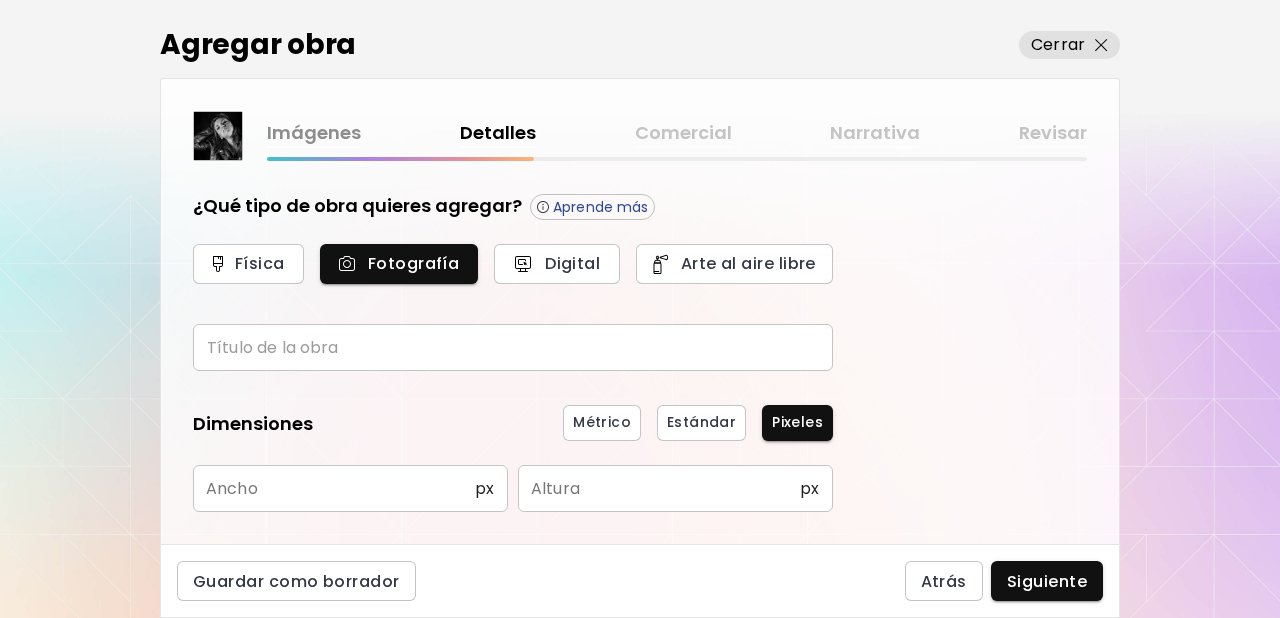 click at bounding box center [513, 347] 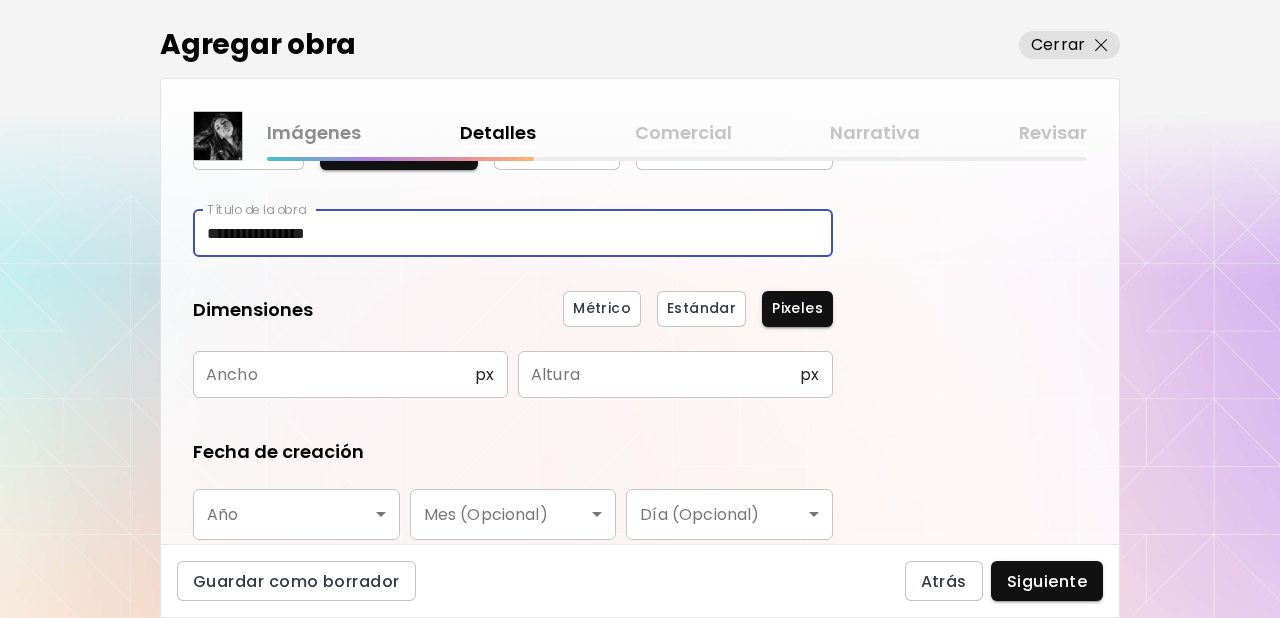 scroll, scrollTop: 116, scrollLeft: 0, axis: vertical 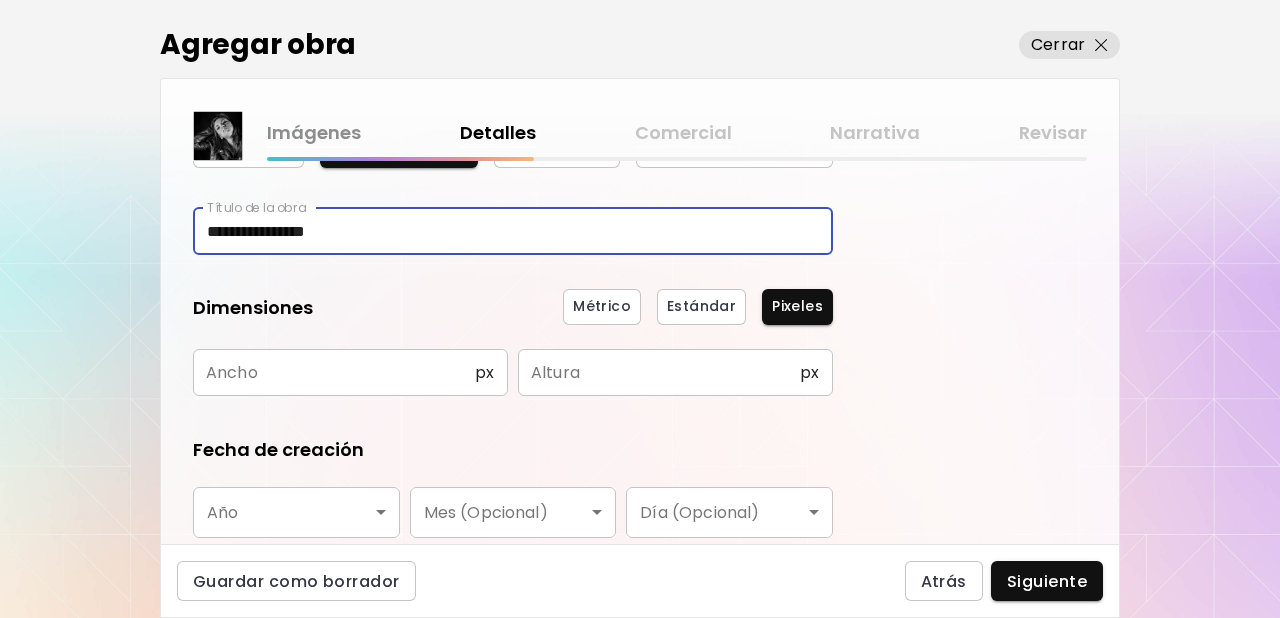 type on "**********" 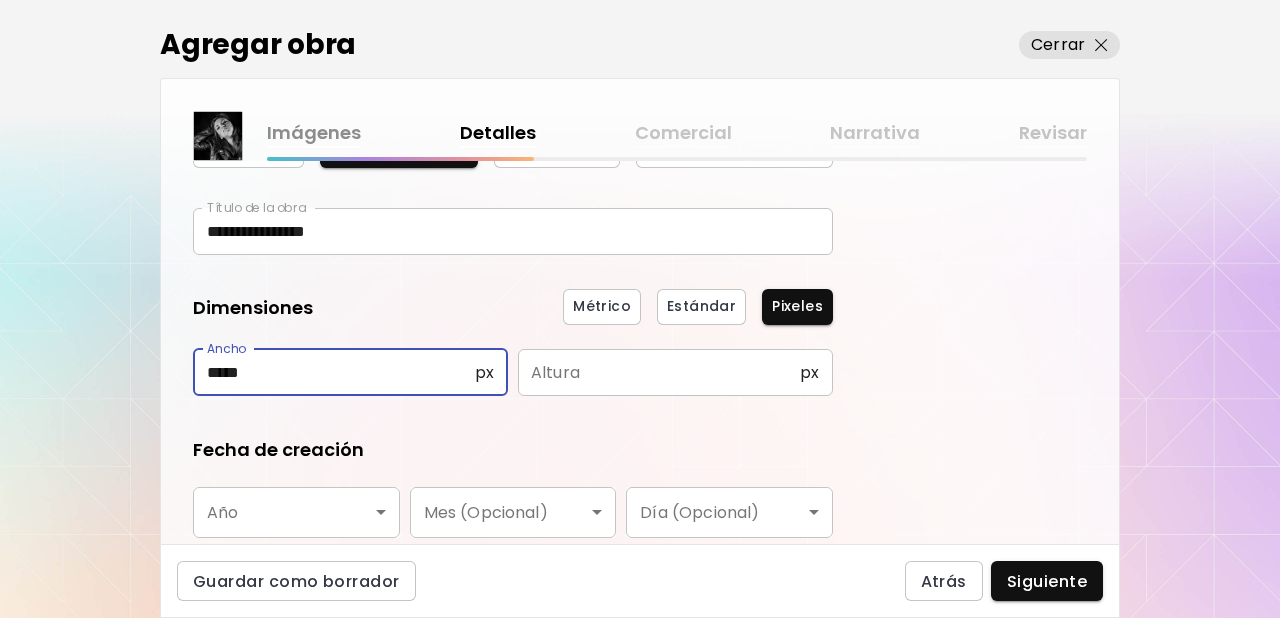 type on "*****" 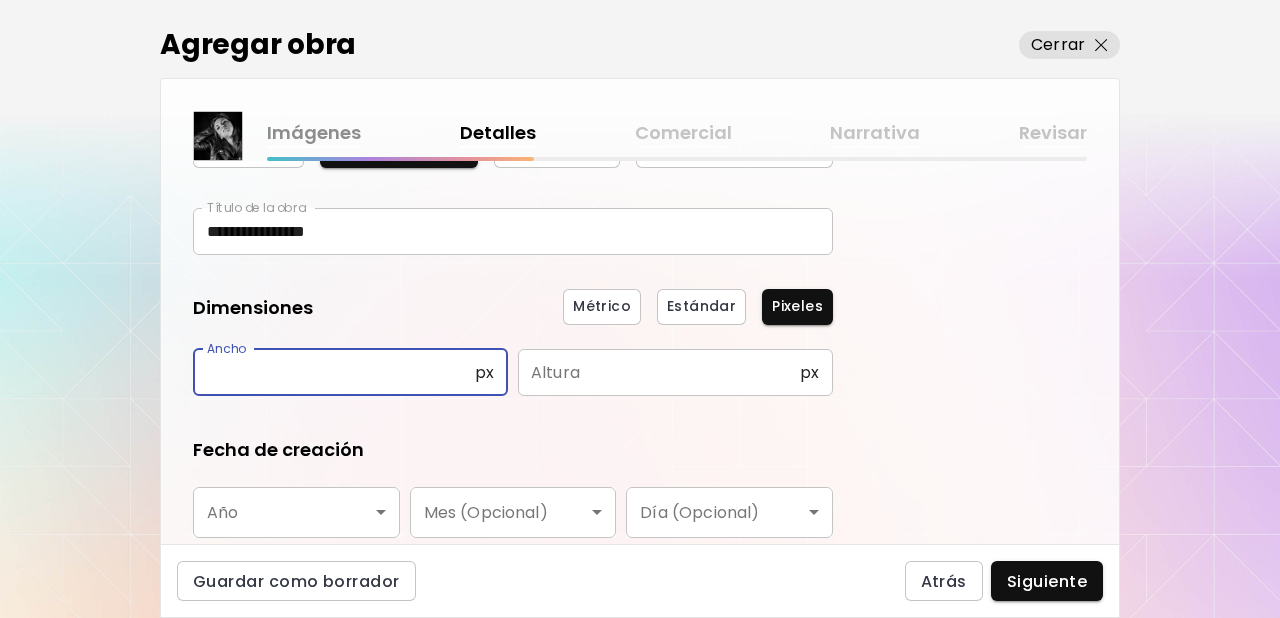 type 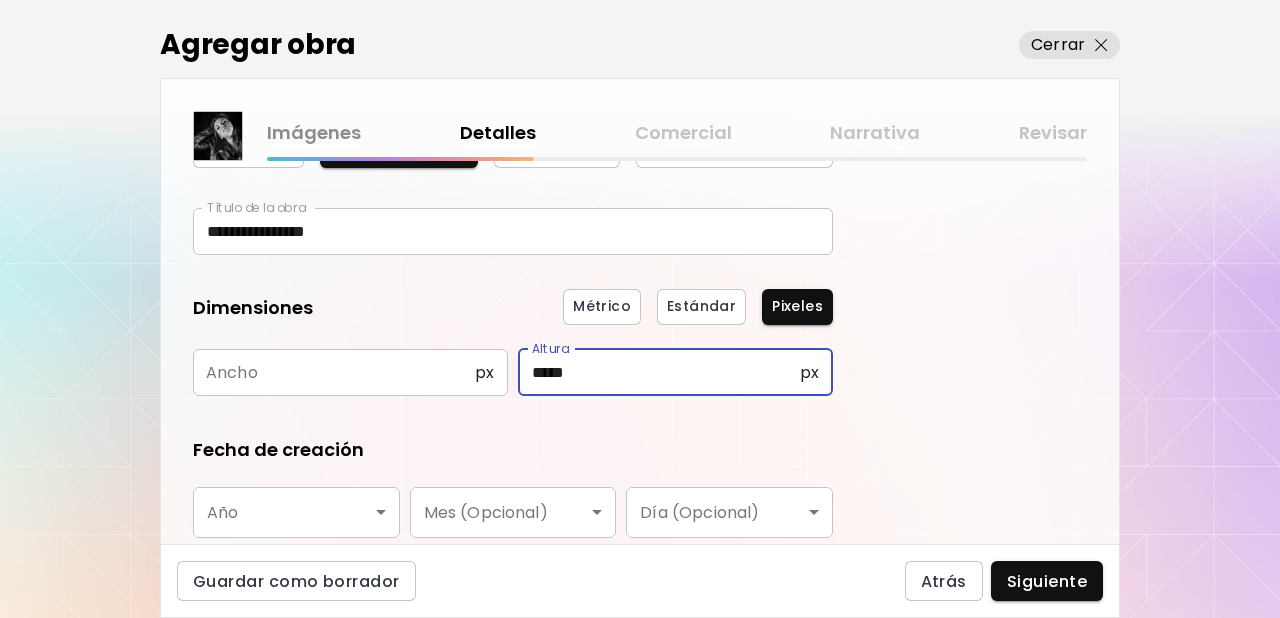 type on "*****" 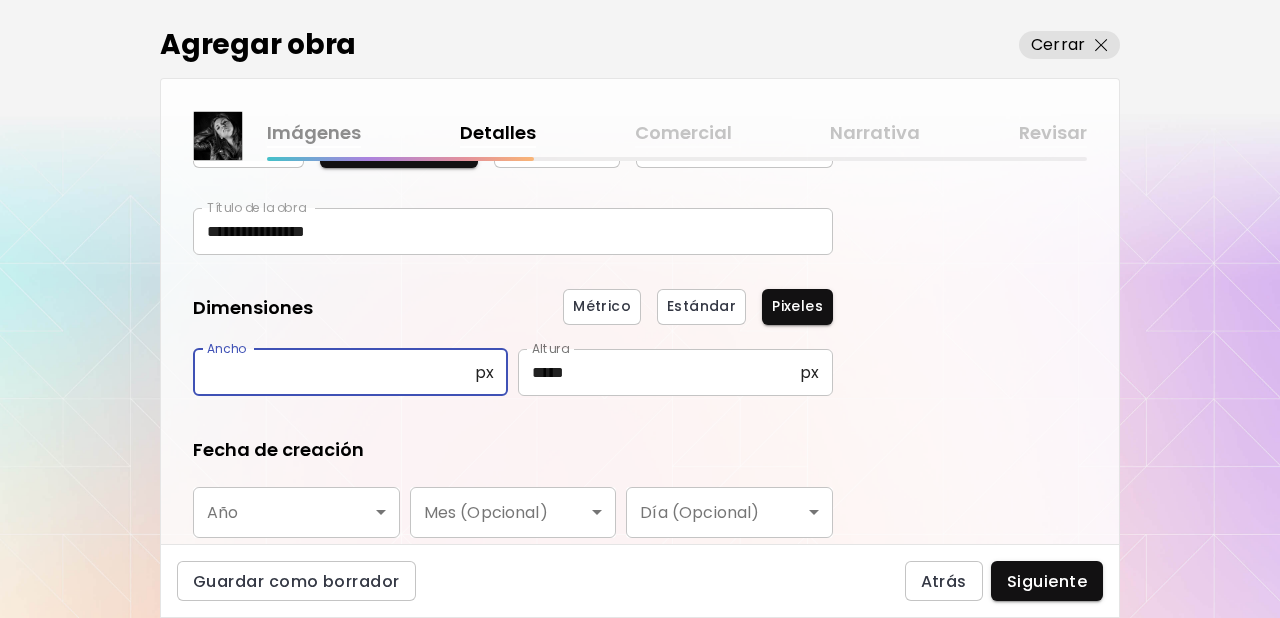 click at bounding box center [334, 372] 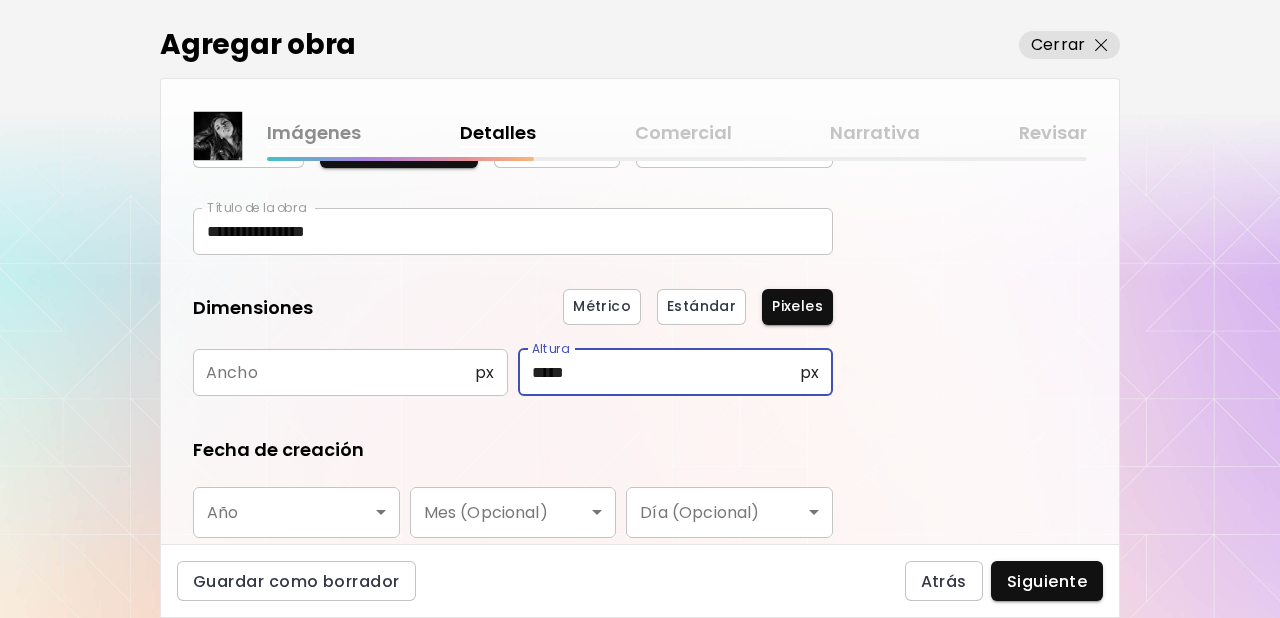 drag, startPoint x: 577, startPoint y: 371, endPoint x: 522, endPoint y: 371, distance: 55 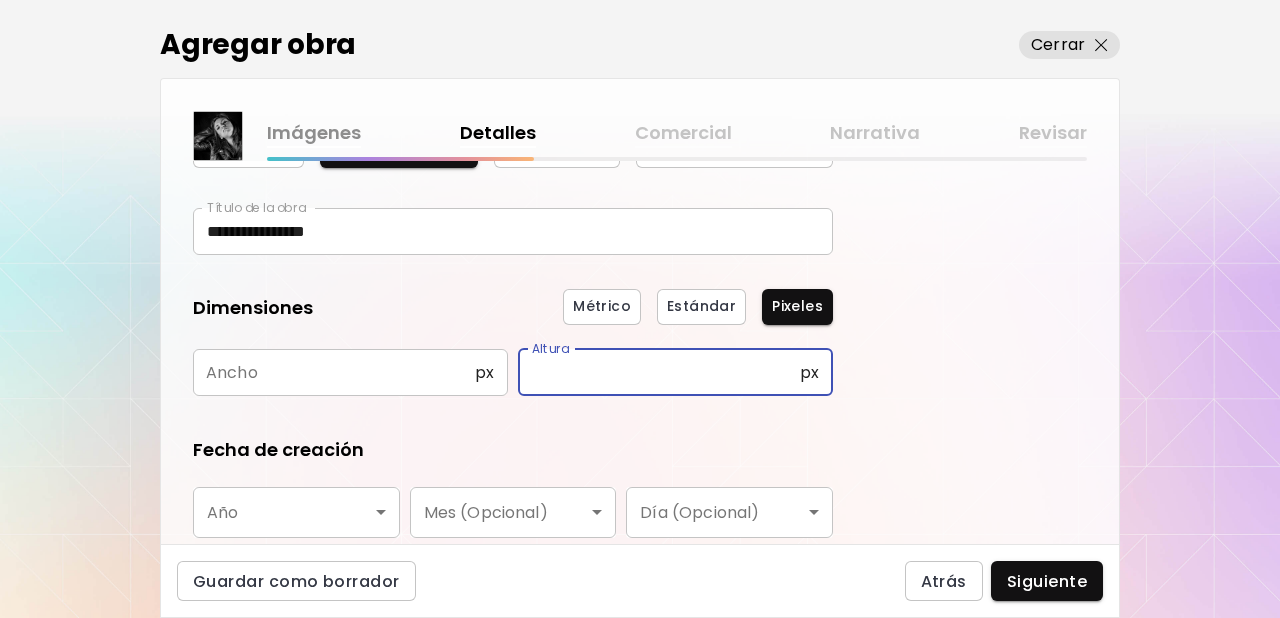 type 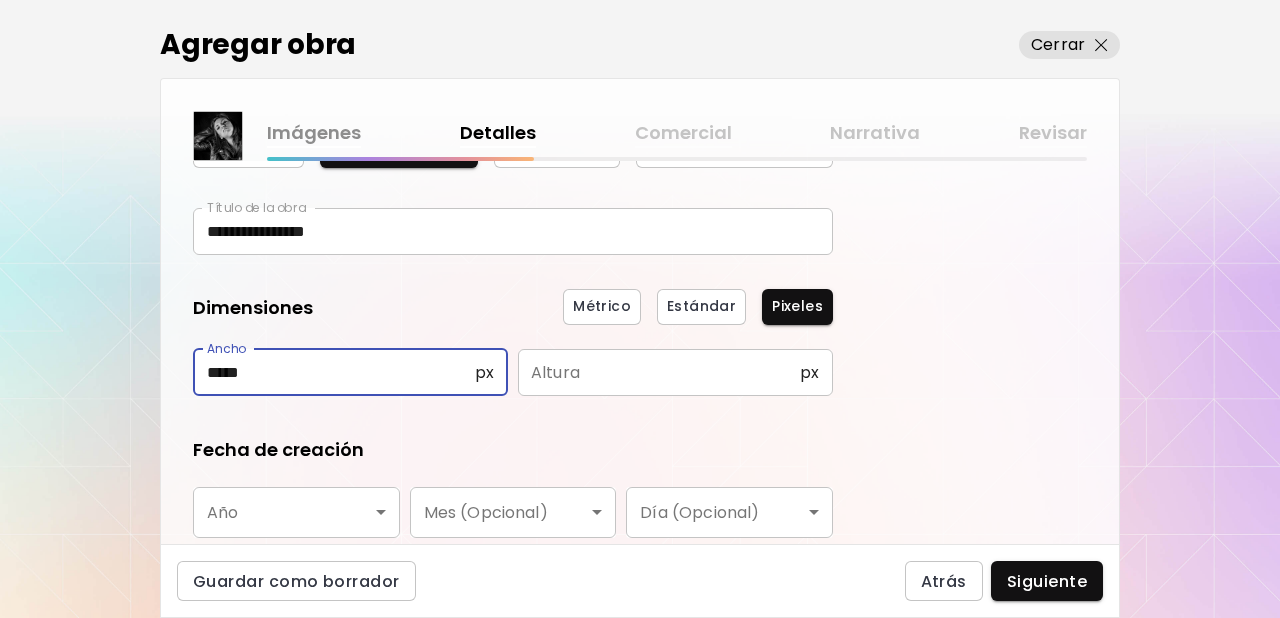 type on "*****" 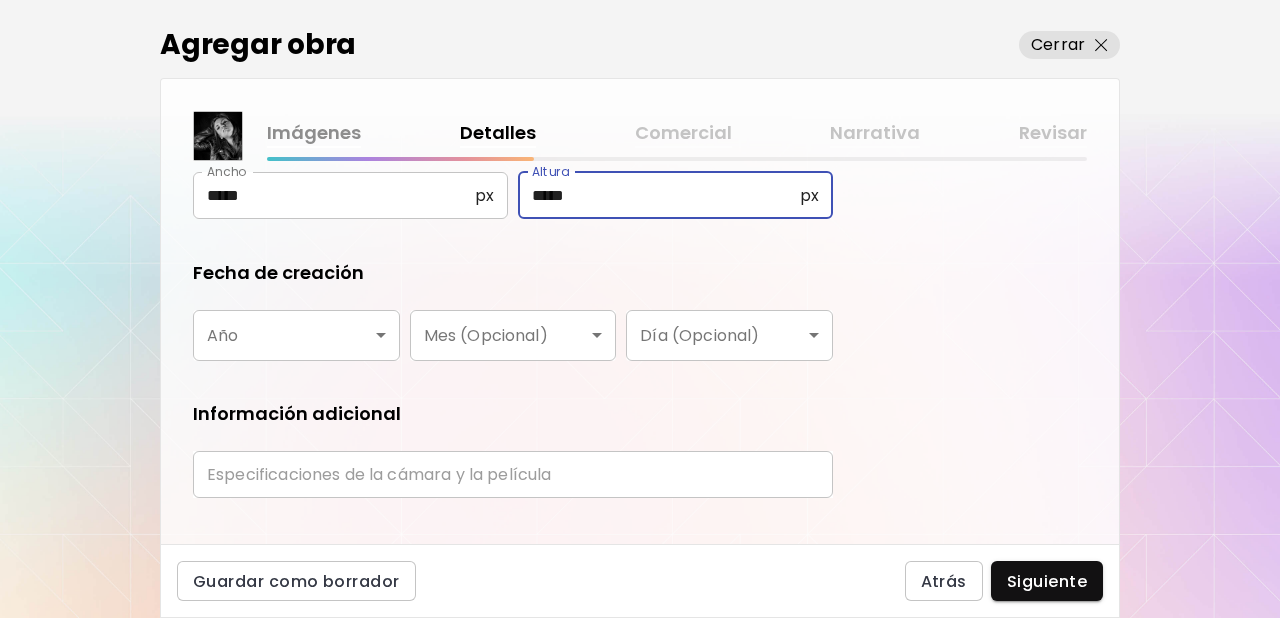 scroll, scrollTop: 297, scrollLeft: 0, axis: vertical 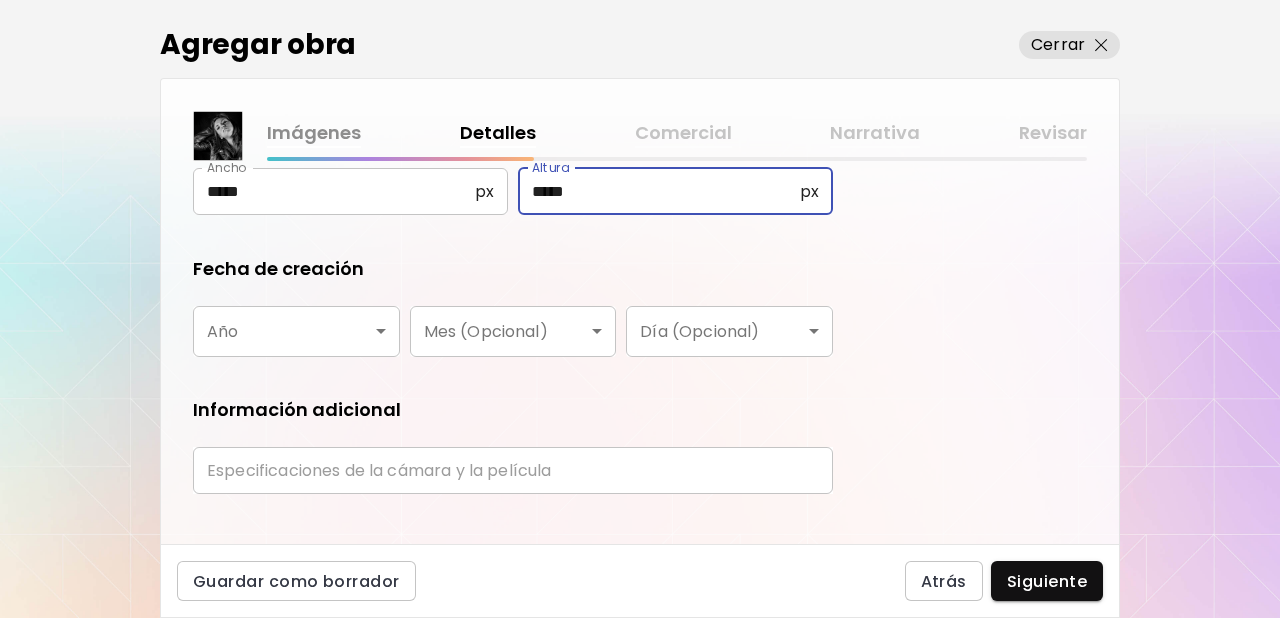 type on "*****" 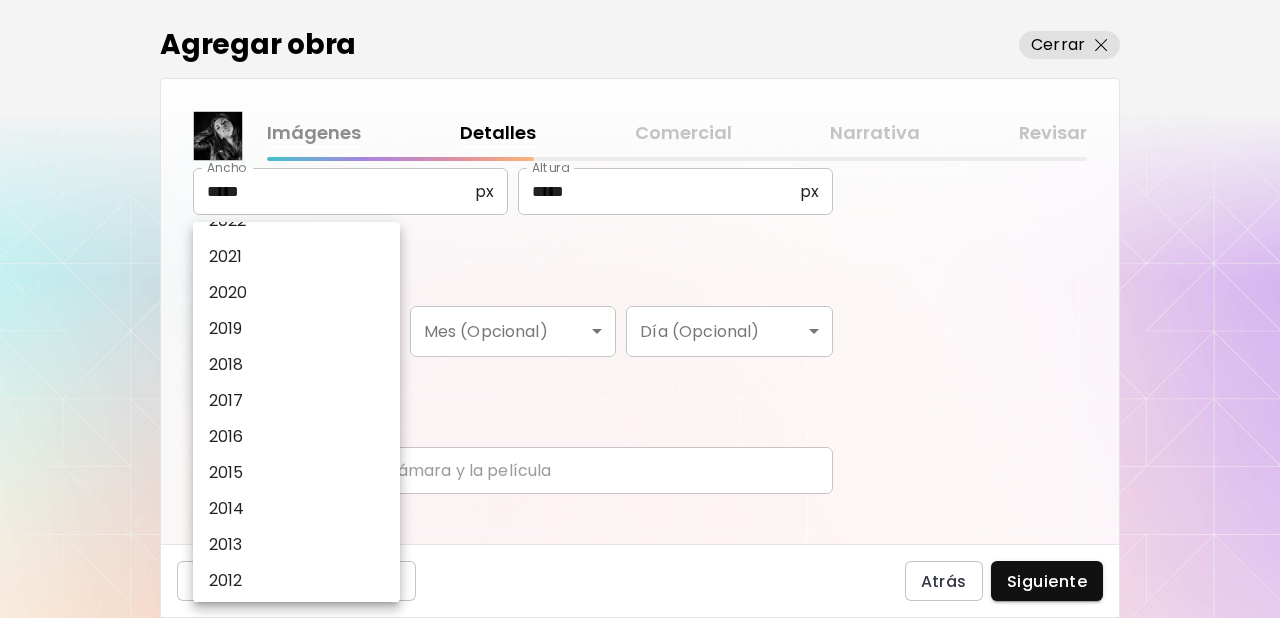 scroll, scrollTop: 191, scrollLeft: 0, axis: vertical 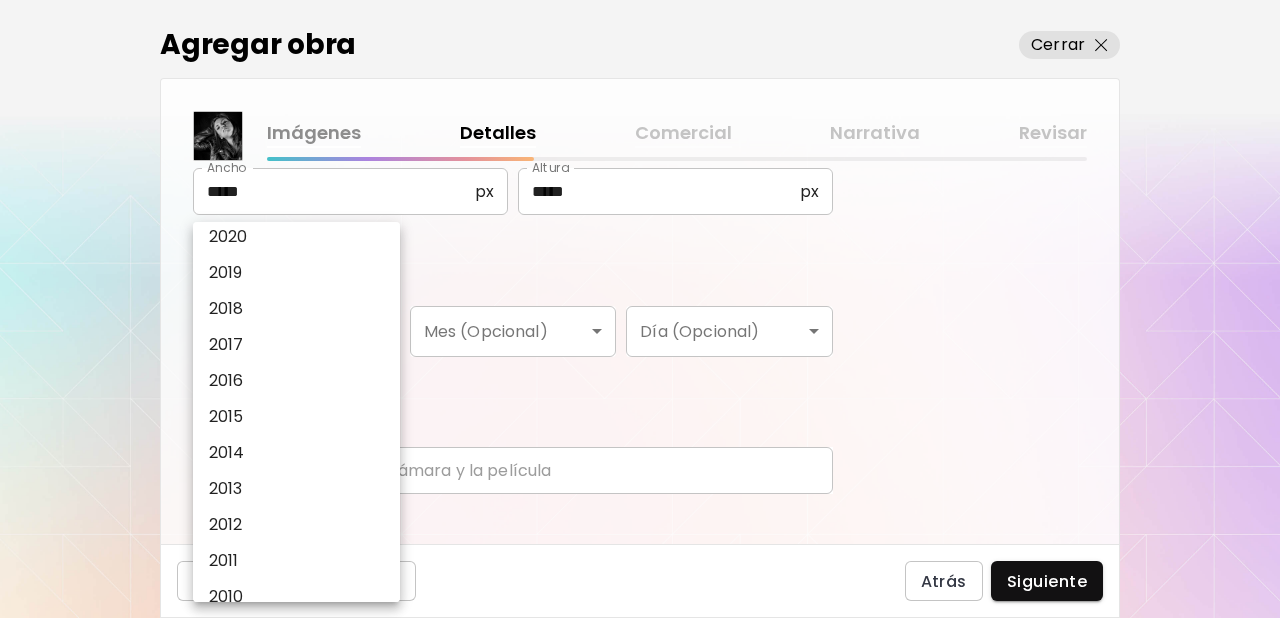 click on "2013" at bounding box center (226, 489) 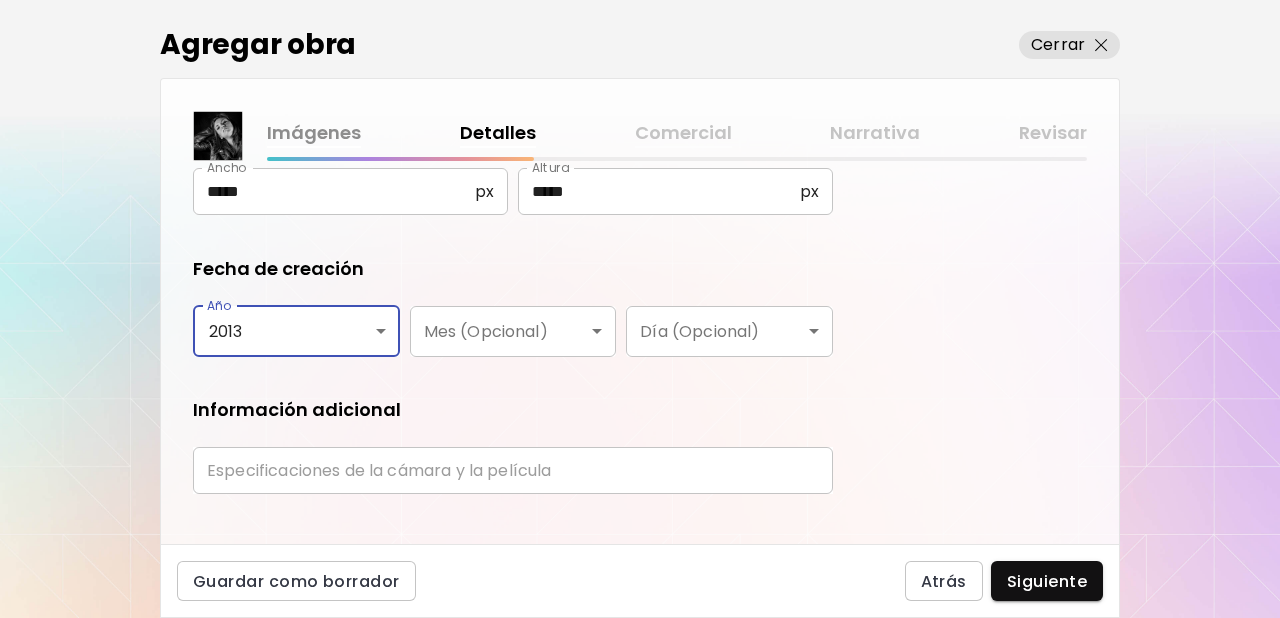 click on "**********" at bounding box center (513, 203) 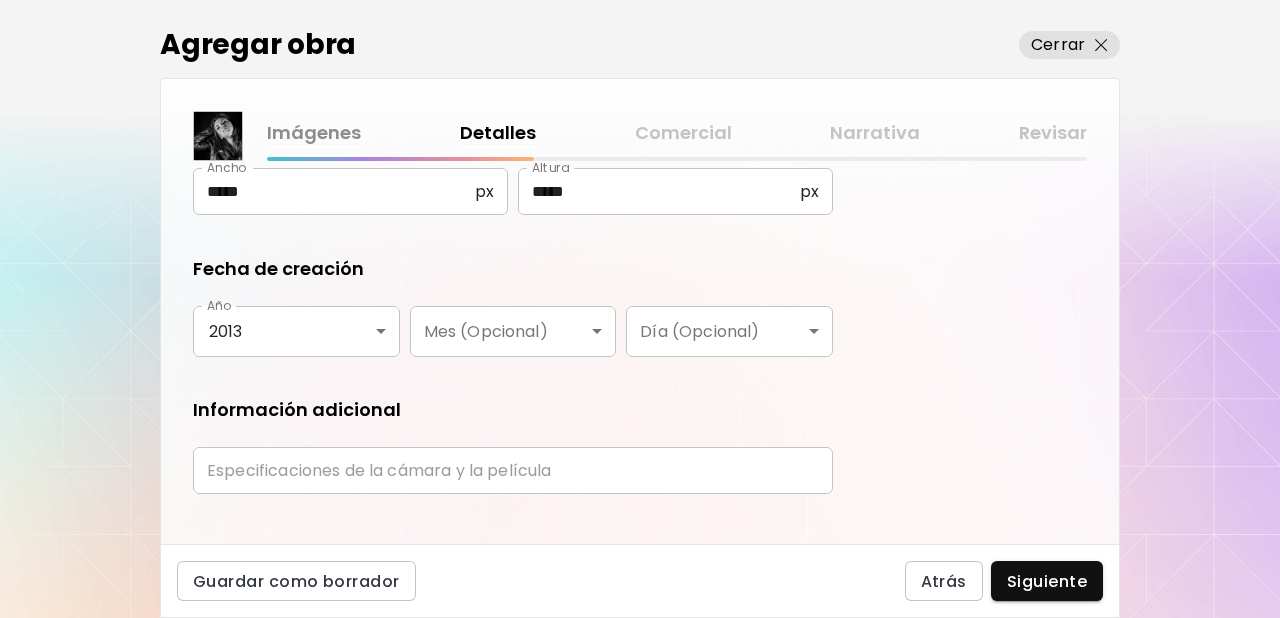 scroll, scrollTop: 327, scrollLeft: 0, axis: vertical 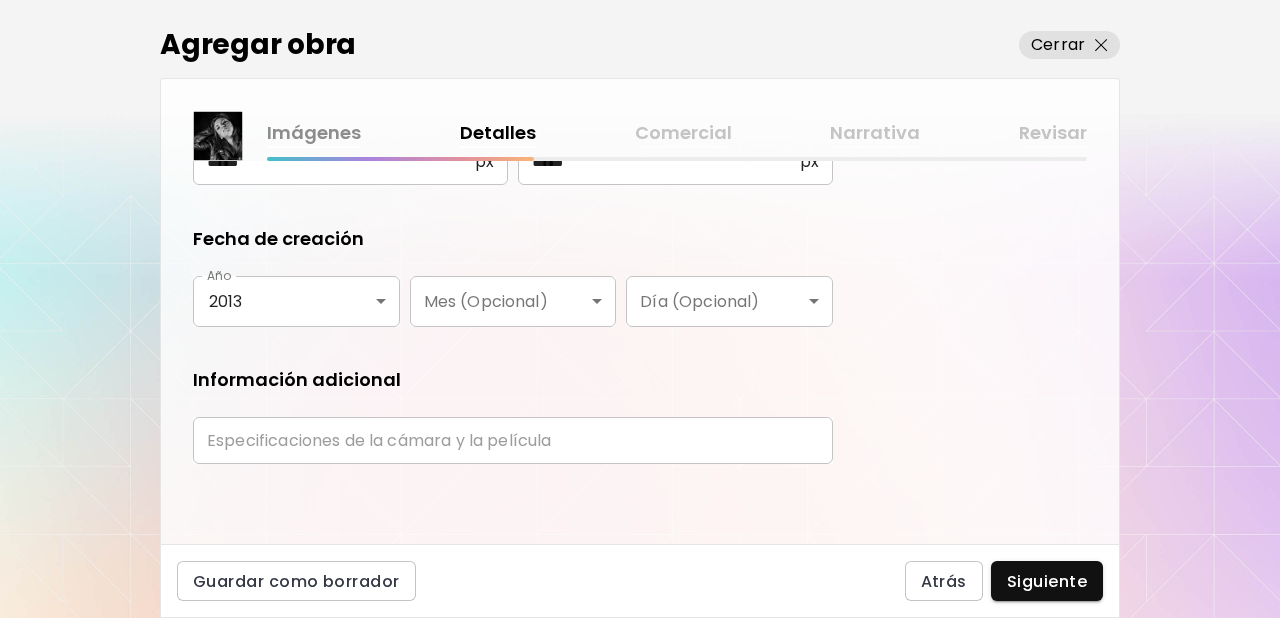 click at bounding box center [513, 440] 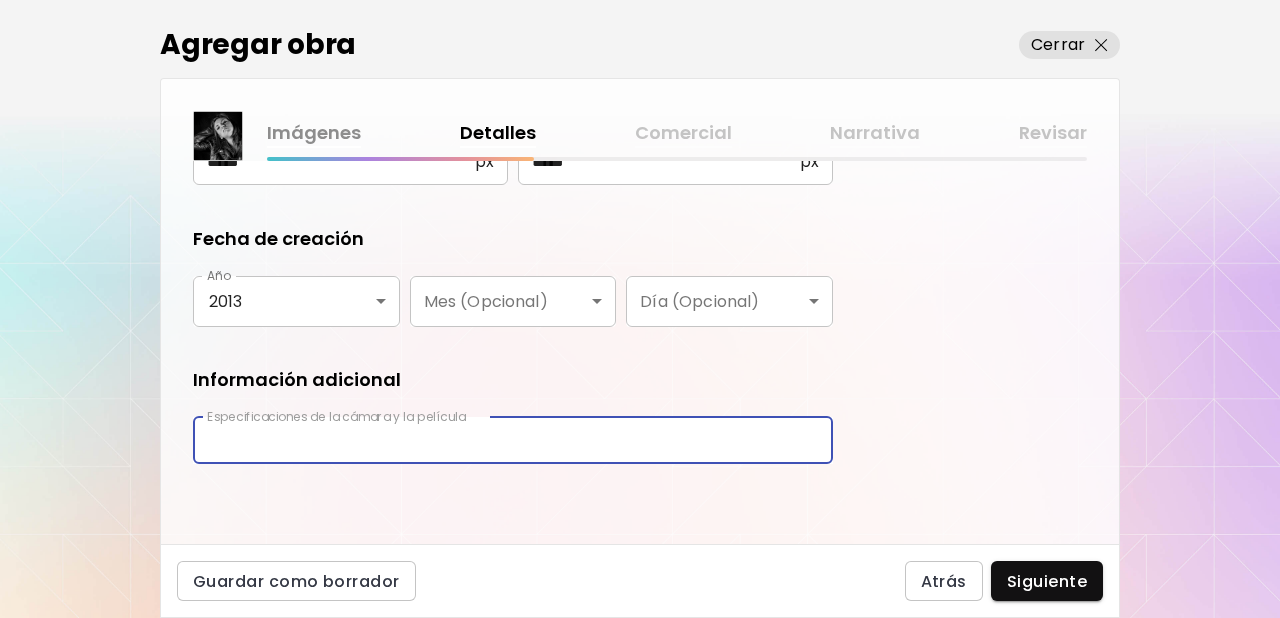 type on "**********" 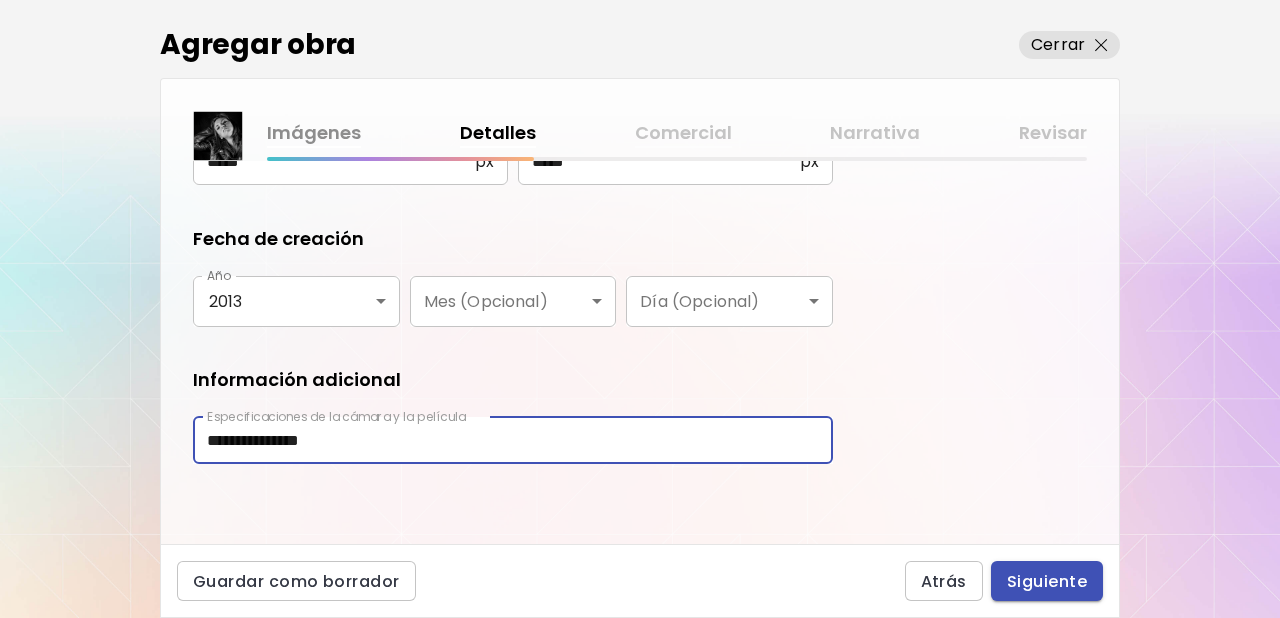 click on "Siguiente" at bounding box center (1047, 581) 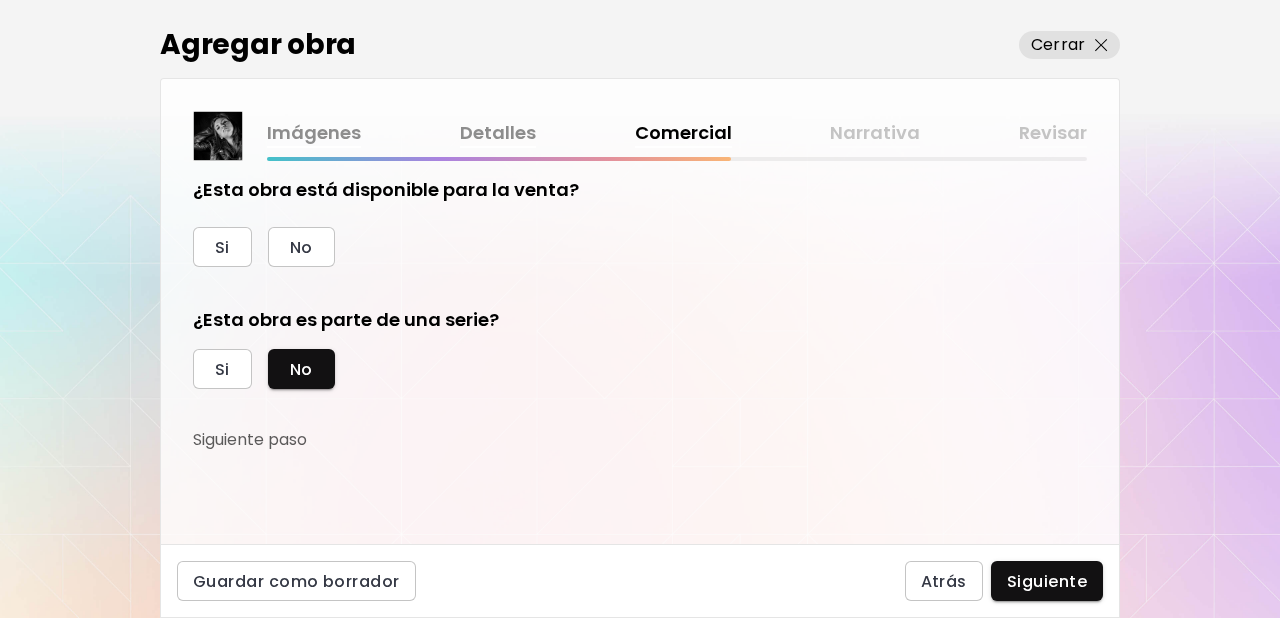 scroll, scrollTop: 8, scrollLeft: 0, axis: vertical 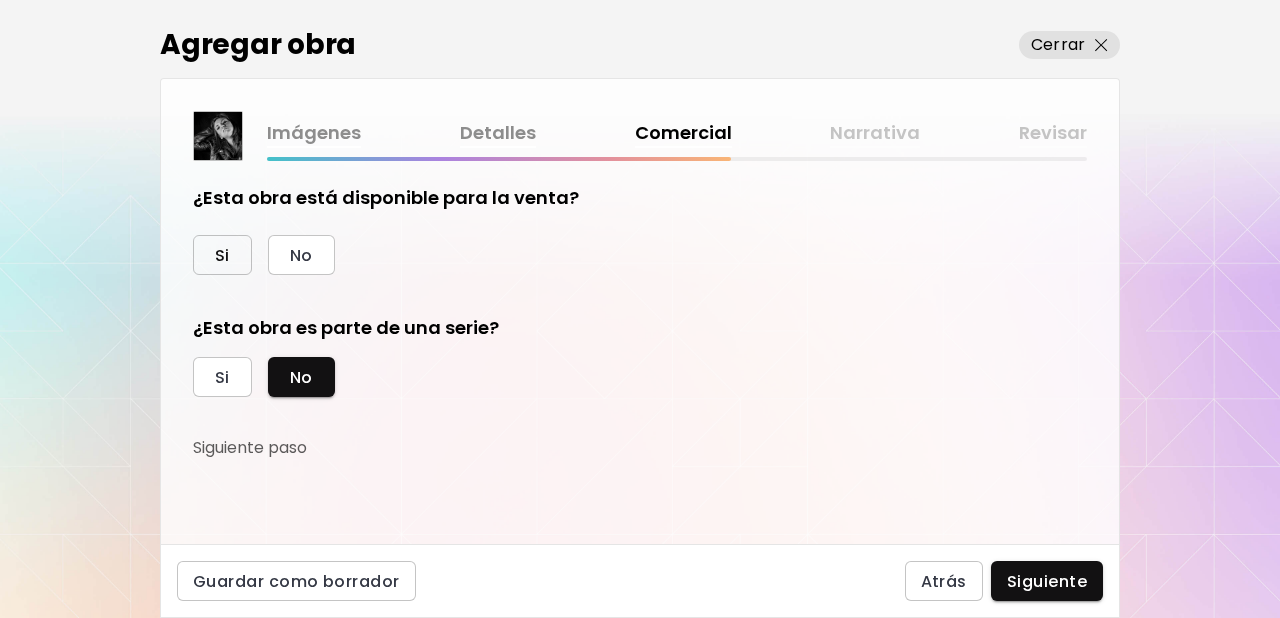 drag, startPoint x: 232, startPoint y: 257, endPoint x: 255, endPoint y: 285, distance: 36.23534 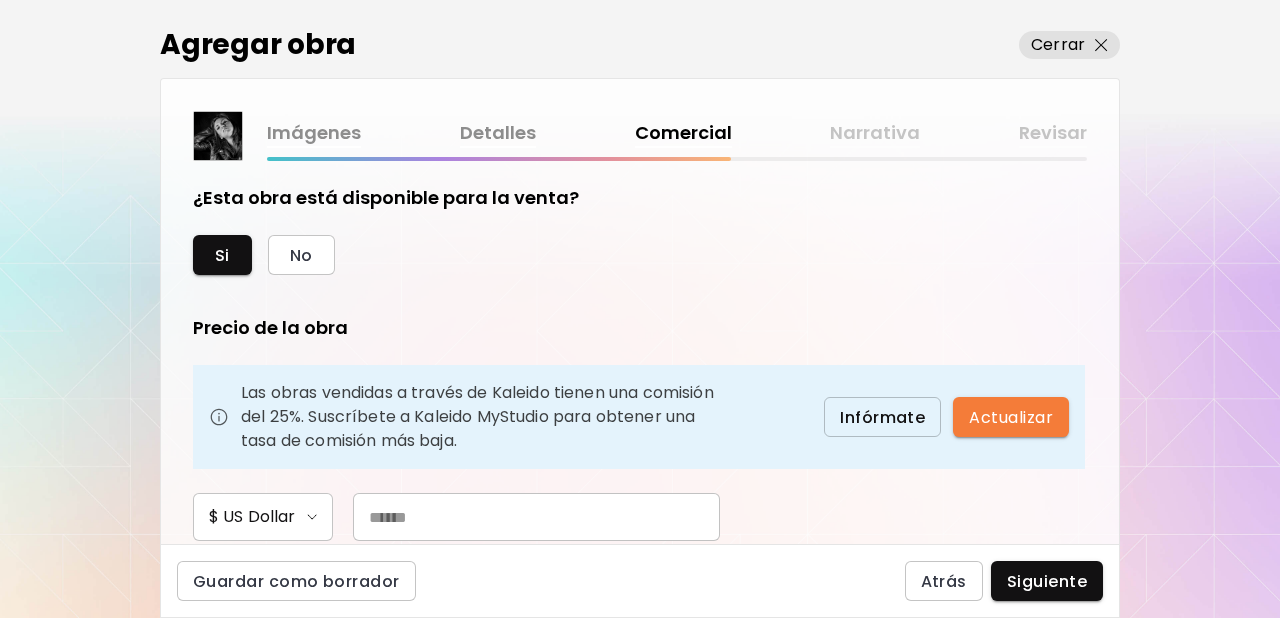 click at bounding box center [536, 517] 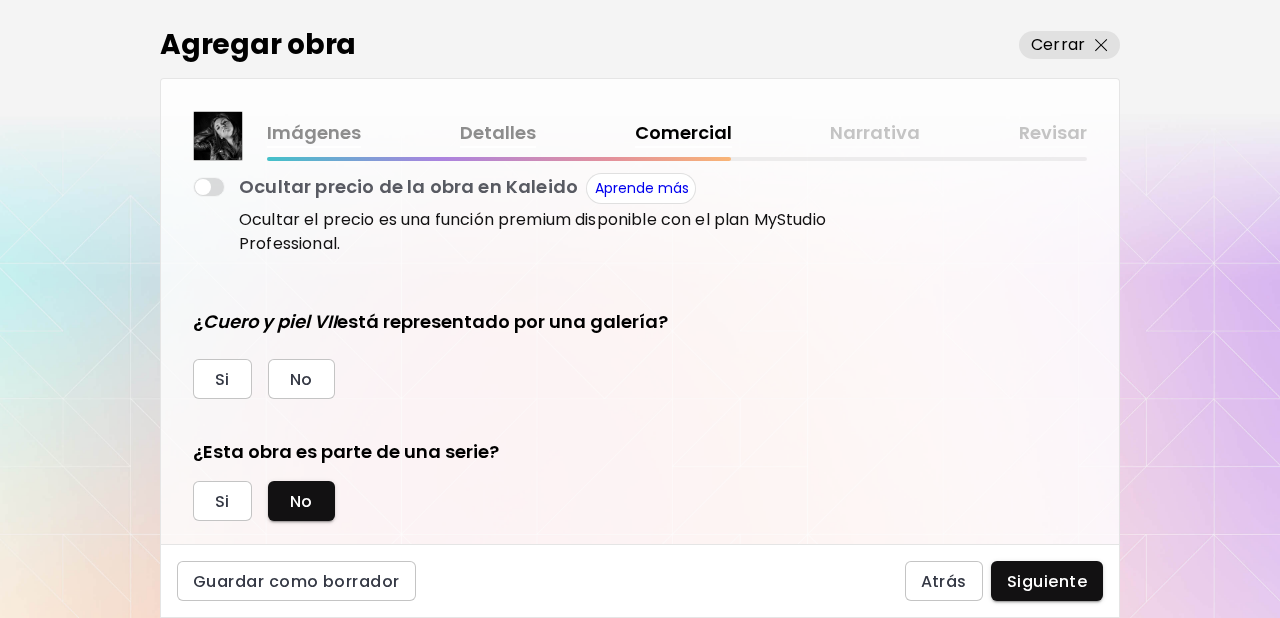 scroll, scrollTop: 443, scrollLeft: 0, axis: vertical 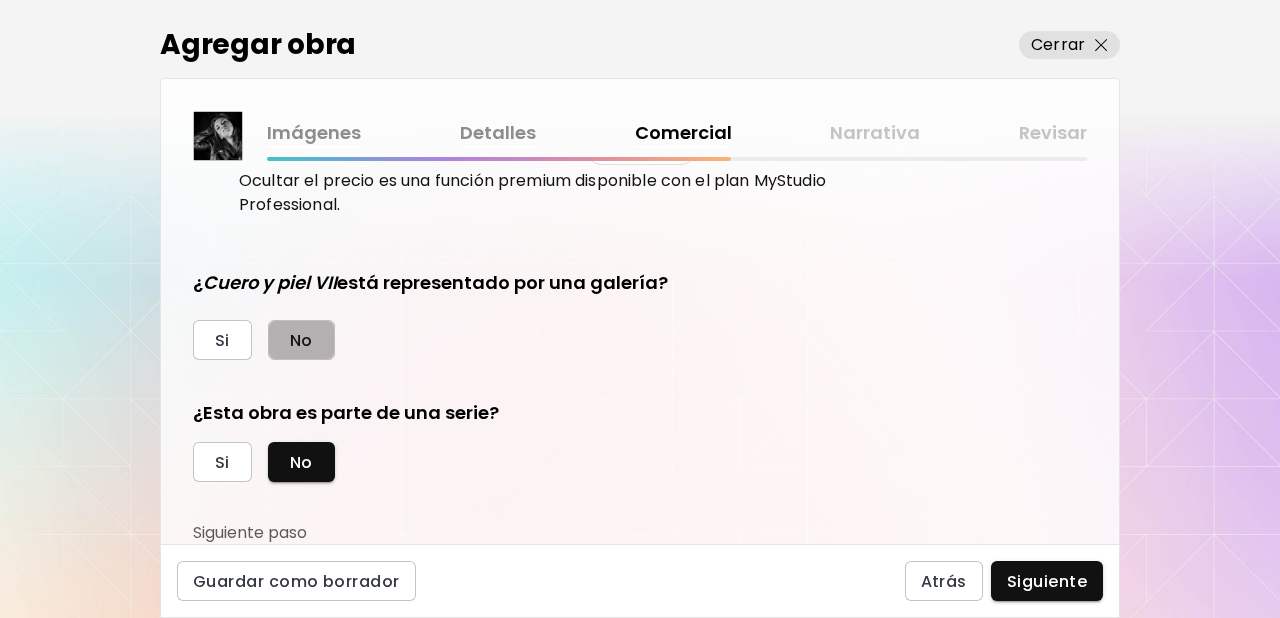 click on "No" at bounding box center (301, 340) 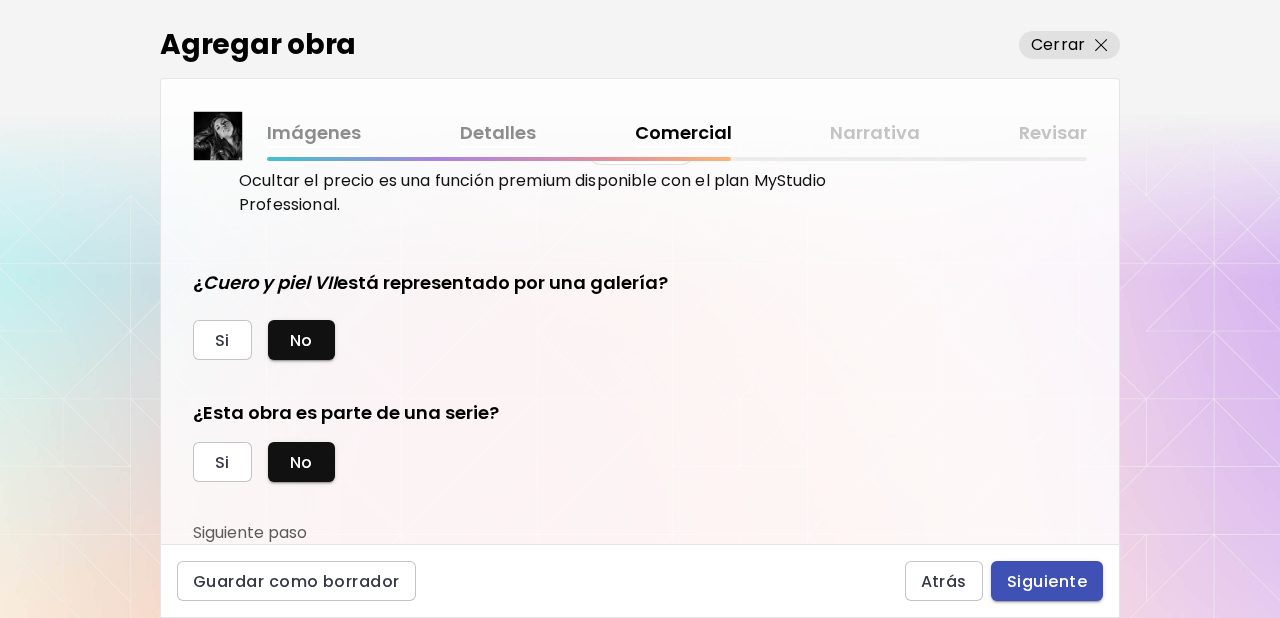 click on "Siguiente" at bounding box center [1047, 581] 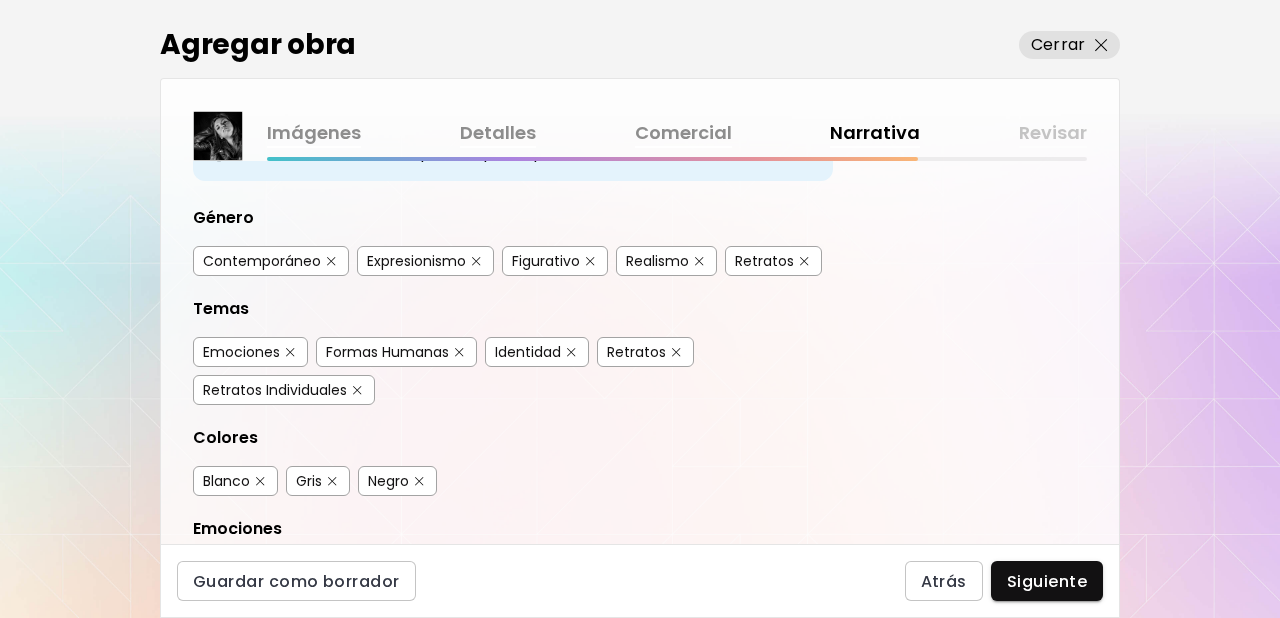 scroll, scrollTop: 176, scrollLeft: 0, axis: vertical 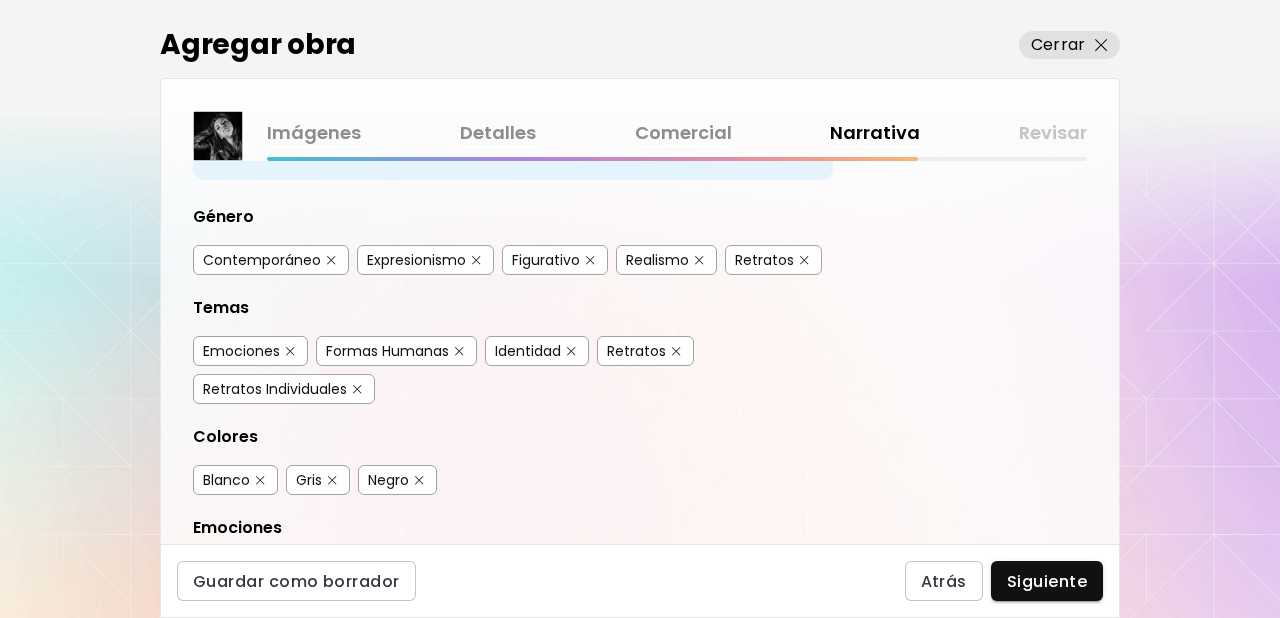 click at bounding box center [476, 260] 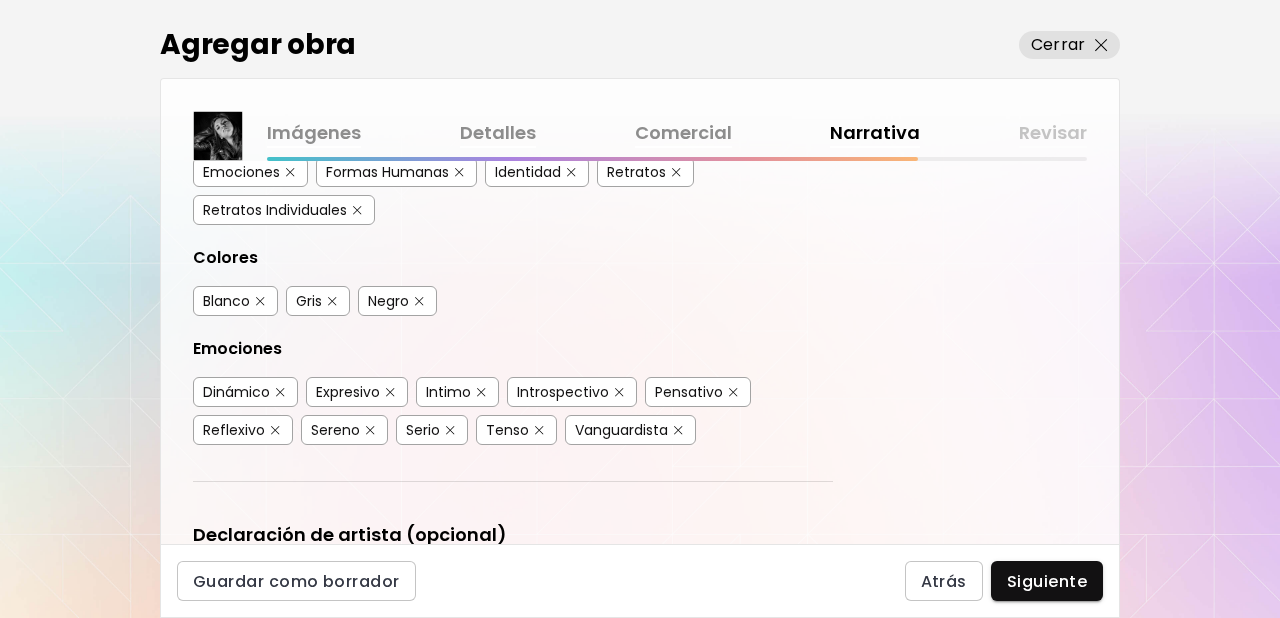 scroll, scrollTop: 364, scrollLeft: 0, axis: vertical 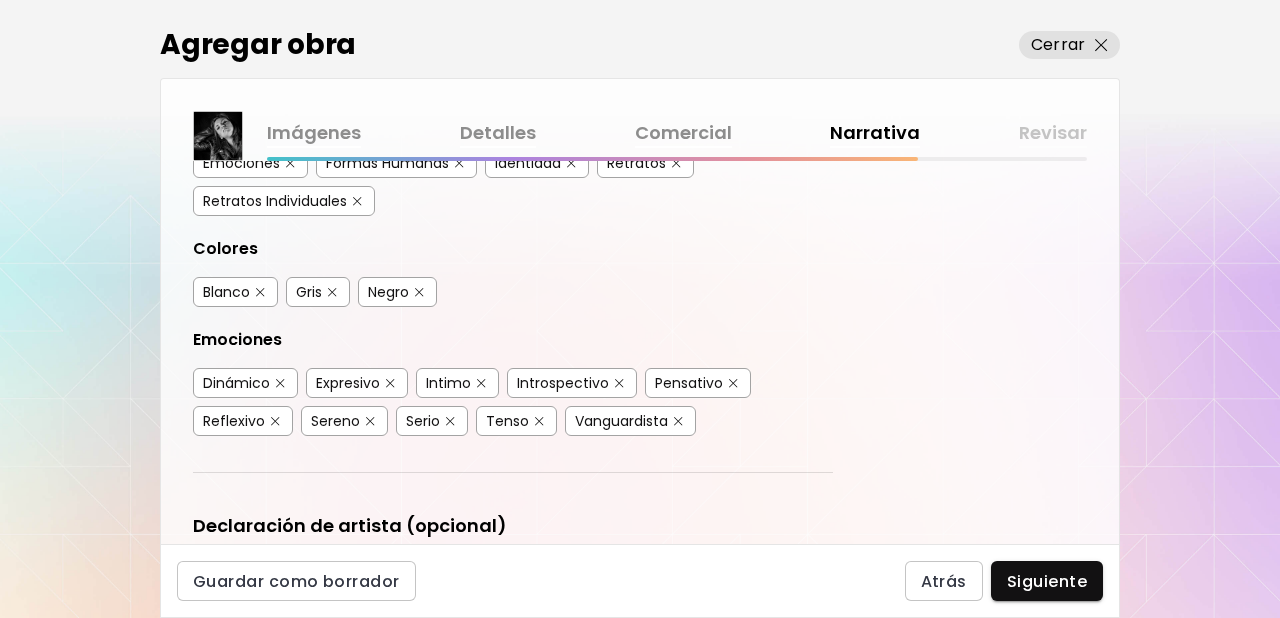 click at bounding box center (332, 292) 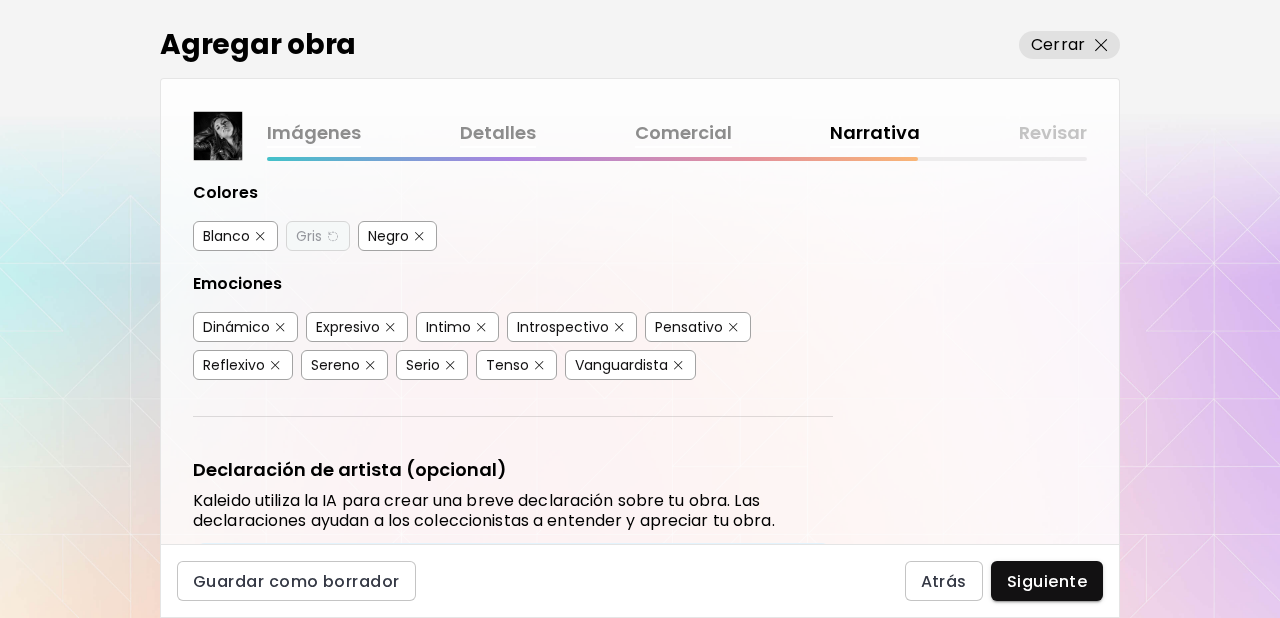 scroll, scrollTop: 432, scrollLeft: 0, axis: vertical 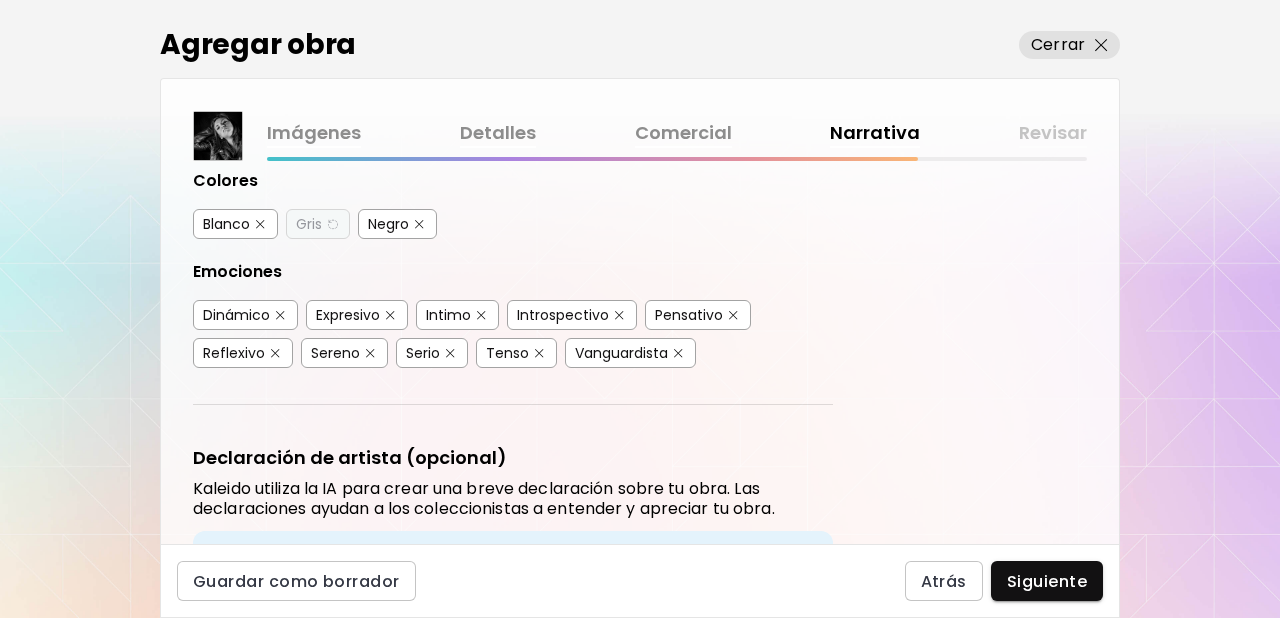 click at bounding box center (539, 353) 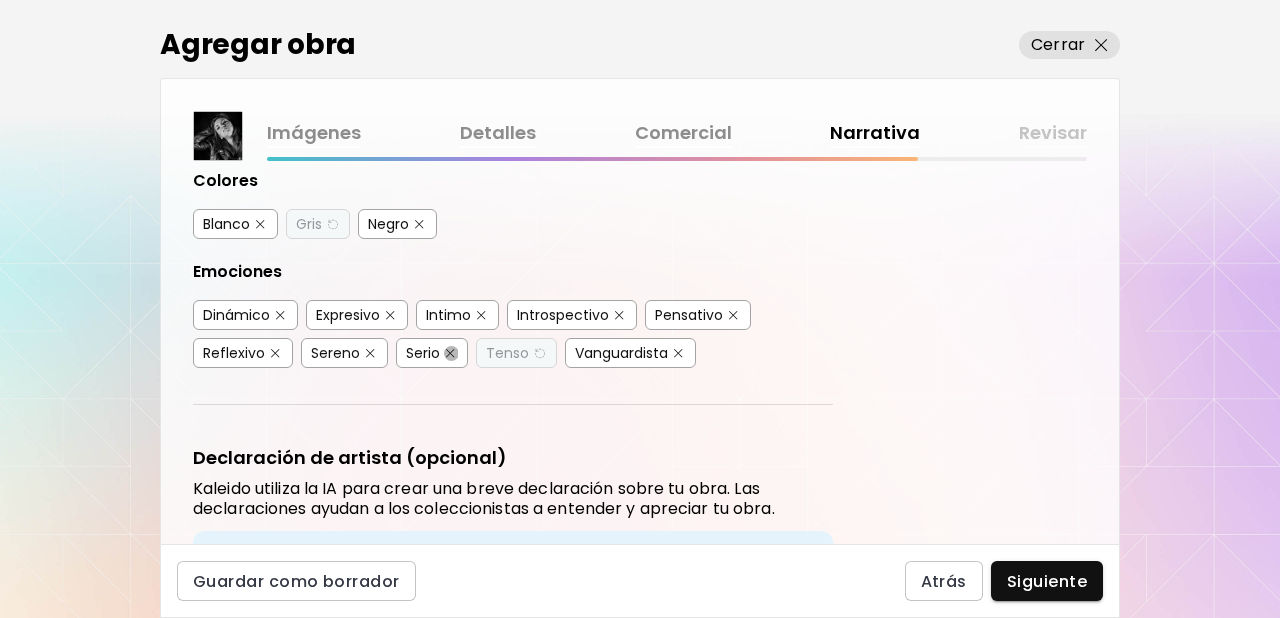 click at bounding box center (450, 353) 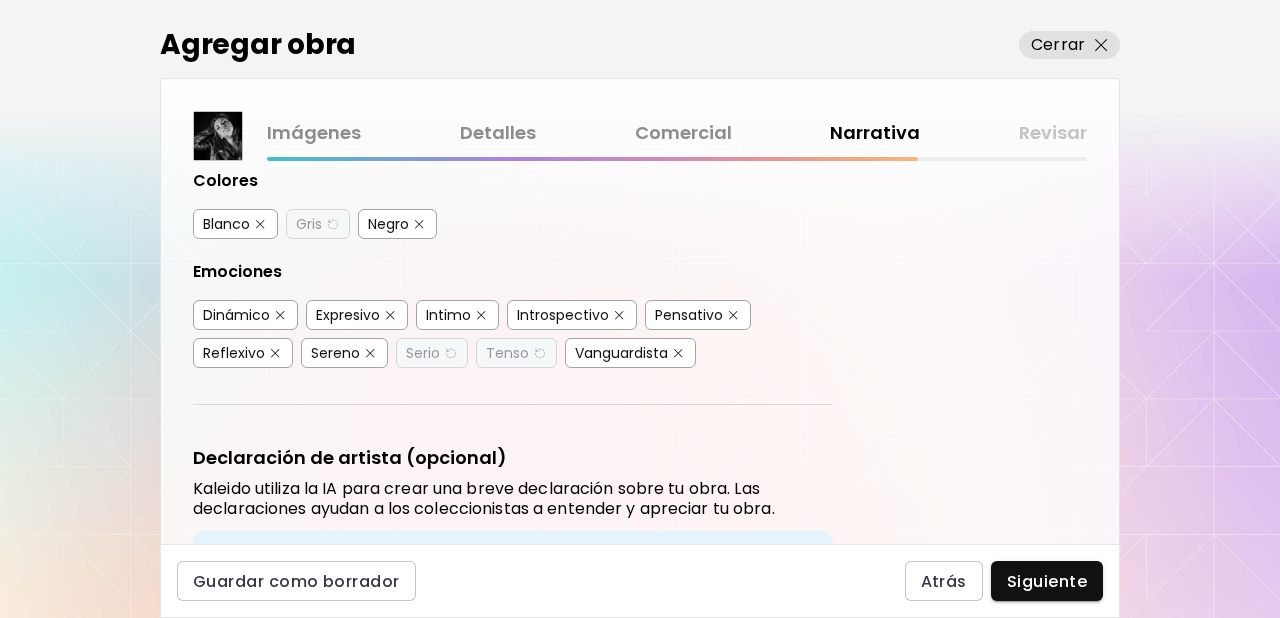 click at bounding box center (370, 353) 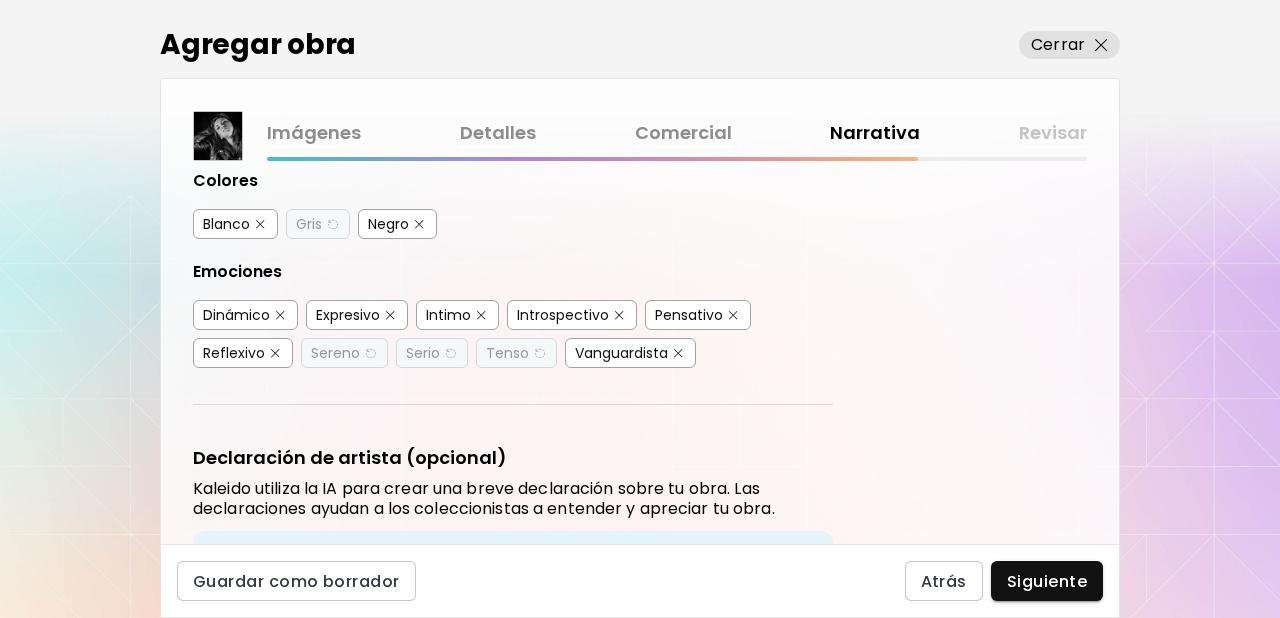click at bounding box center (275, 353) 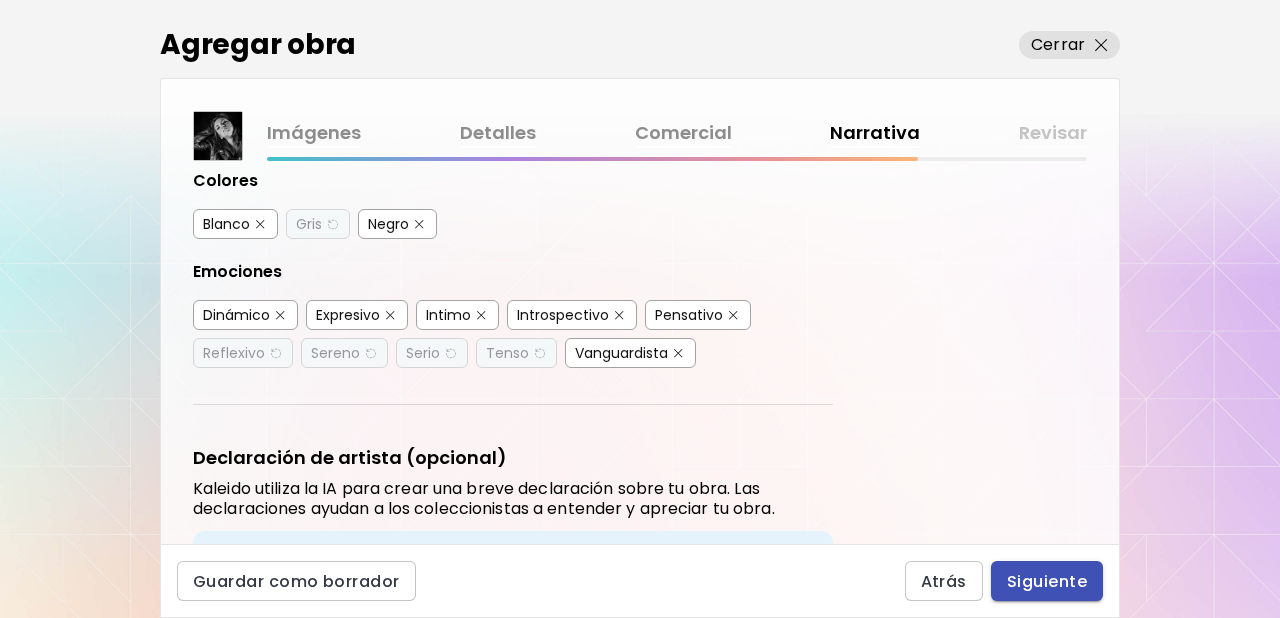 click on "Siguiente" at bounding box center (1047, 581) 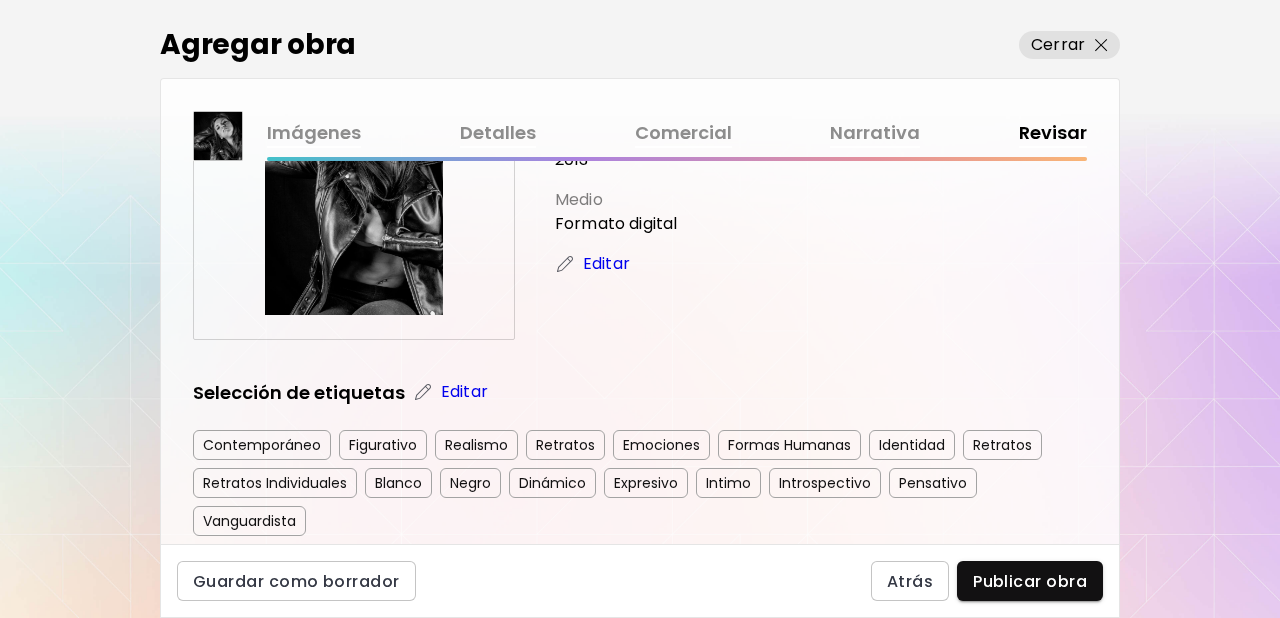 scroll, scrollTop: 178, scrollLeft: 0, axis: vertical 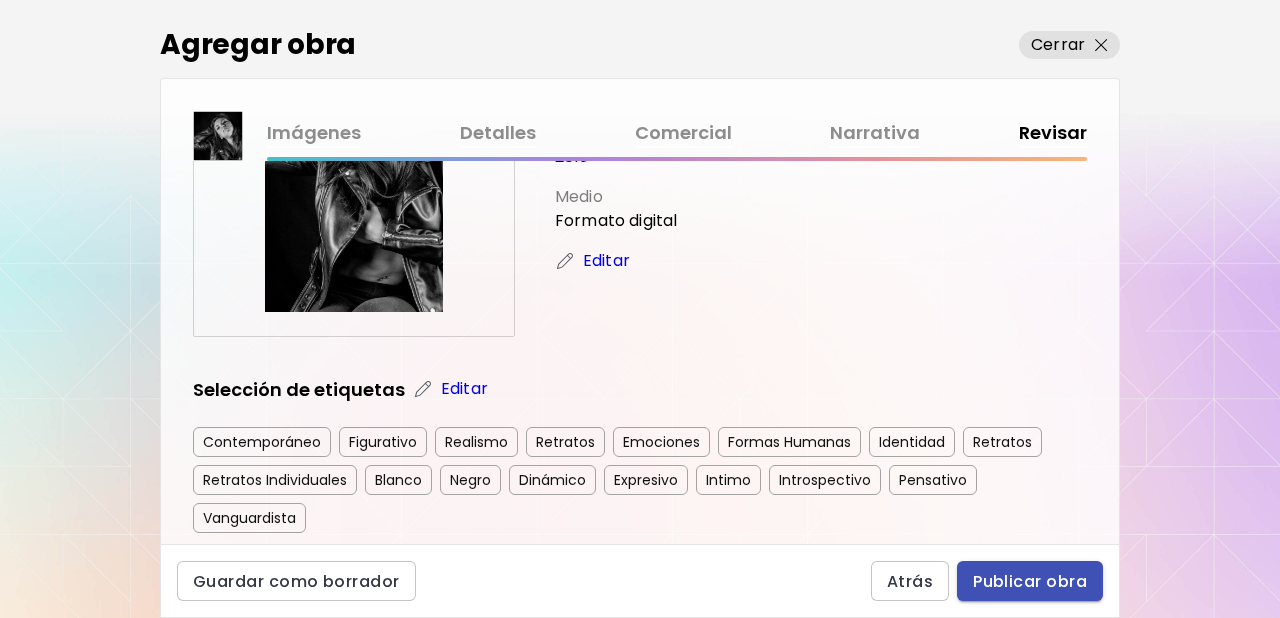 click on "Publicar obra" at bounding box center [1030, 581] 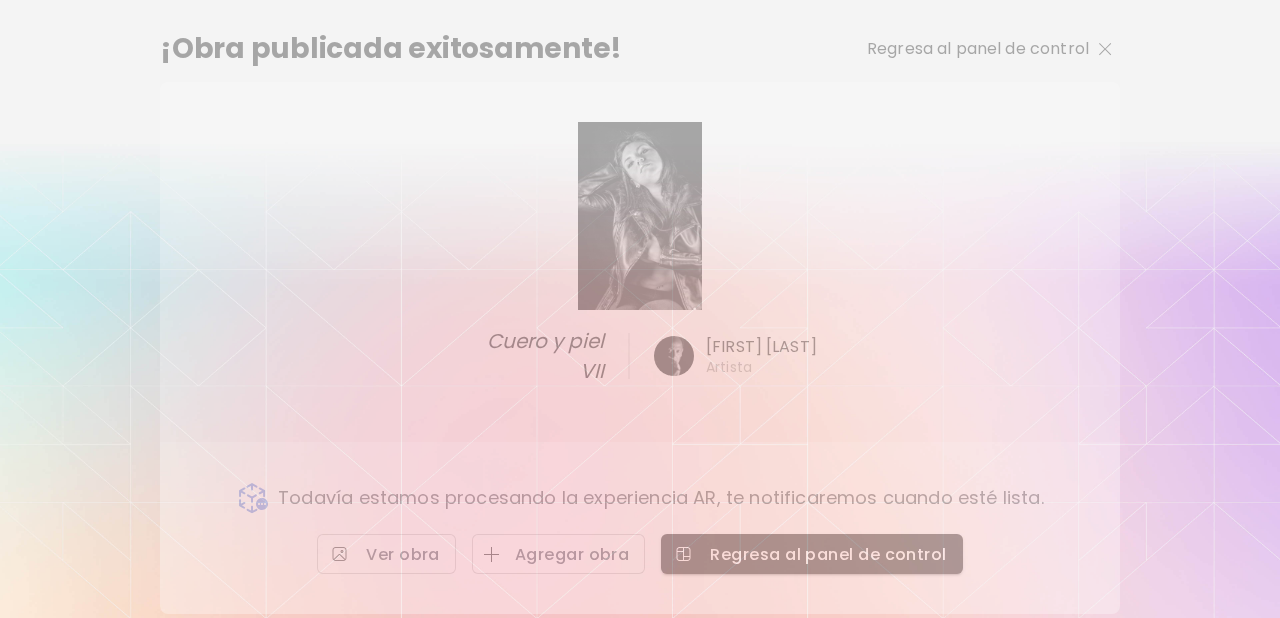 click on "Regresa al panel de control" at bounding box center [978, 49] 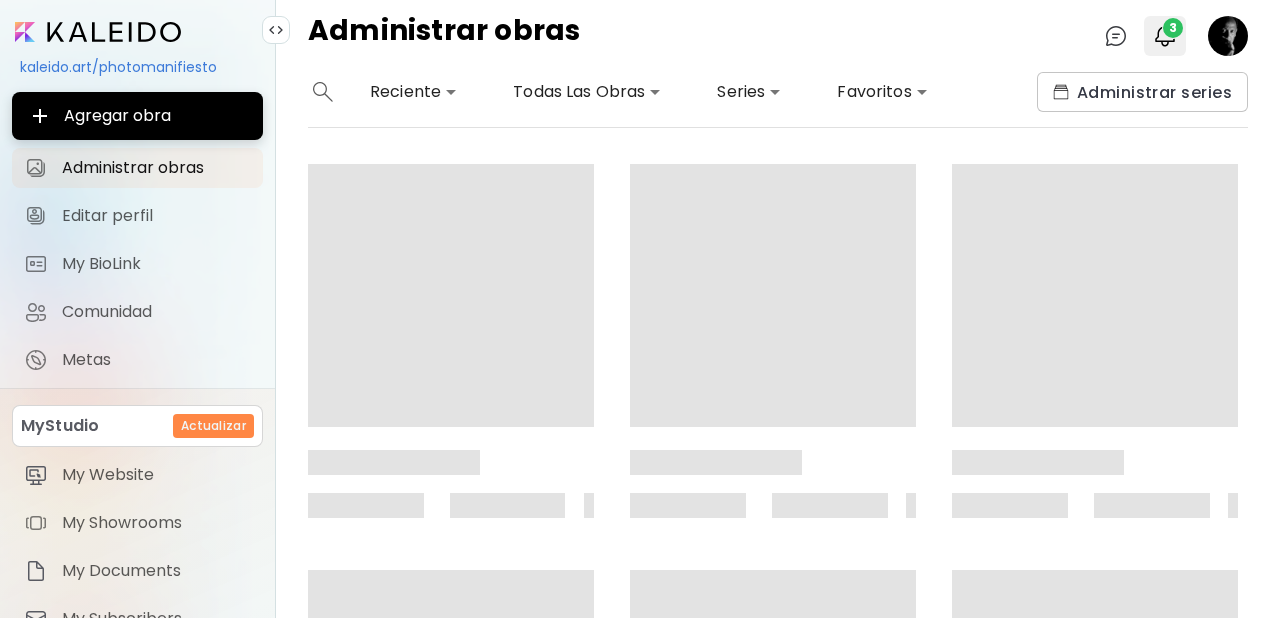 click on "3" at bounding box center [1173, 28] 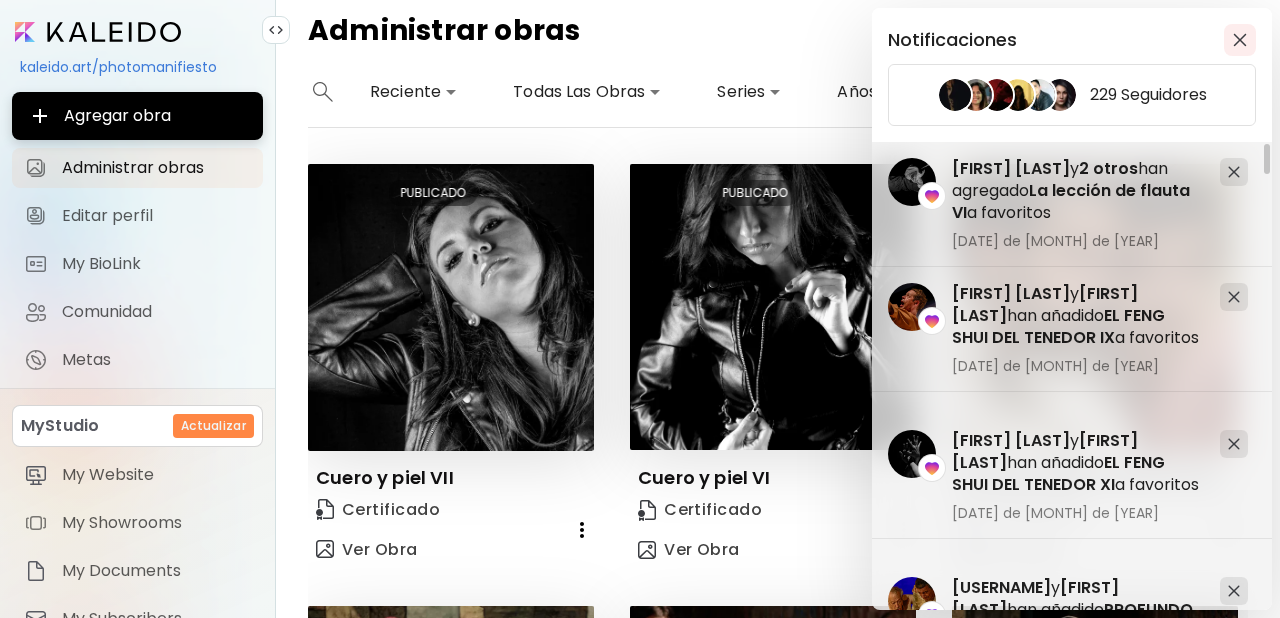 click at bounding box center (1240, 40) 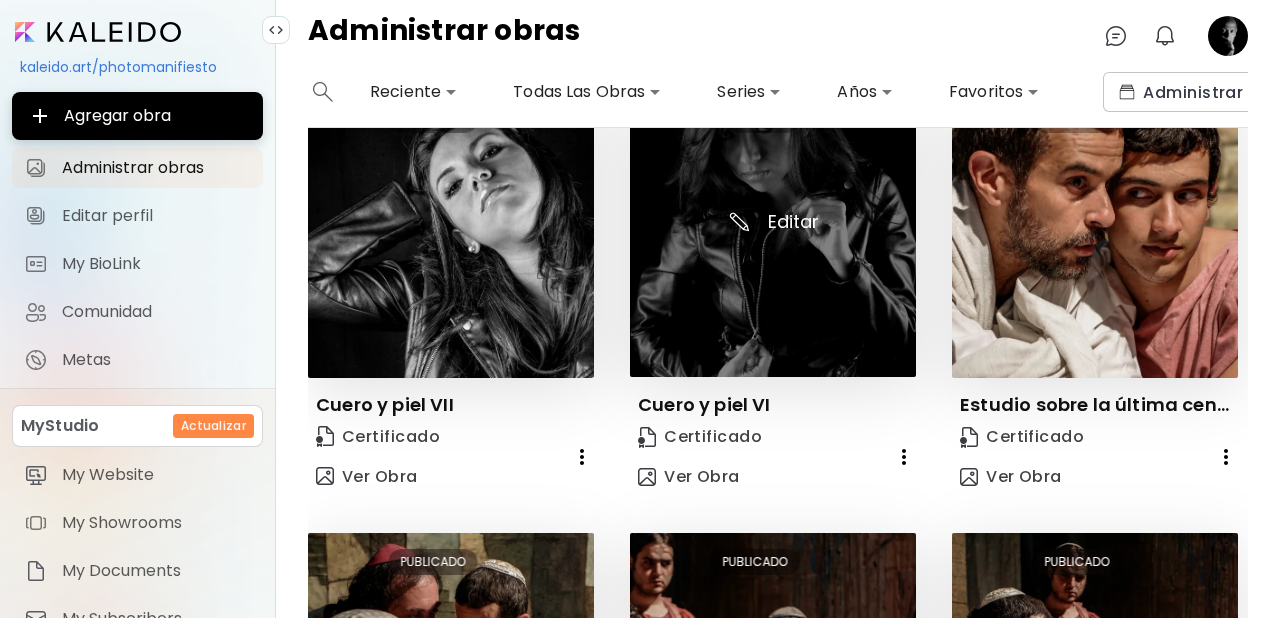 scroll, scrollTop: 0, scrollLeft: 0, axis: both 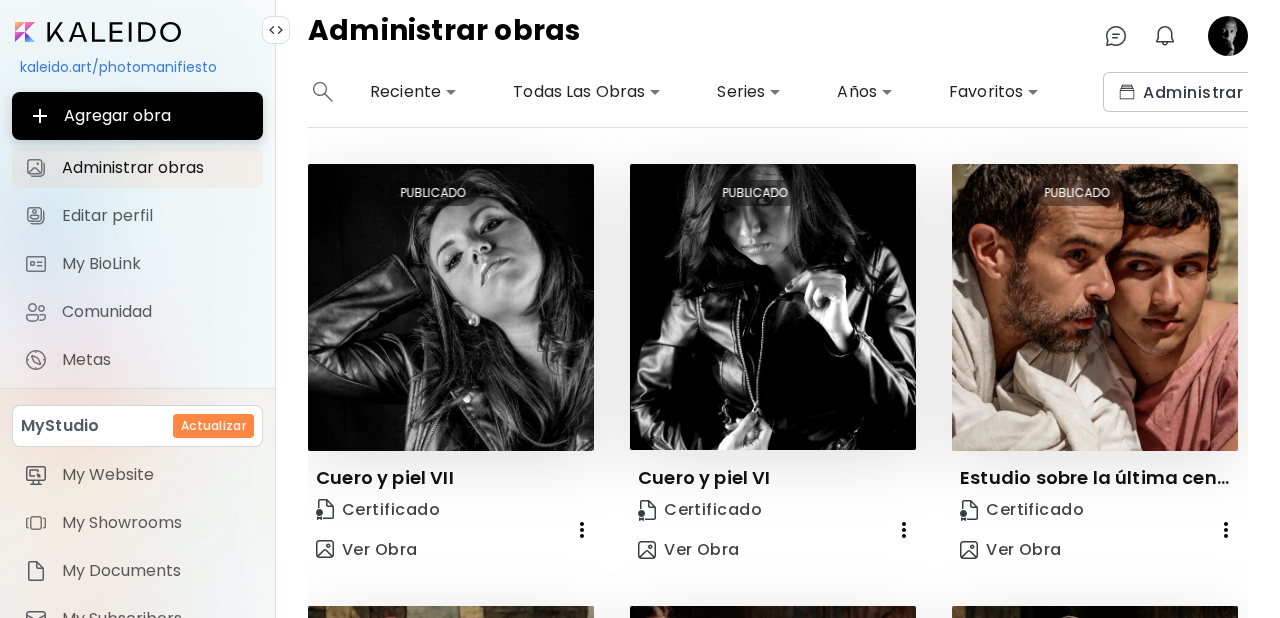 click on "**********" at bounding box center [640, 309] 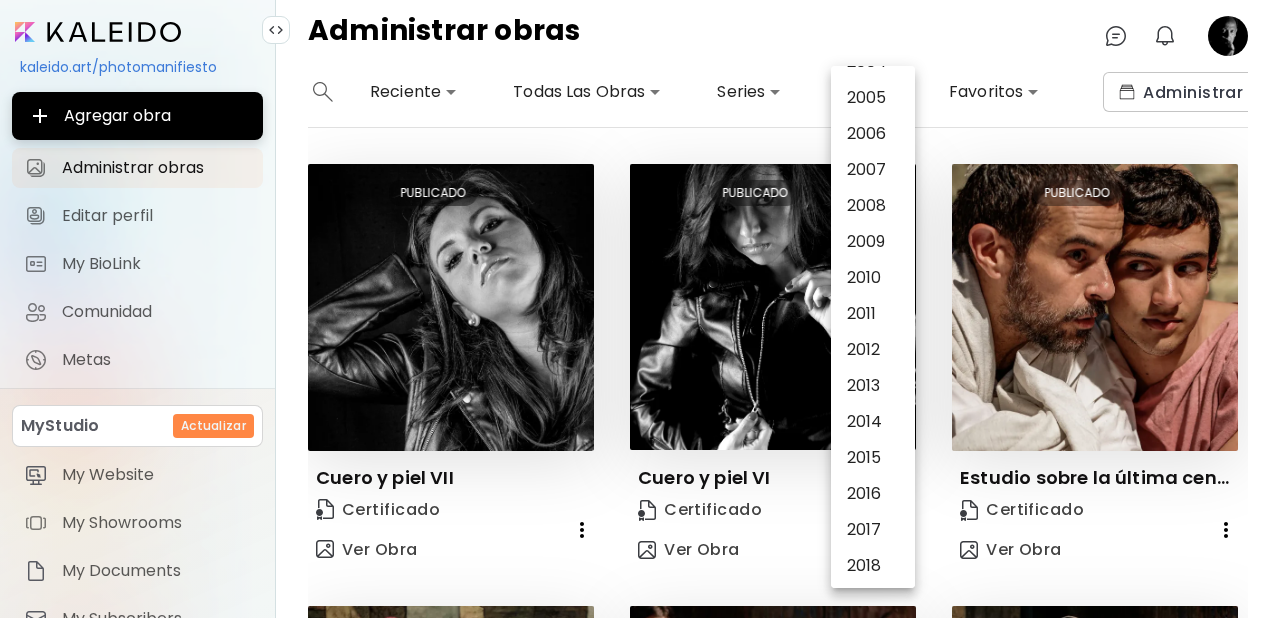 scroll, scrollTop: 211, scrollLeft: 0, axis: vertical 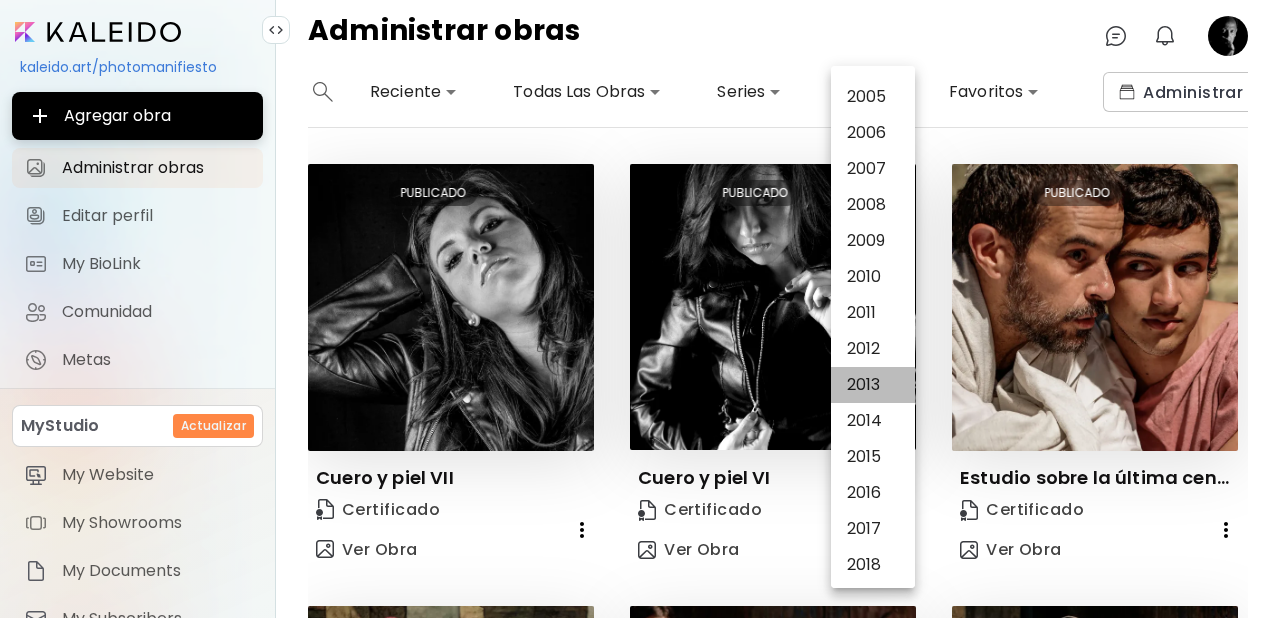 click on "2013" at bounding box center (878, 385) 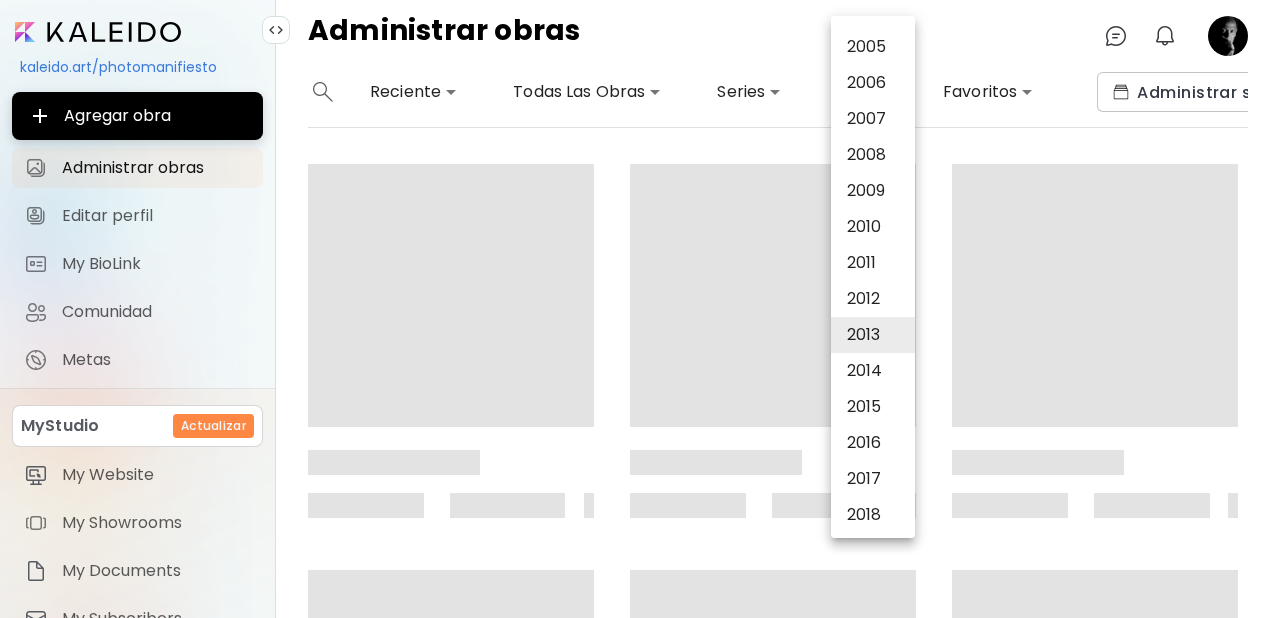 click at bounding box center [640, 309] 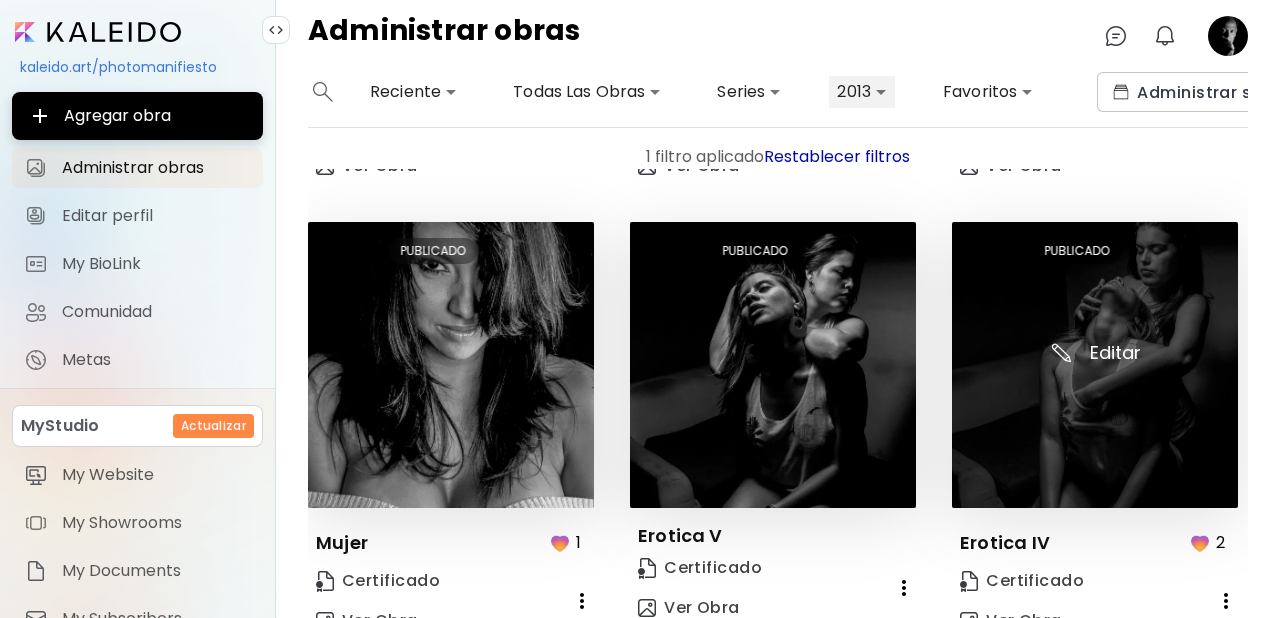 scroll, scrollTop: 1375, scrollLeft: 0, axis: vertical 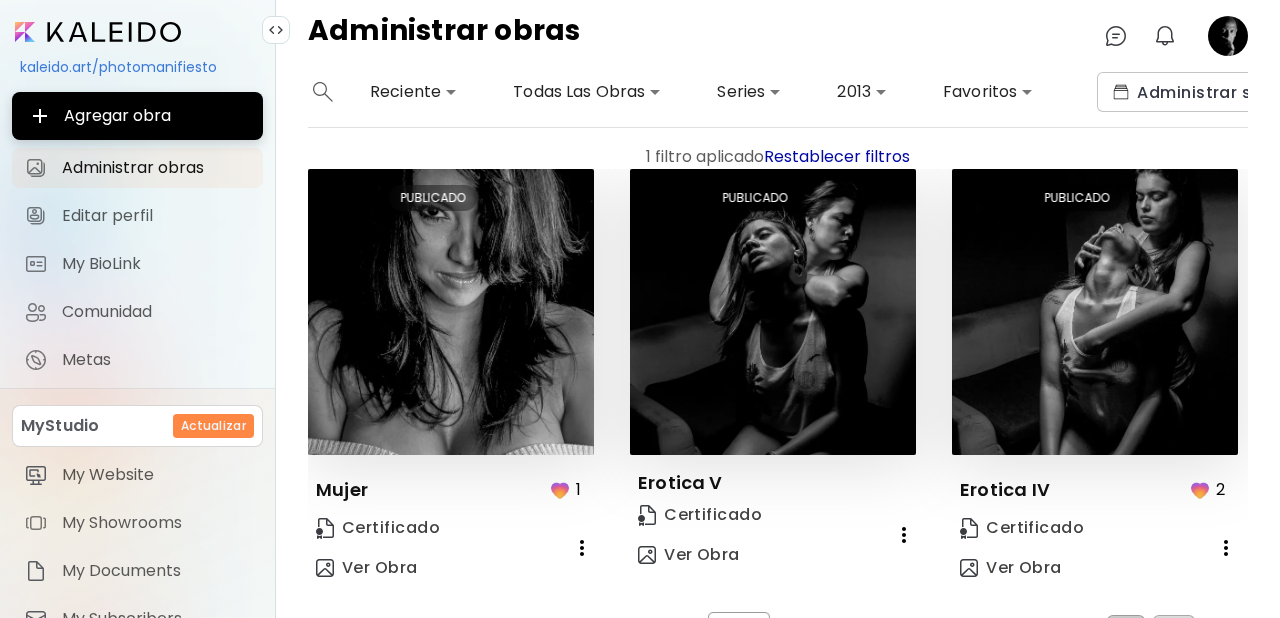 click on "2" at bounding box center [1174, 631] 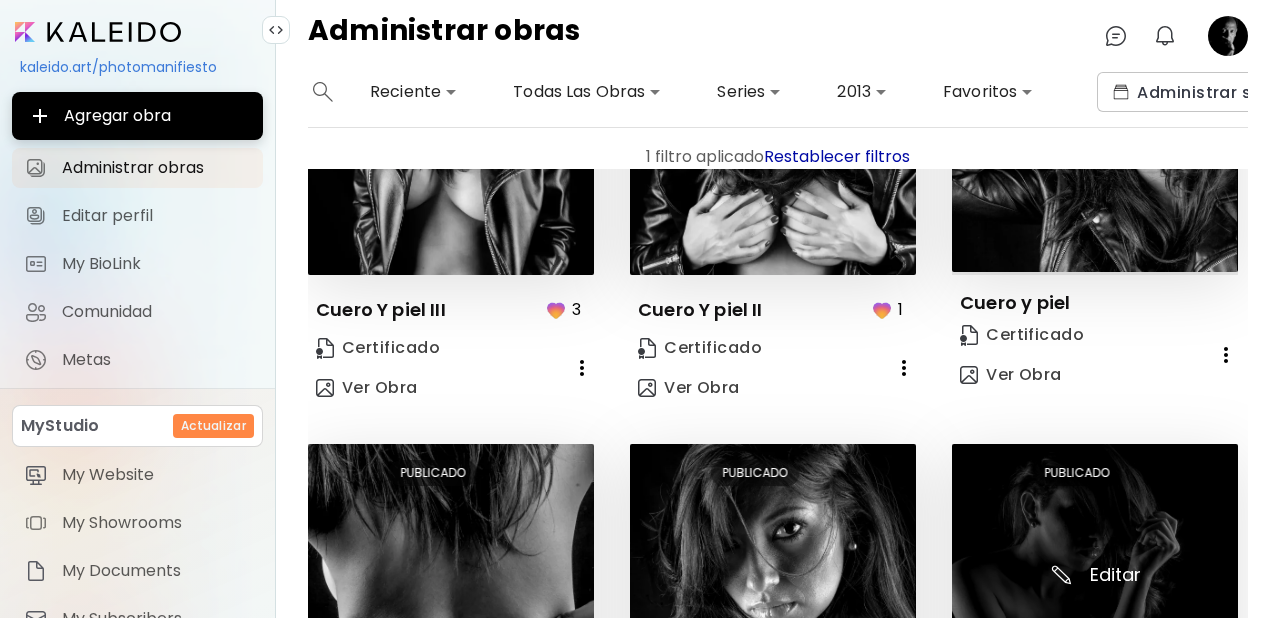 scroll, scrollTop: 498, scrollLeft: 0, axis: vertical 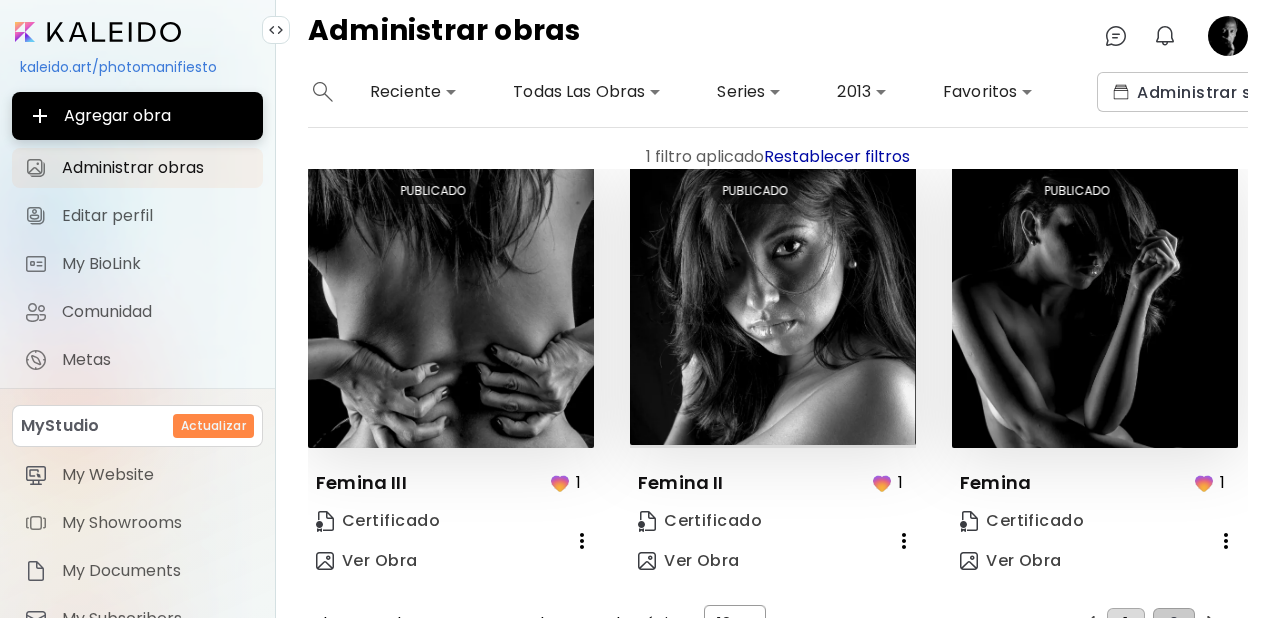 click on "1" at bounding box center [1125, 624] 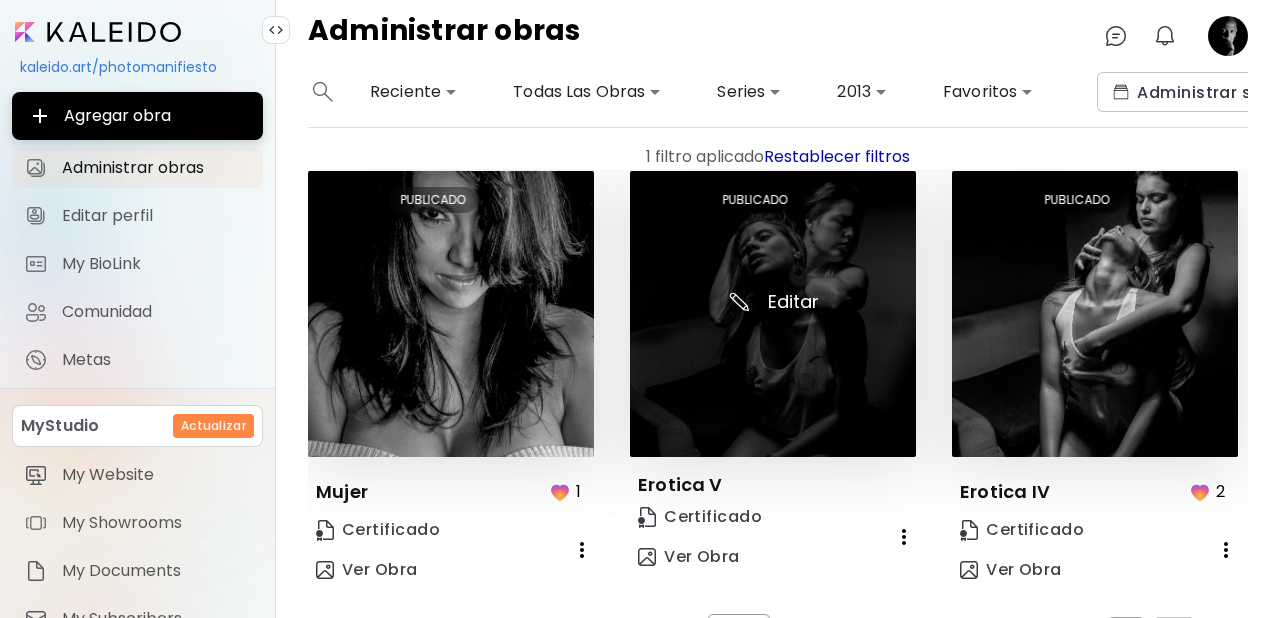 scroll, scrollTop: 1375, scrollLeft: 0, axis: vertical 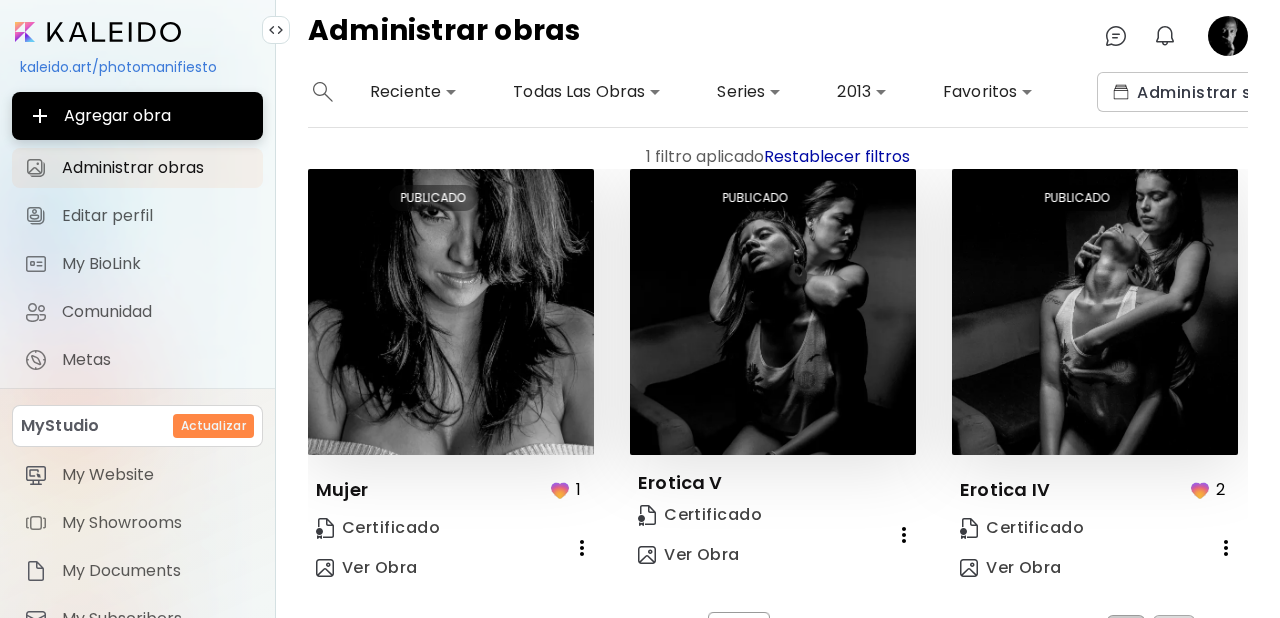 click on "2" at bounding box center (1174, 631) 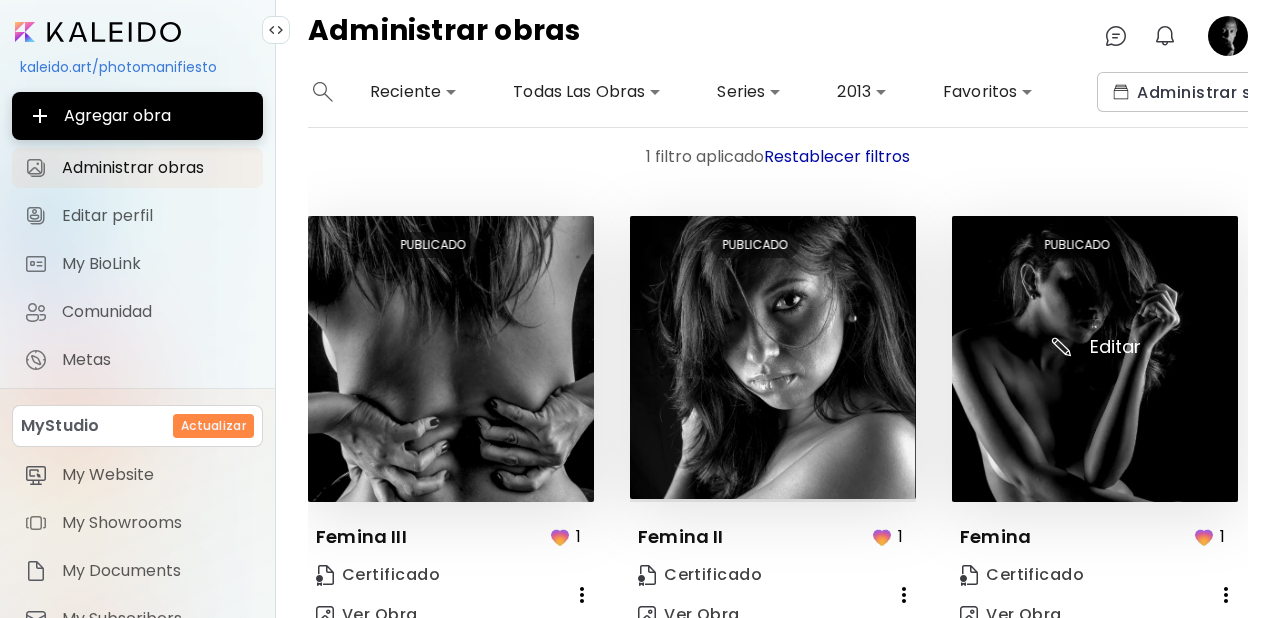 scroll, scrollTop: 498, scrollLeft: 0, axis: vertical 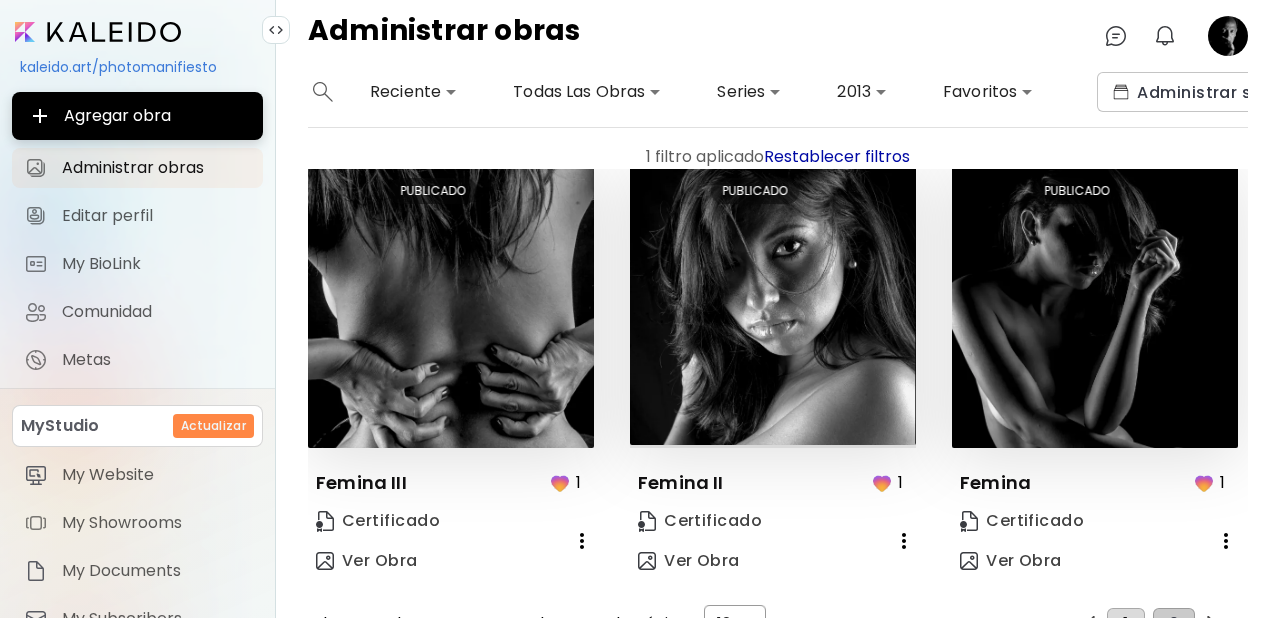 click on "1" at bounding box center [1125, 624] 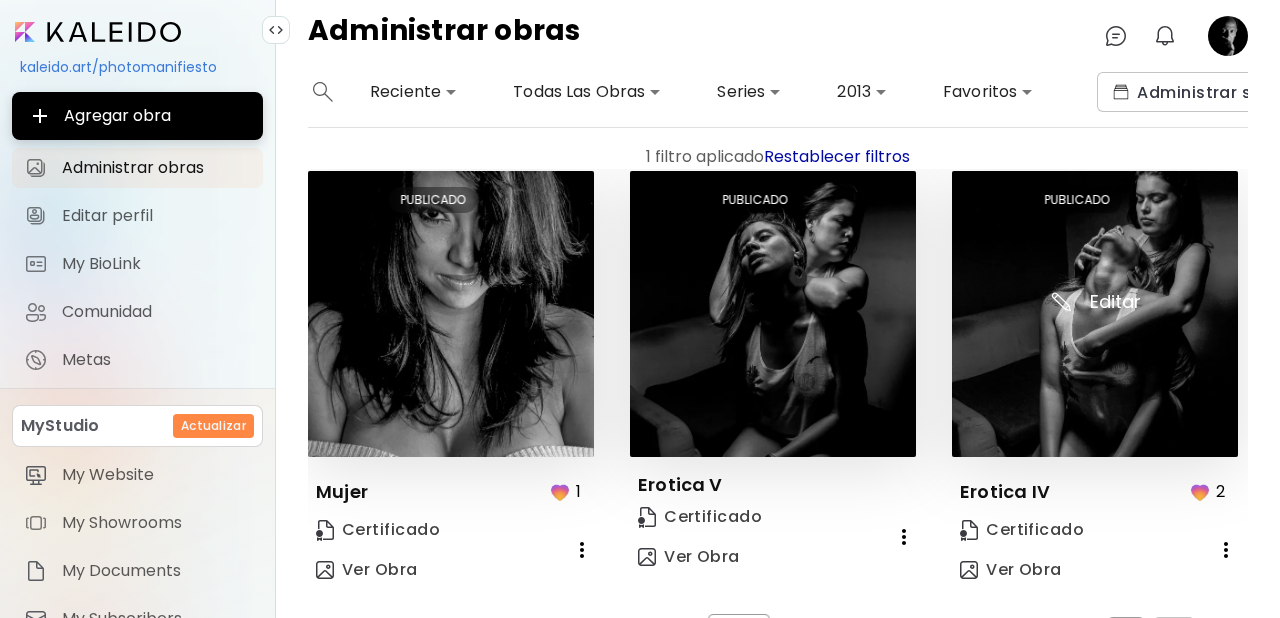 scroll, scrollTop: 1375, scrollLeft: 0, axis: vertical 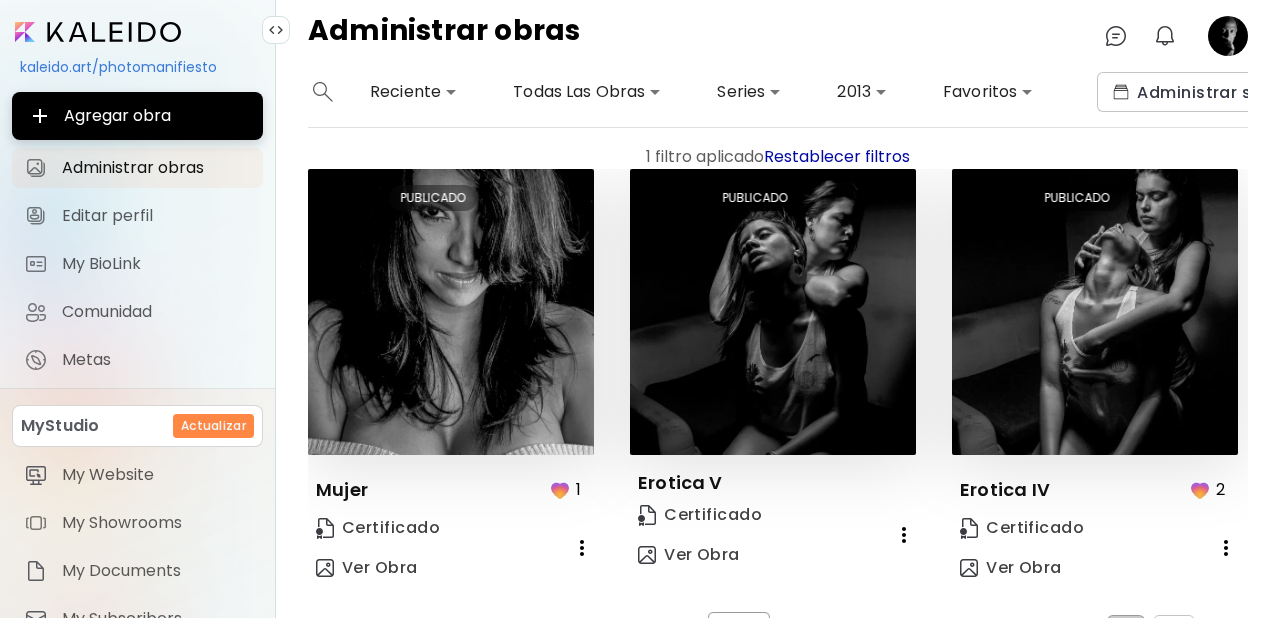 click on "2" at bounding box center [1174, 631] 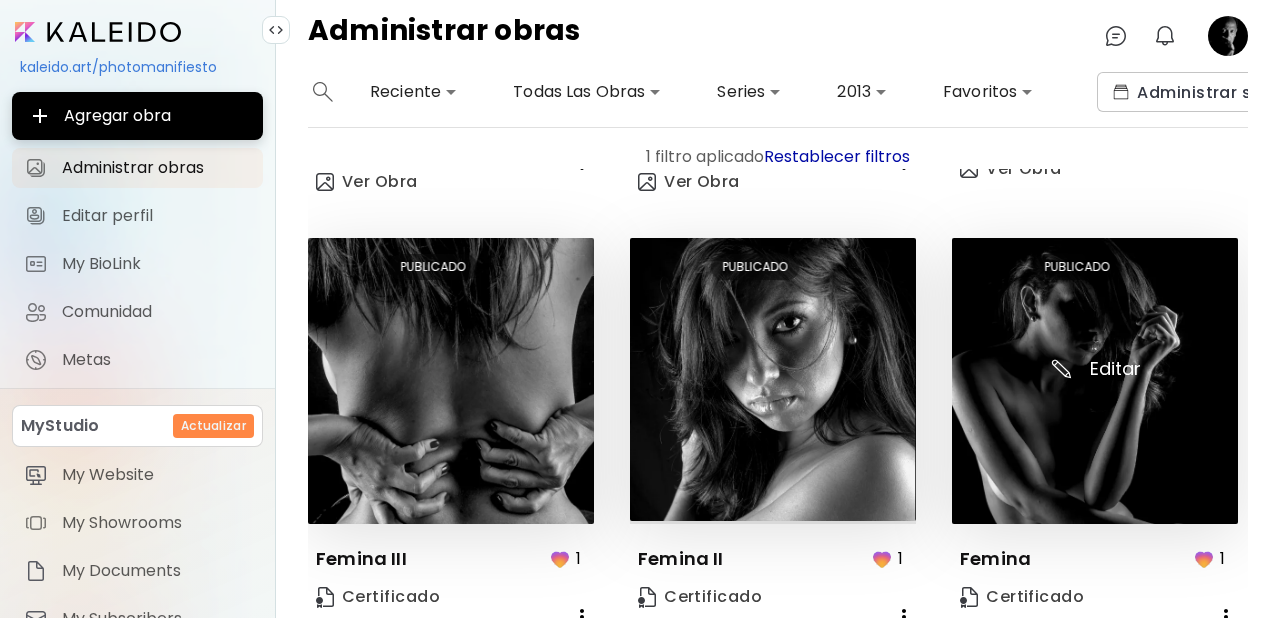 scroll, scrollTop: 498, scrollLeft: 0, axis: vertical 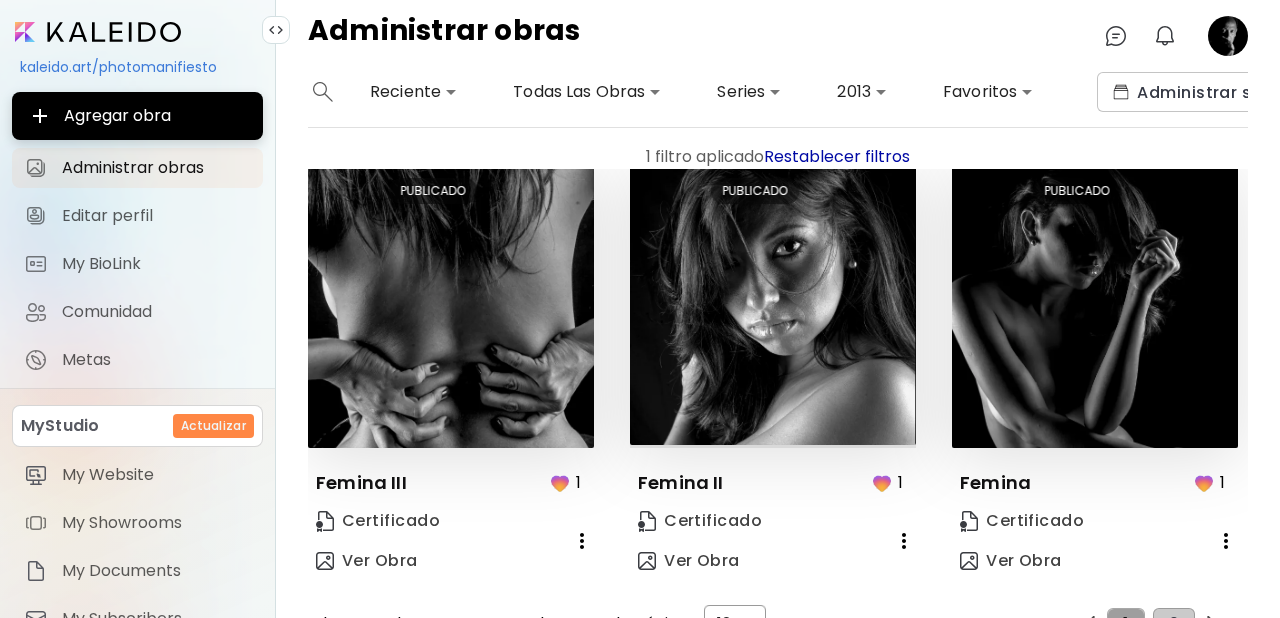 click on "1" at bounding box center (1125, 624) 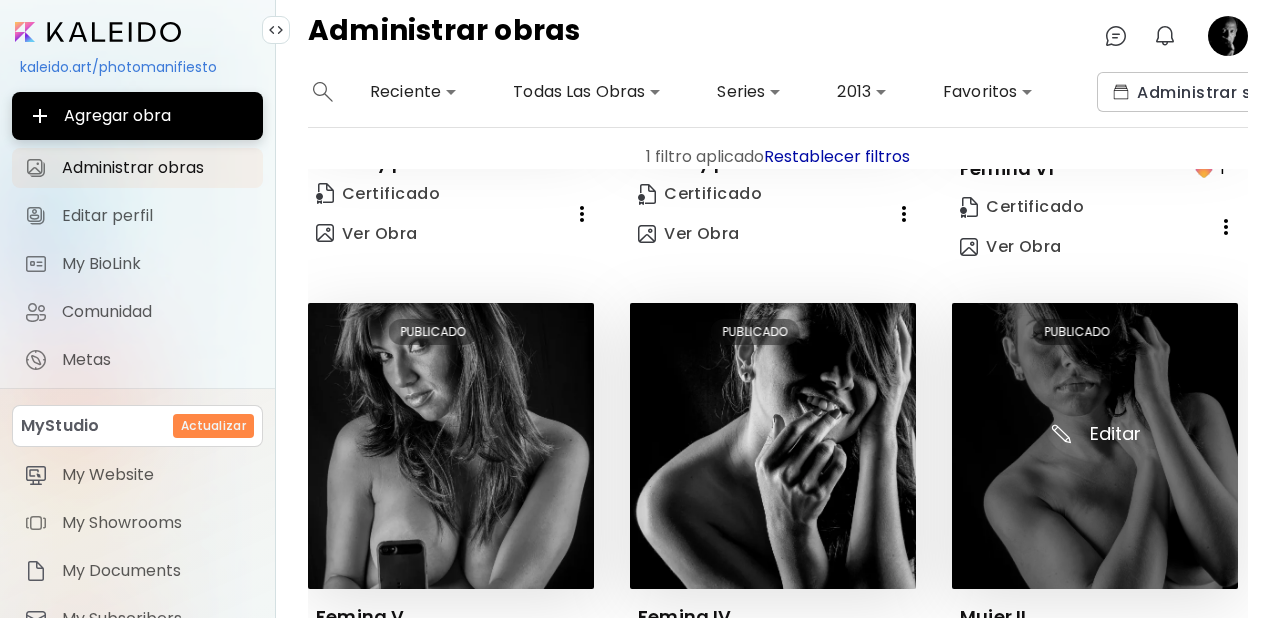 scroll, scrollTop: 353, scrollLeft: 0, axis: vertical 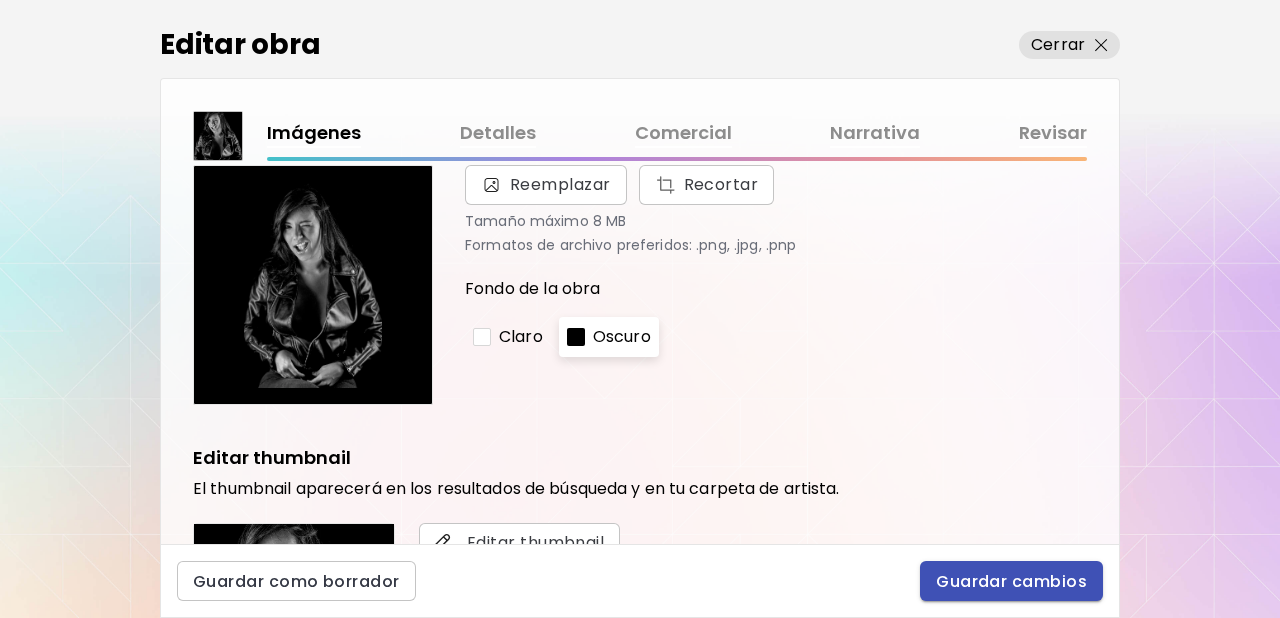 click on "Guardar cambios" at bounding box center (1011, 581) 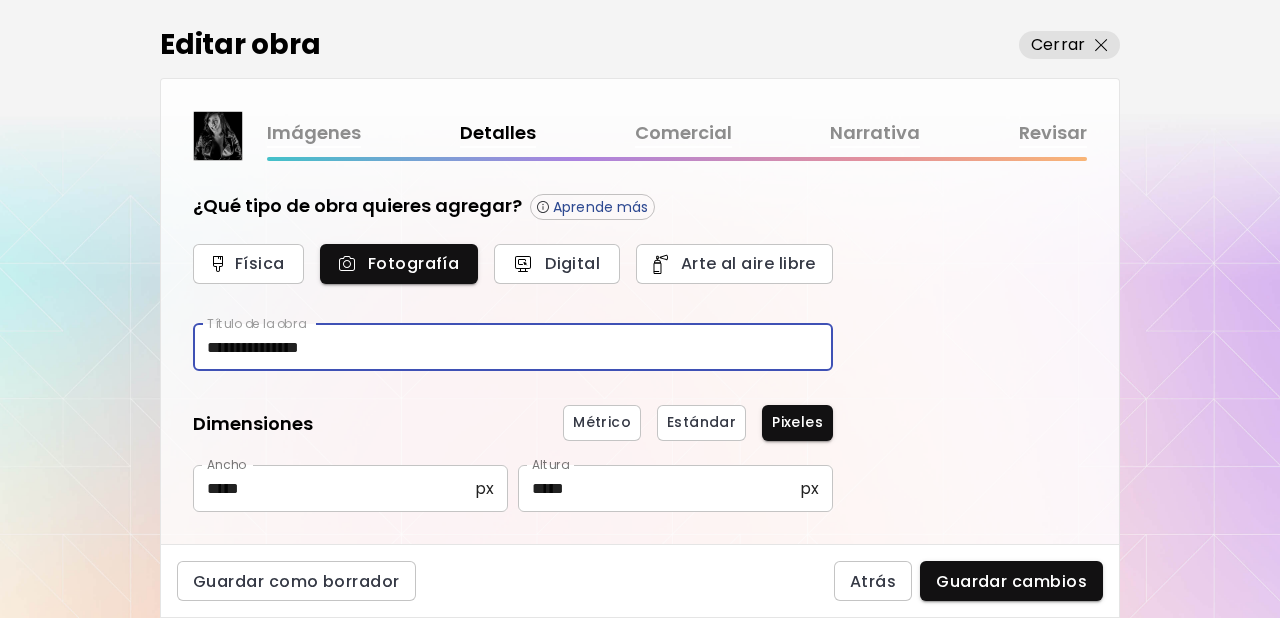 drag, startPoint x: 312, startPoint y: 348, endPoint x: 186, endPoint y: 344, distance: 126.06348 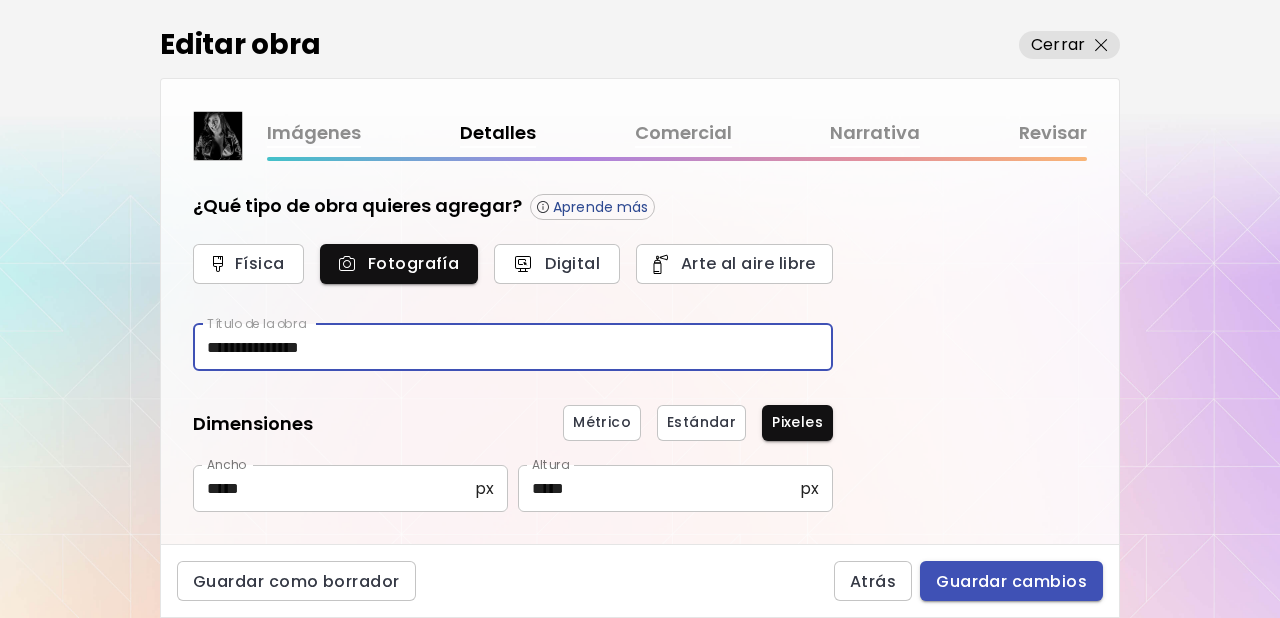 type on "**********" 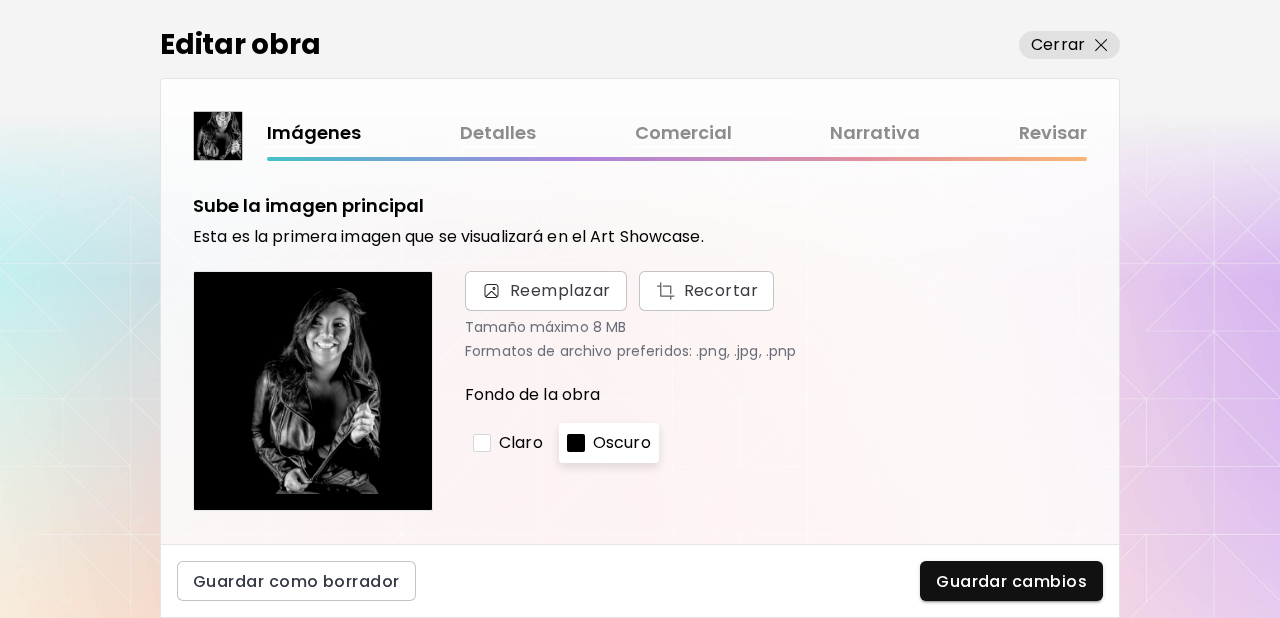 scroll, scrollTop: 0, scrollLeft: 0, axis: both 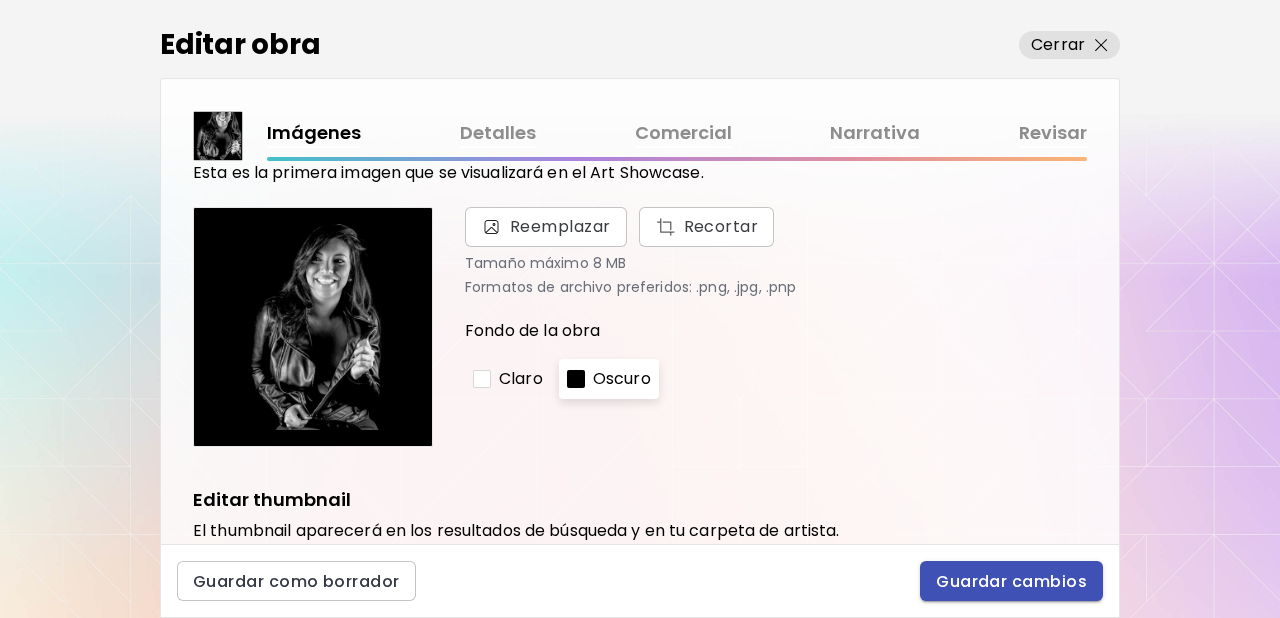 click on "Guardar cambios" at bounding box center (1011, 581) 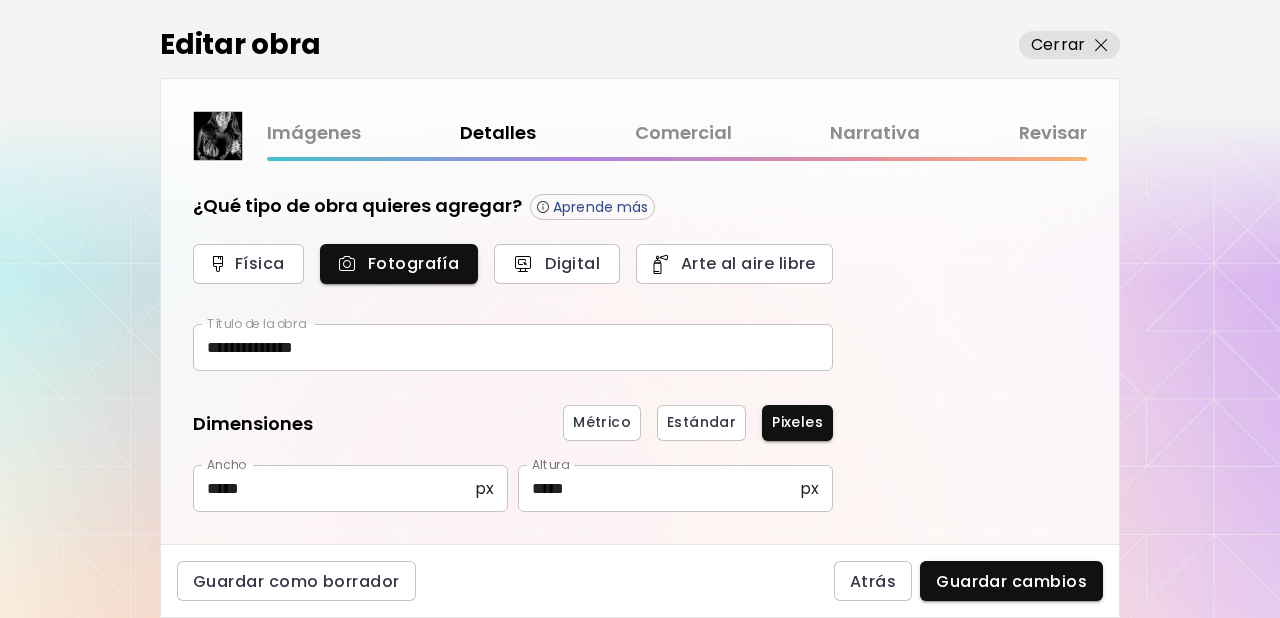 click on "**********" at bounding box center (513, 347) 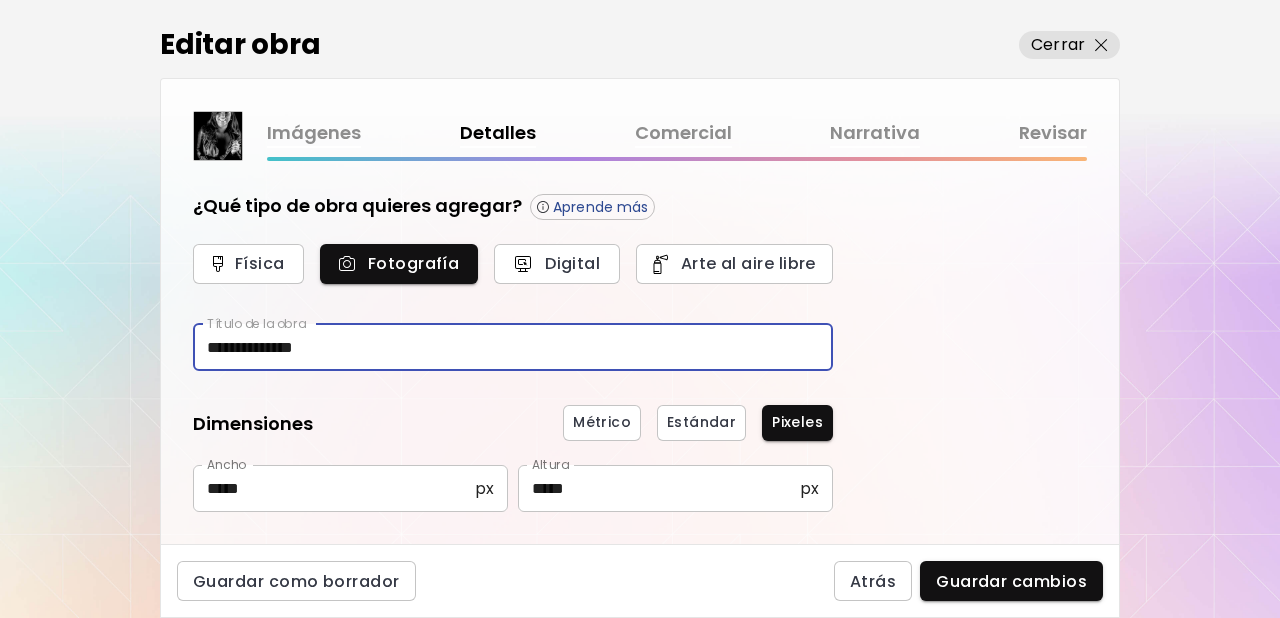 drag, startPoint x: 323, startPoint y: 350, endPoint x: 182, endPoint y: 341, distance: 141.28694 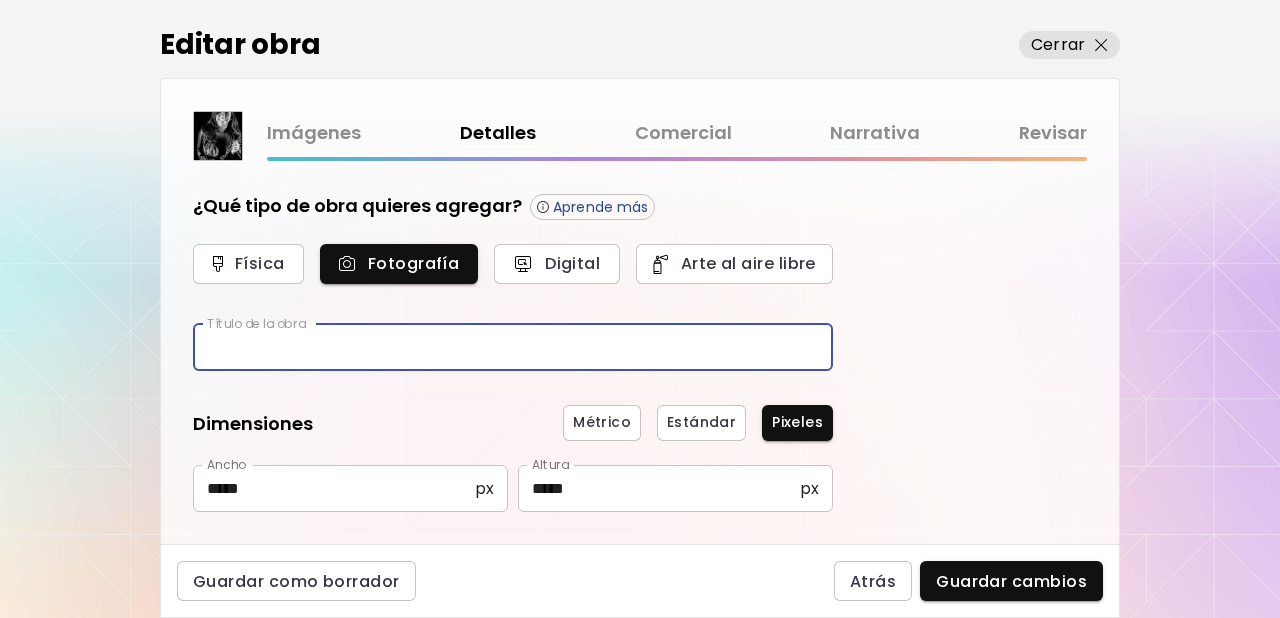 click at bounding box center [513, 347] 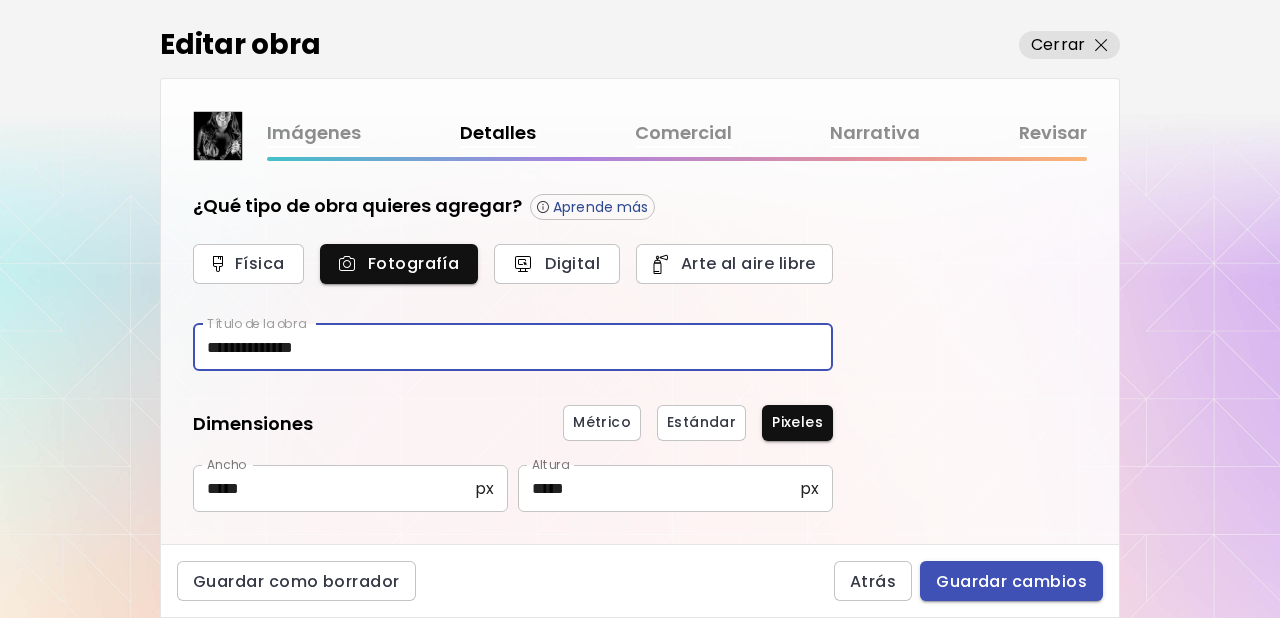 type on "**********" 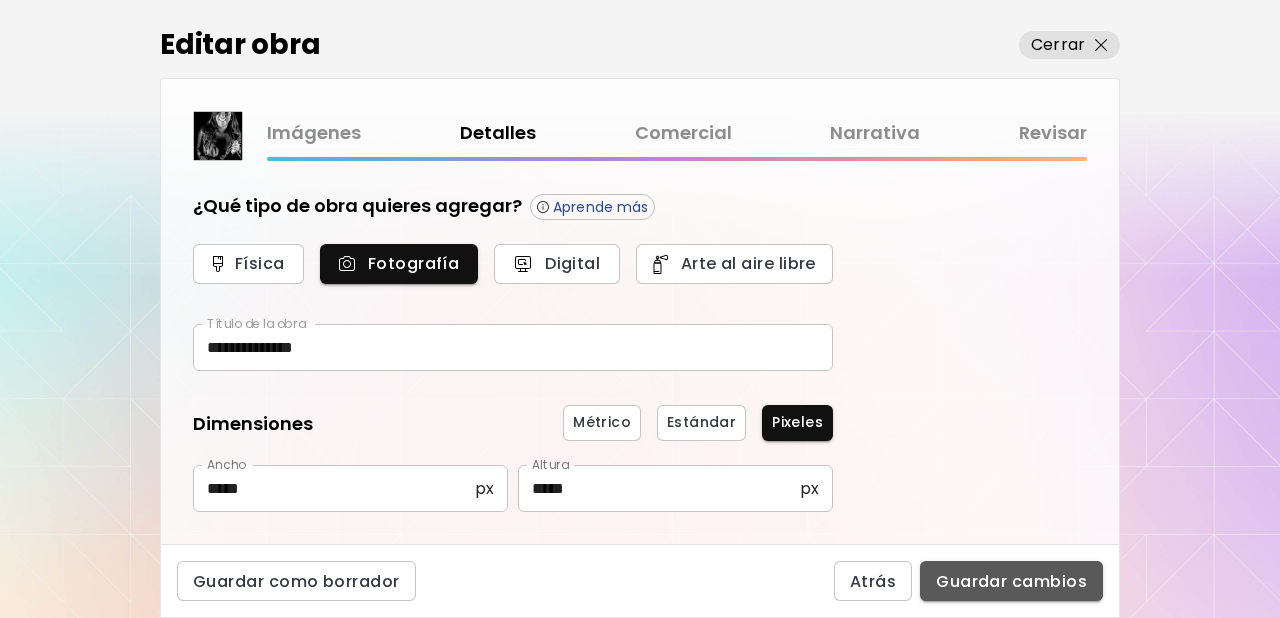 drag, startPoint x: 1008, startPoint y: 580, endPoint x: 1055, endPoint y: 477, distance: 113.216606 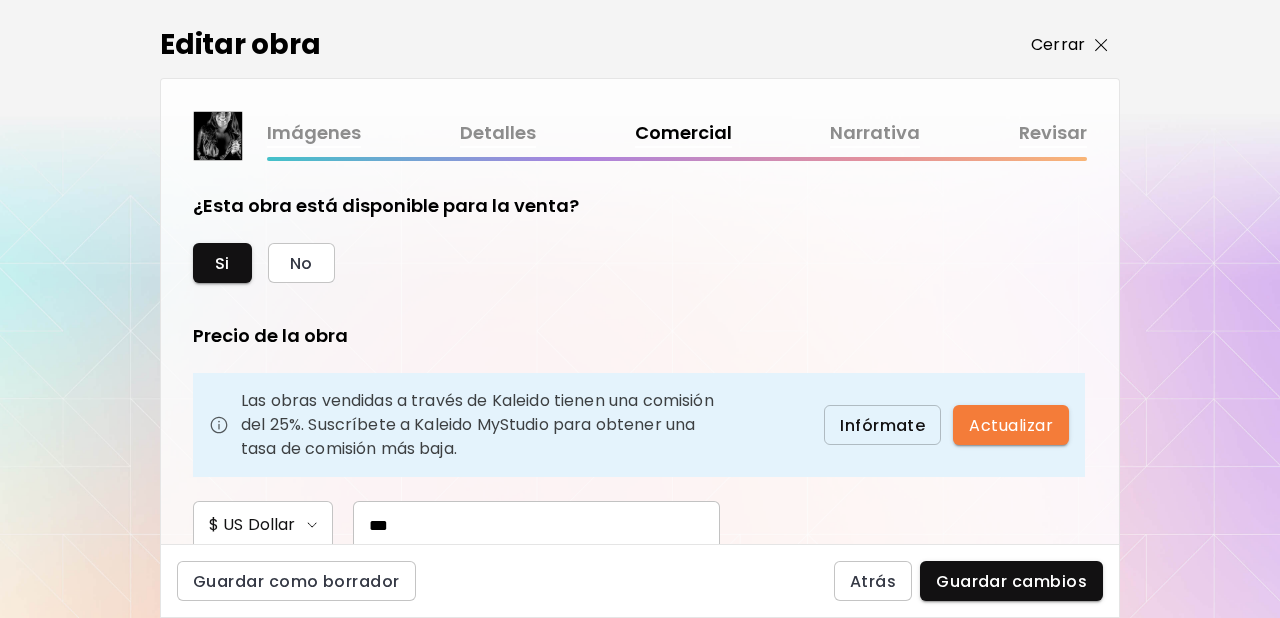 click on "Cerrar" at bounding box center [1058, 45] 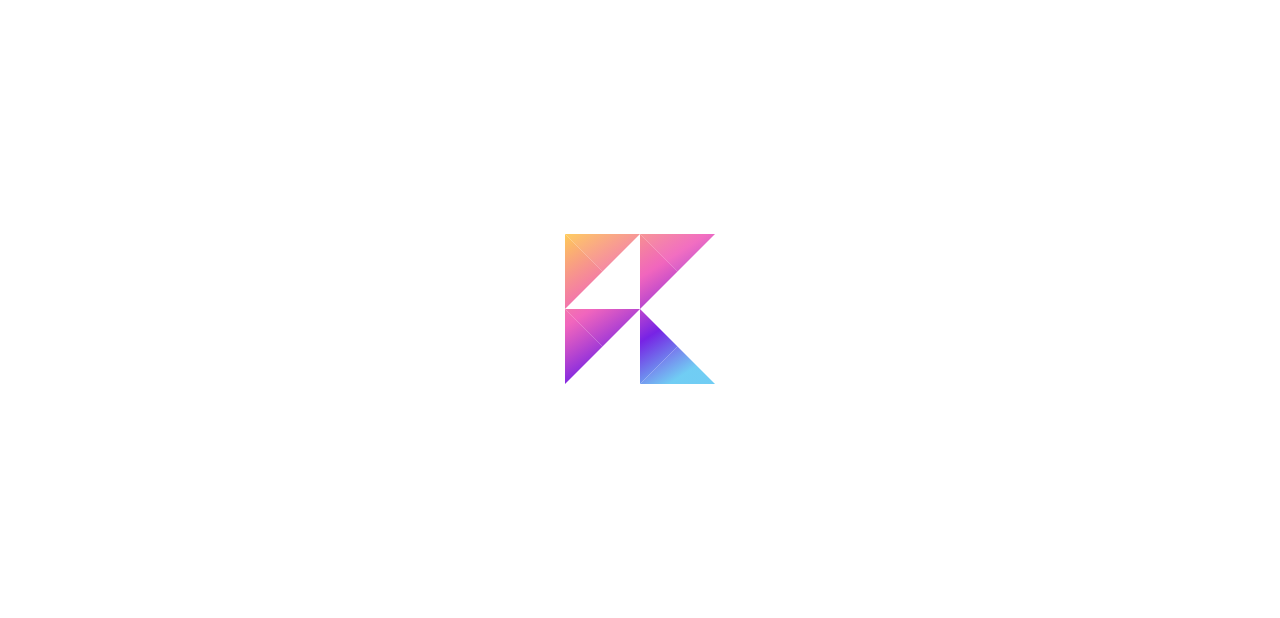 scroll, scrollTop: 0, scrollLeft: 0, axis: both 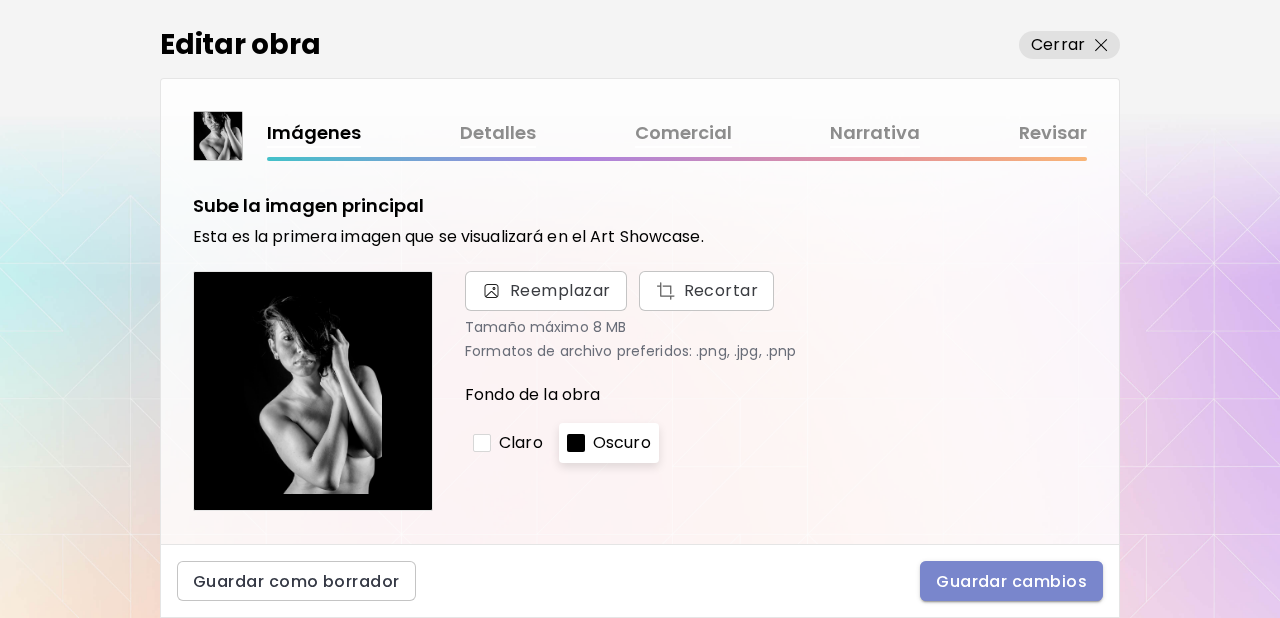 click on "Guardar cambios" at bounding box center (1011, 581) 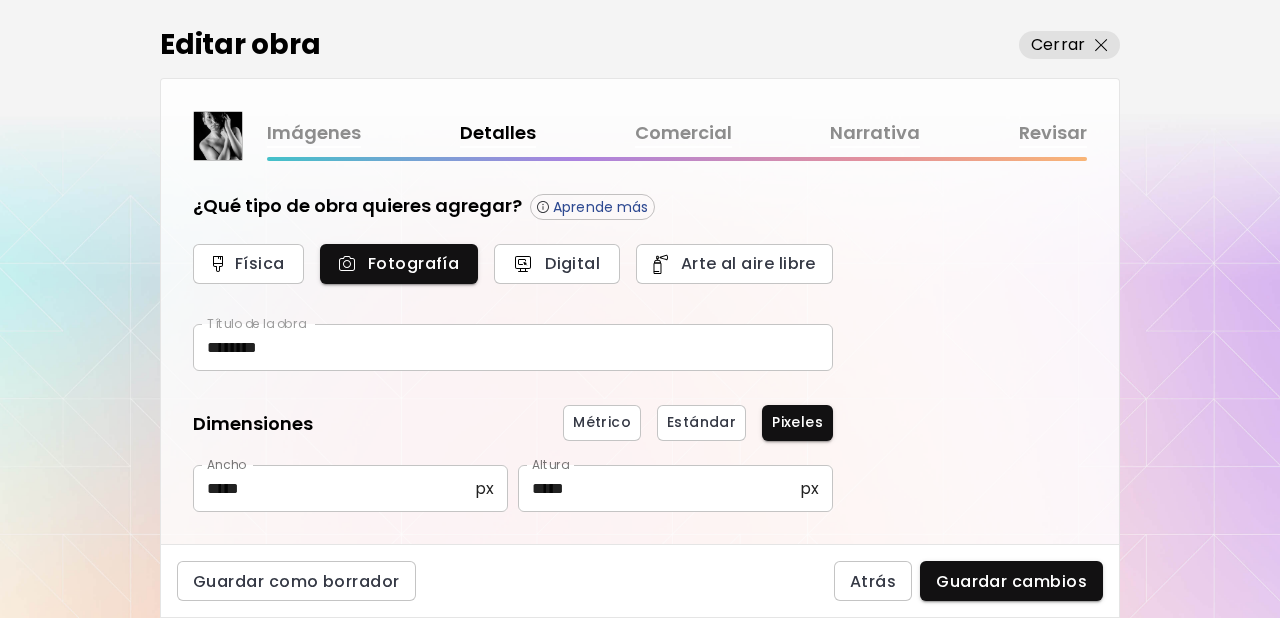 click on "********" at bounding box center (513, 347) 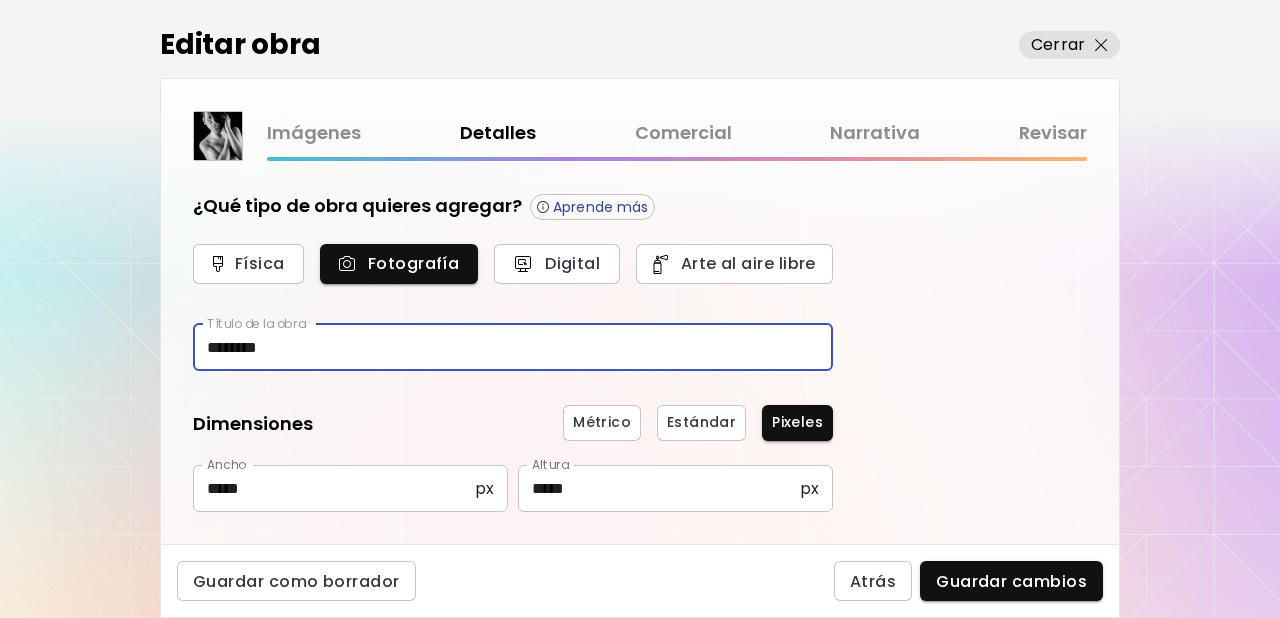 drag, startPoint x: 310, startPoint y: 348, endPoint x: 96, endPoint y: 339, distance: 214.18916 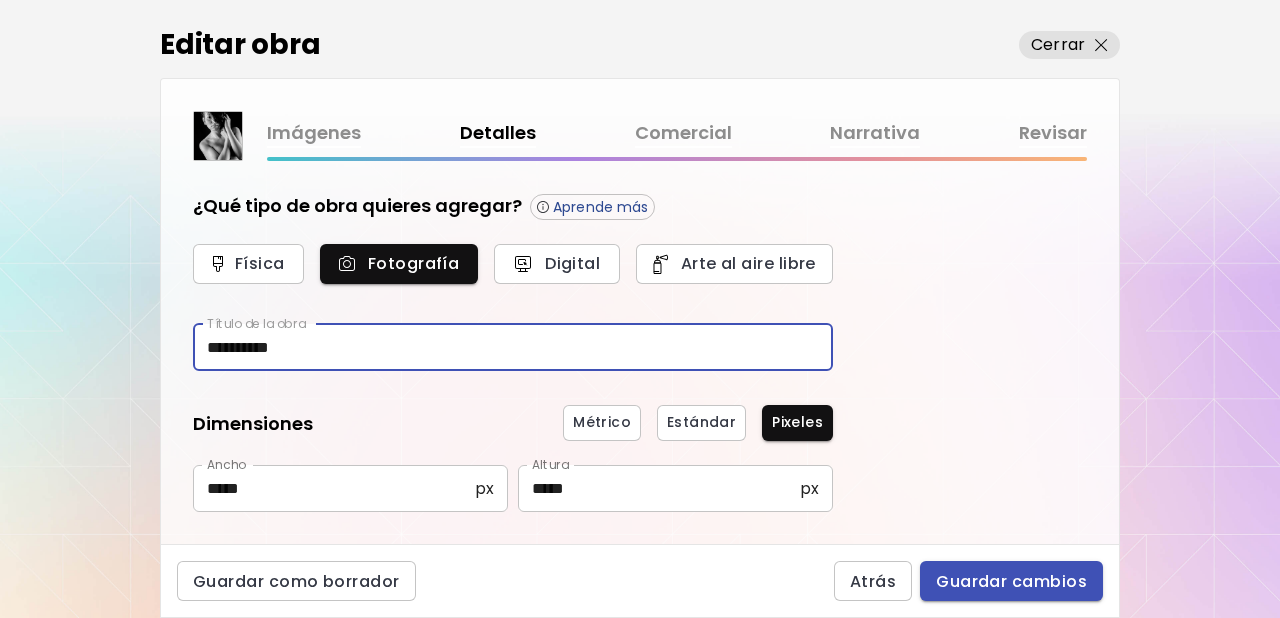type on "**********" 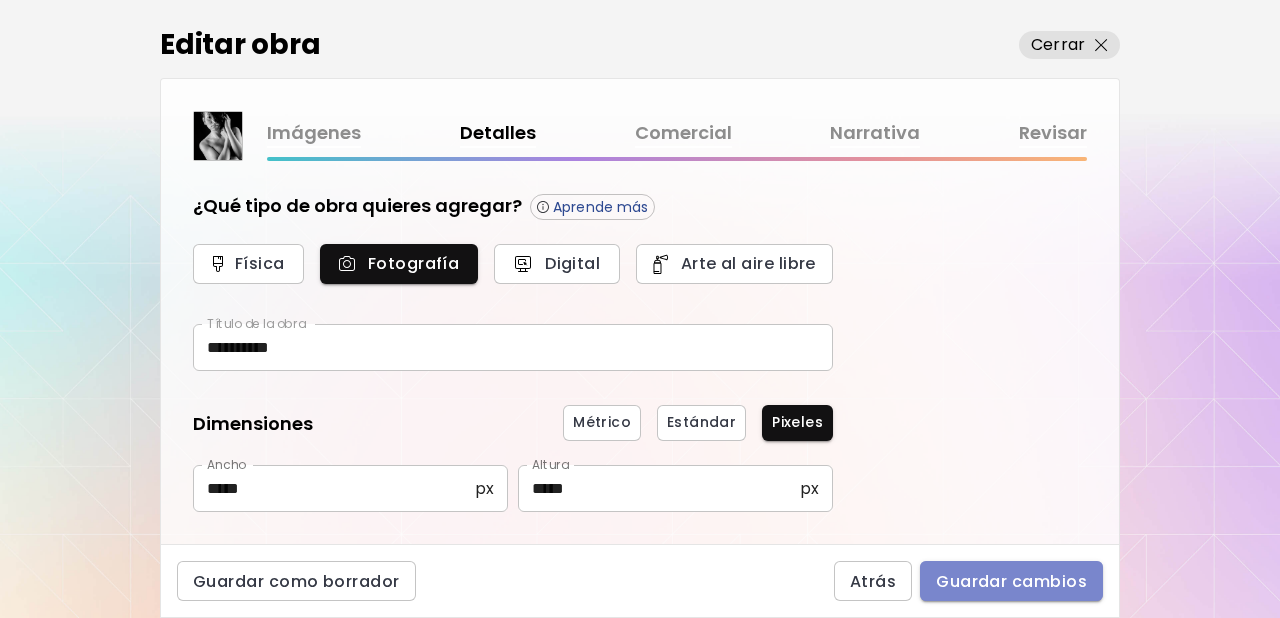 click on "Guardar cambios" at bounding box center (1011, 581) 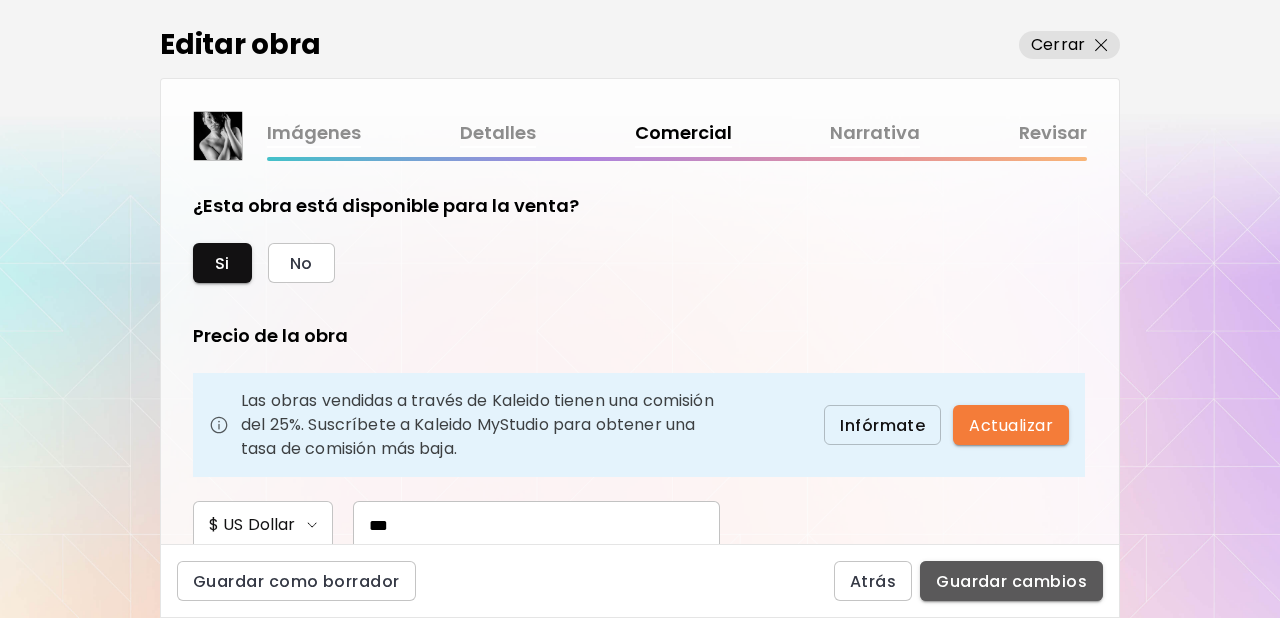 click on "Guardar cambios" at bounding box center [1011, 581] 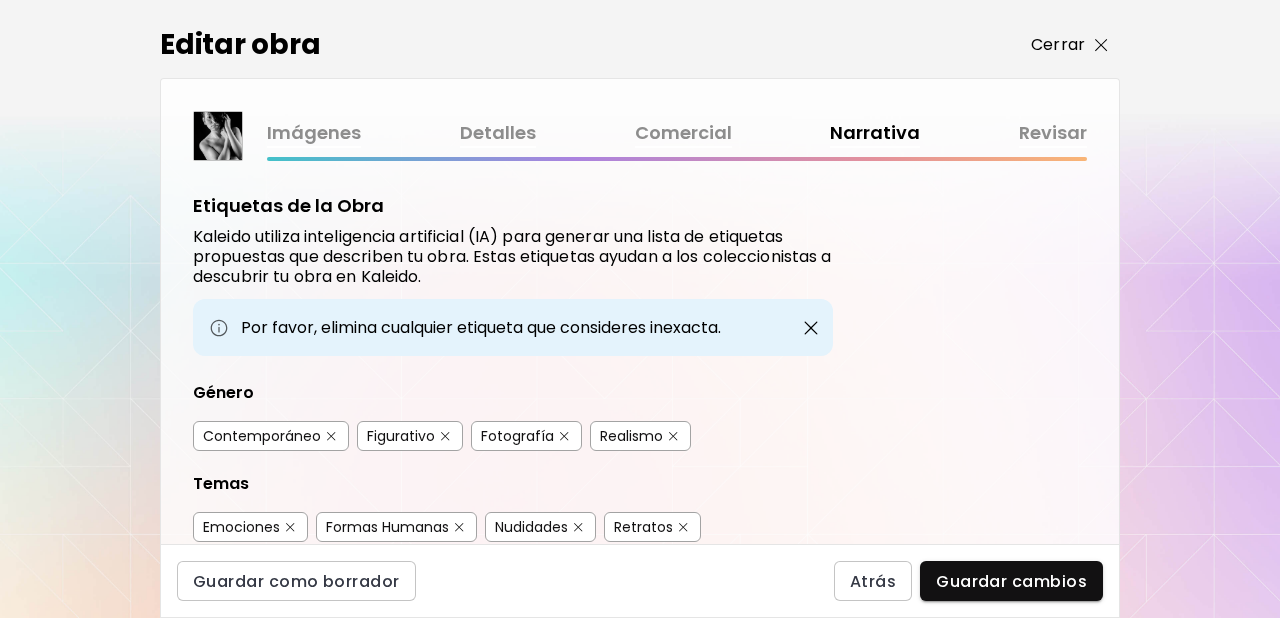 click on "Cerrar" at bounding box center [1058, 45] 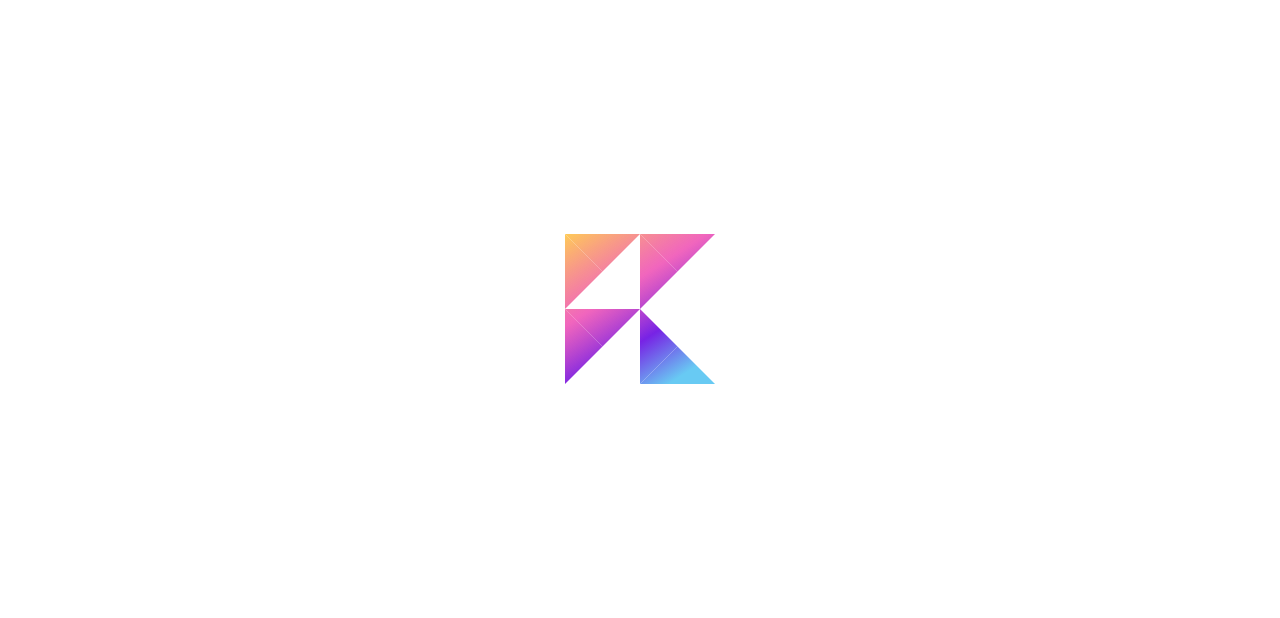 scroll, scrollTop: 0, scrollLeft: 0, axis: both 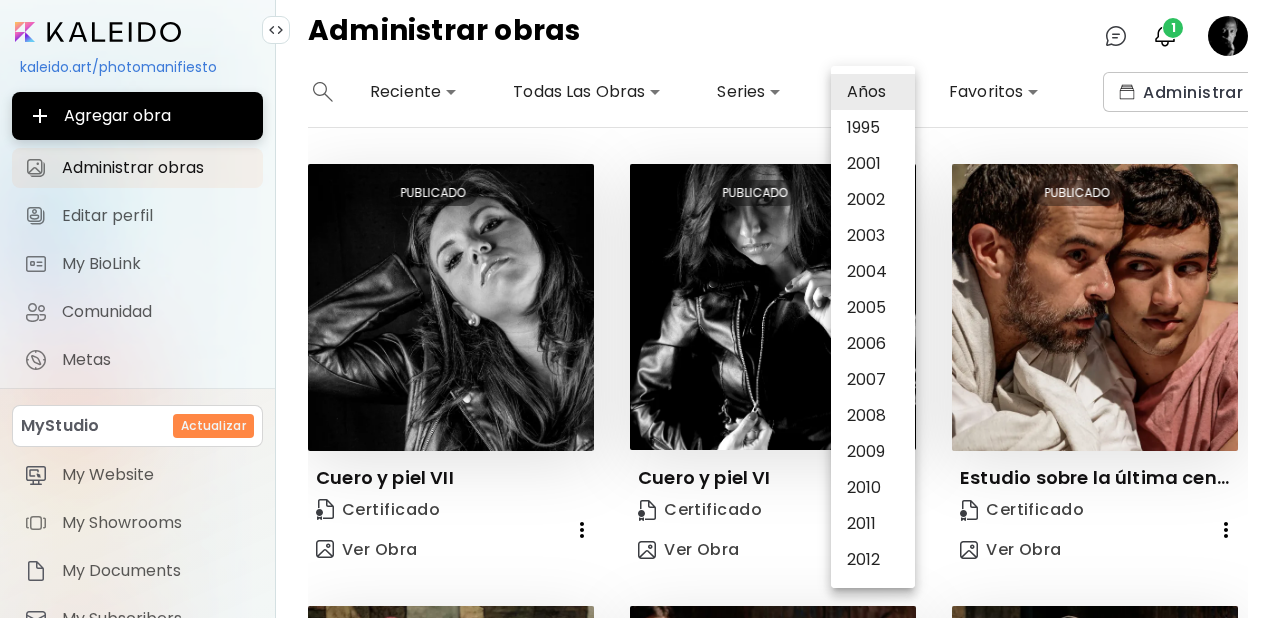 click on "**********" at bounding box center [640, 309] 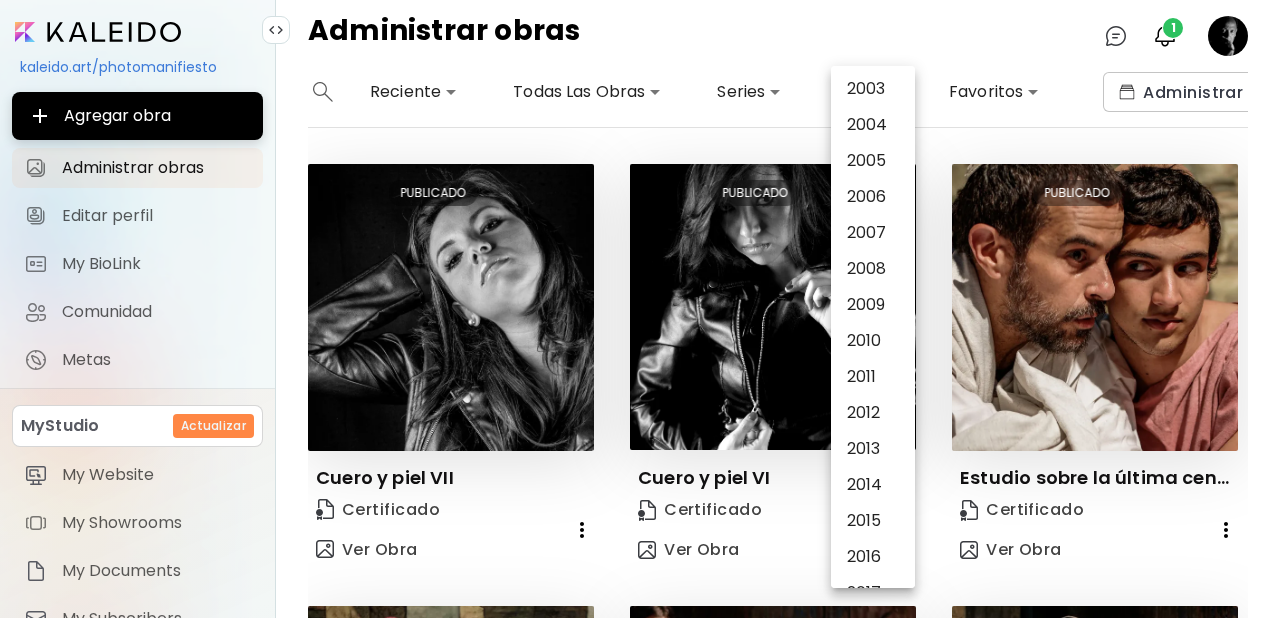 scroll, scrollTop: 201, scrollLeft: 0, axis: vertical 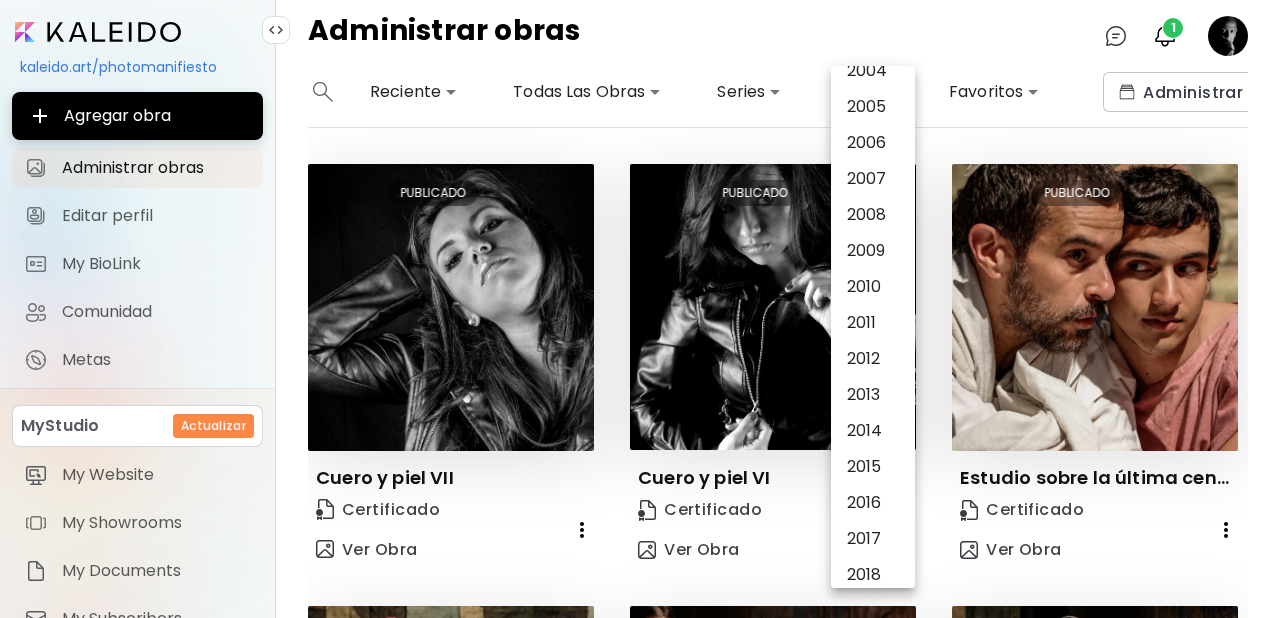 click on "2013" at bounding box center [878, 395] 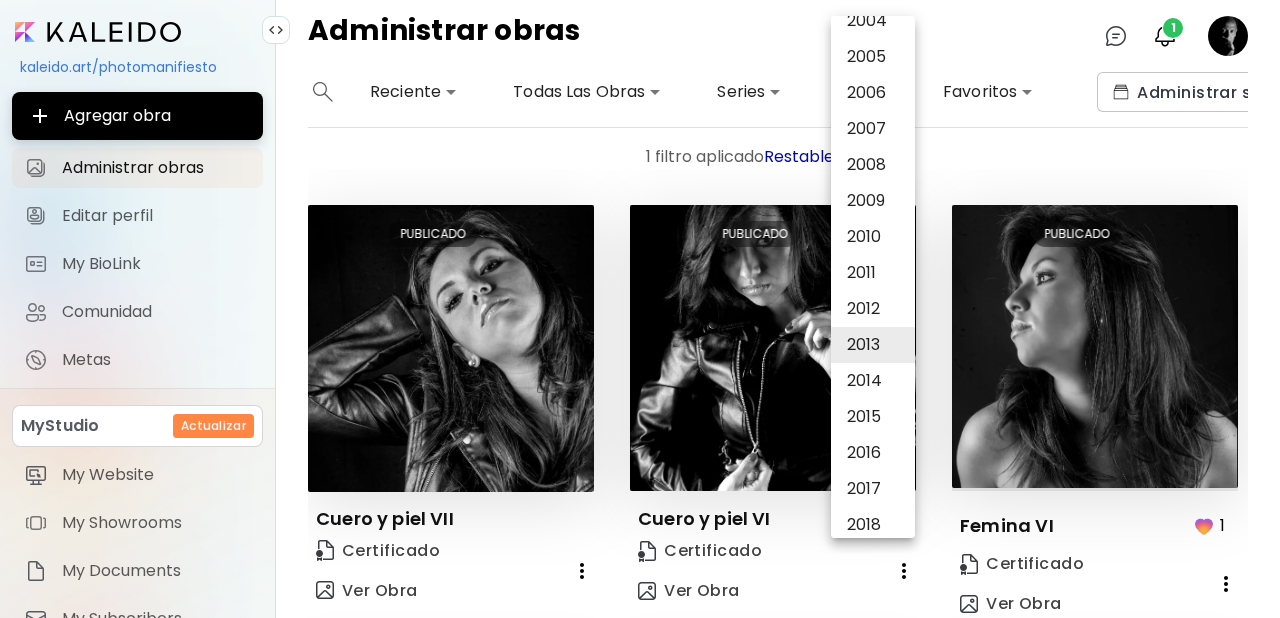 click at bounding box center (640, 309) 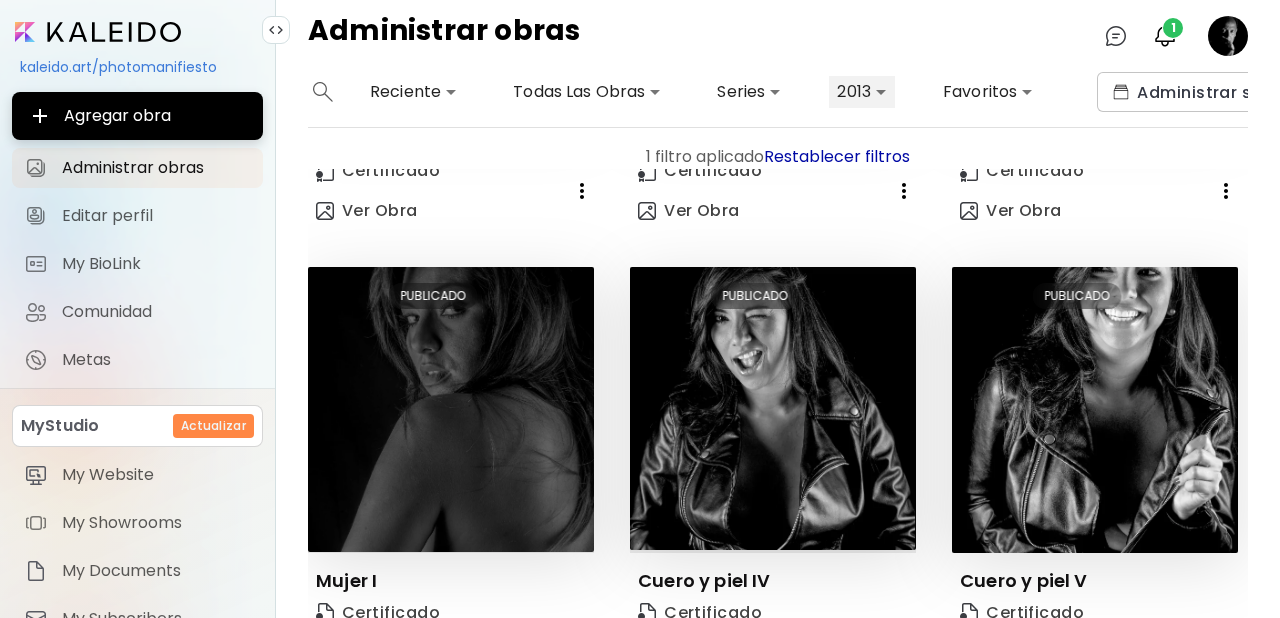 scroll, scrollTop: 820, scrollLeft: 0, axis: vertical 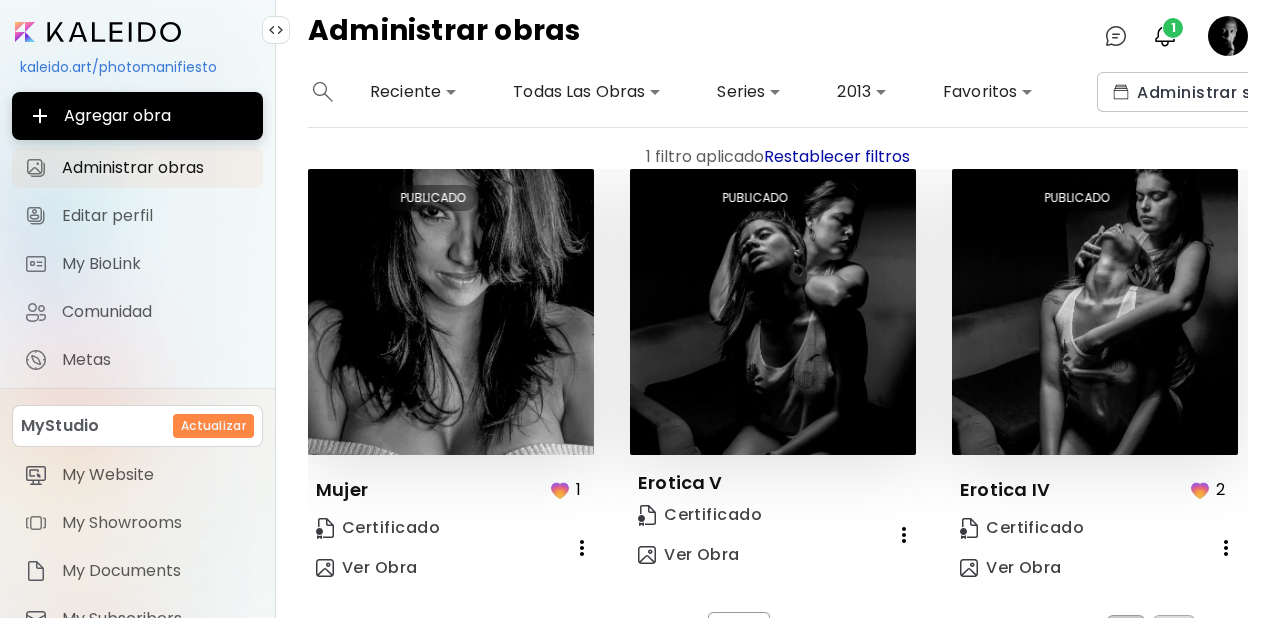 click on "2" at bounding box center (1174, 631) 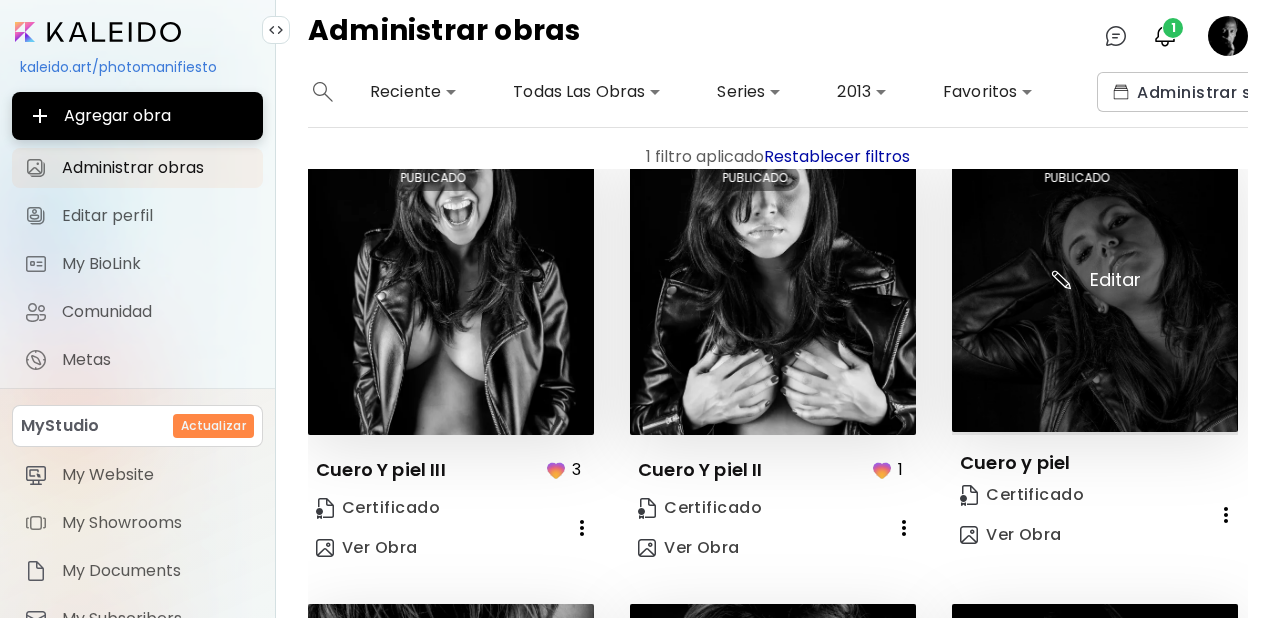 scroll, scrollTop: 0, scrollLeft: 0, axis: both 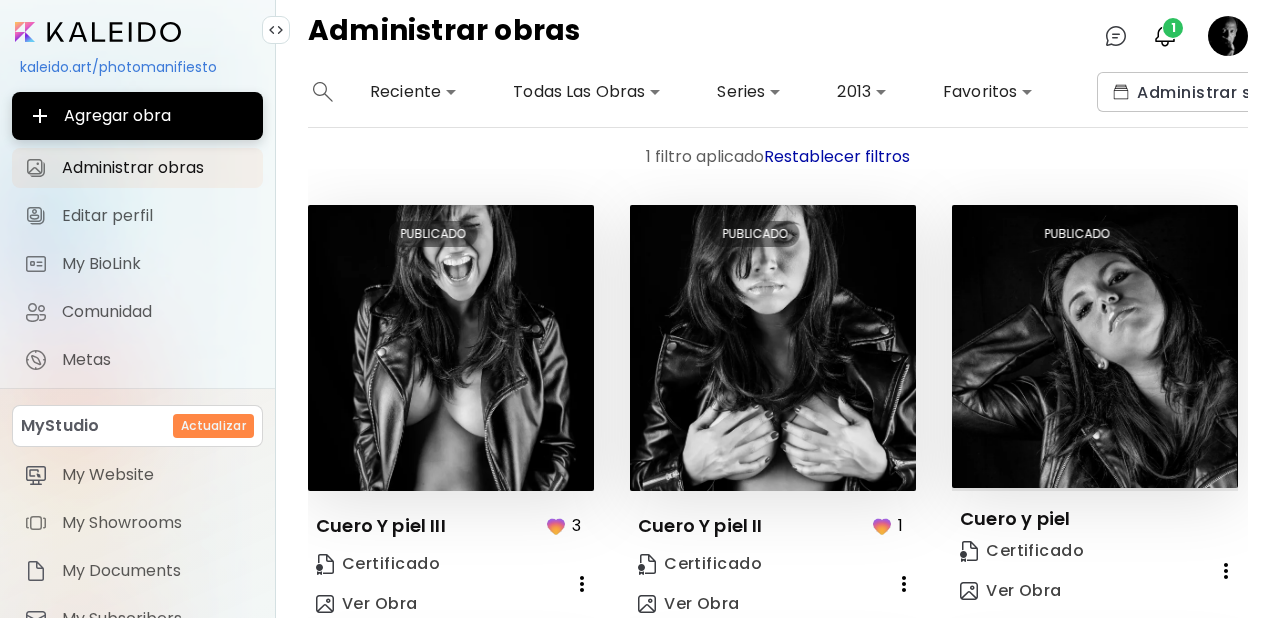 click 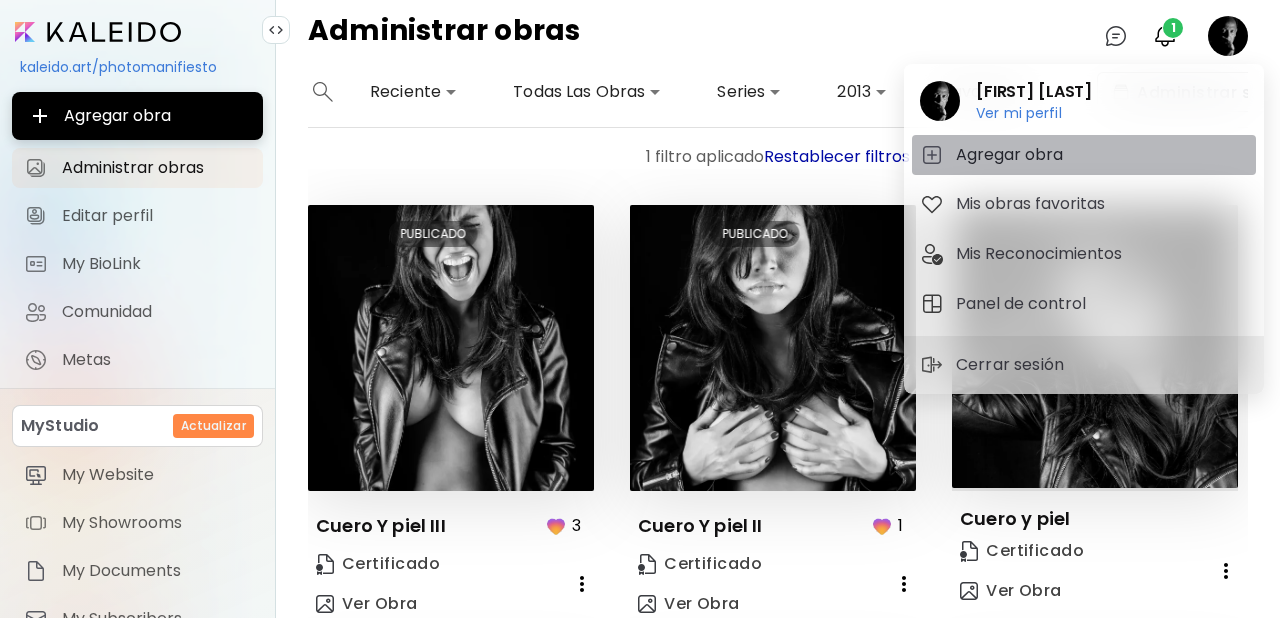 click on "Agregar obra" at bounding box center (1012, 155) 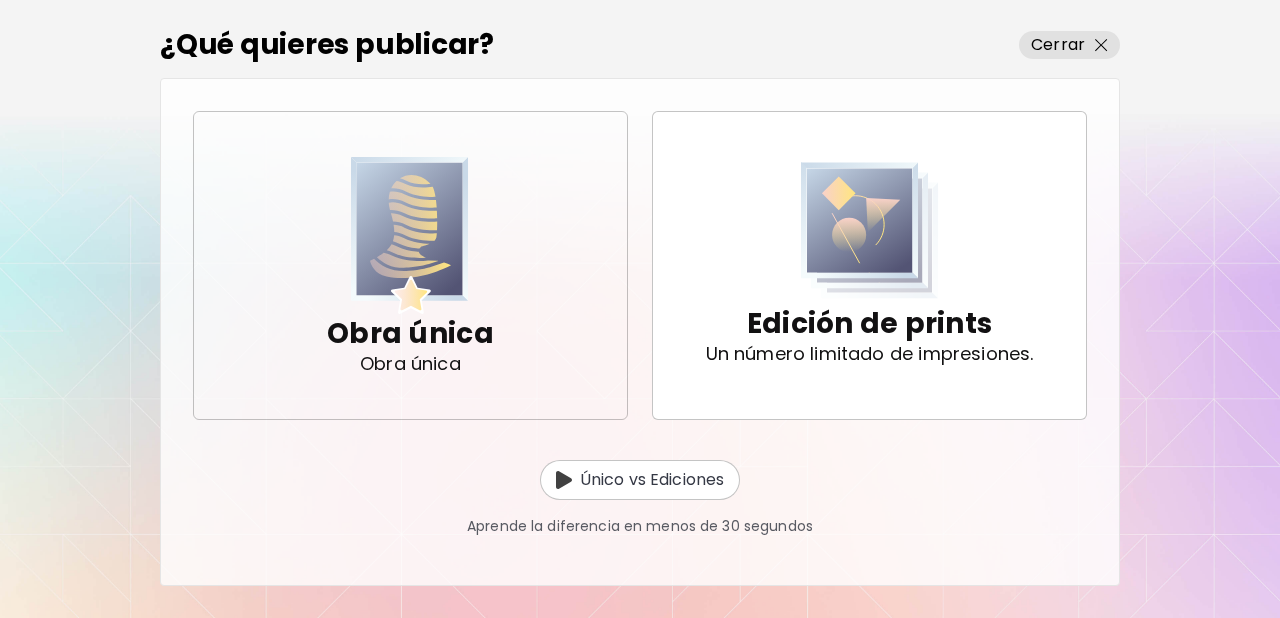 click at bounding box center [410, 235] 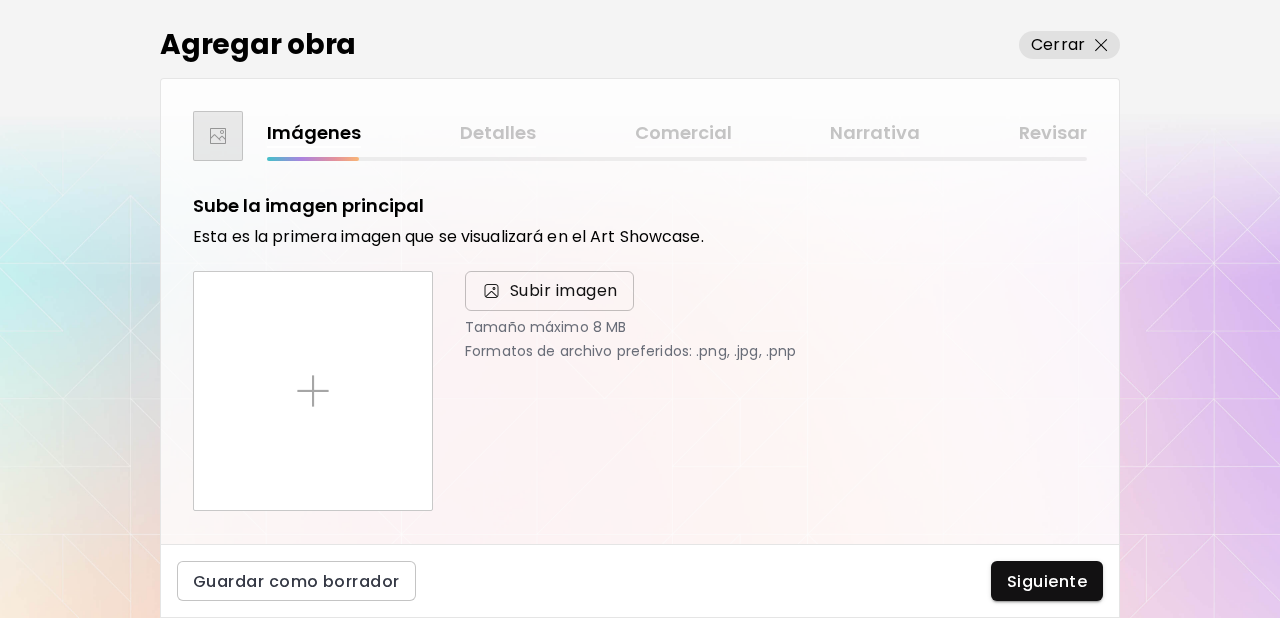 click on "Subir imagen" at bounding box center (564, 291) 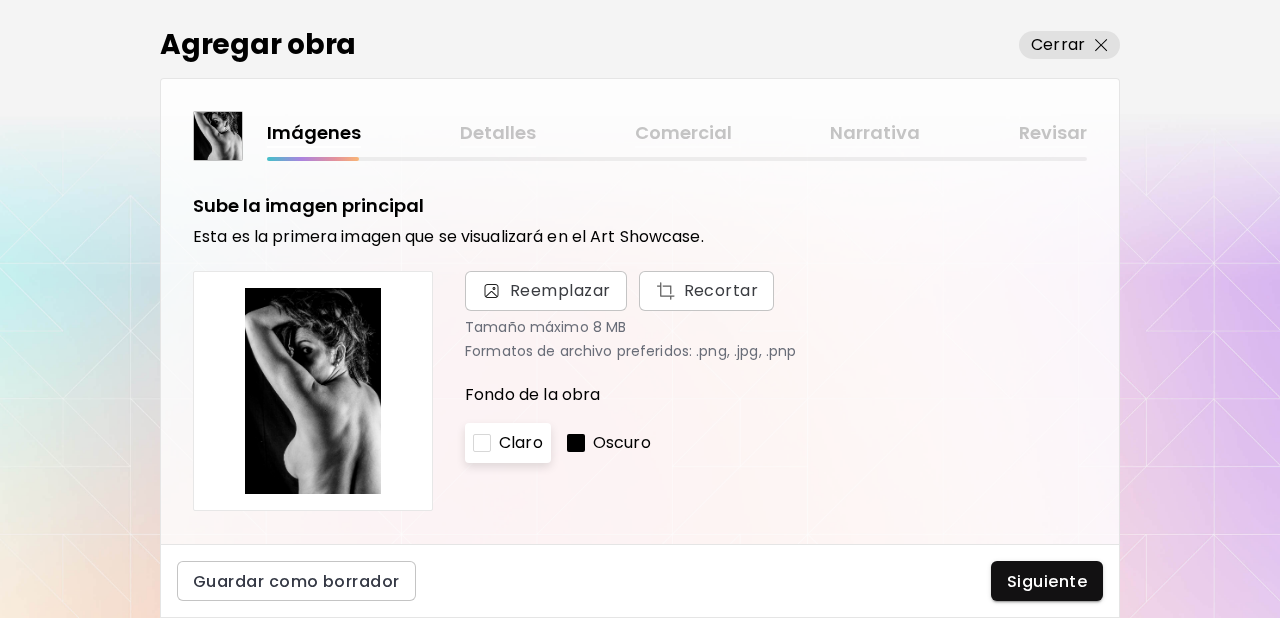 drag, startPoint x: 634, startPoint y: 443, endPoint x: 767, endPoint y: 422, distance: 134.64769 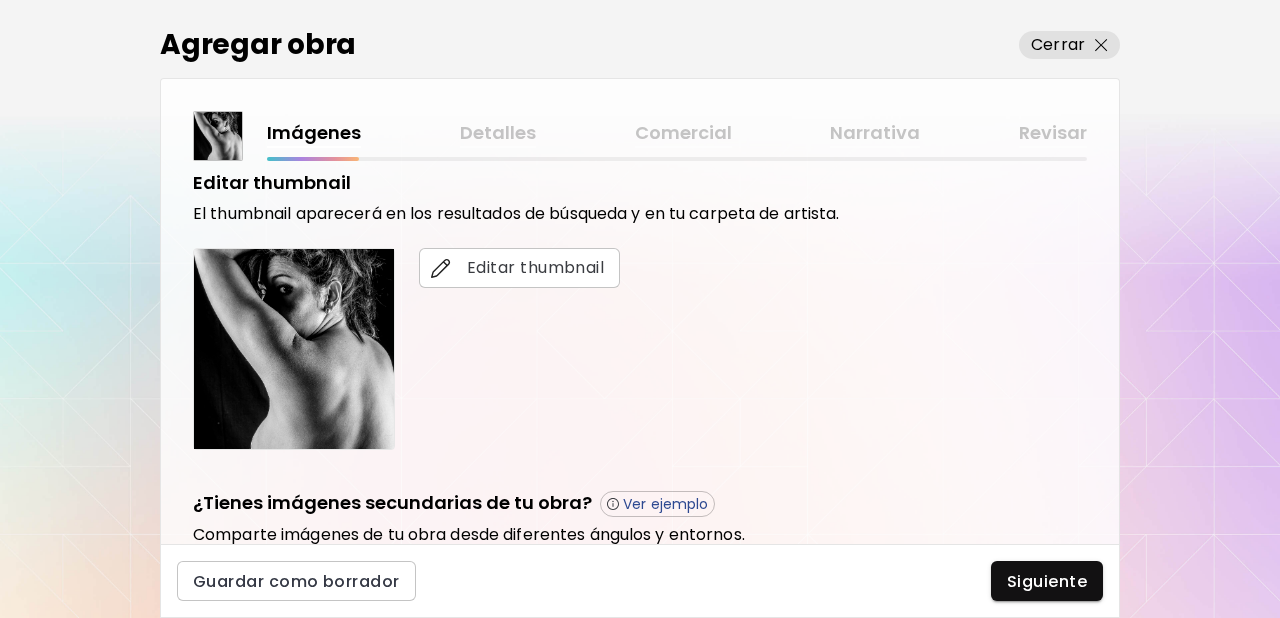 scroll, scrollTop: 382, scrollLeft: 0, axis: vertical 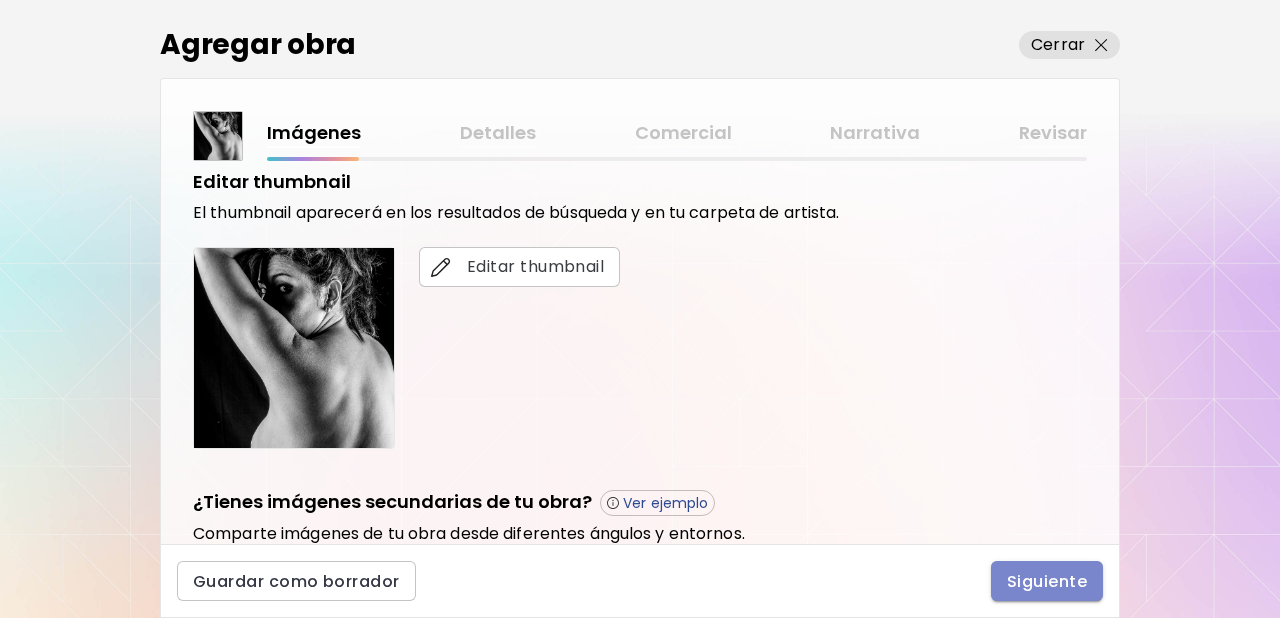 click on "Siguiente" at bounding box center [1047, 581] 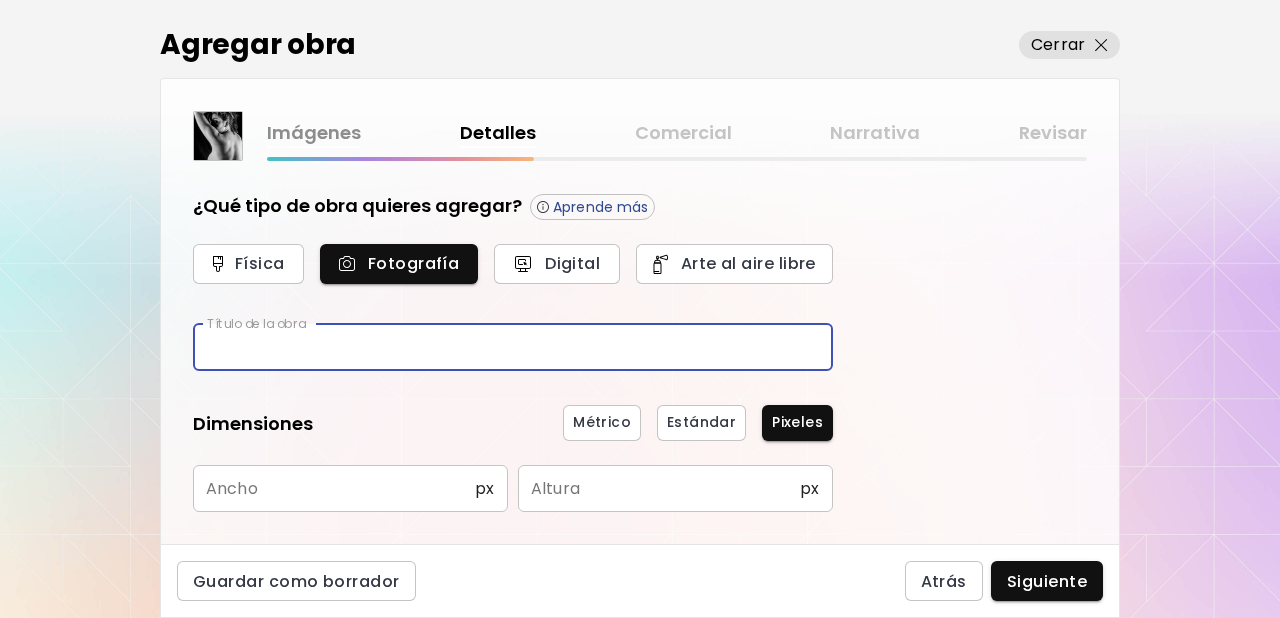click at bounding box center [513, 347] 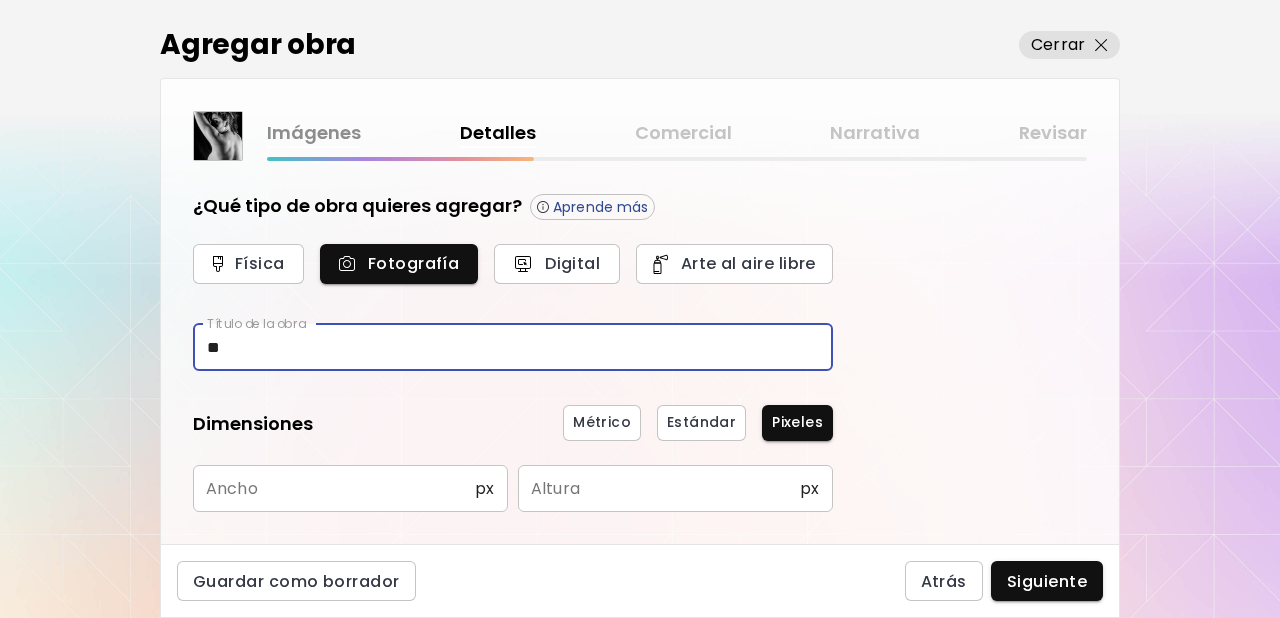 type on "*" 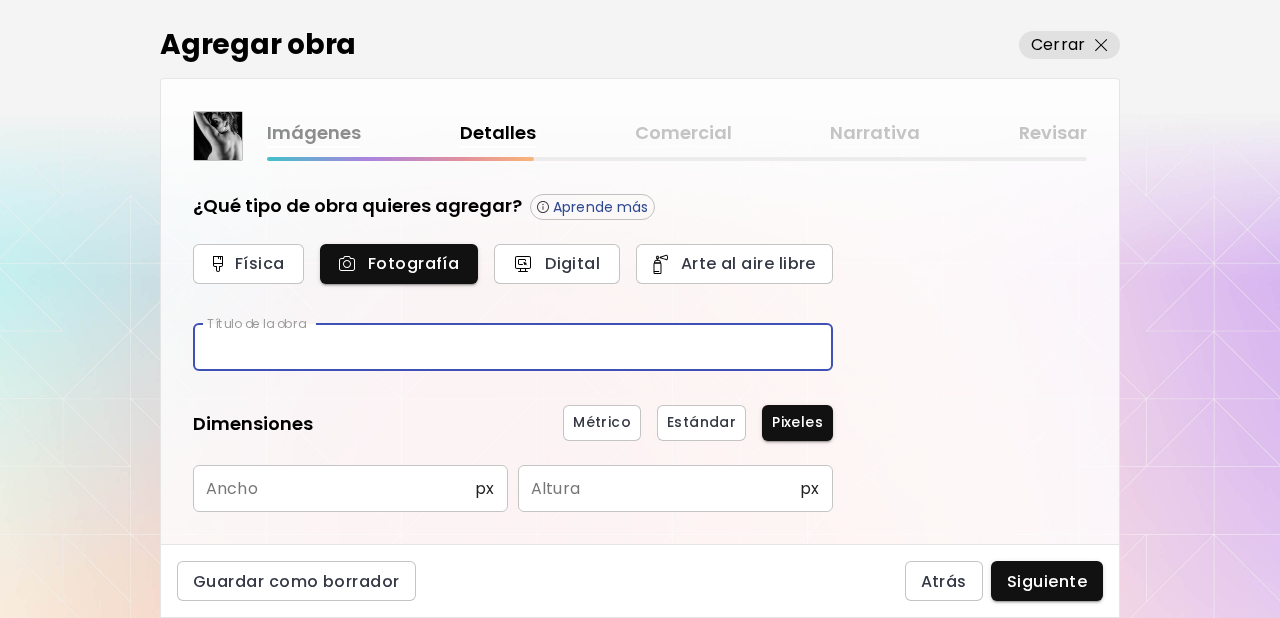 click at bounding box center (513, 347) 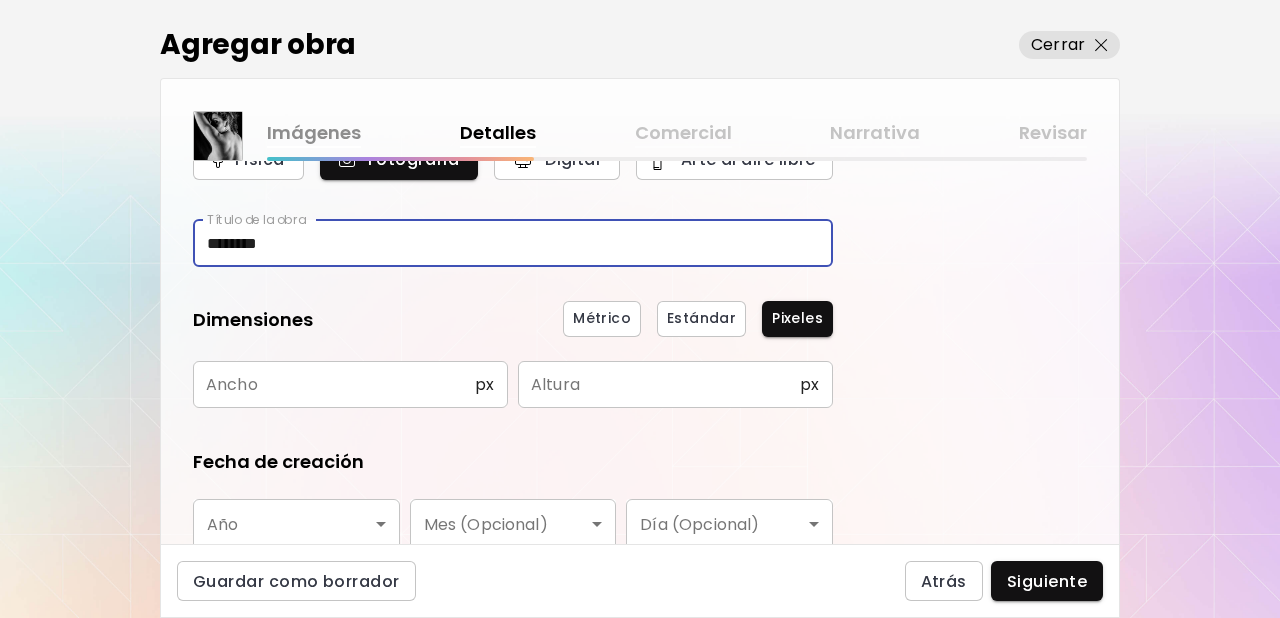 scroll, scrollTop: 129, scrollLeft: 0, axis: vertical 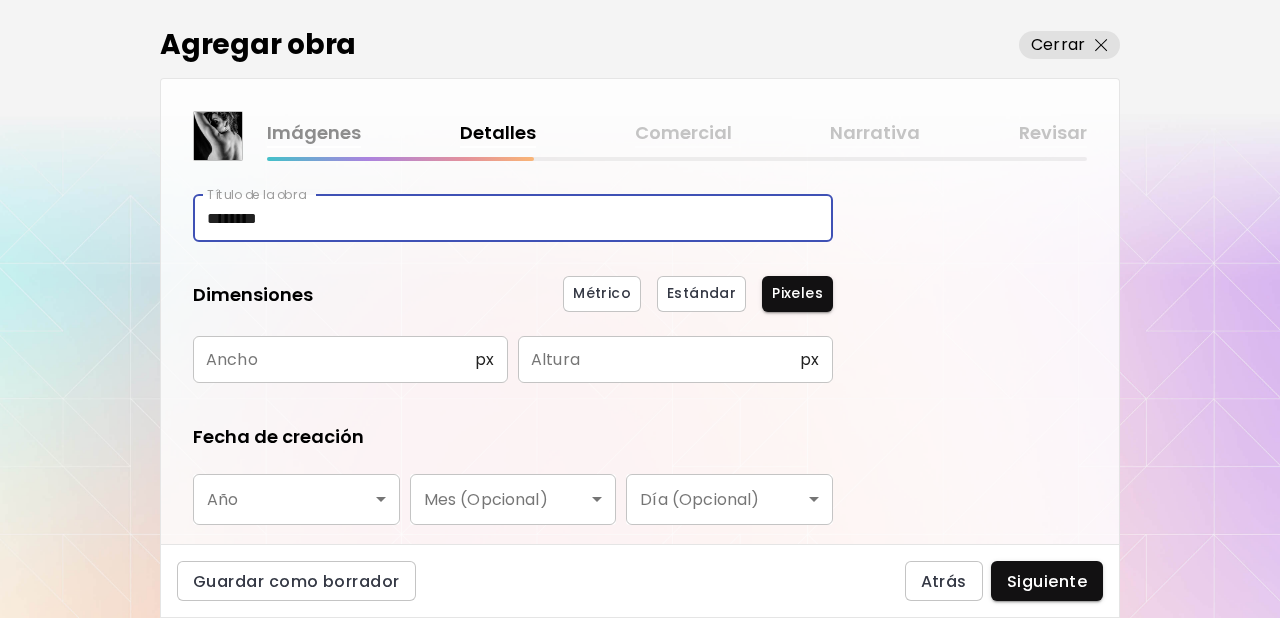 type on "********" 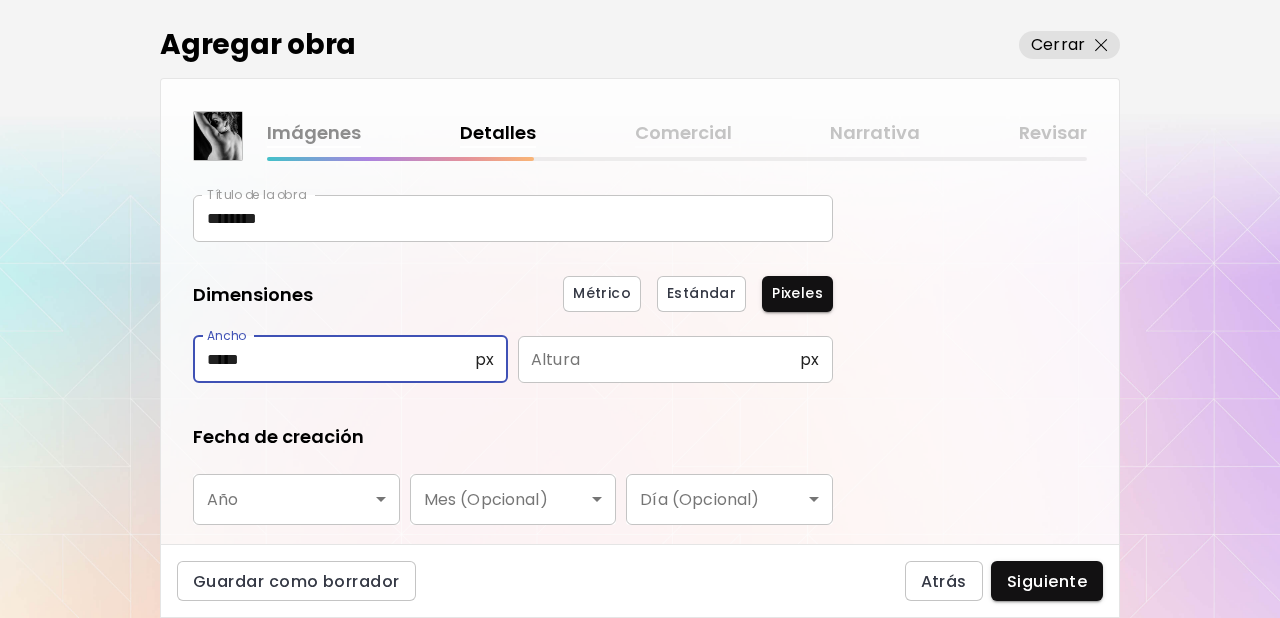 type on "*****" 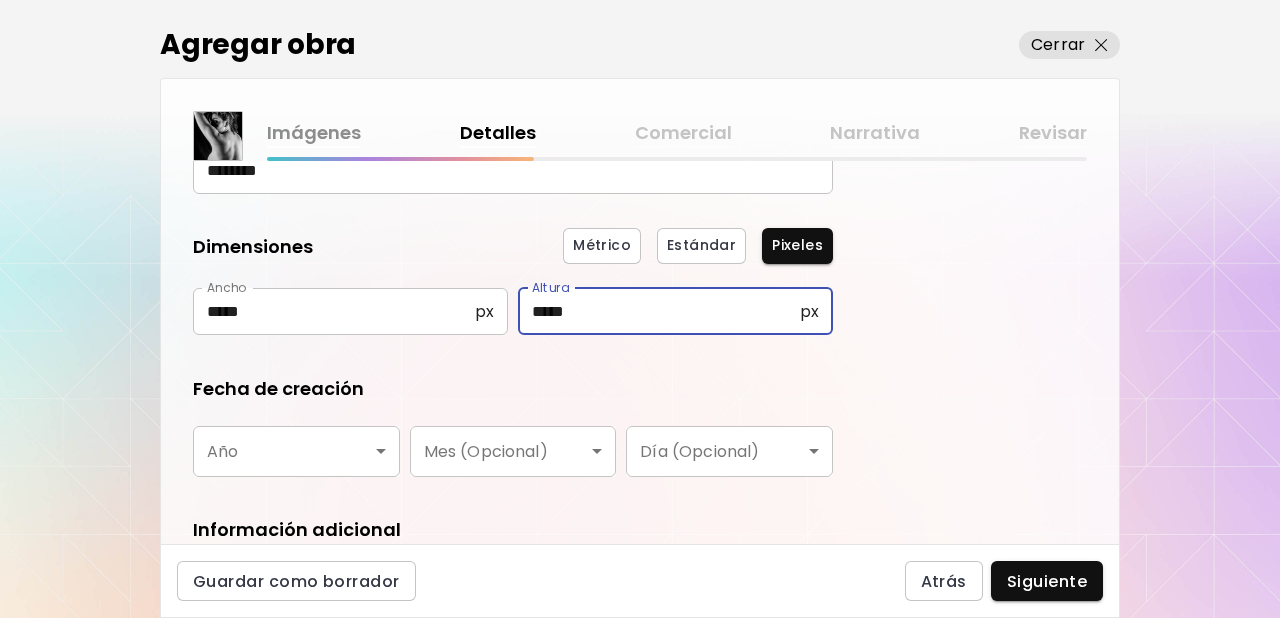 scroll, scrollTop: 190, scrollLeft: 0, axis: vertical 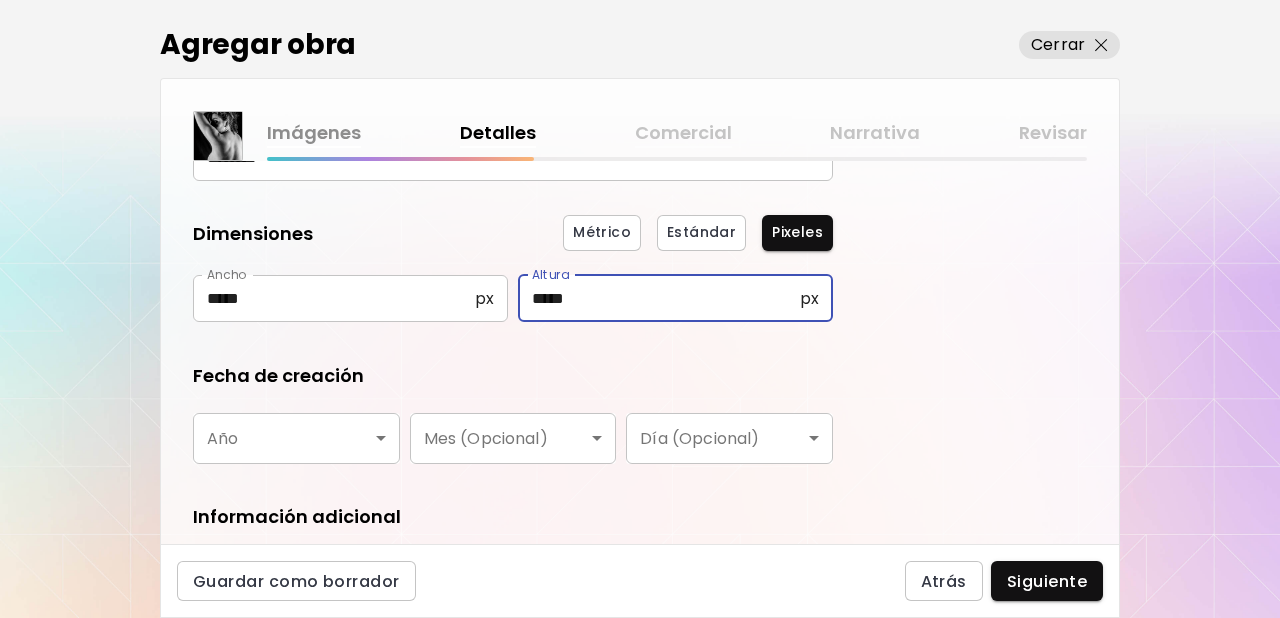 type on "*****" 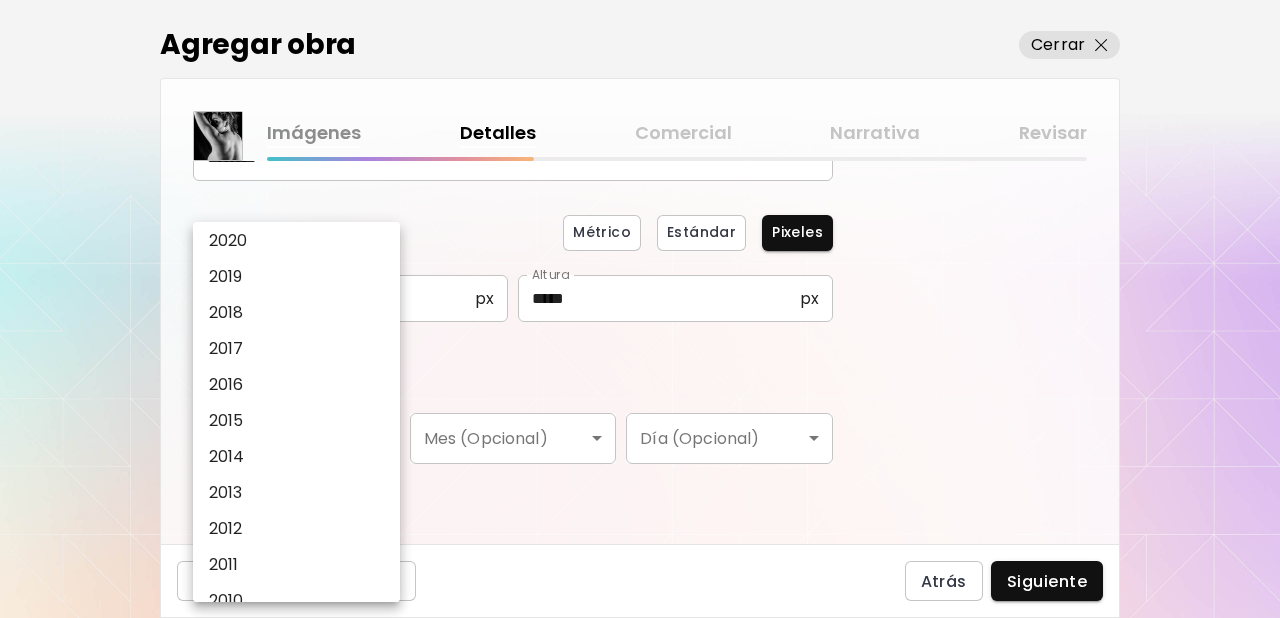 scroll, scrollTop: 192, scrollLeft: 0, axis: vertical 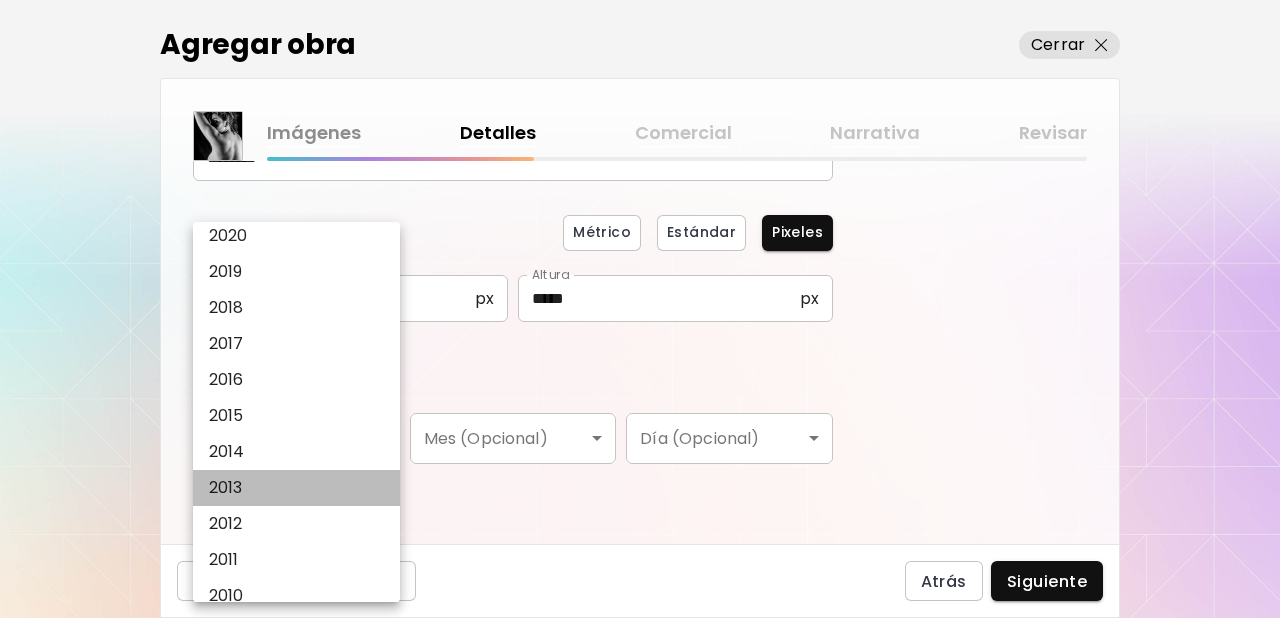click on "2013" at bounding box center (302, 488) 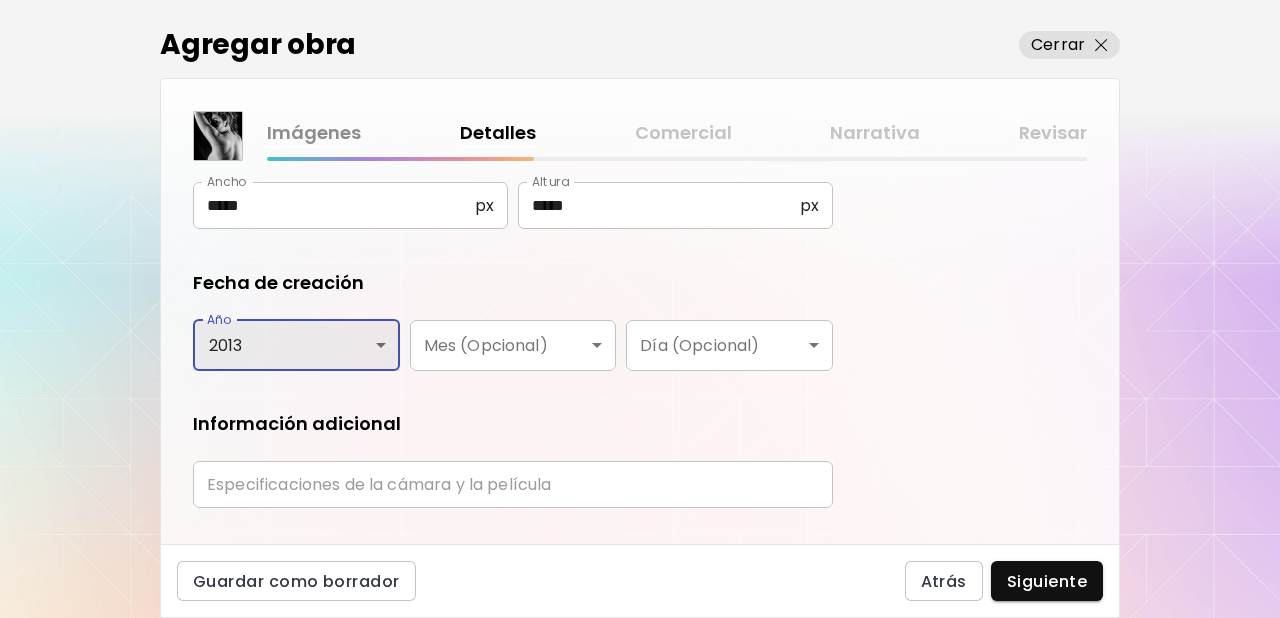 scroll, scrollTop: 327, scrollLeft: 0, axis: vertical 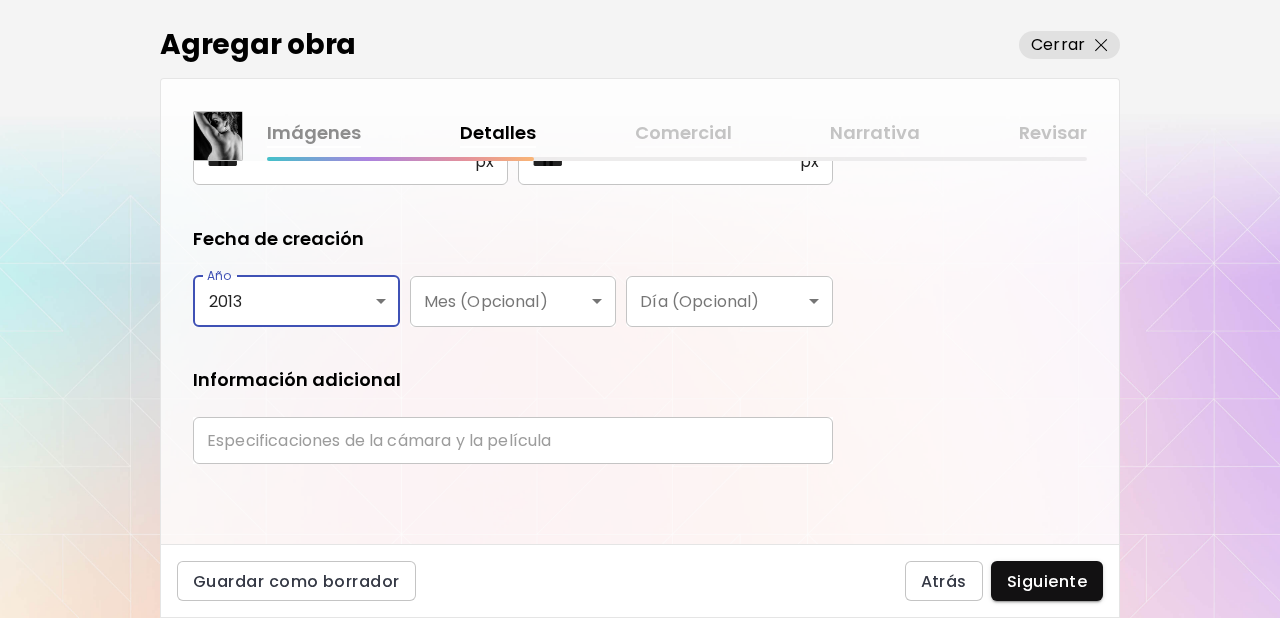 click at bounding box center [513, 440] 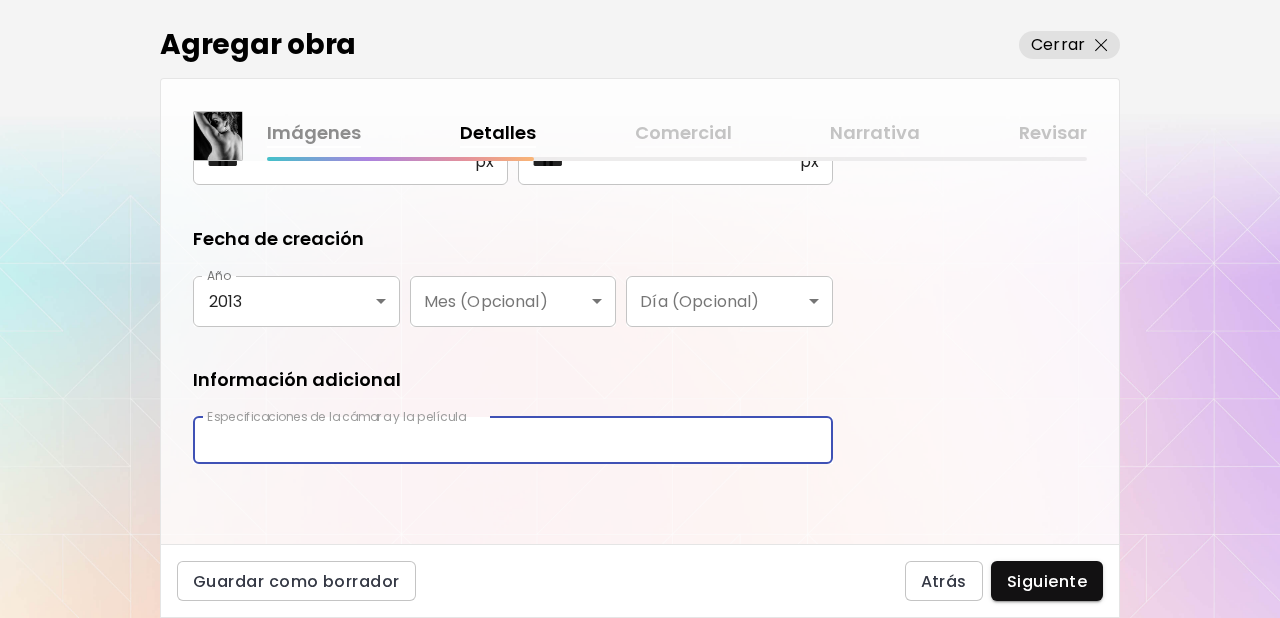 type on "**********" 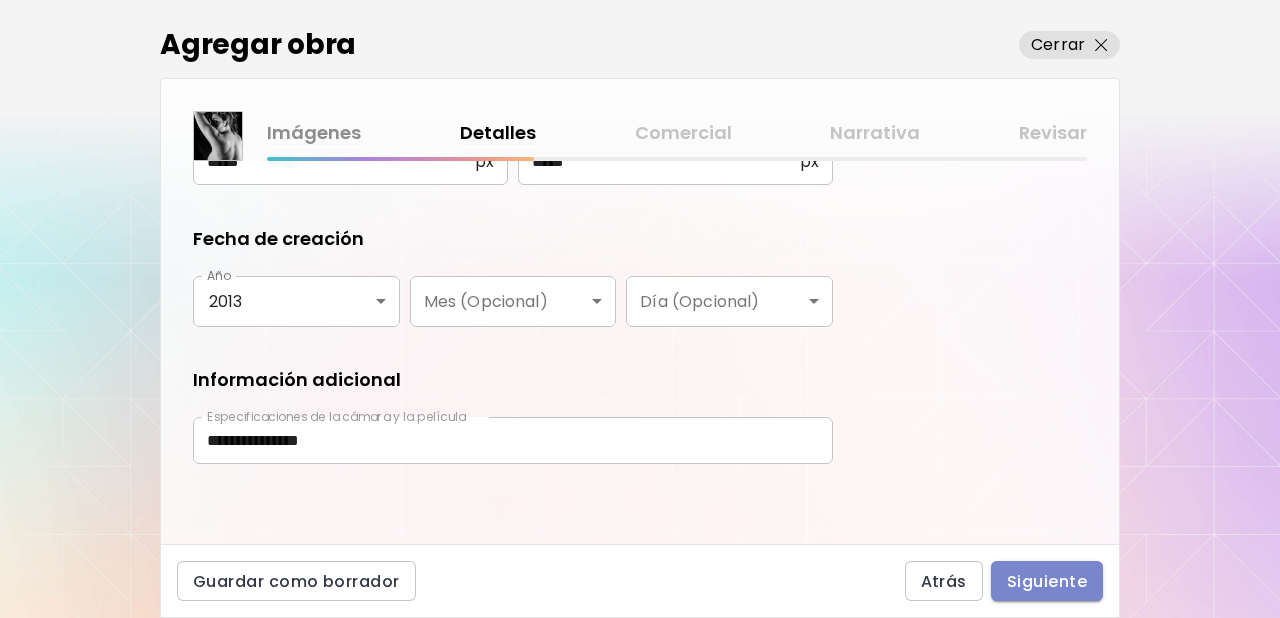 click on "Siguiente" at bounding box center (1047, 581) 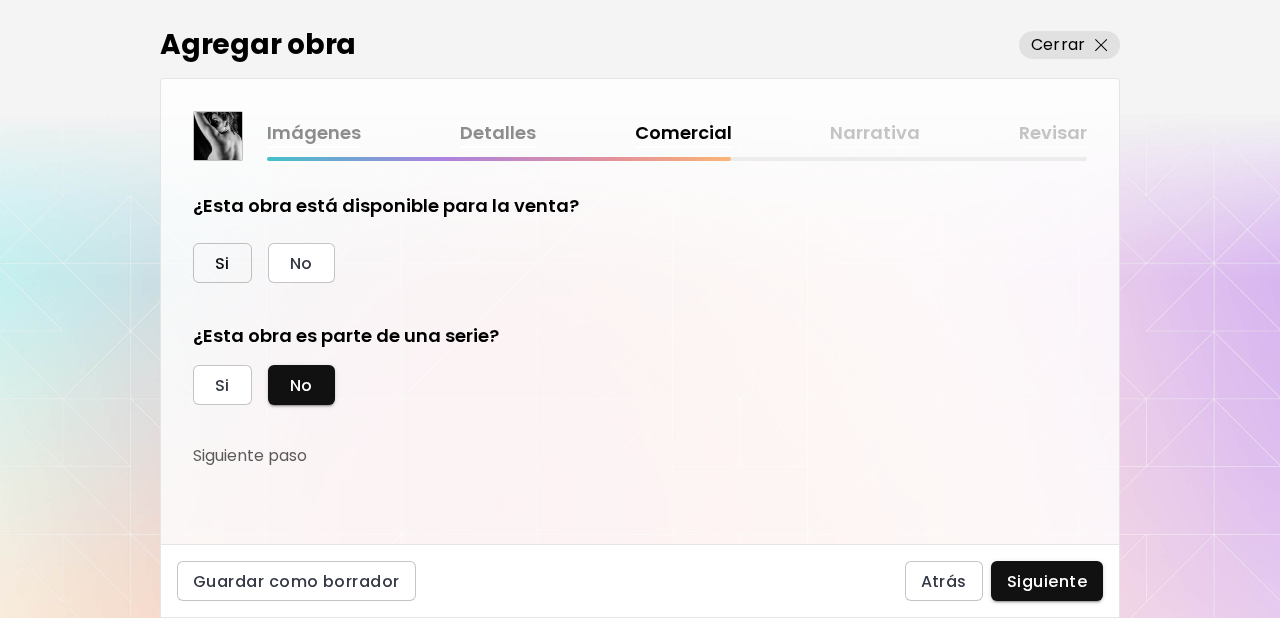 click on "Si" at bounding box center (222, 263) 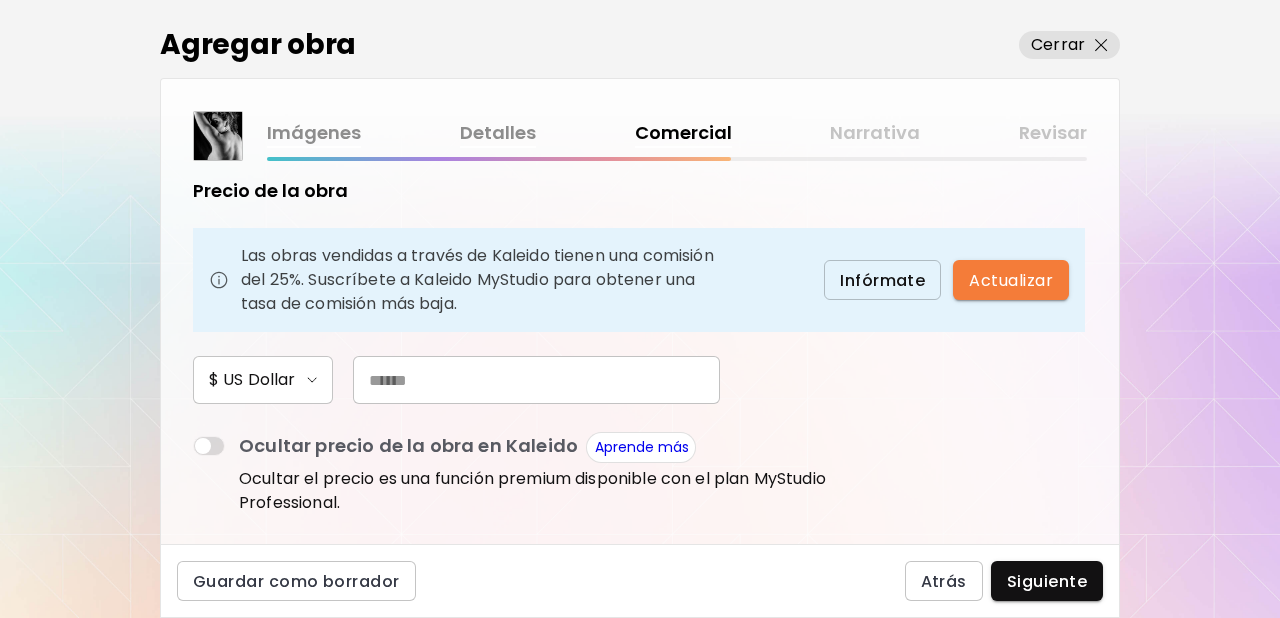 scroll, scrollTop: 147, scrollLeft: 0, axis: vertical 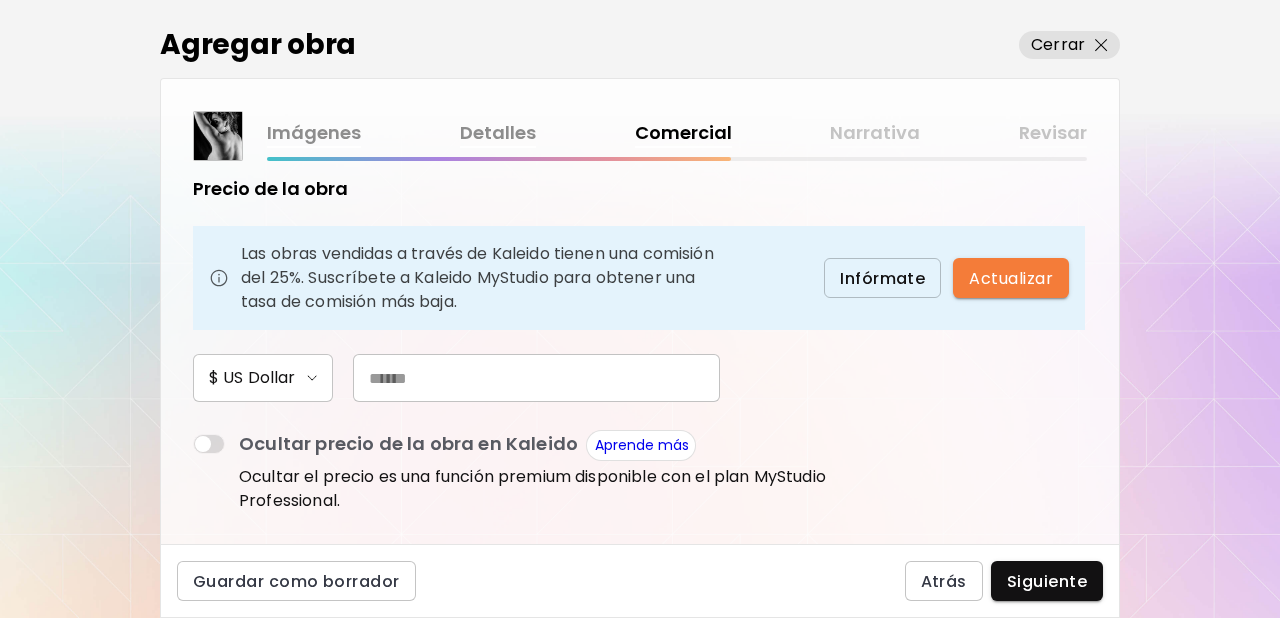 click at bounding box center [536, 378] 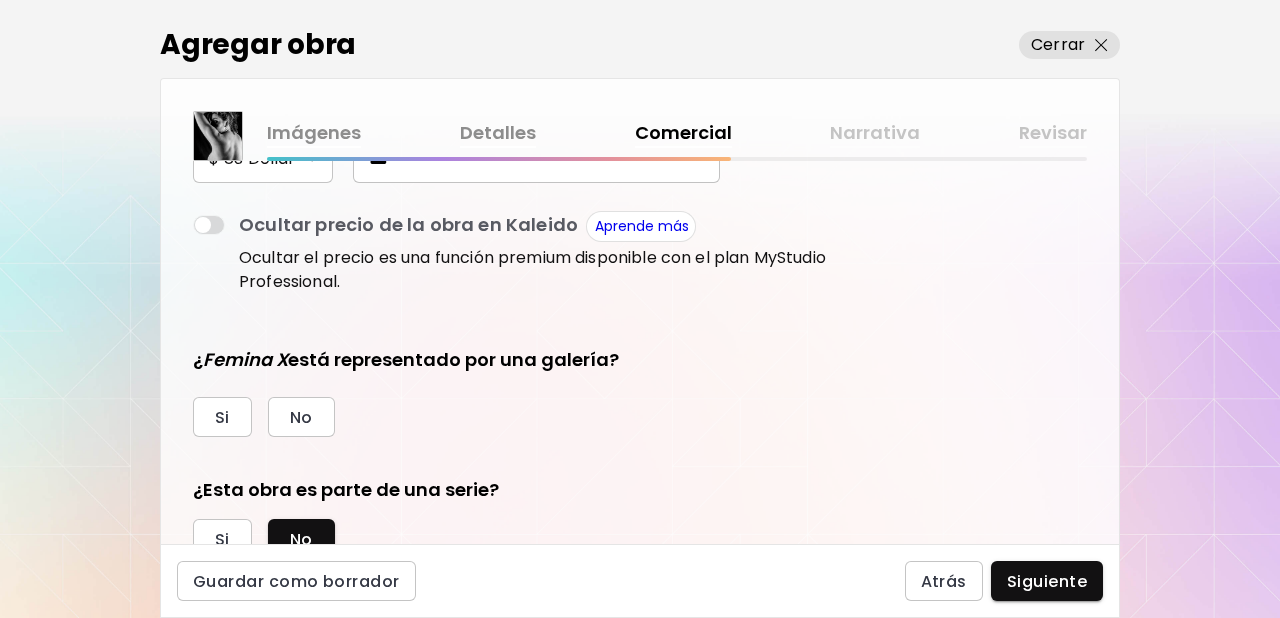 scroll, scrollTop: 443, scrollLeft: 0, axis: vertical 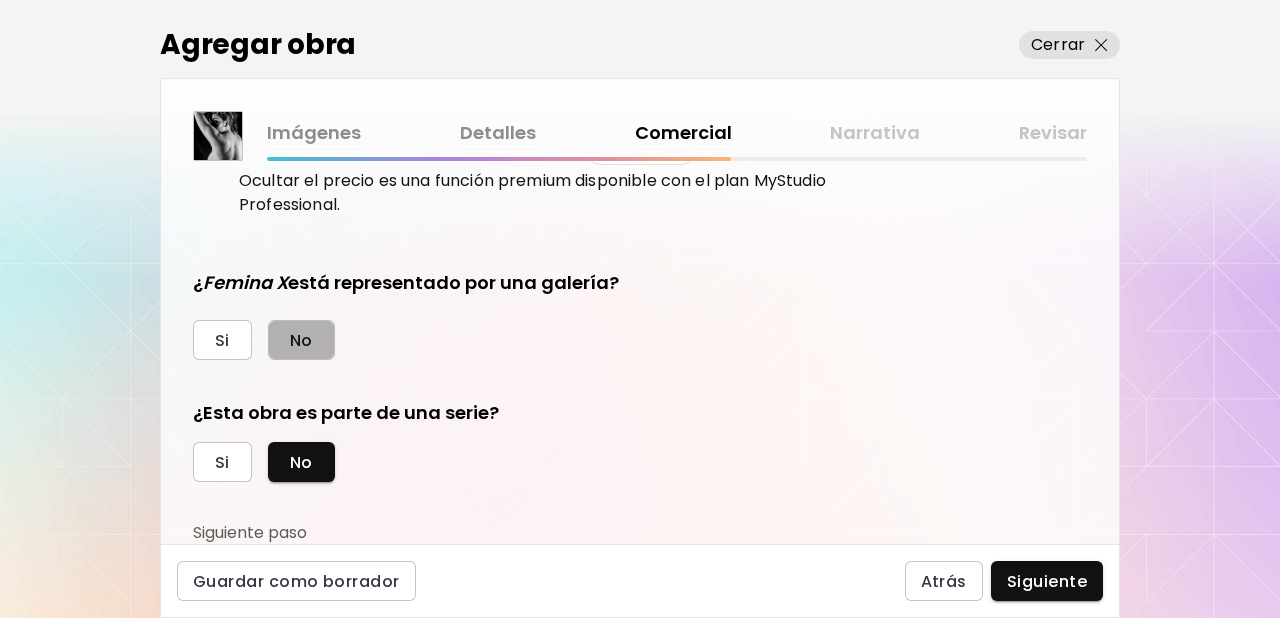 click on "No" at bounding box center (301, 340) 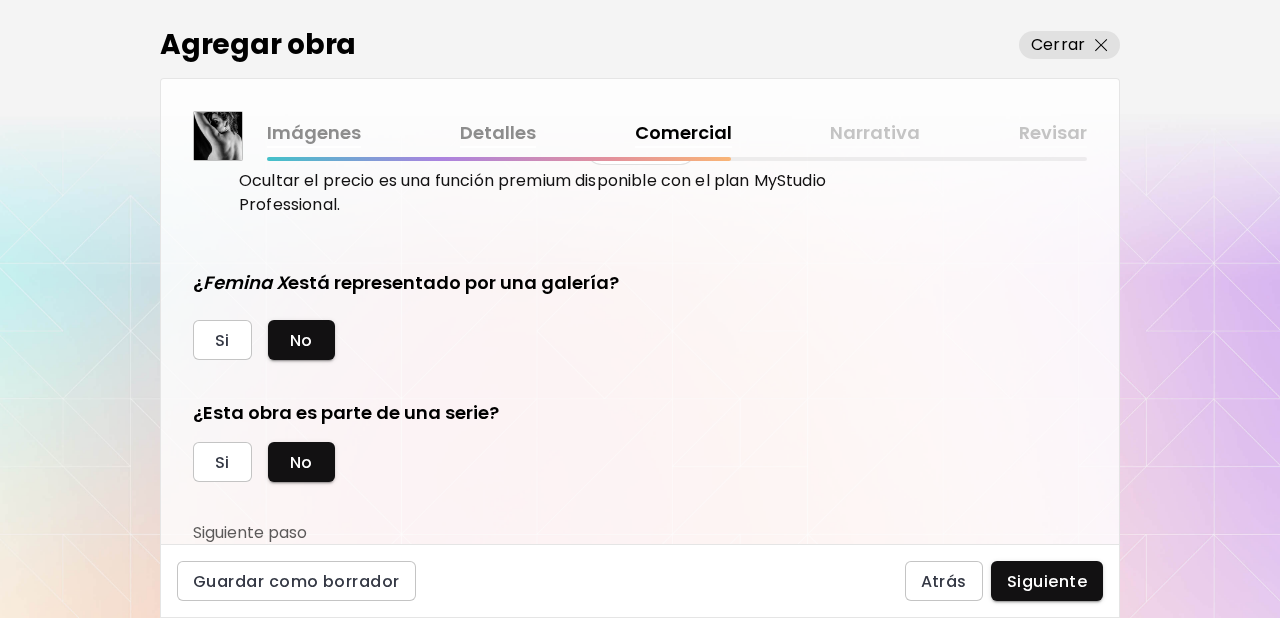 drag, startPoint x: 1024, startPoint y: 571, endPoint x: 1038, endPoint y: 545, distance: 29.529646 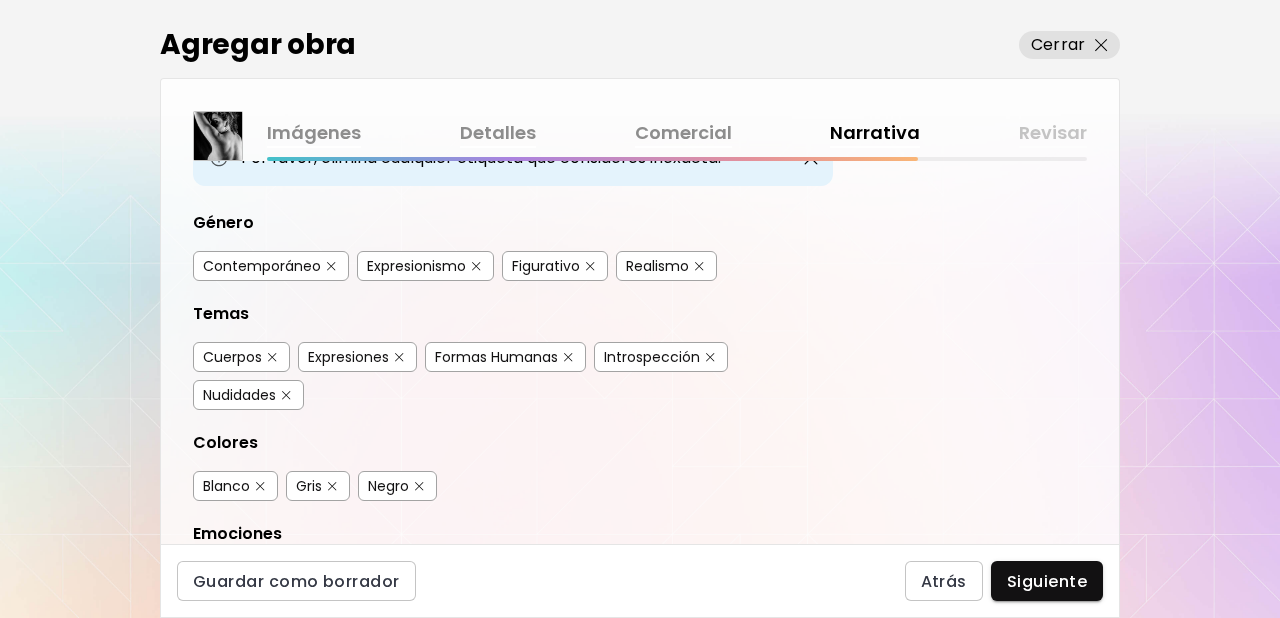 scroll, scrollTop: 171, scrollLeft: 0, axis: vertical 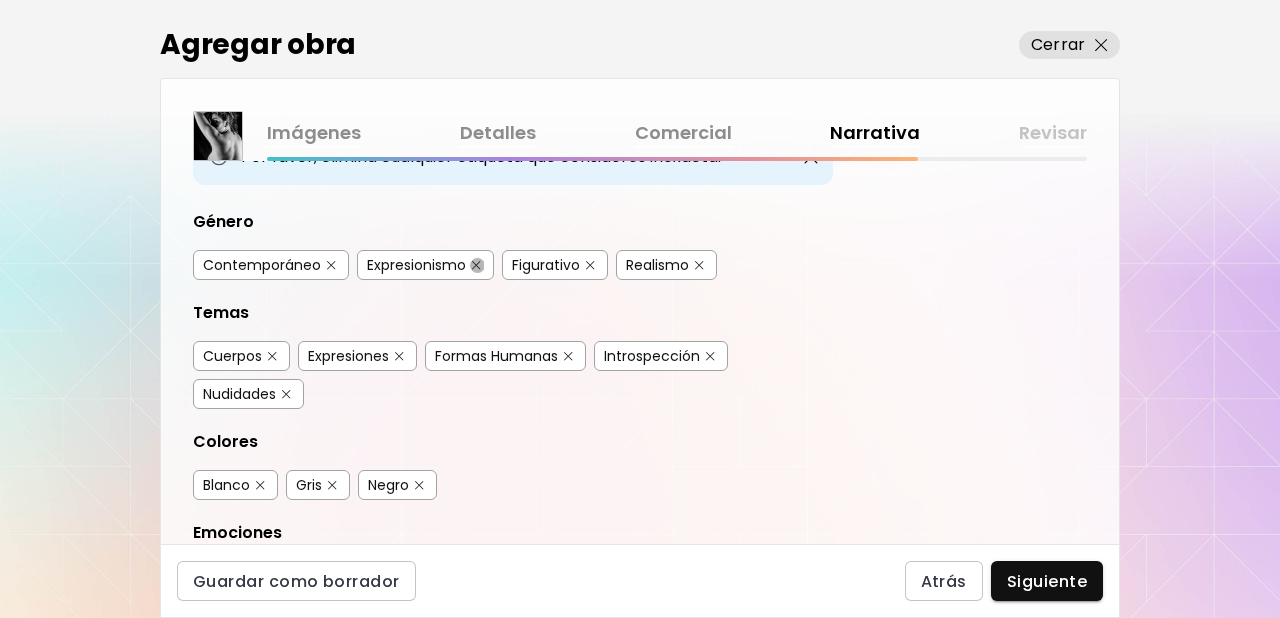 click at bounding box center [476, 265] 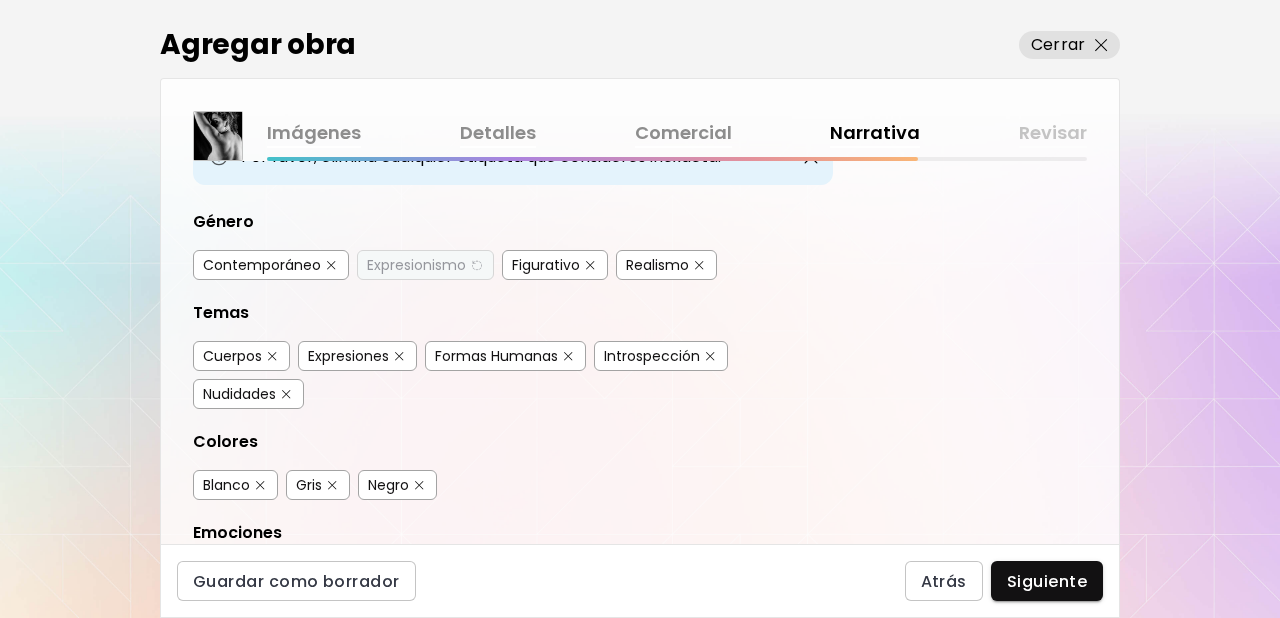 click at bounding box center (710, 356) 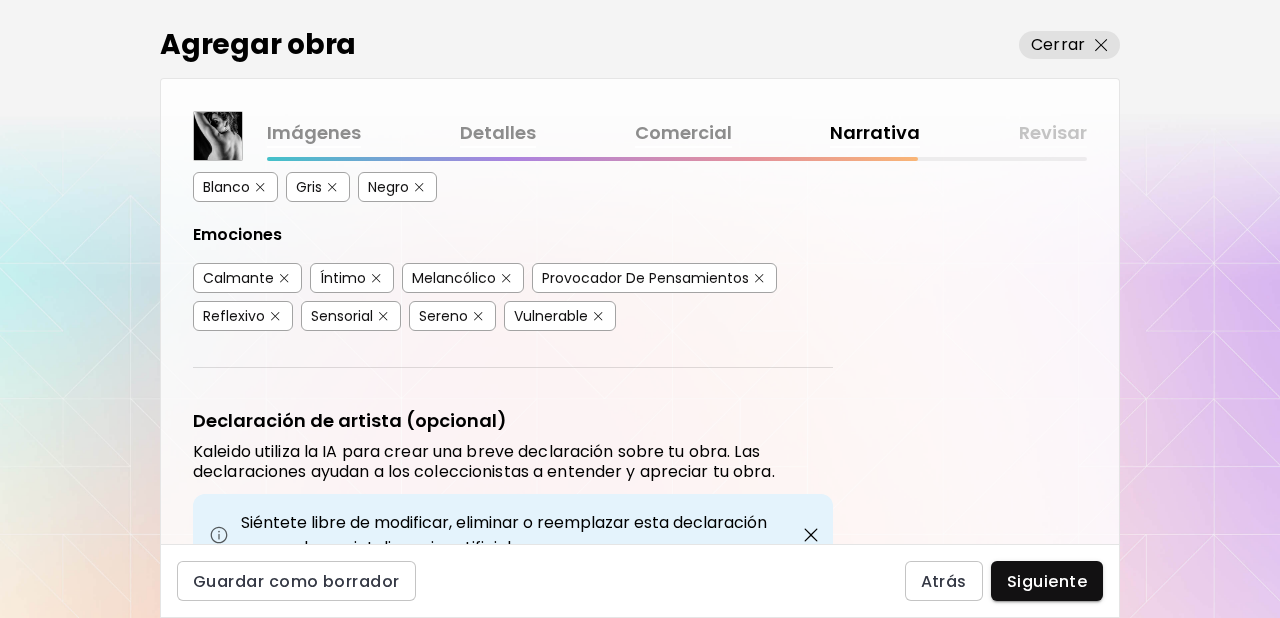 scroll, scrollTop: 501, scrollLeft: 0, axis: vertical 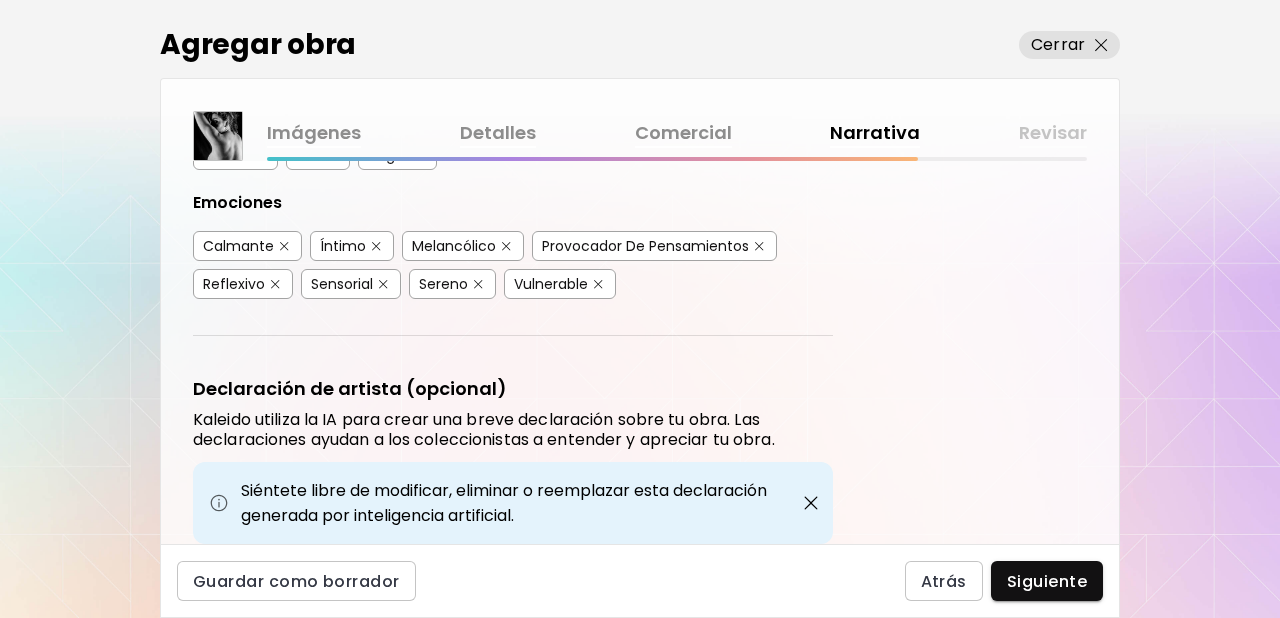 click at bounding box center (284, 246) 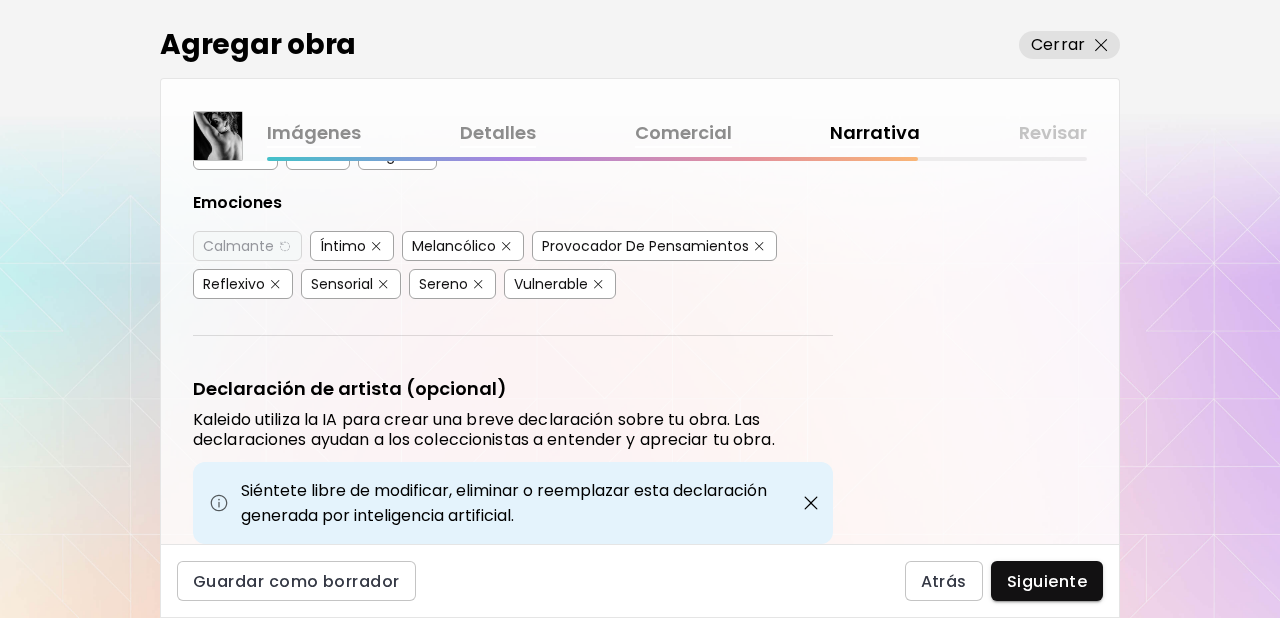 click at bounding box center (506, 246) 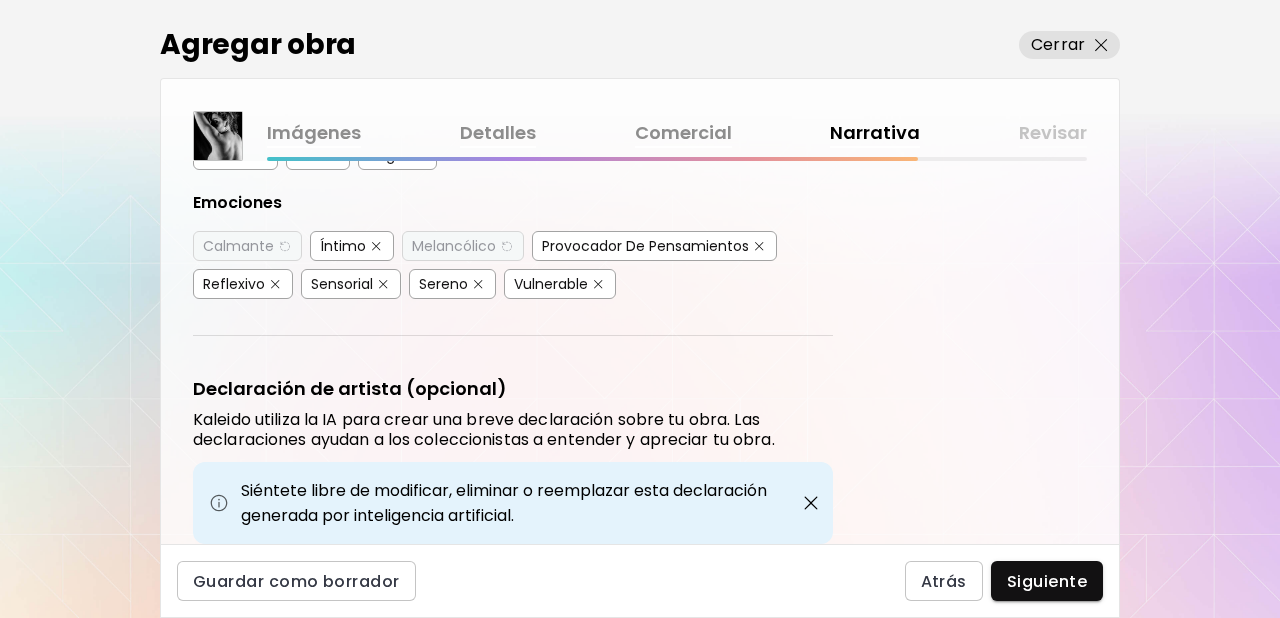 click at bounding box center [598, 284] 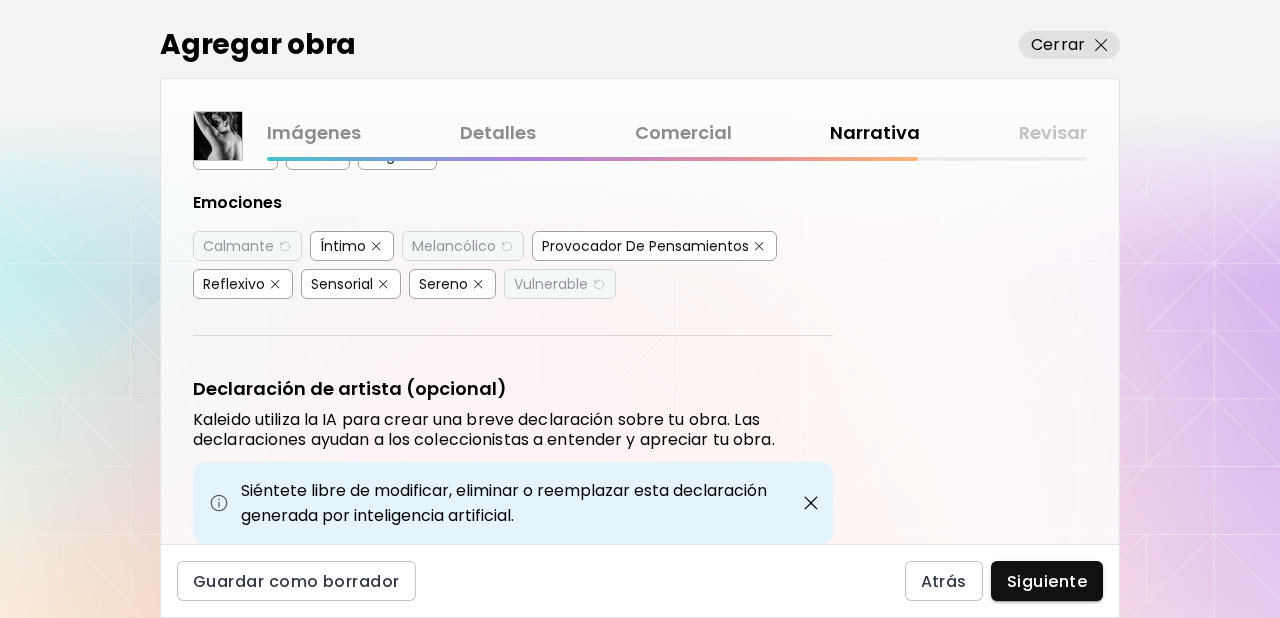 click at bounding box center [478, 284] 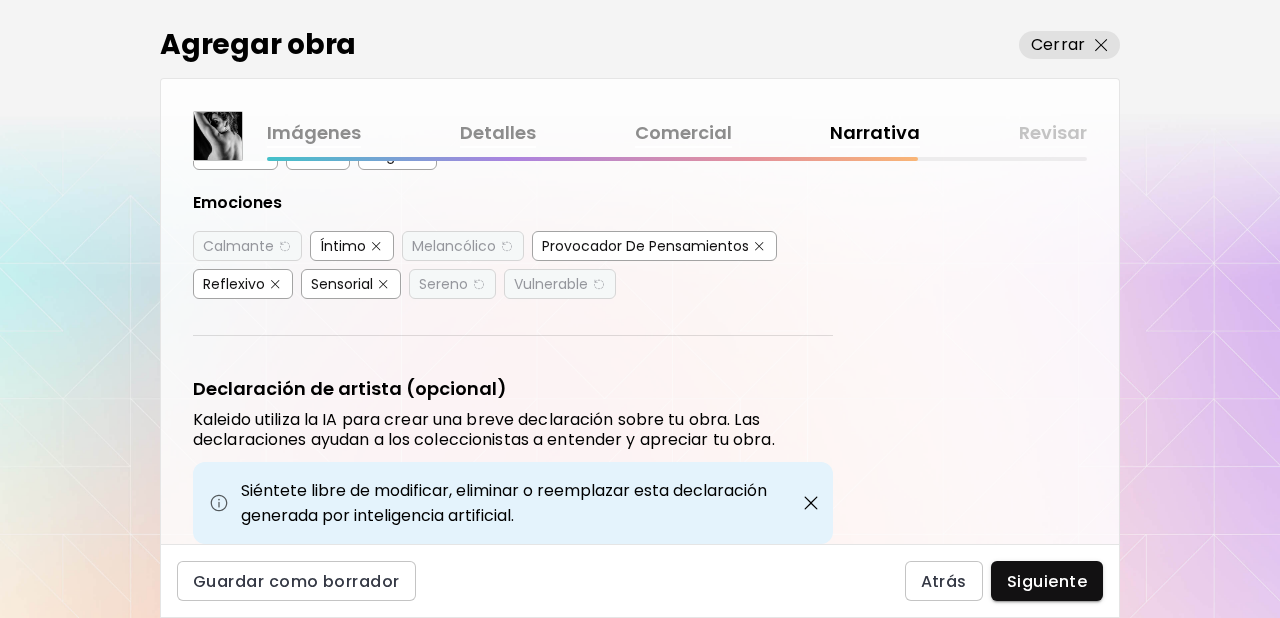 click at bounding box center [383, 284] 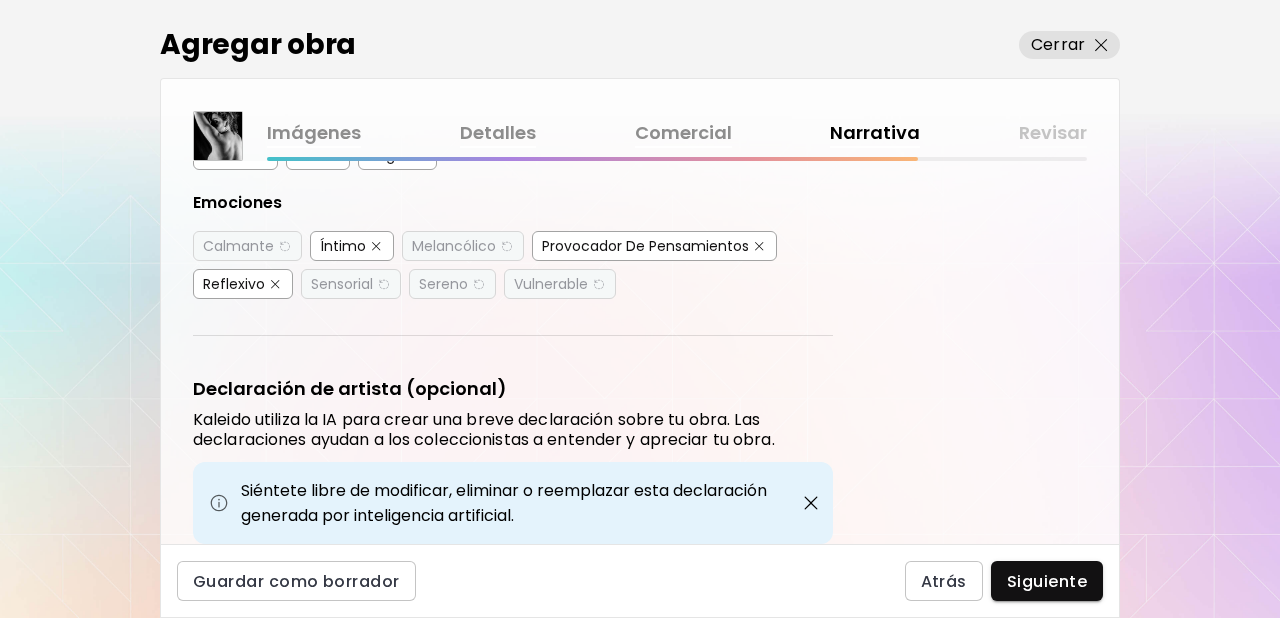 click at bounding box center (275, 284) 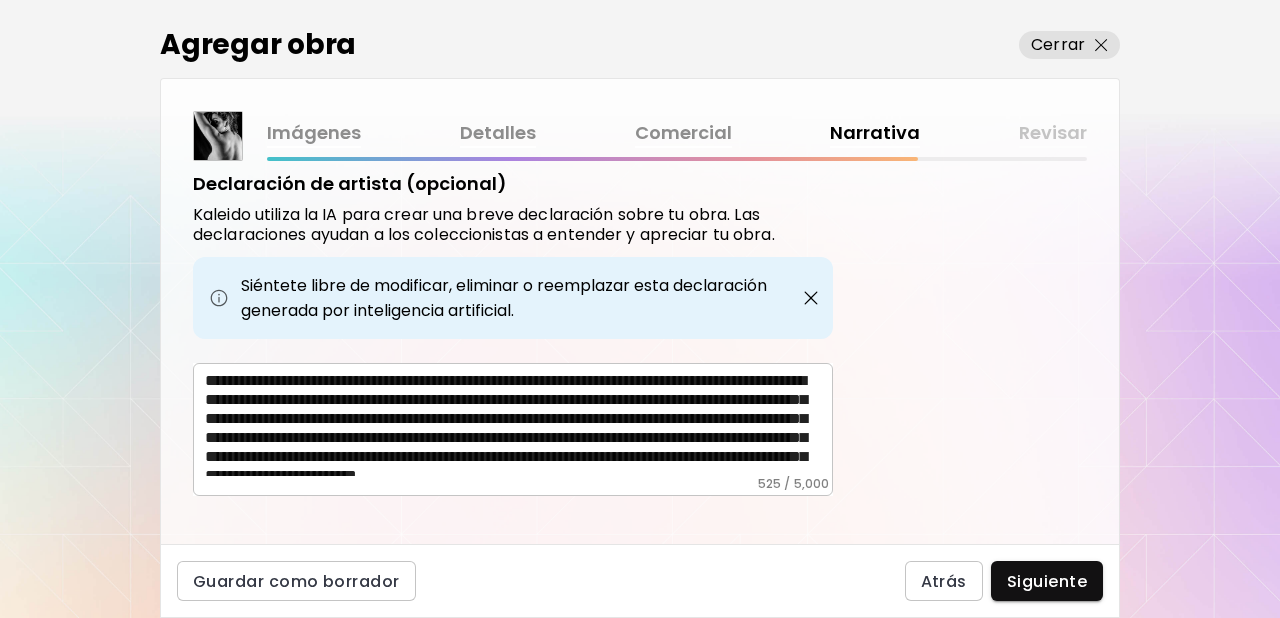 scroll, scrollTop: 730, scrollLeft: 0, axis: vertical 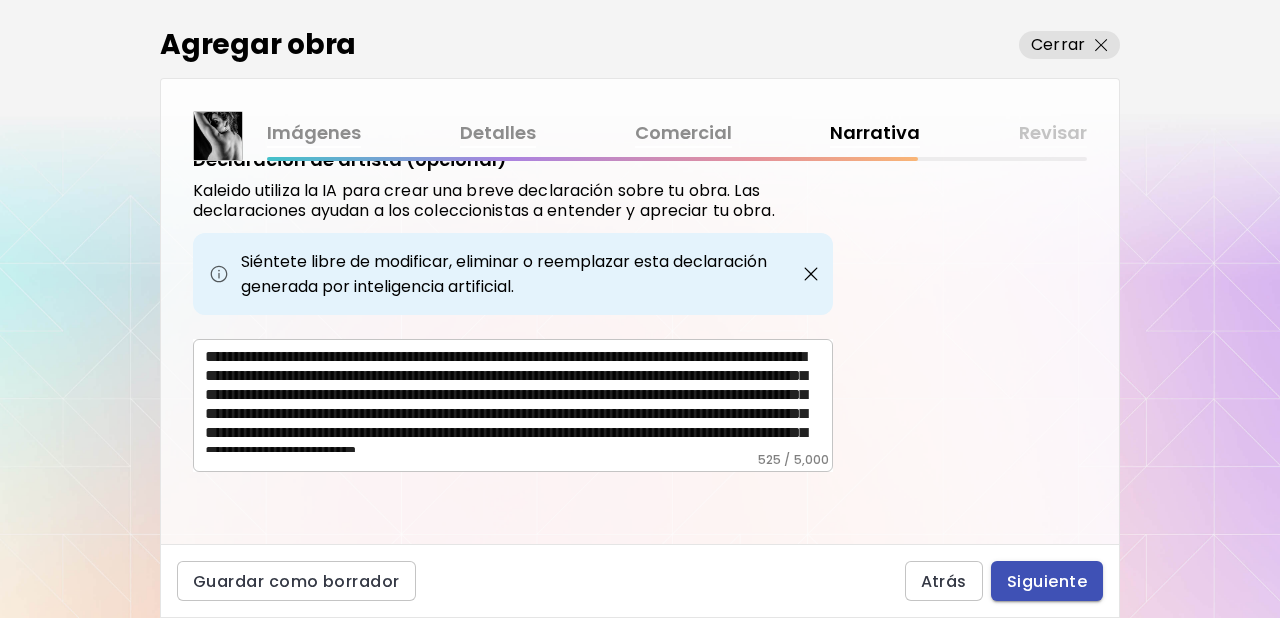 click on "Siguiente" at bounding box center [1047, 581] 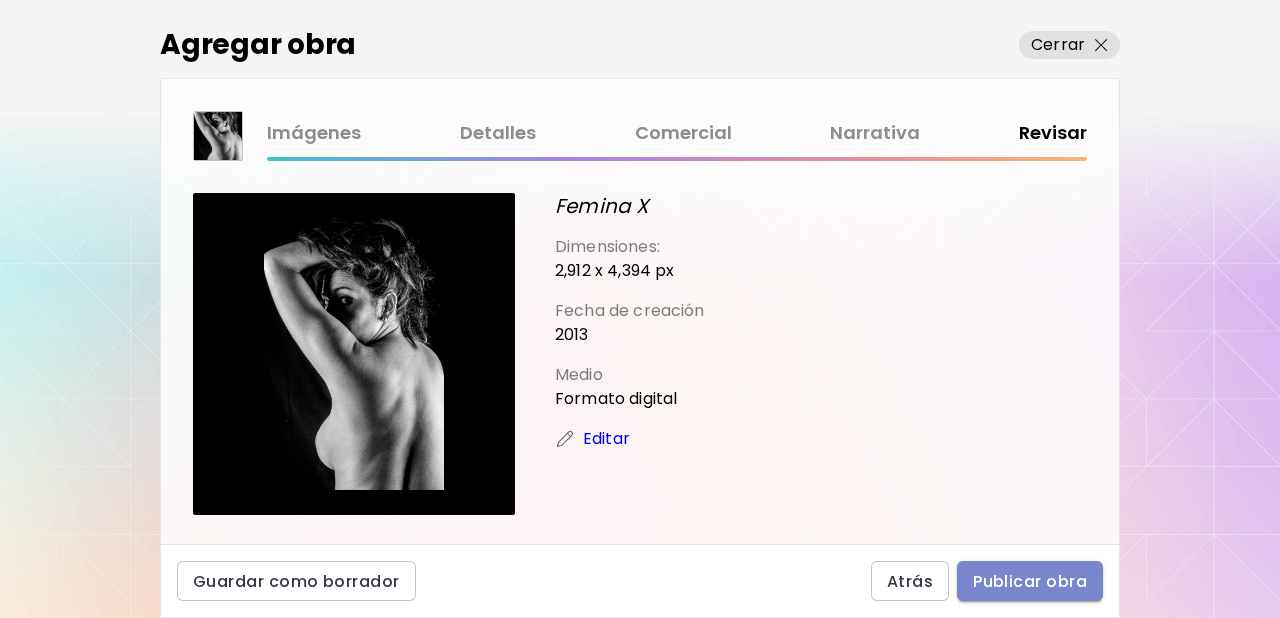 click on "Publicar obra" at bounding box center (1030, 581) 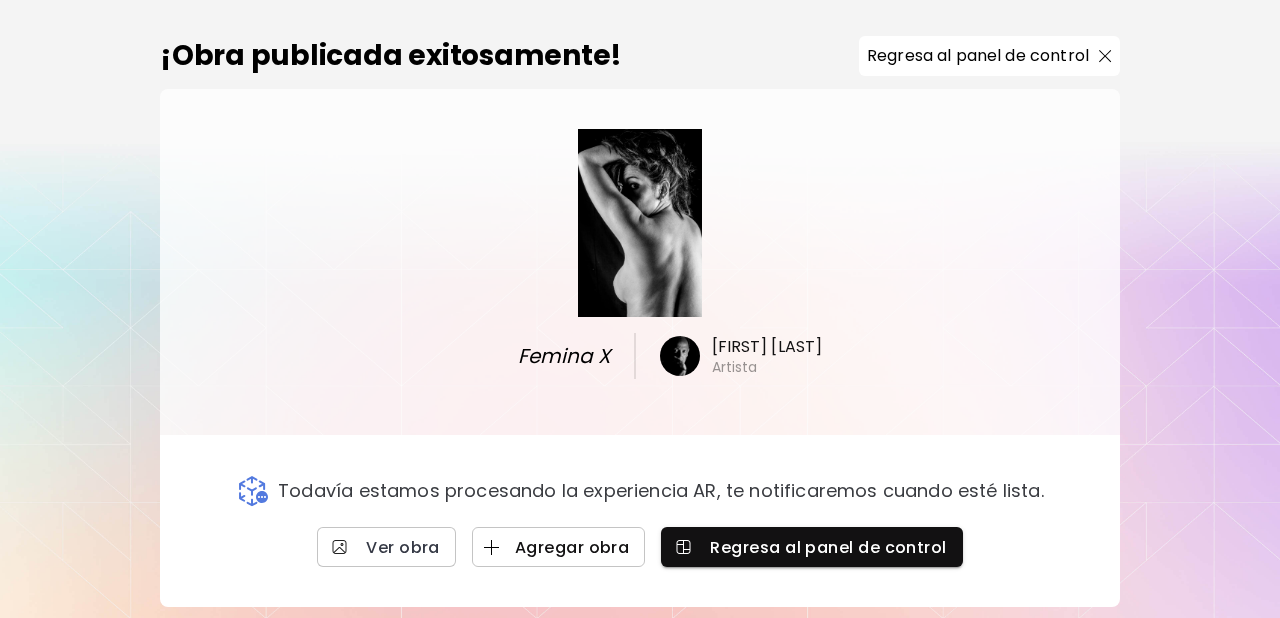 click on "Agregar obra" at bounding box center [559, 547] 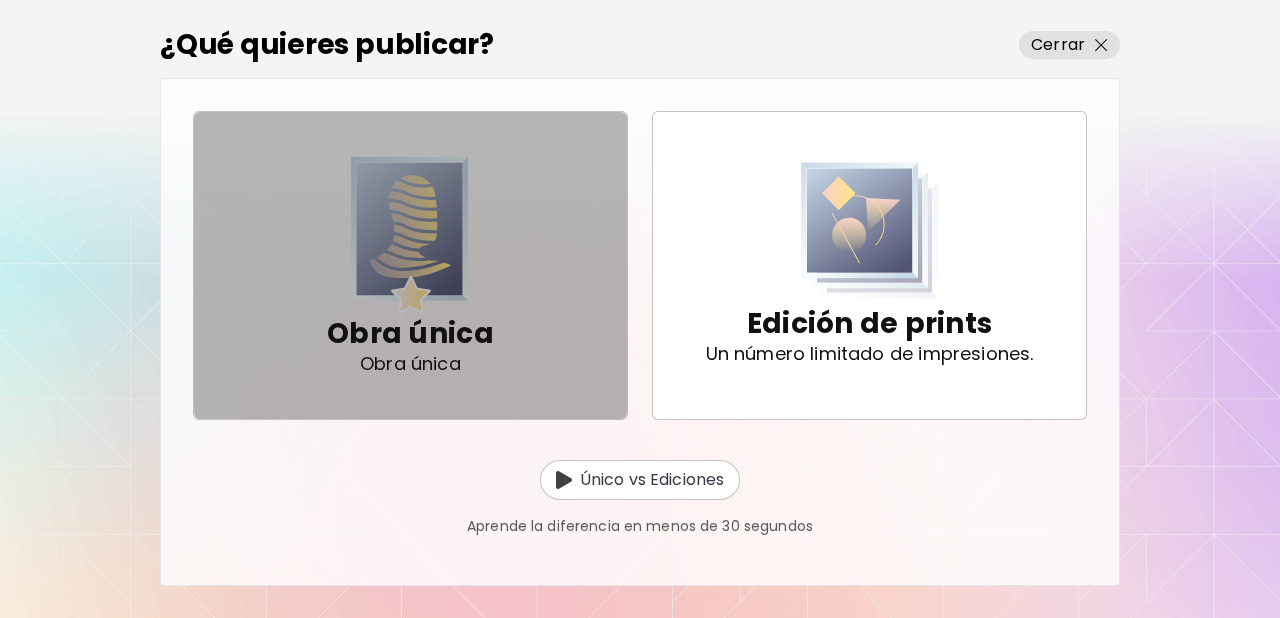 click at bounding box center [410, 235] 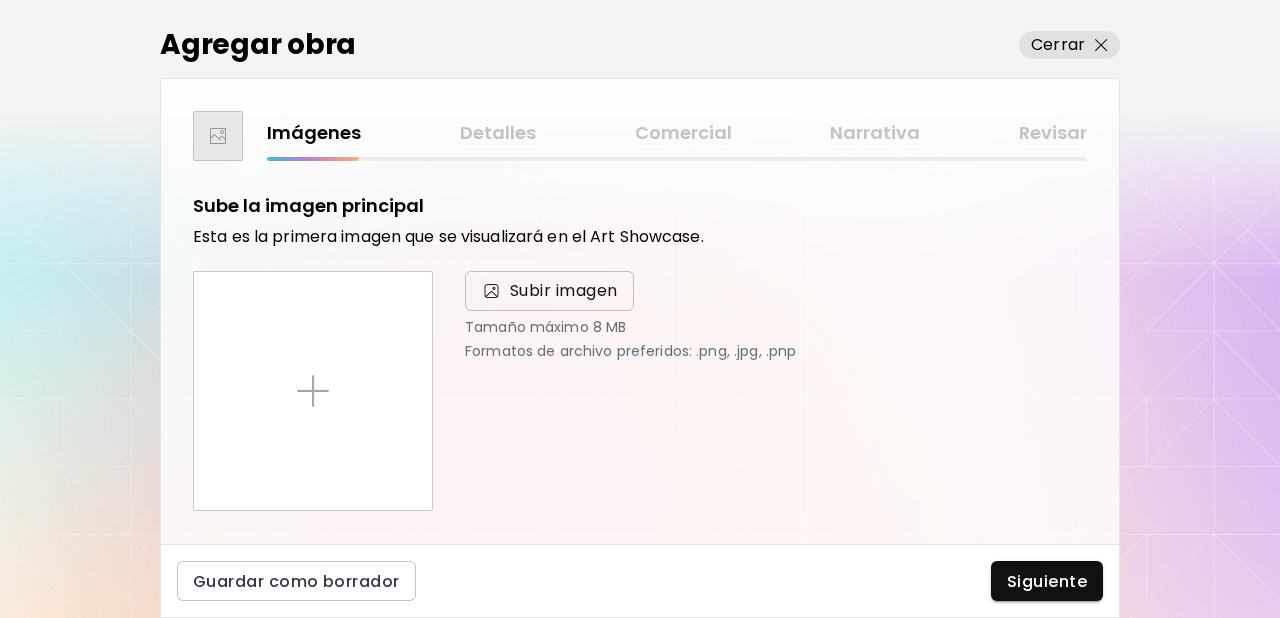 click on "Subir imagen" at bounding box center (564, 291) 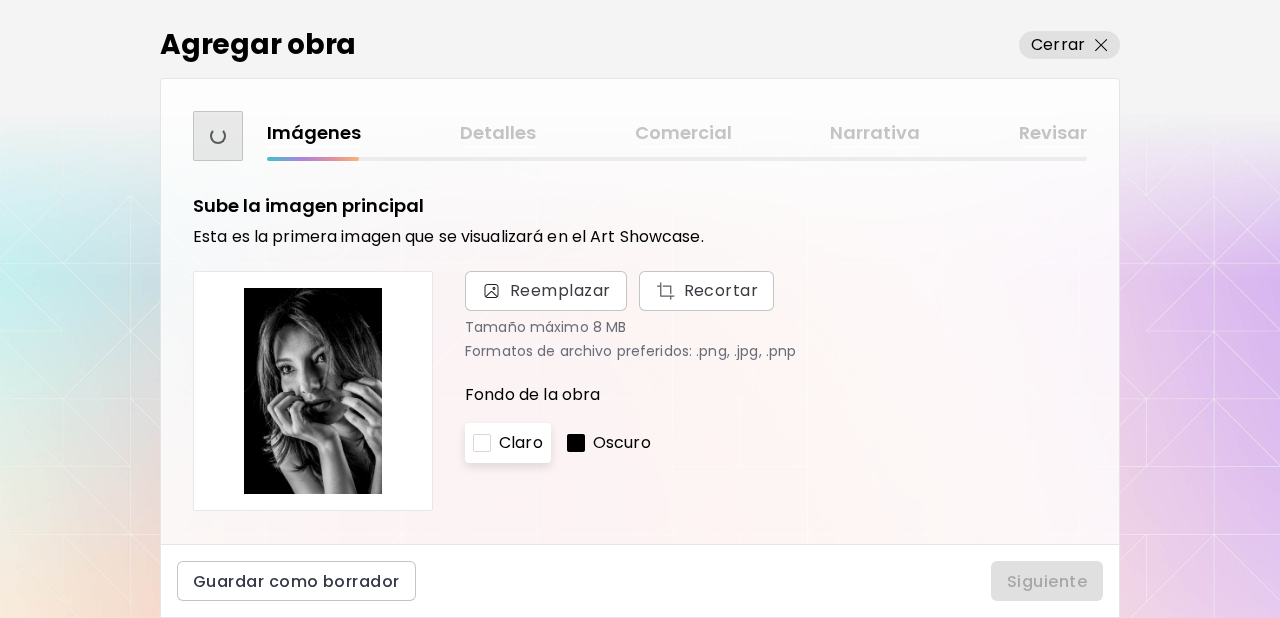 drag, startPoint x: 617, startPoint y: 446, endPoint x: 737, endPoint y: 417, distance: 123.454445 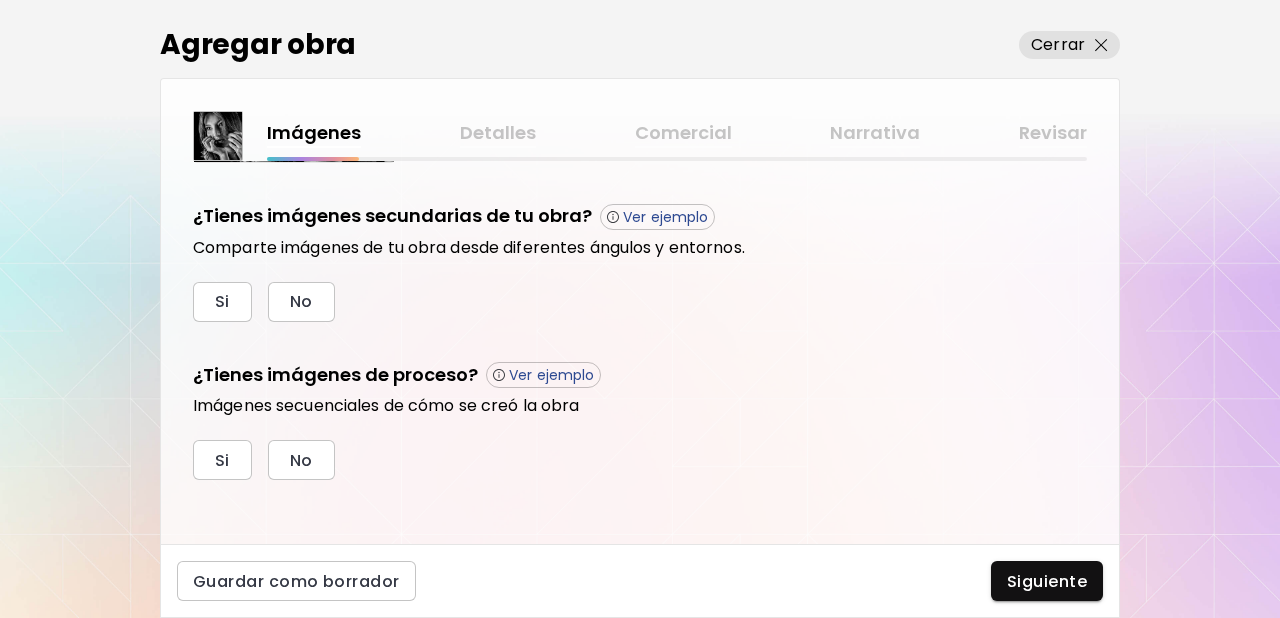 scroll, scrollTop: 676, scrollLeft: 0, axis: vertical 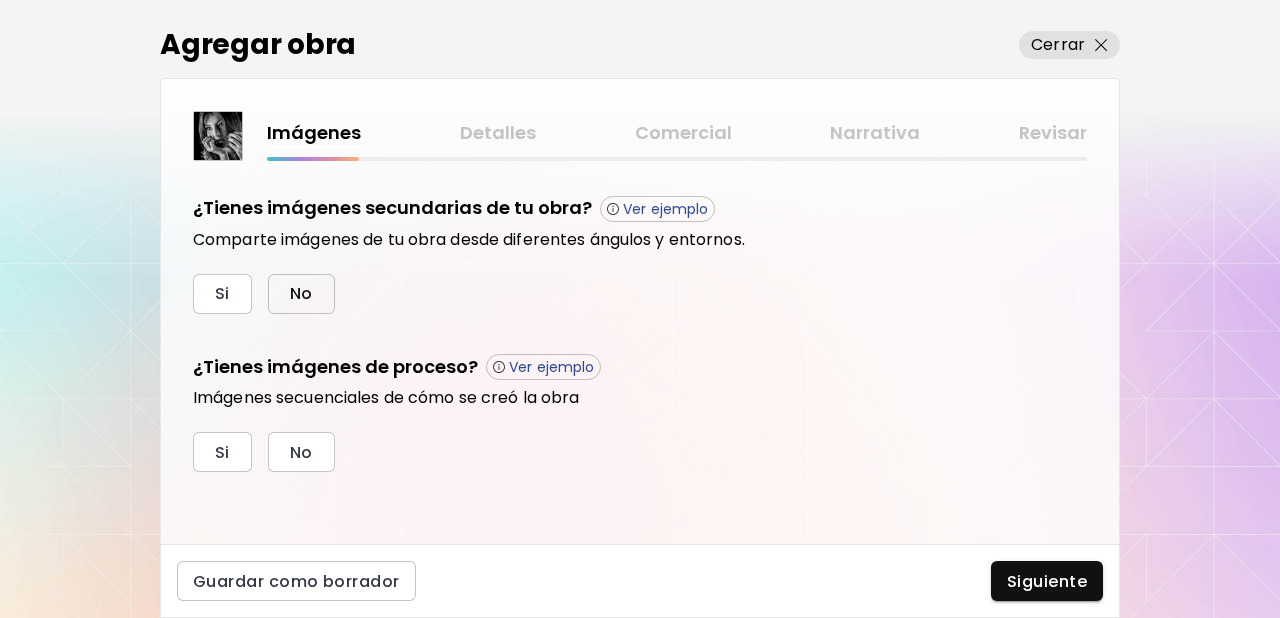 drag, startPoint x: 310, startPoint y: 282, endPoint x: 333, endPoint y: 383, distance: 103.58572 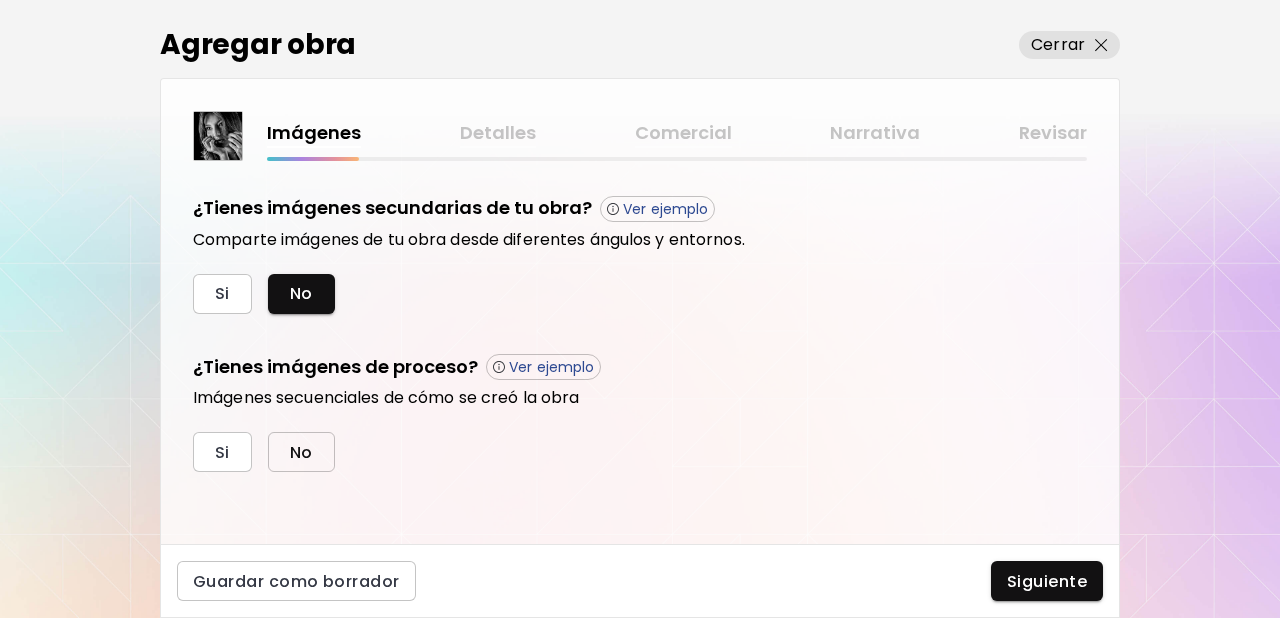 click on "No" at bounding box center (301, 452) 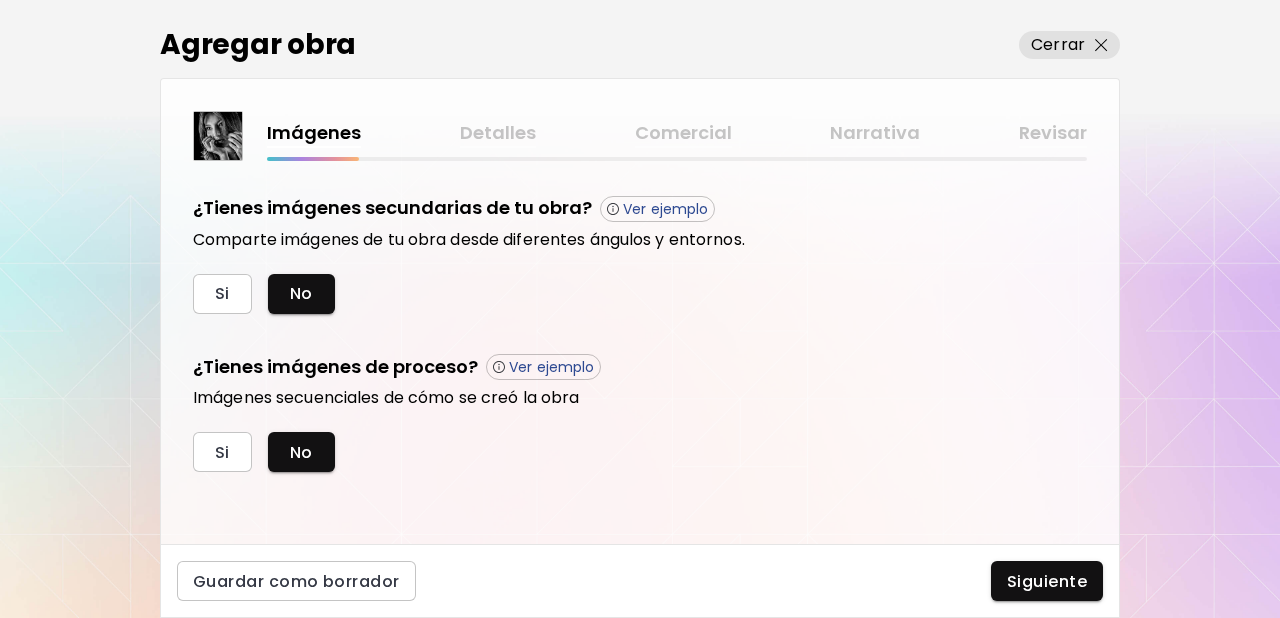 click on "Siguiente" at bounding box center [1047, 581] 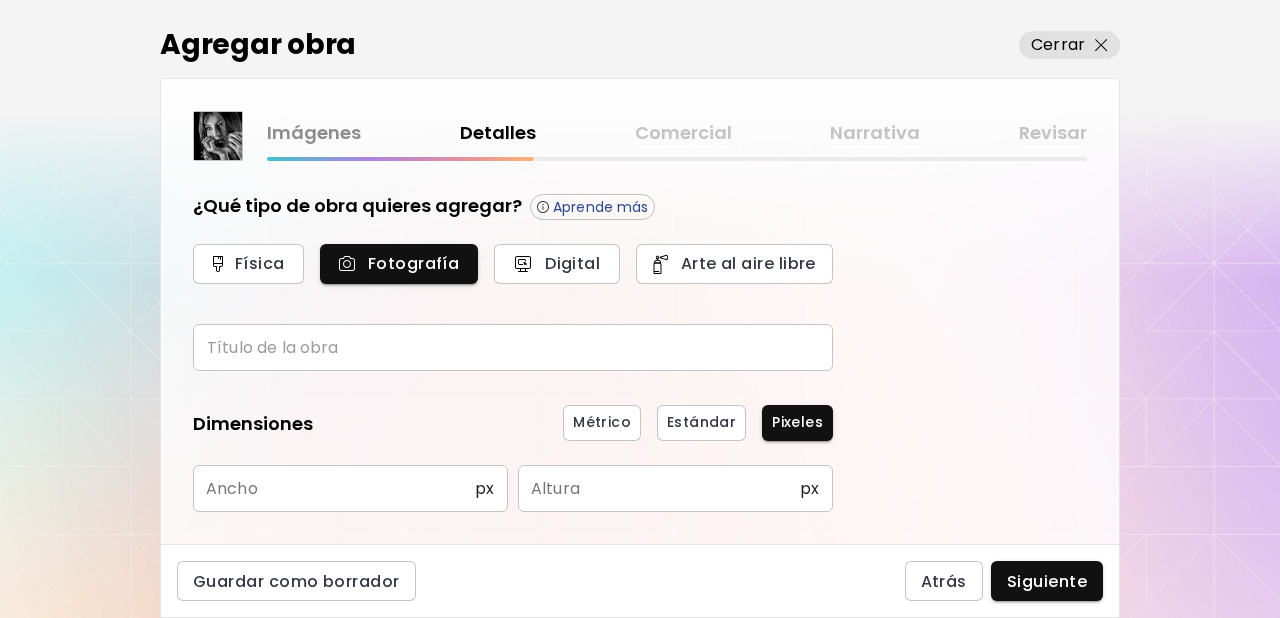 click at bounding box center (513, 347) 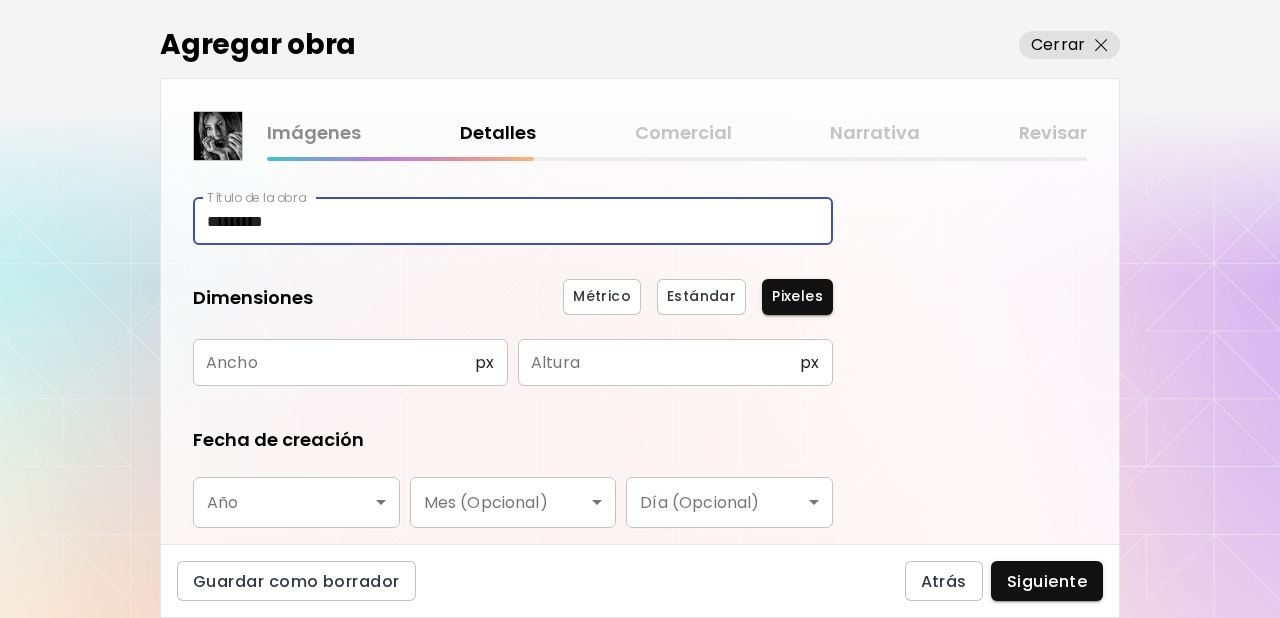 scroll, scrollTop: 128, scrollLeft: 0, axis: vertical 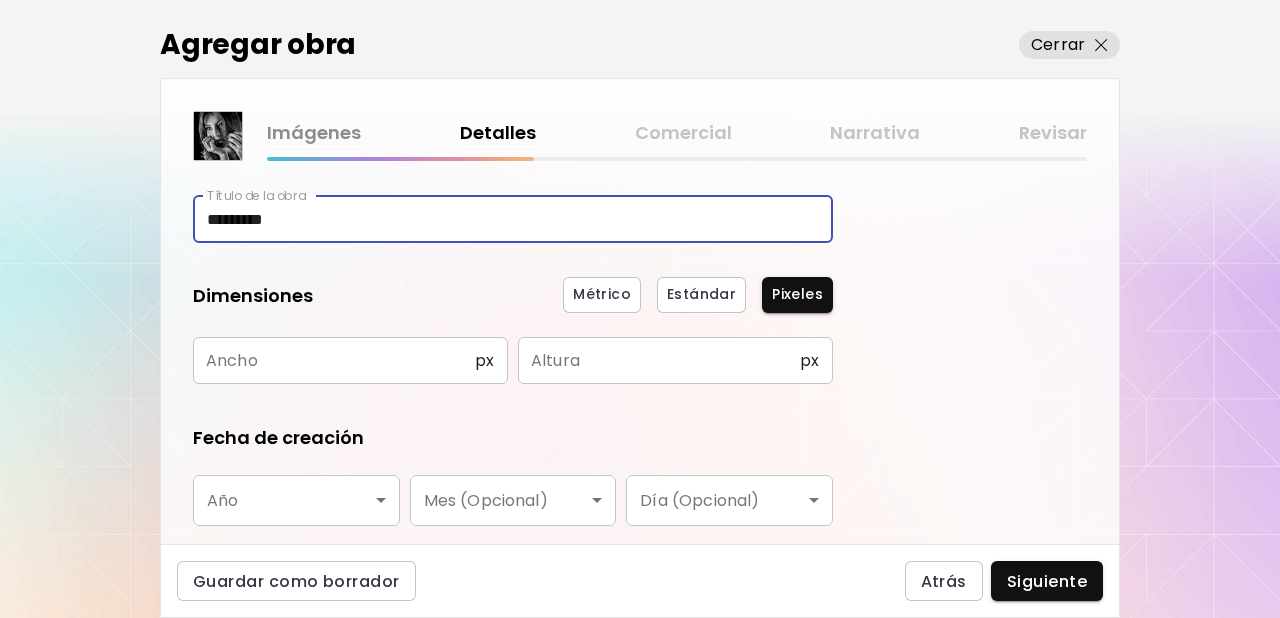 type on "*********" 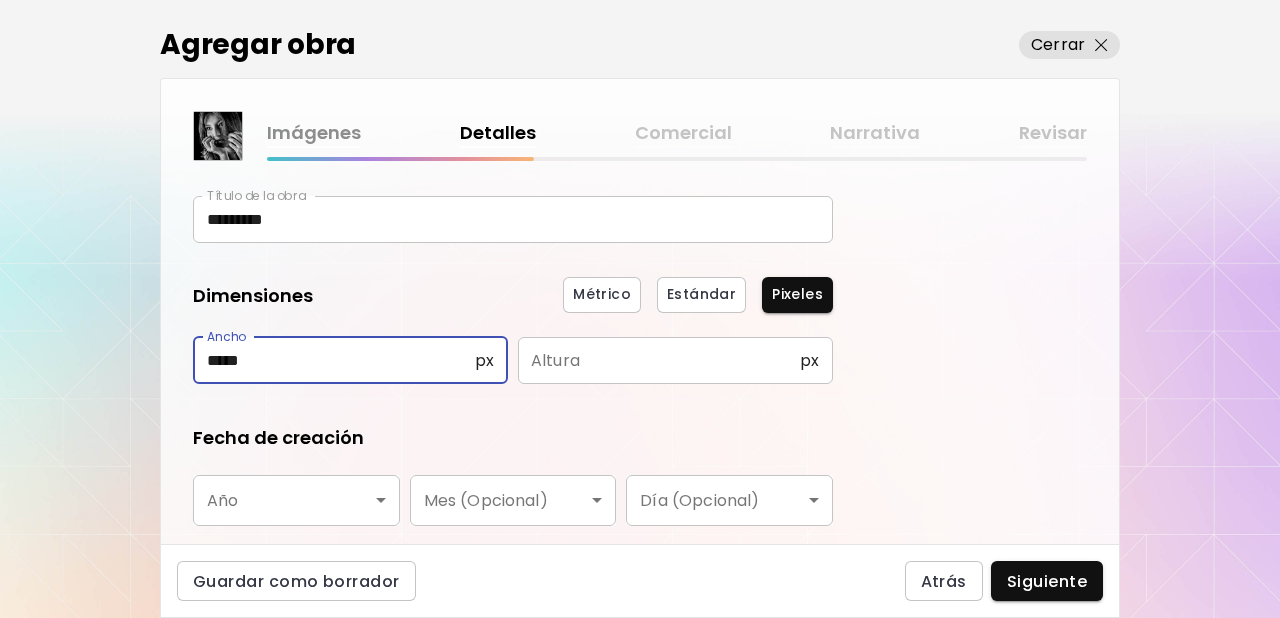 type on "*****" 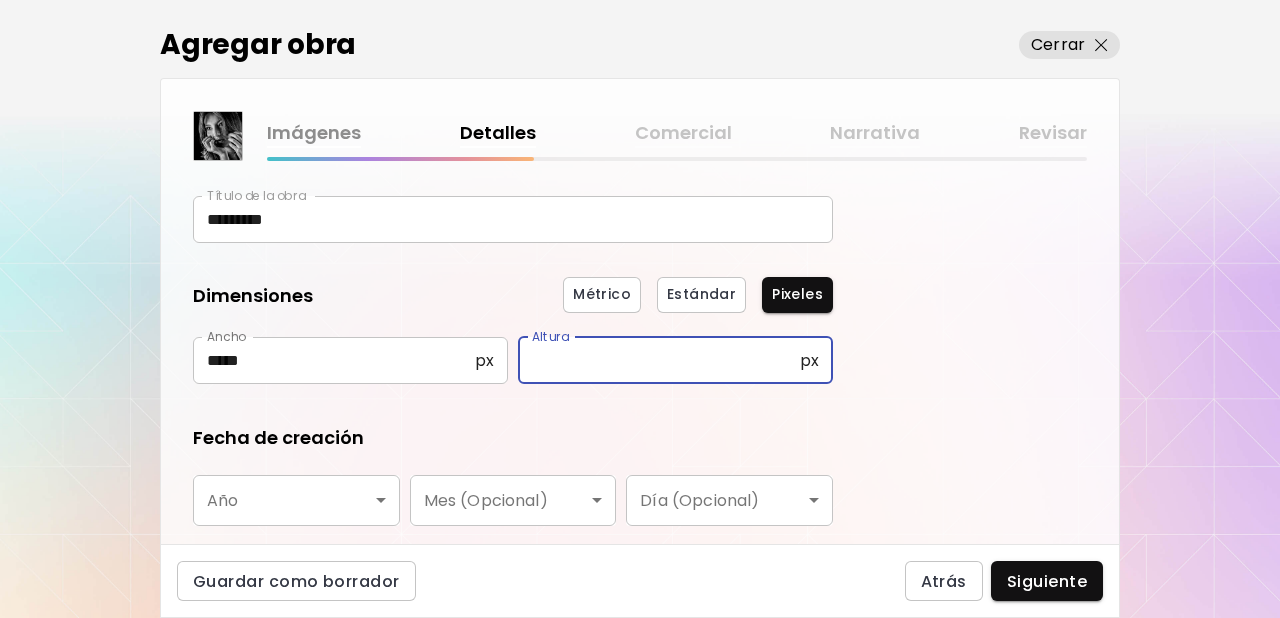 click at bounding box center [659, 360] 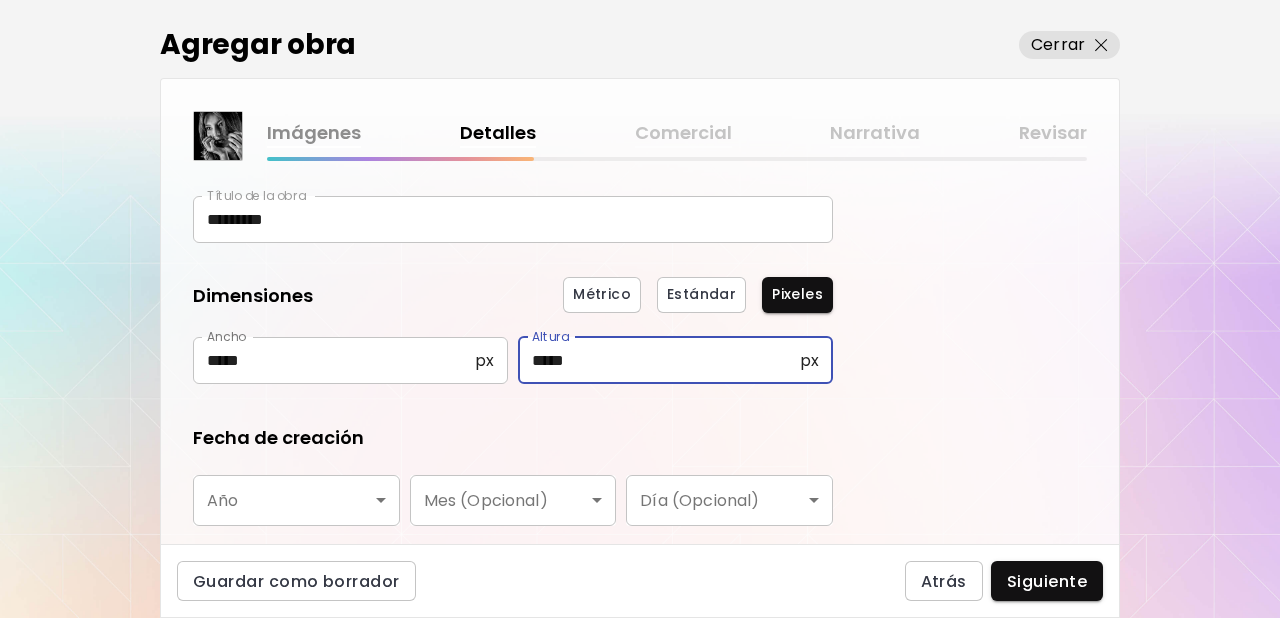 type on "*****" 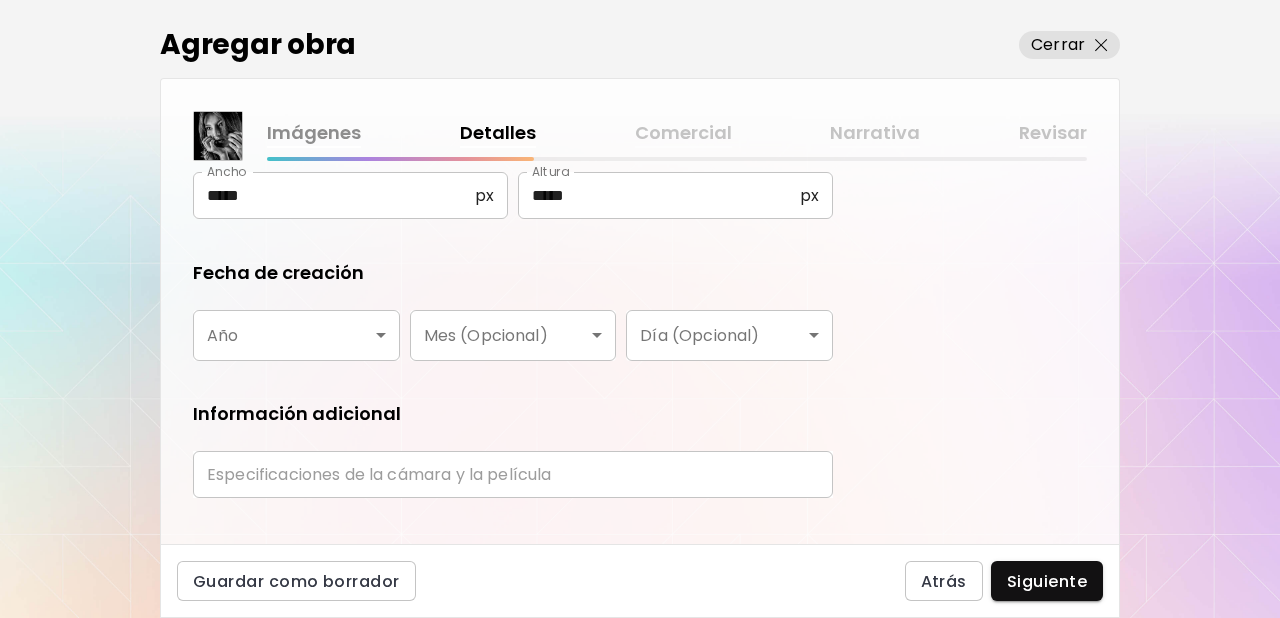 scroll, scrollTop: 295, scrollLeft: 0, axis: vertical 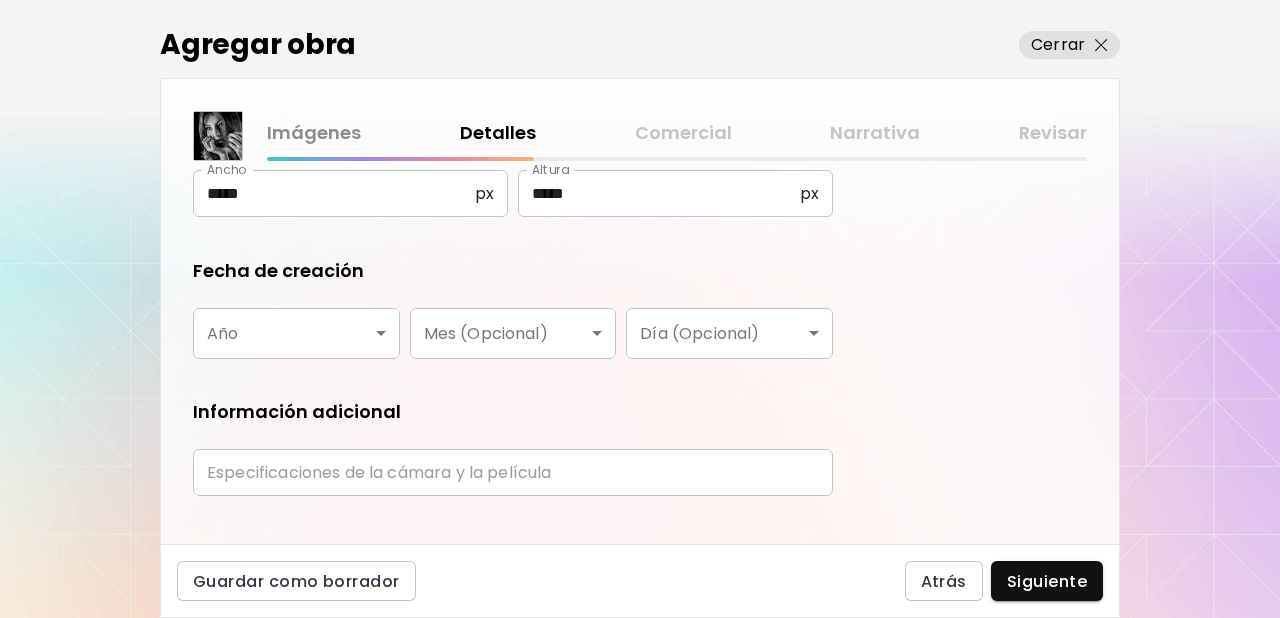 click on "kaleido.art/photomanifiesto Agregar obra Administrar obras Editar perfil My BioLink Comunidad Metas MyStudio Actualizar My Website My Showrooms My Documents My Subscribers My Provenance My Augmentations My Analytics Ajustes Ayuda 0 2 Agregar obra Cerrar Imágenes Detalles Comercial Narrativa Revisar ¿Qué tipo de obra quieres agregar? Aprende más Física Fotografía Digital Arte al aire libre Título de la obra ********* Título de la obra Dimensiones Métrico Estándar Pixeles Ancho ***** px Ancho Altura ***** px Altura Fecha de creación Año ​ Año Mes (Opcional) ​ Mes (Opcional) Día (Opcional) ​ Día (Opcional) Información adicional Especificaciones de la cámara y la película Especificaciones de la cámara y la película Guardar como borrador Atrás Siguiente Búsqueda de artista Nombre o usuario Nombre o usuario País del artista País del artista Disciplinas Todos Pintura Contemporánea Dibujo e ilustración Collage Escultura e instalación Fotografía Arte AR/VR Arte Digital y NFT Géneros" at bounding box center [640, 309] 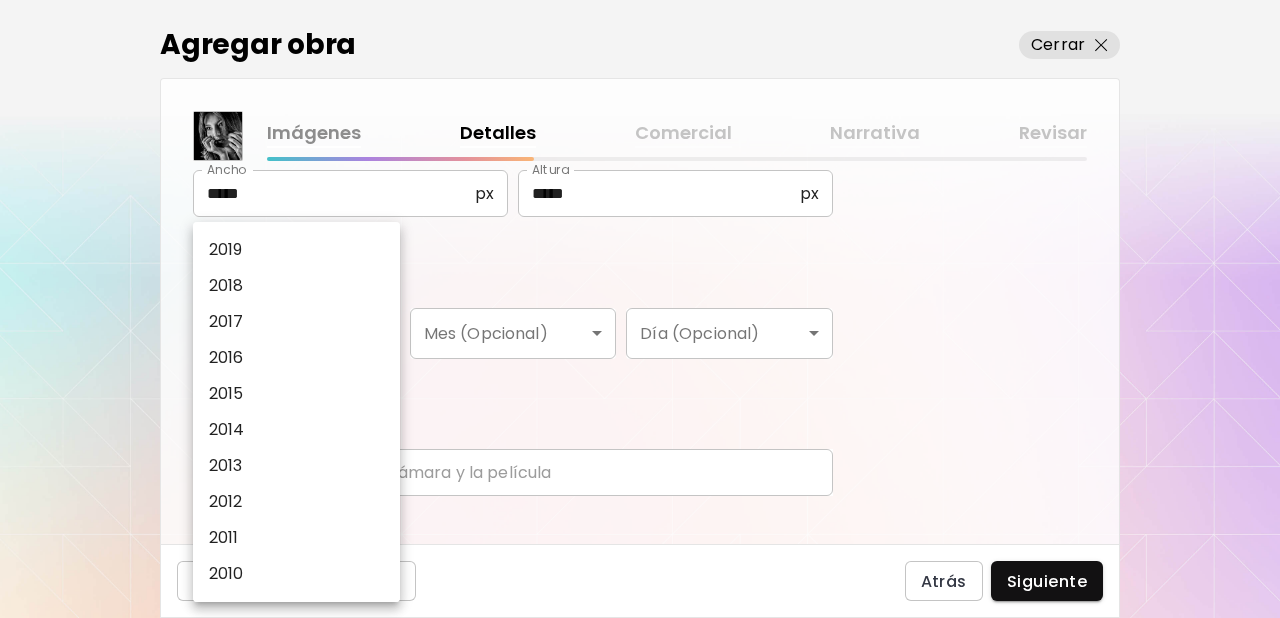 scroll, scrollTop: 213, scrollLeft: 0, axis: vertical 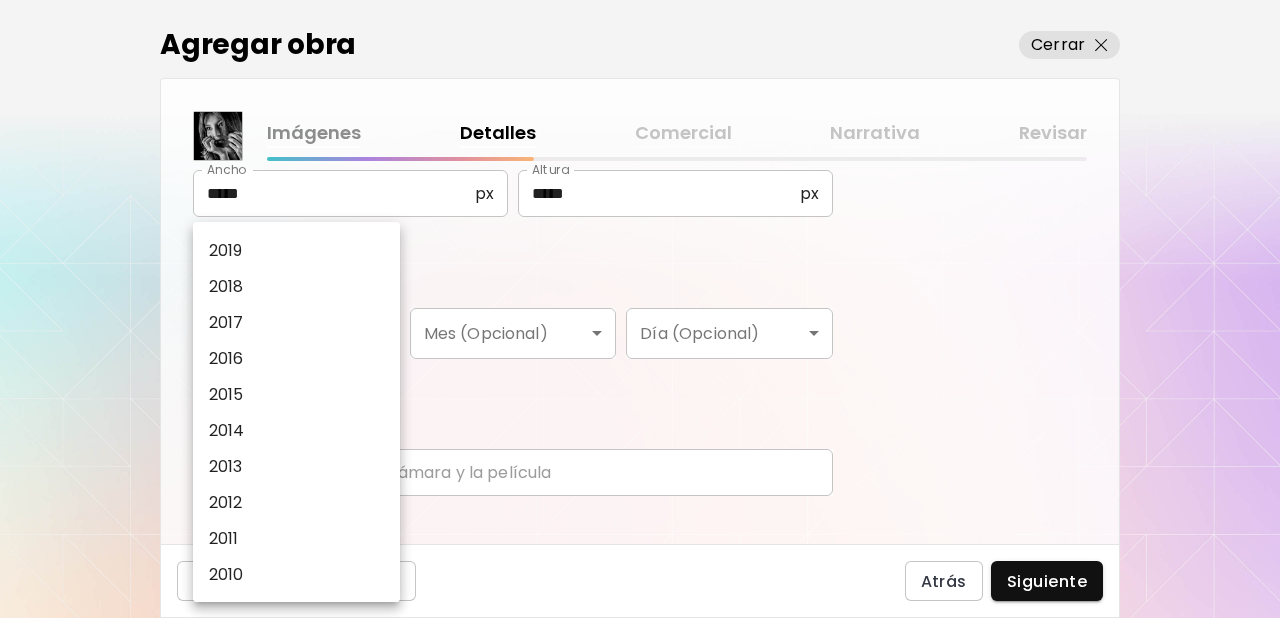 click on "2013" at bounding box center [226, 467] 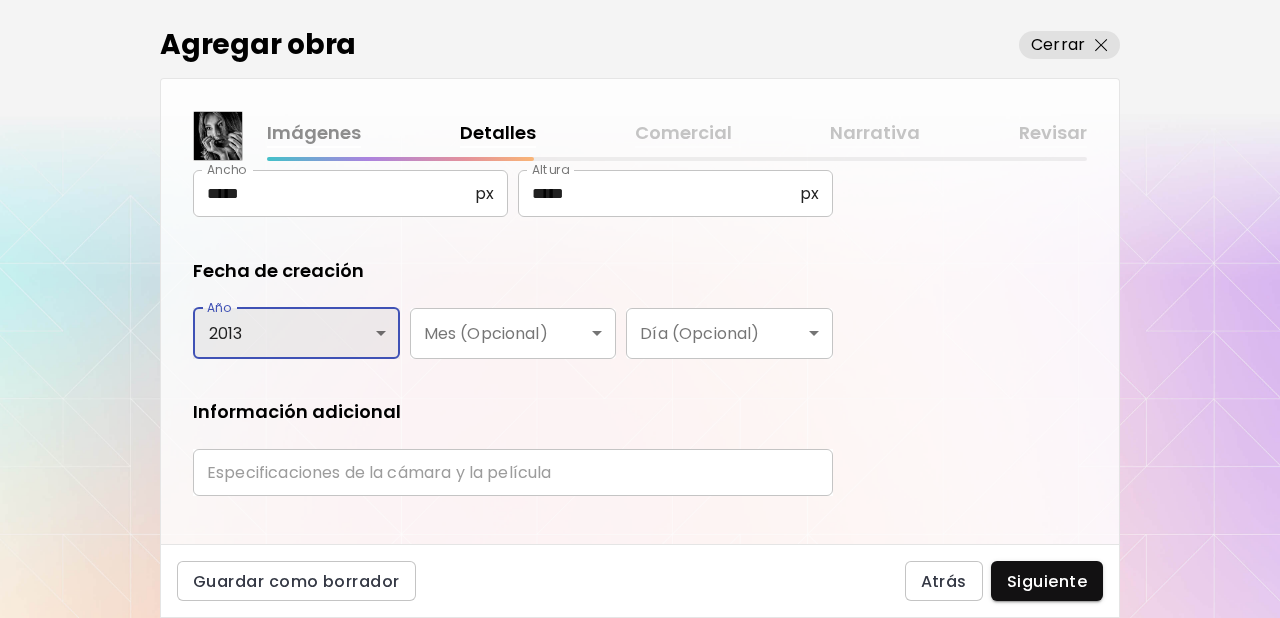 scroll, scrollTop: 327, scrollLeft: 0, axis: vertical 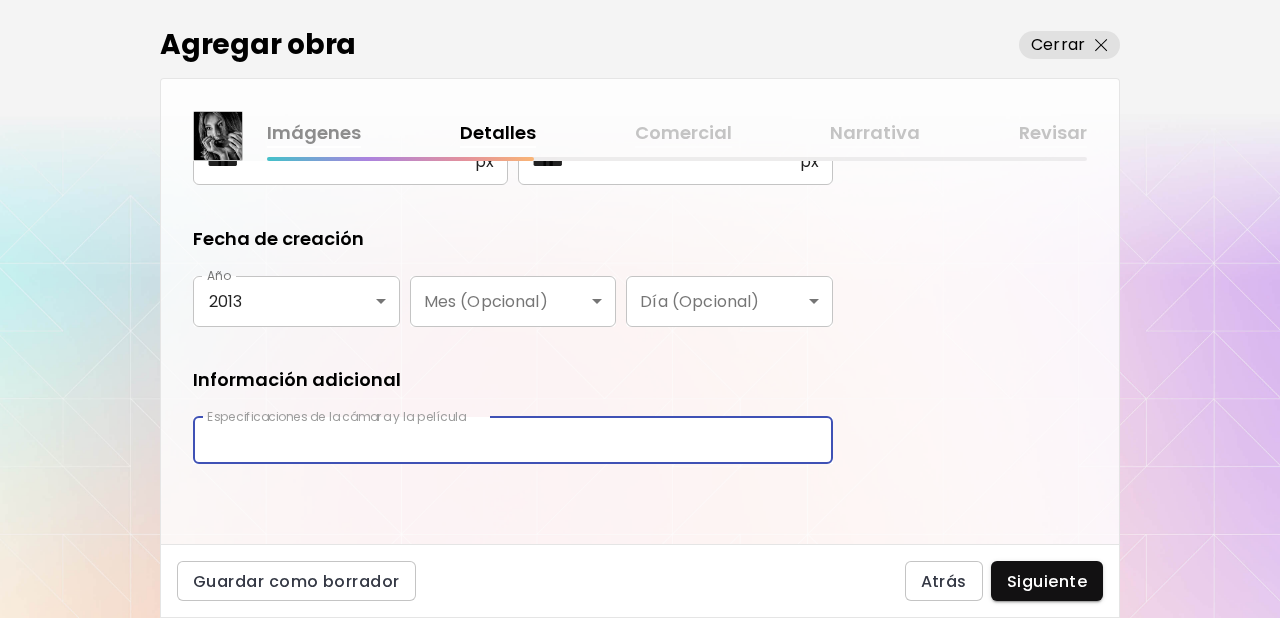 click at bounding box center (513, 440) 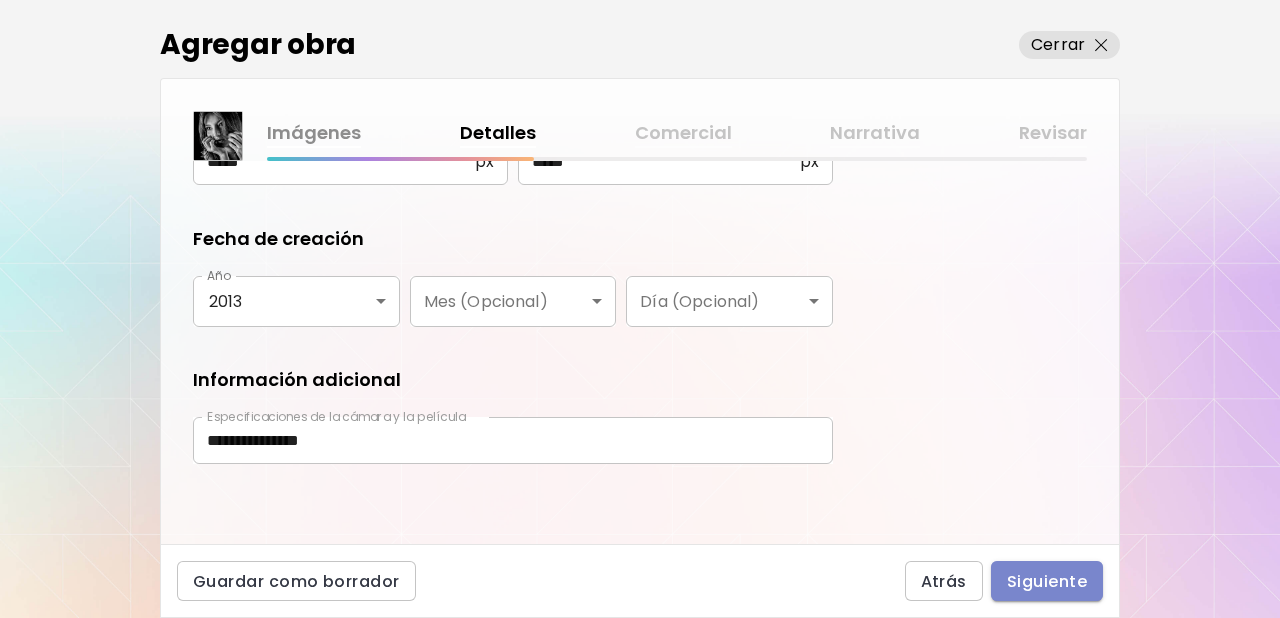 click on "Siguiente" at bounding box center [1047, 581] 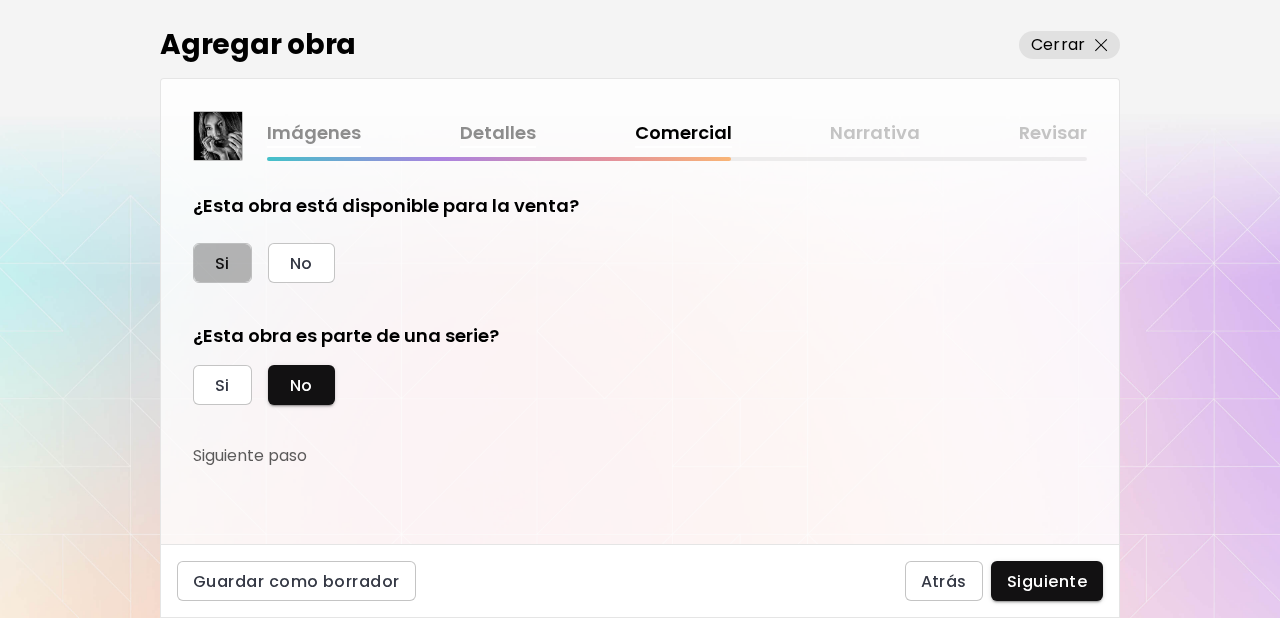 click on "Si" at bounding box center [222, 263] 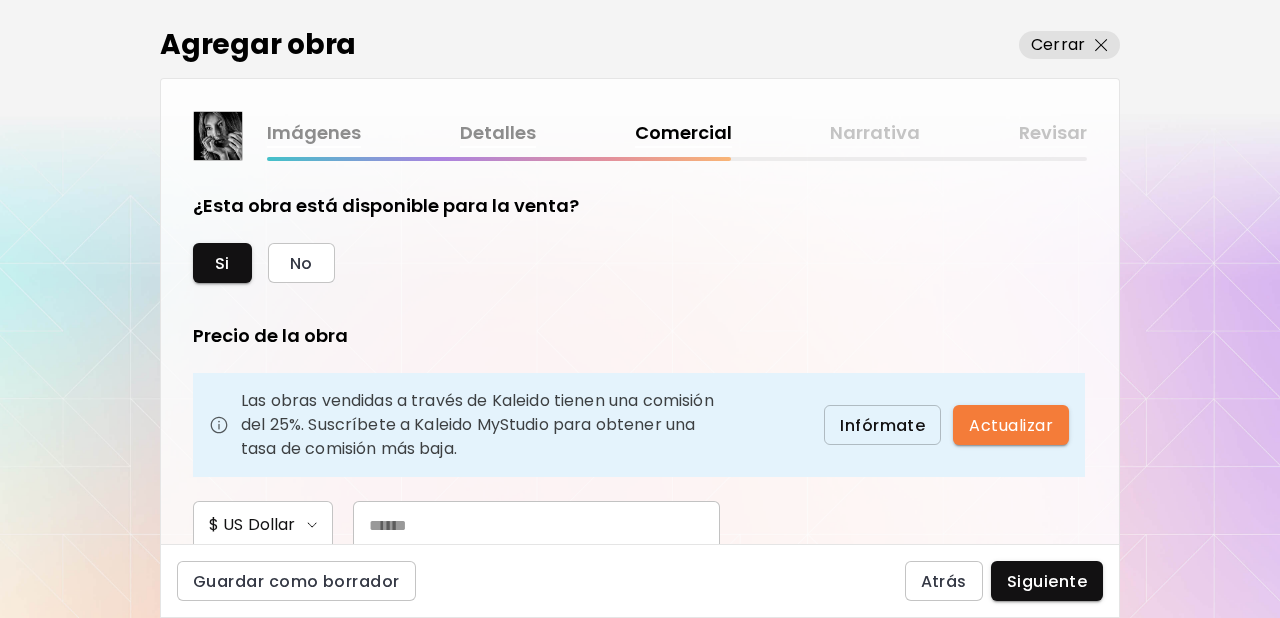 click at bounding box center [536, 525] 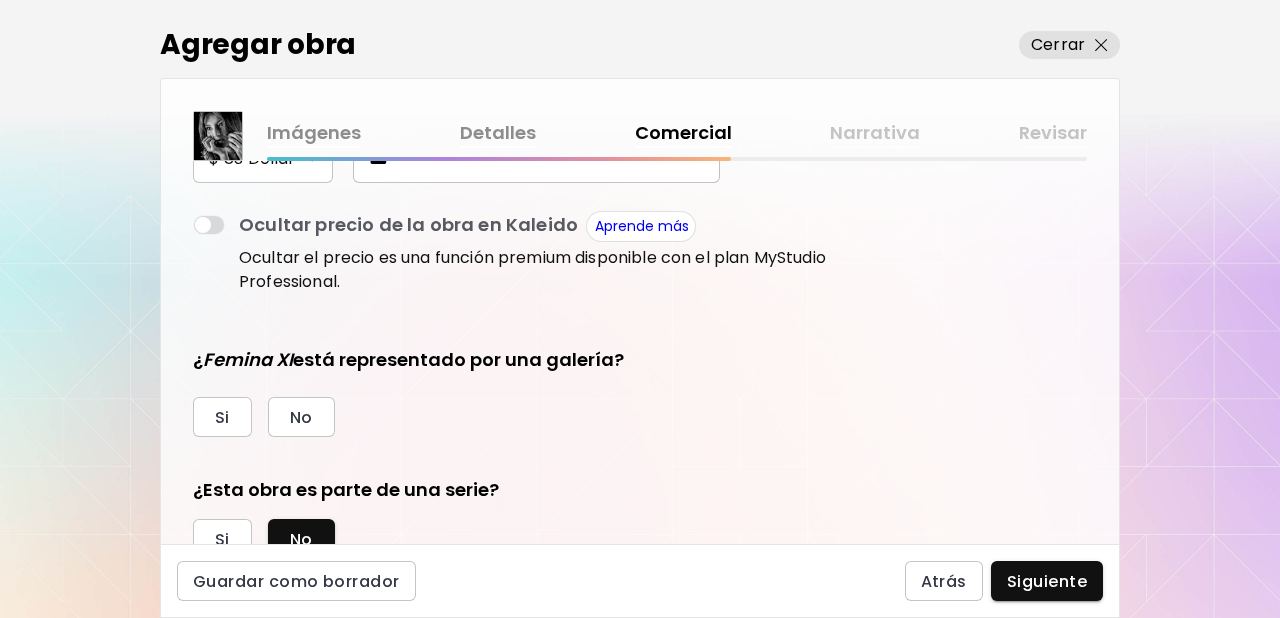 scroll, scrollTop: 367, scrollLeft: 0, axis: vertical 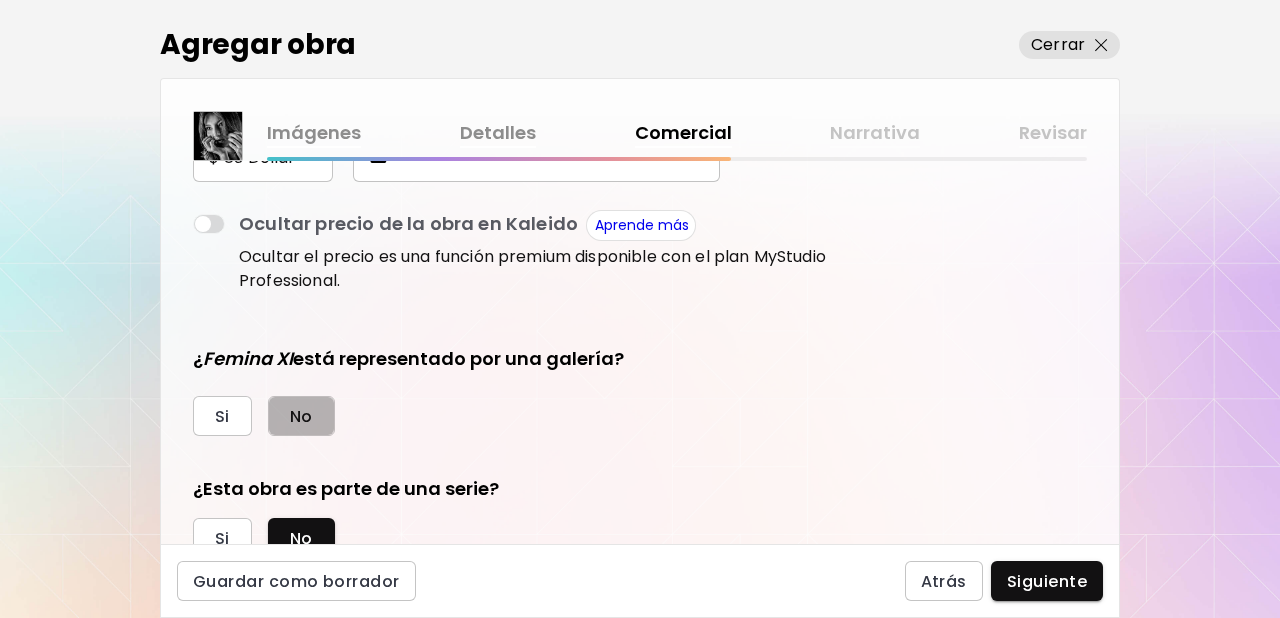 click on "No" at bounding box center [301, 416] 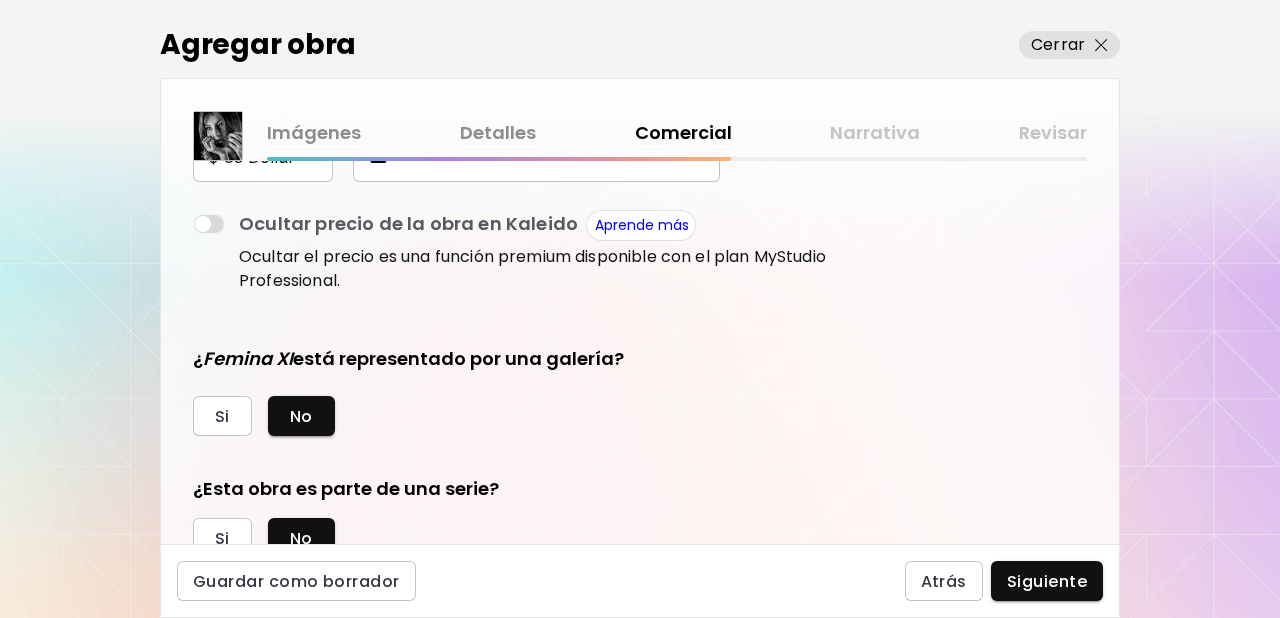 drag, startPoint x: 1040, startPoint y: 582, endPoint x: 1077, endPoint y: 540, distance: 55.97321 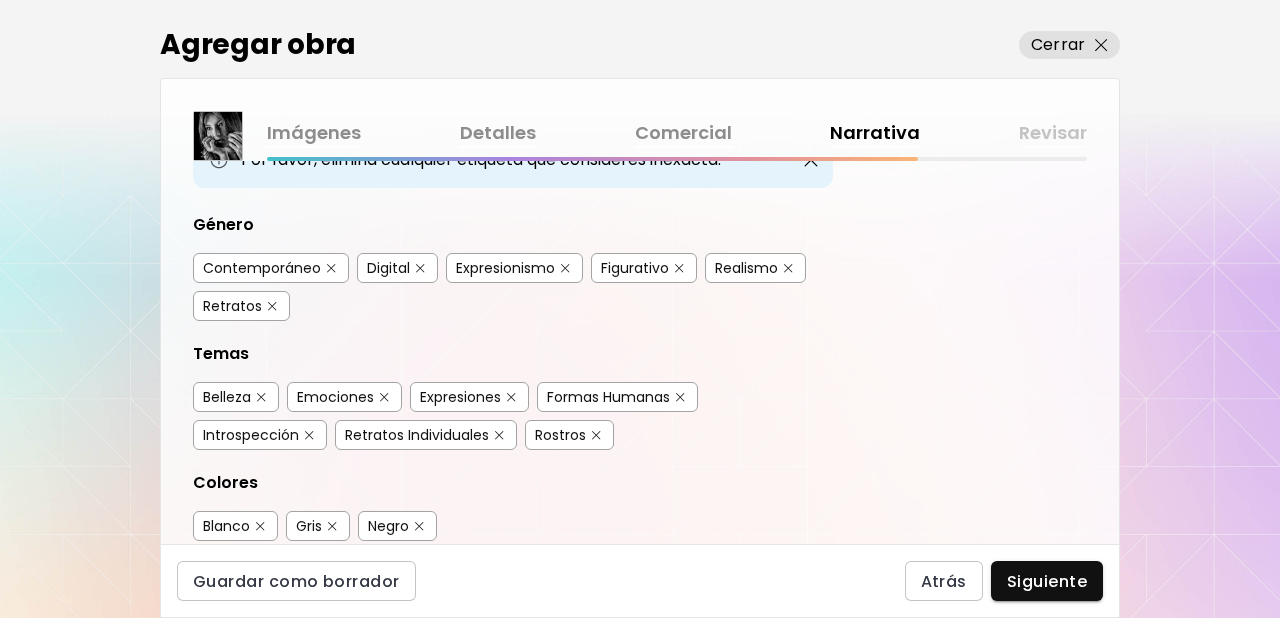 scroll, scrollTop: 171, scrollLeft: 0, axis: vertical 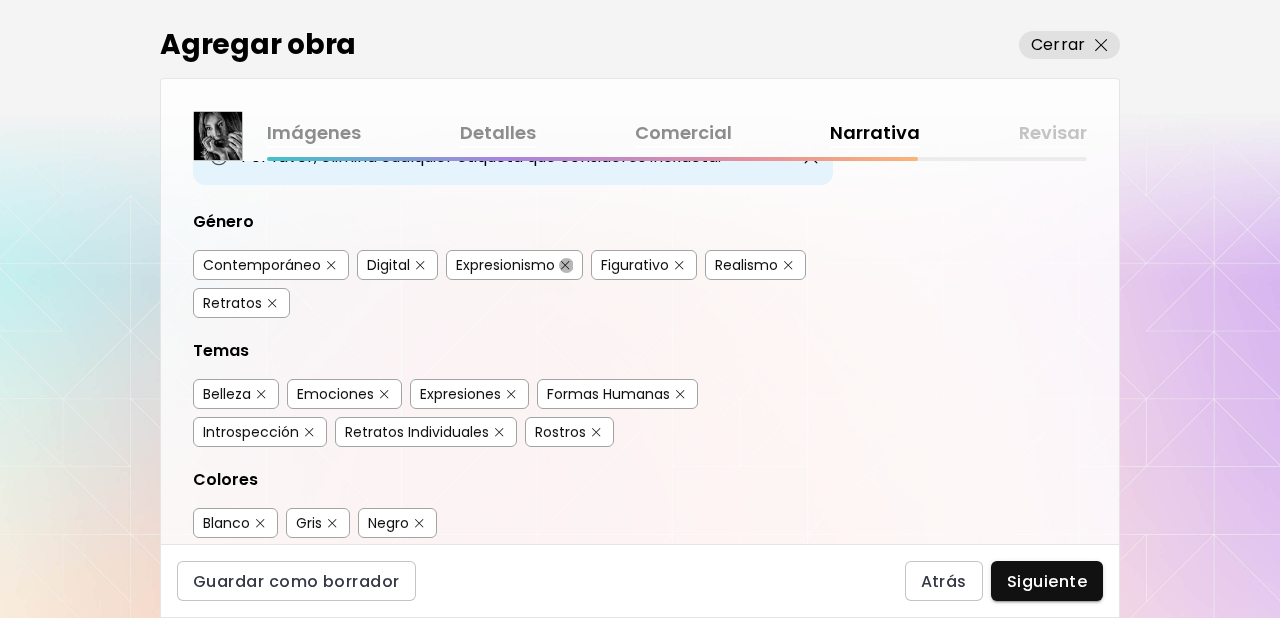 click at bounding box center (565, 265) 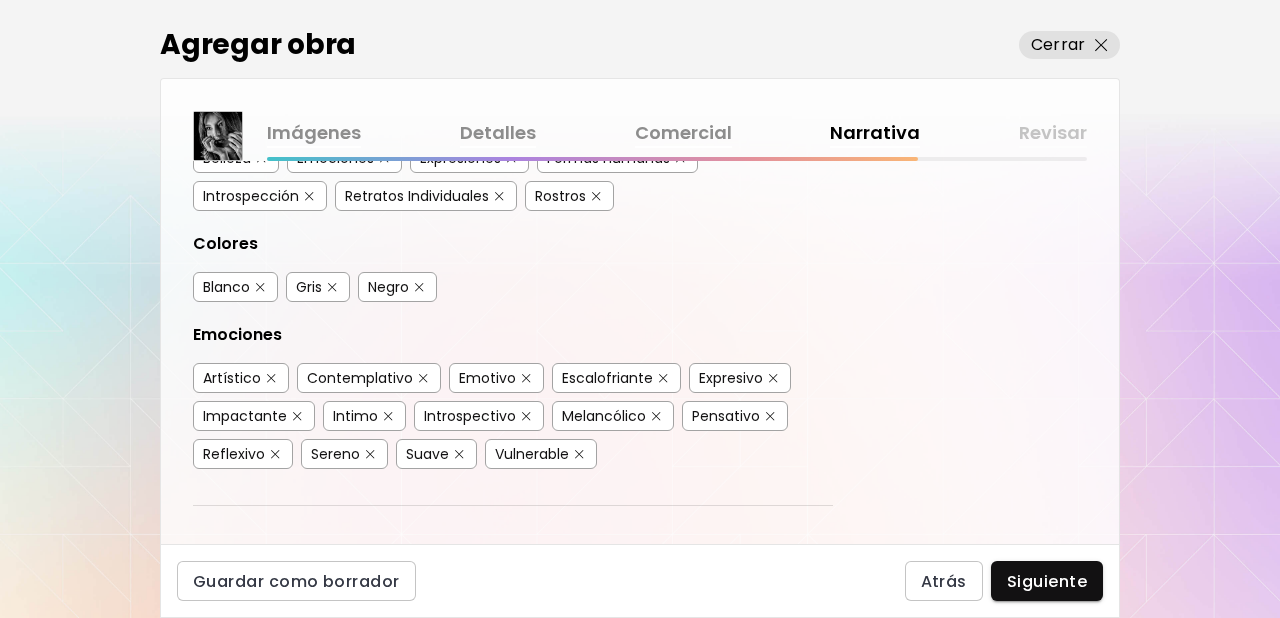 scroll, scrollTop: 406, scrollLeft: 0, axis: vertical 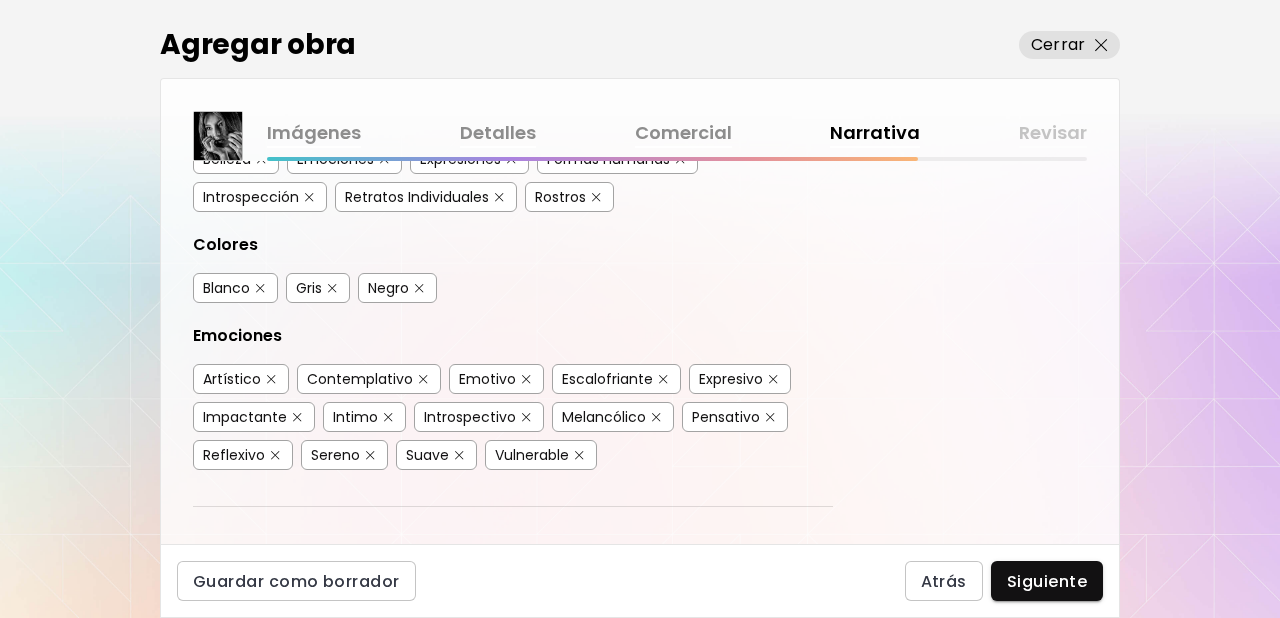 click at bounding box center [309, 197] 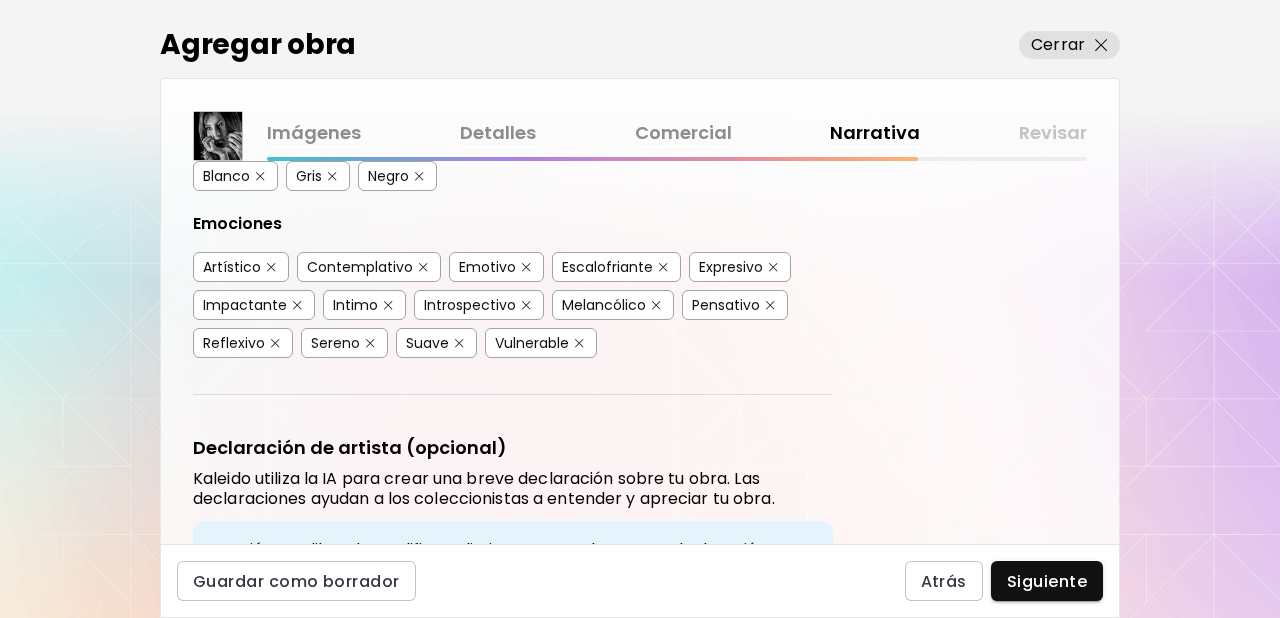 scroll, scrollTop: 542, scrollLeft: 0, axis: vertical 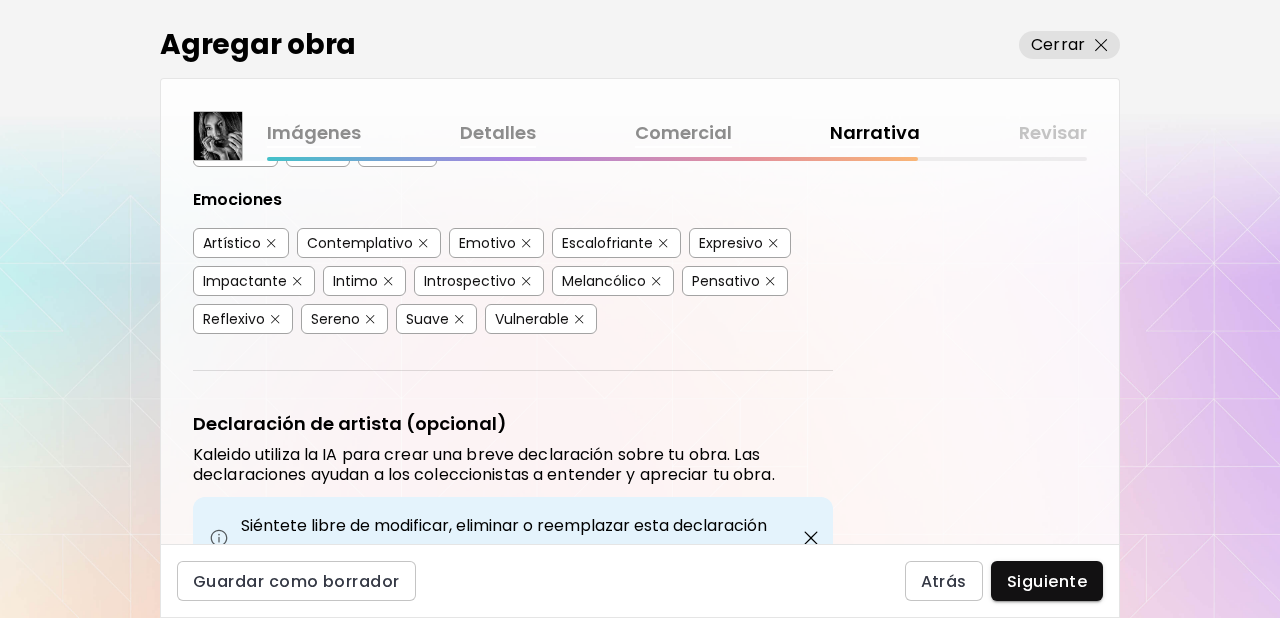 click at bounding box center [526, 243] 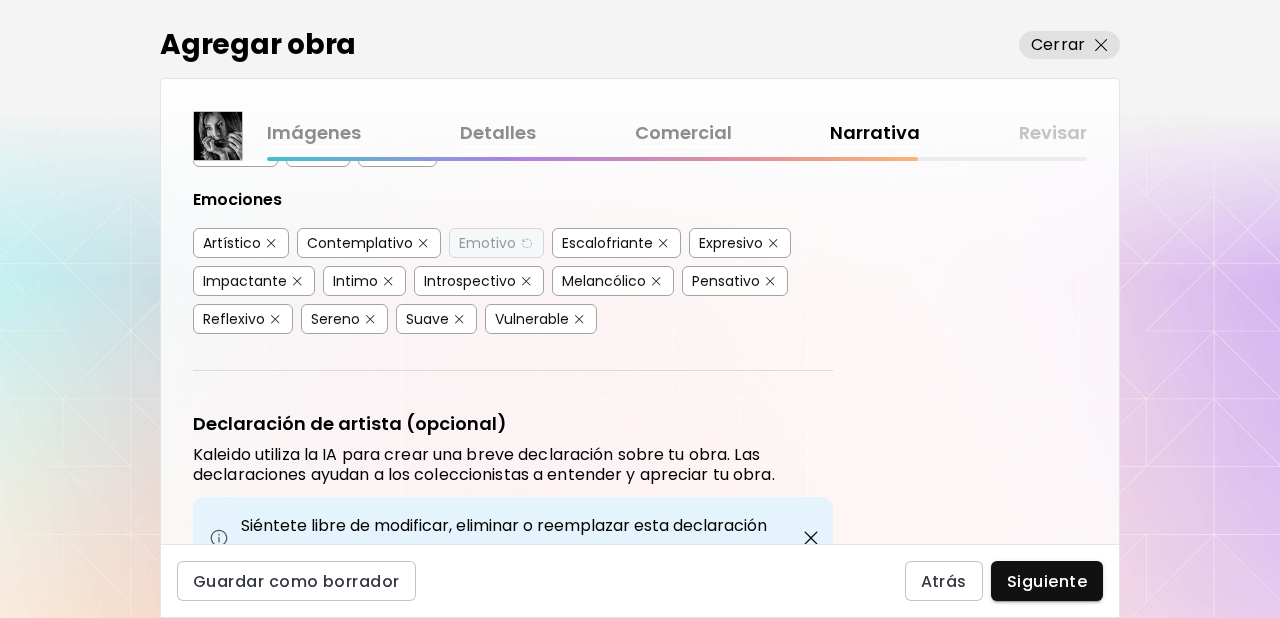 click at bounding box center (663, 243) 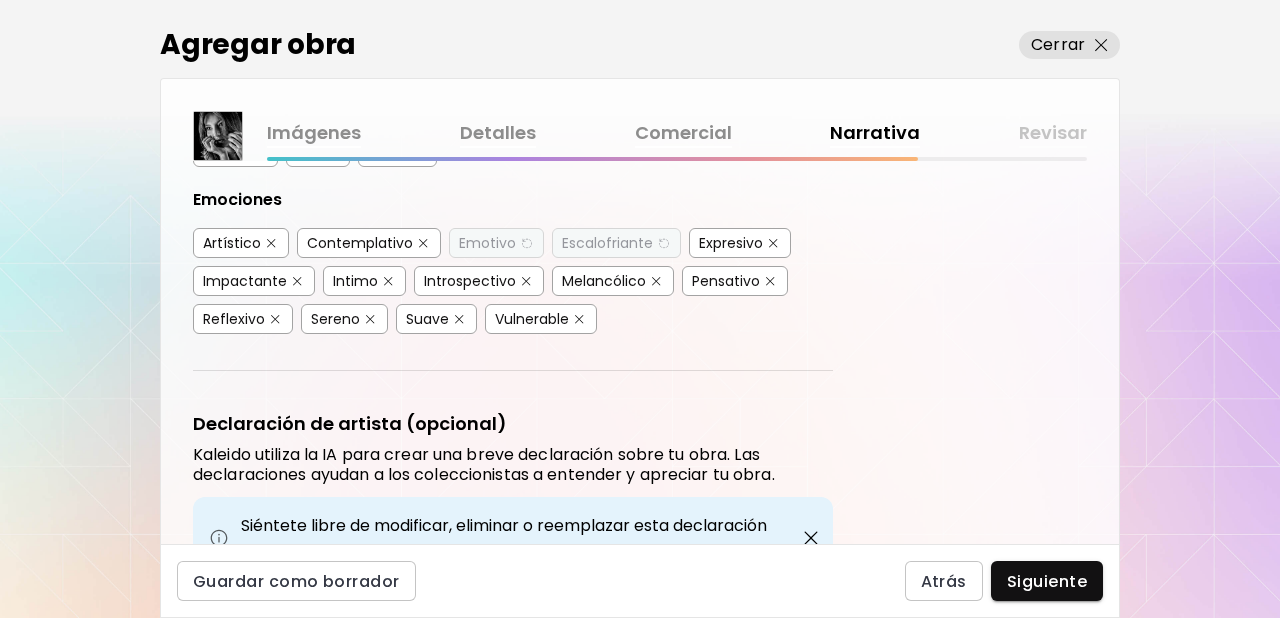 click at bounding box center (770, 281) 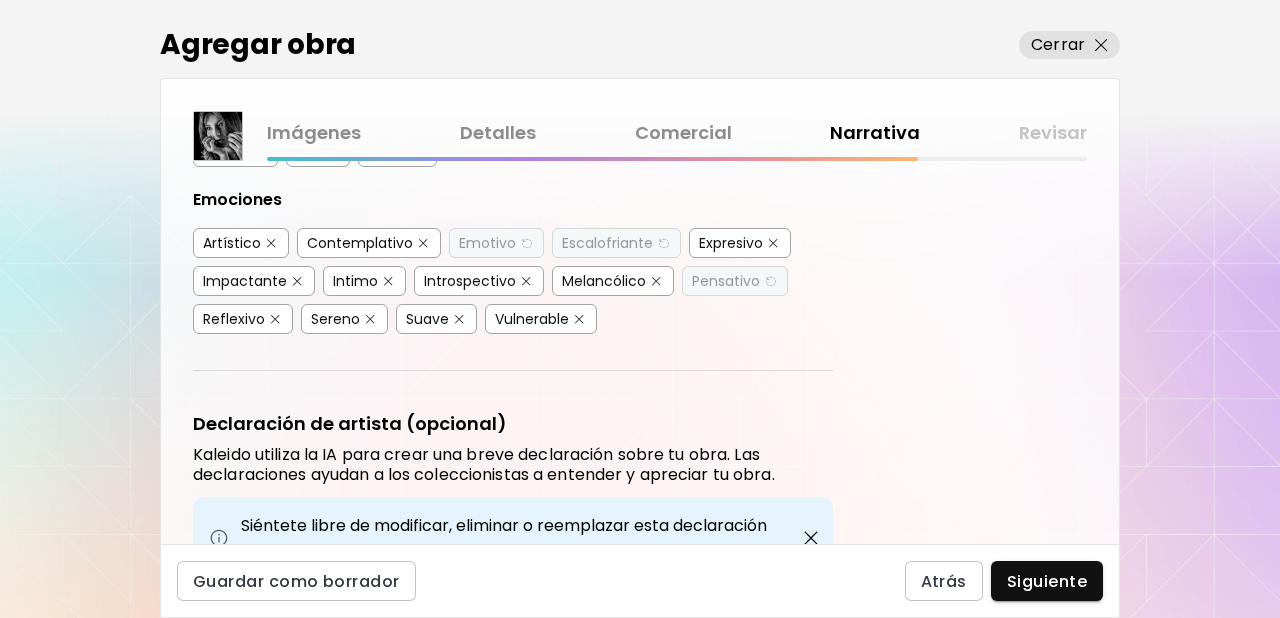 drag, startPoint x: 651, startPoint y: 278, endPoint x: 613, endPoint y: 282, distance: 38.209946 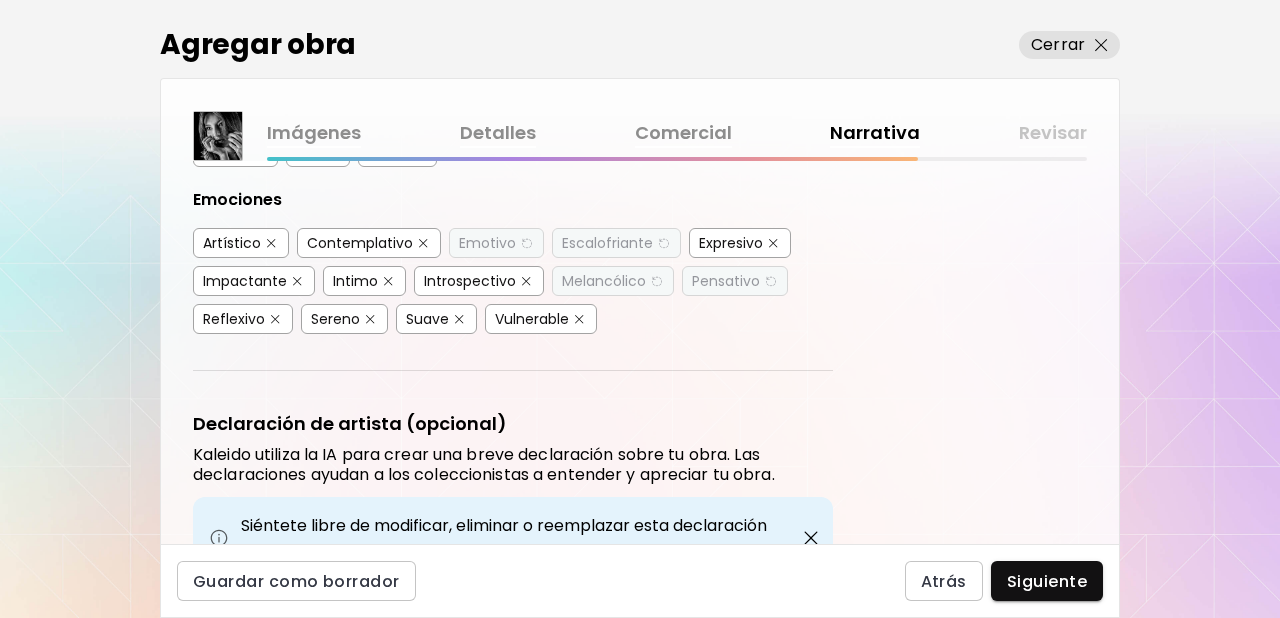 click at bounding box center [526, 281] 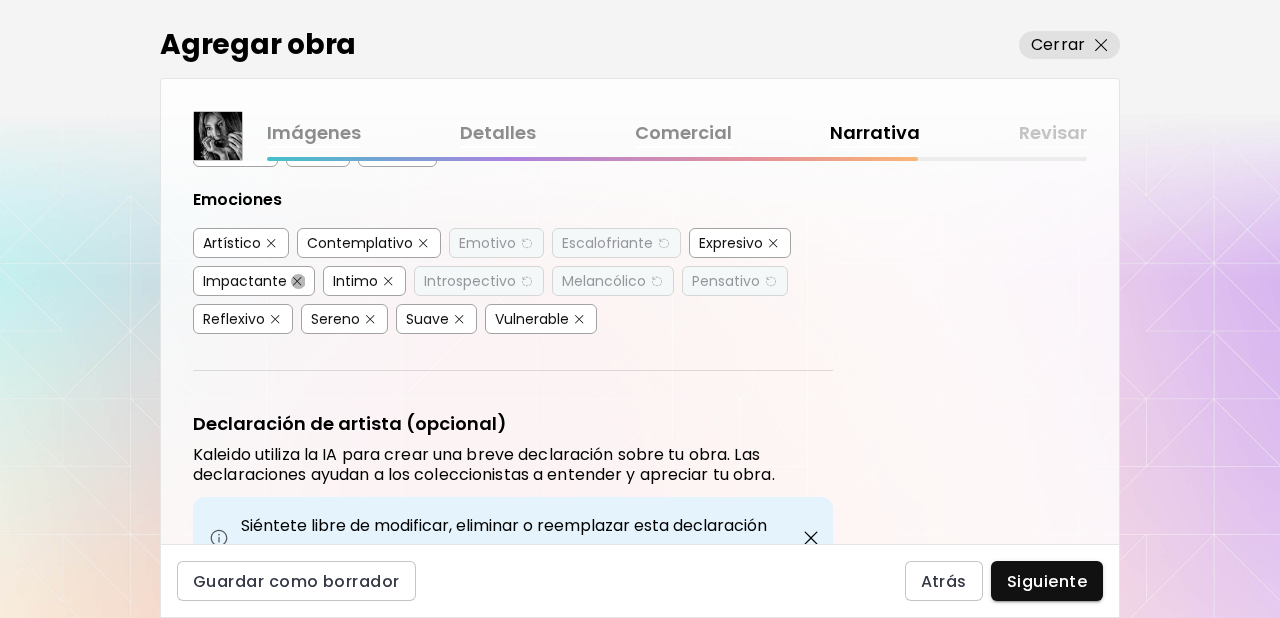 click at bounding box center [297, 281] 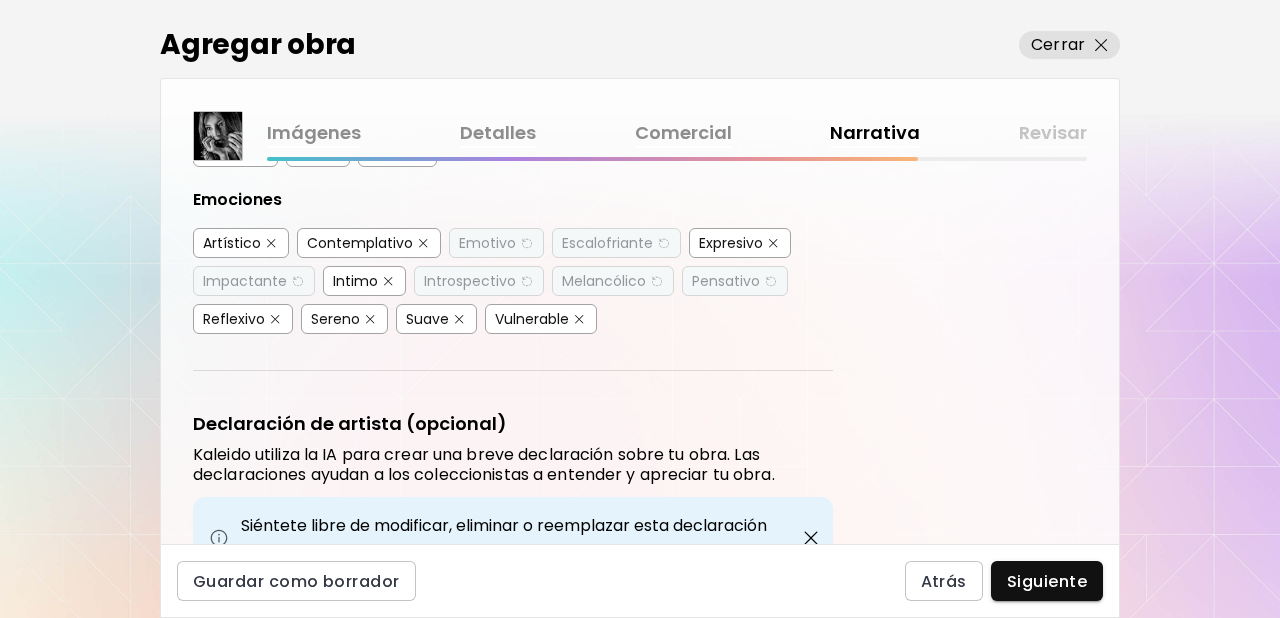 click at bounding box center (275, 319) 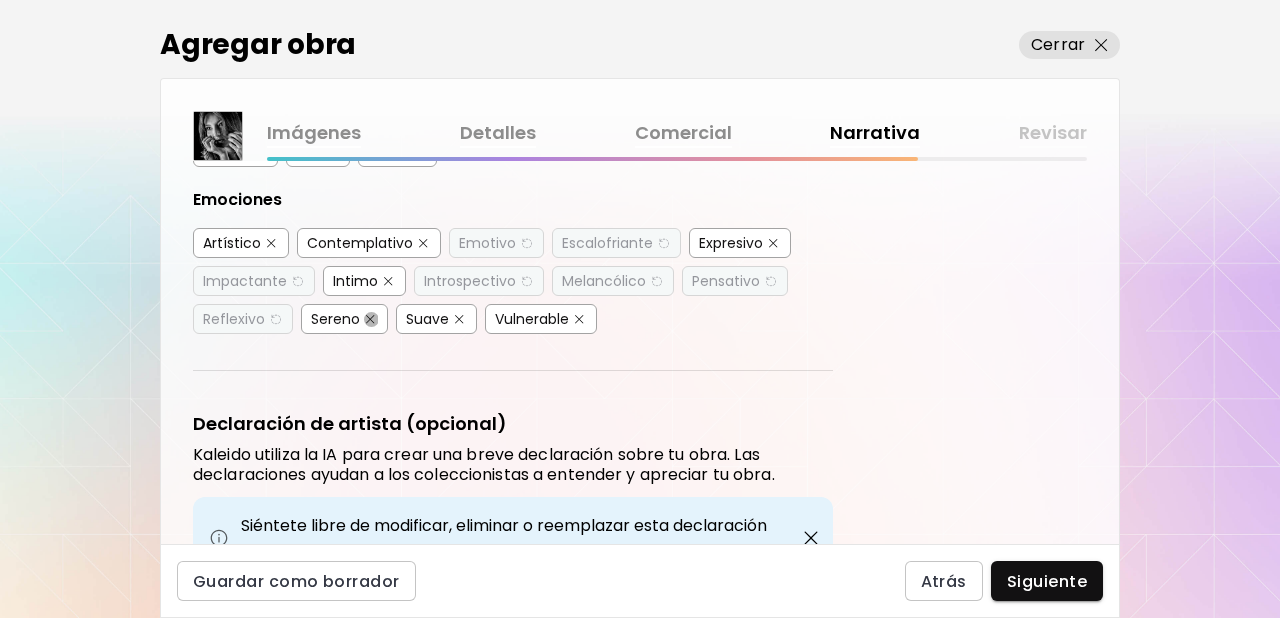drag, startPoint x: 365, startPoint y: 320, endPoint x: 436, endPoint y: 321, distance: 71.00704 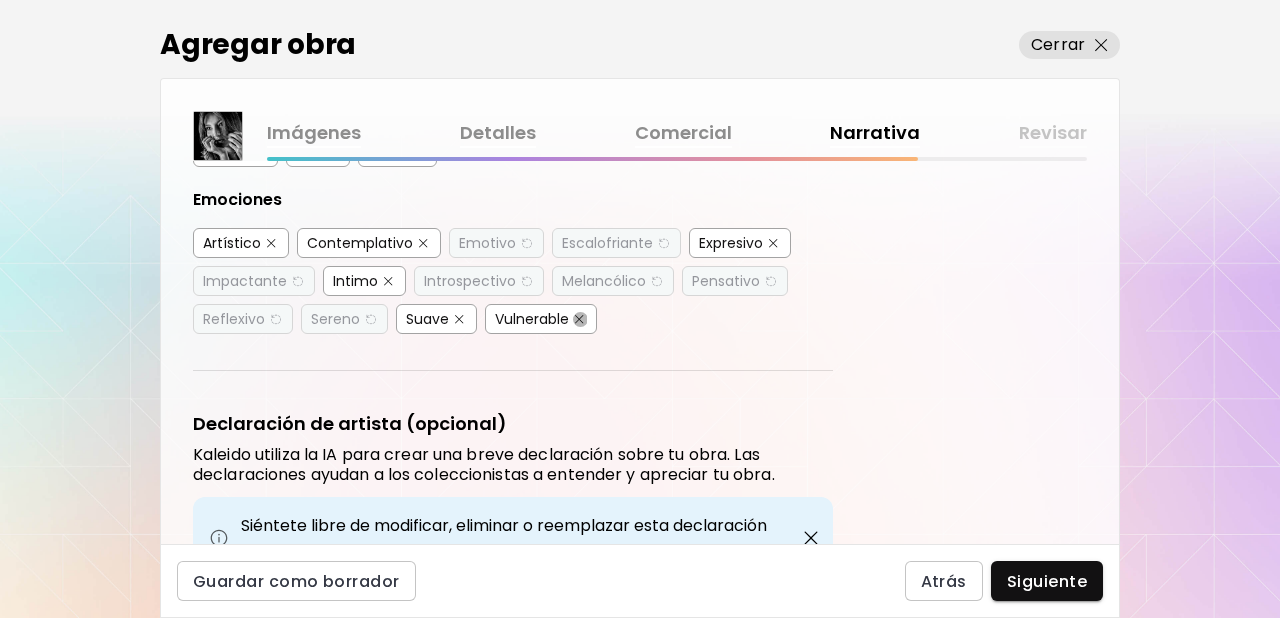 click at bounding box center [579, 319] 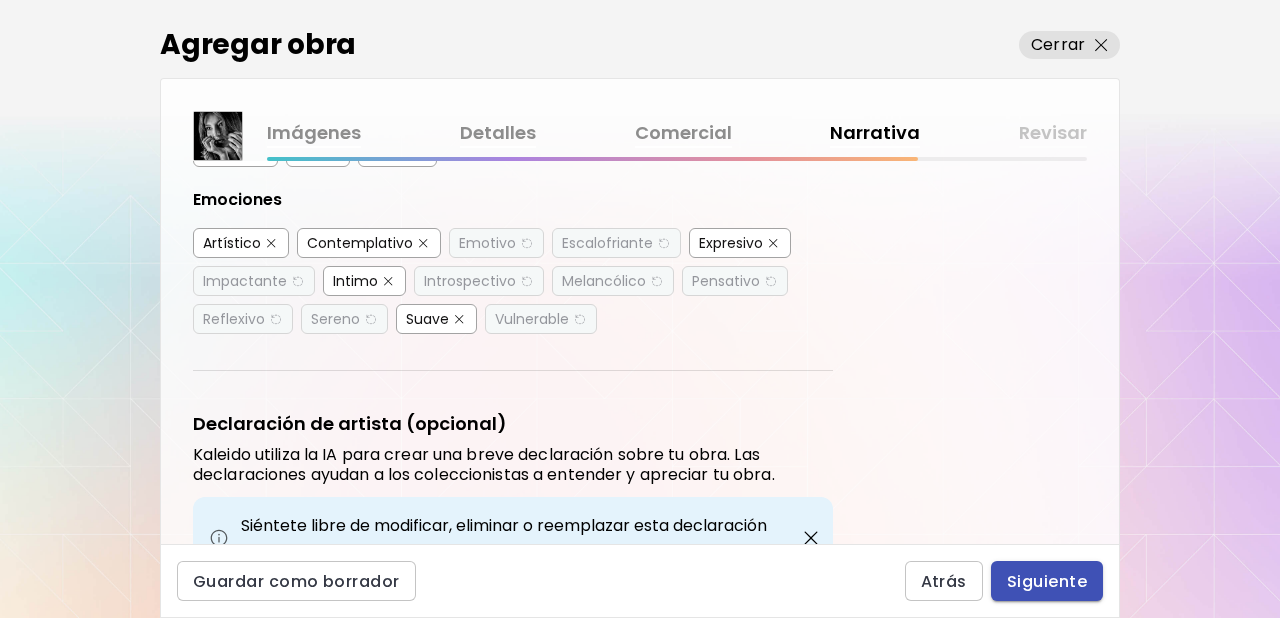 click on "Siguiente" at bounding box center (1047, 581) 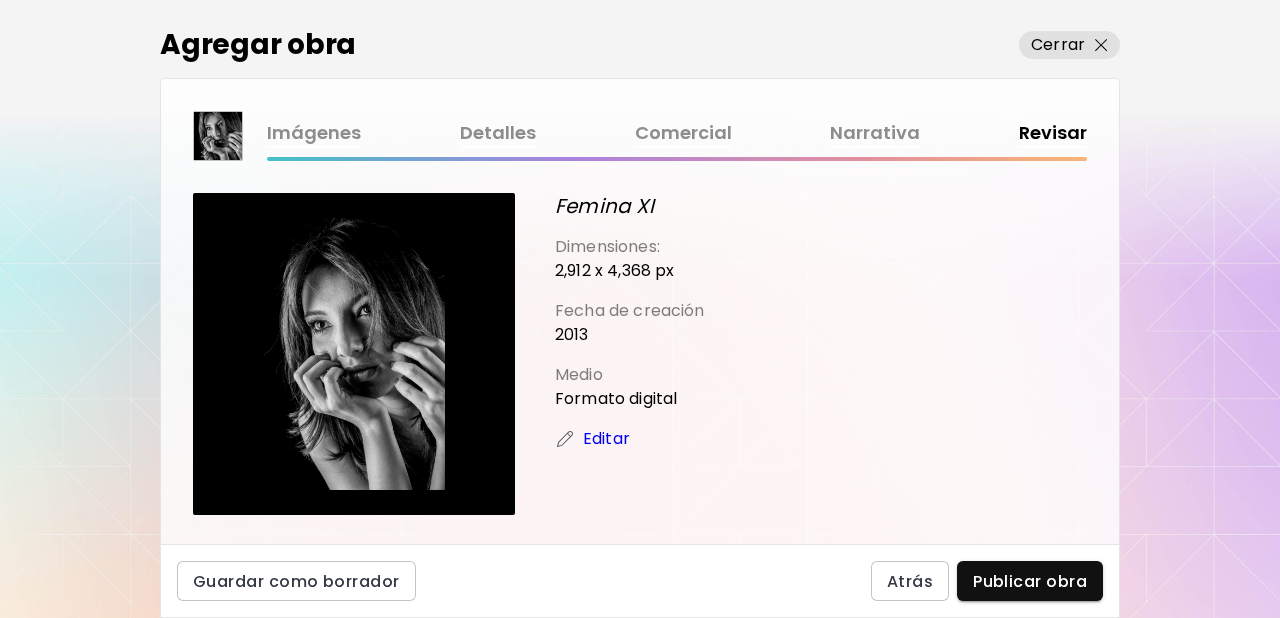 click on "Medio" at bounding box center [821, 375] 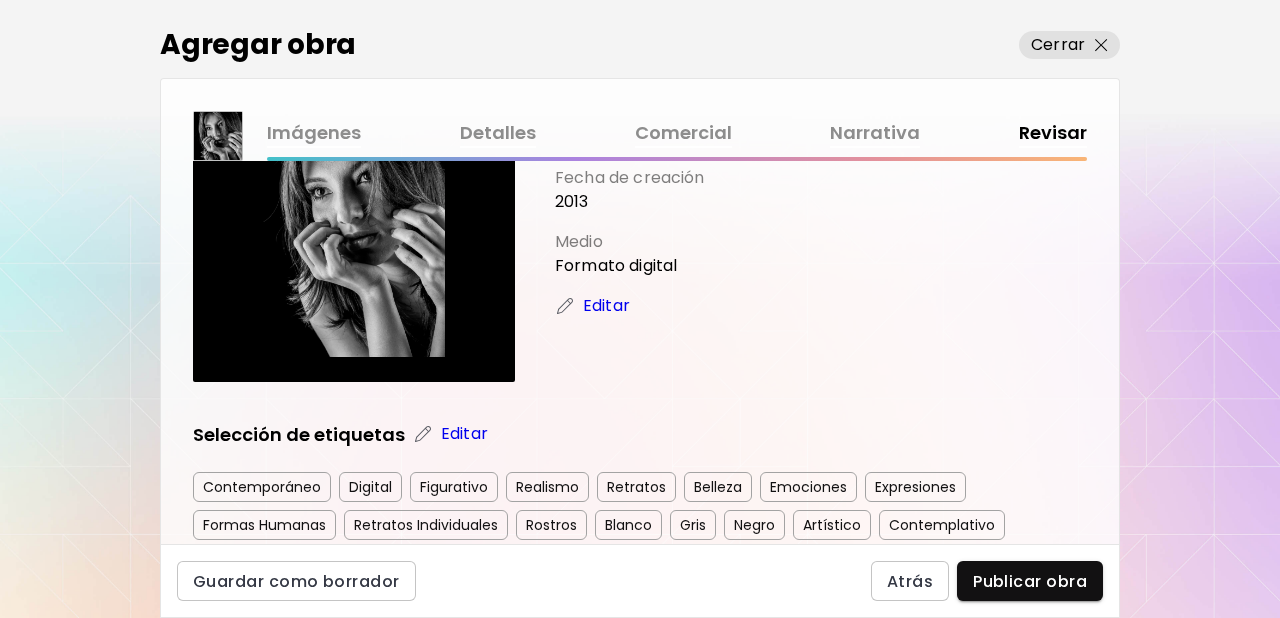 scroll, scrollTop: 0, scrollLeft: 0, axis: both 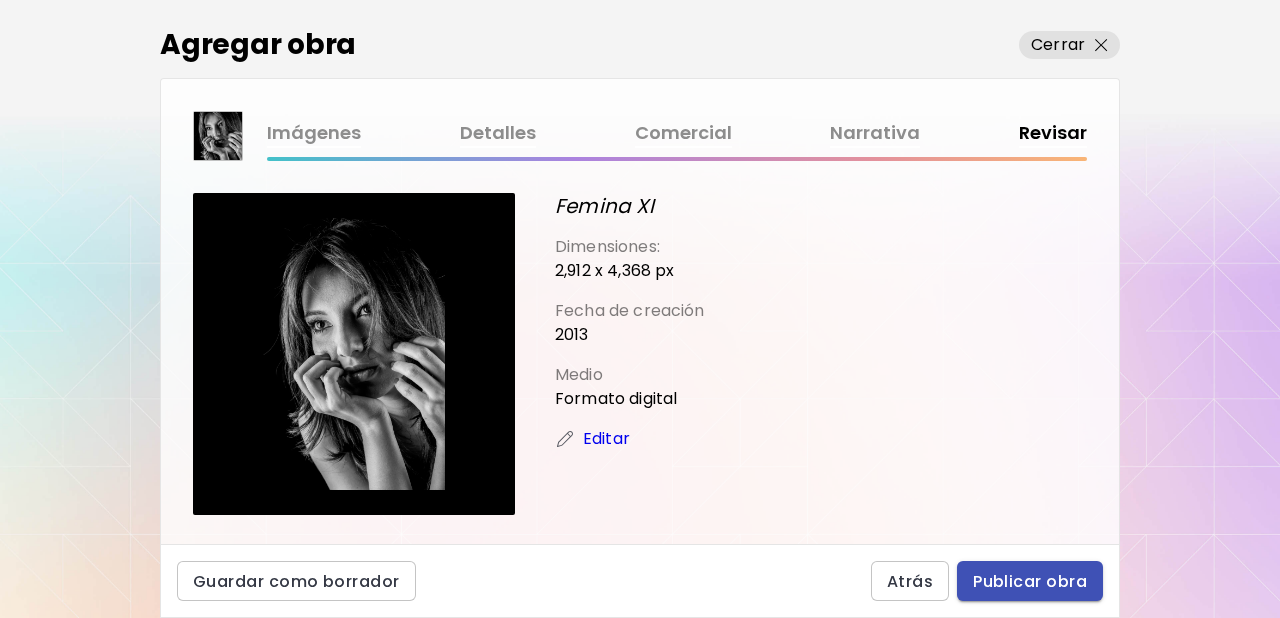 click on "Publicar obra" at bounding box center [1030, 581] 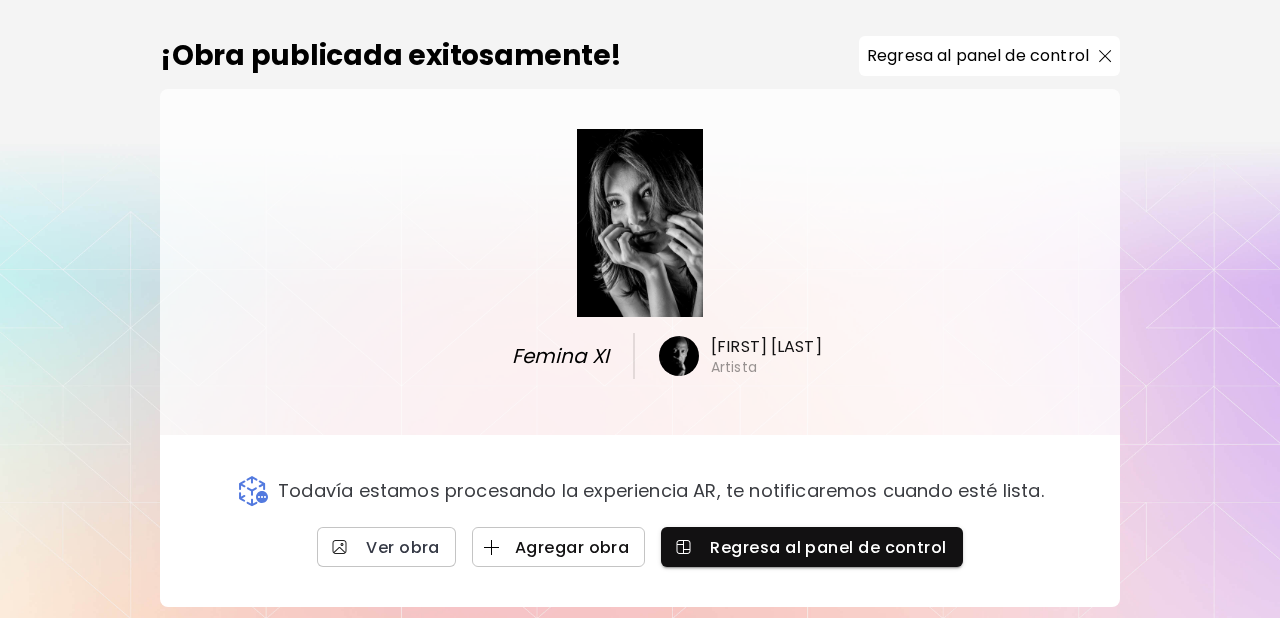 click on "Agregar obra" at bounding box center (559, 547) 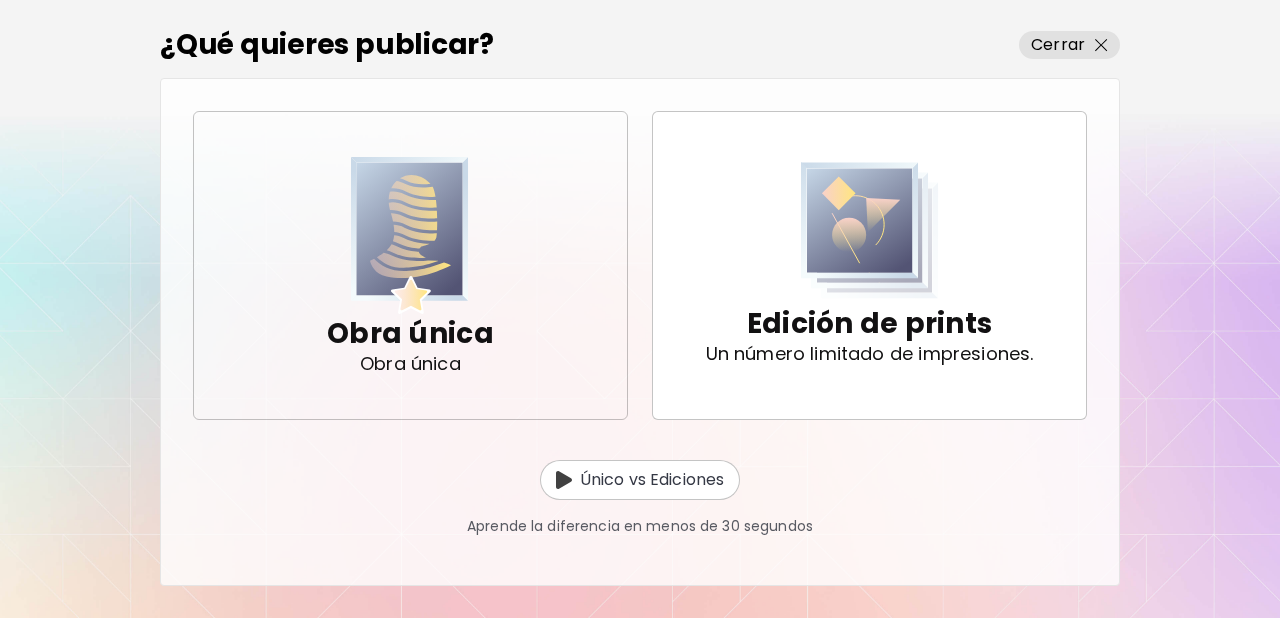 click at bounding box center (410, 235) 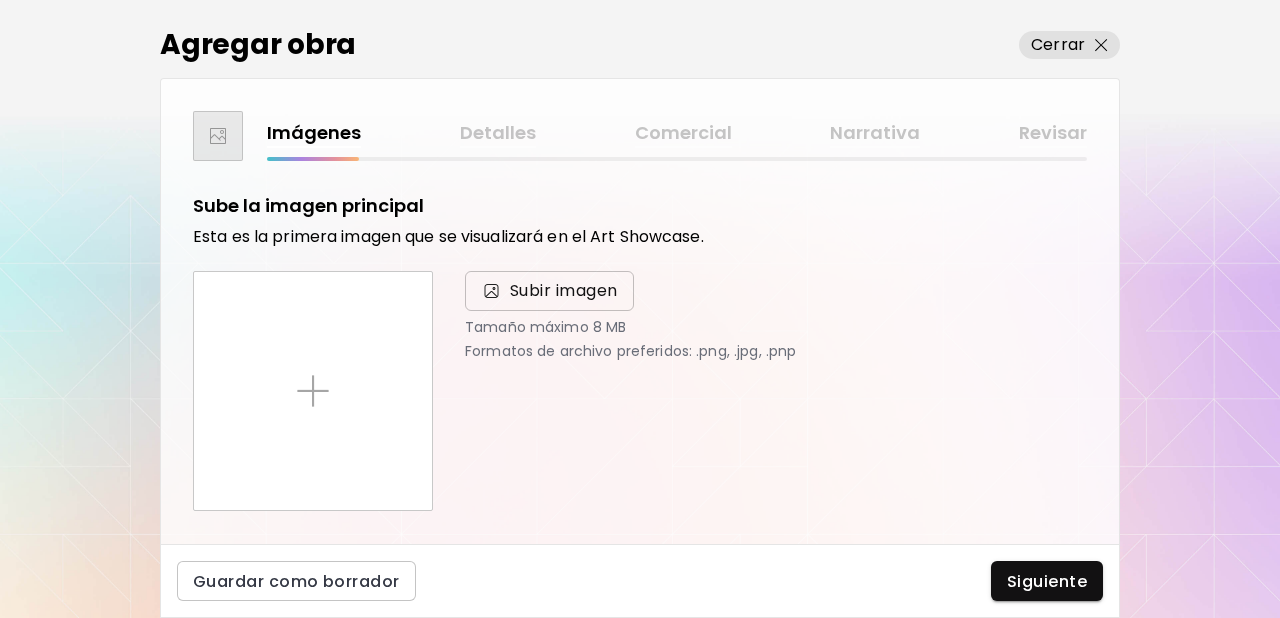 click on "Subir imagen" at bounding box center (564, 291) 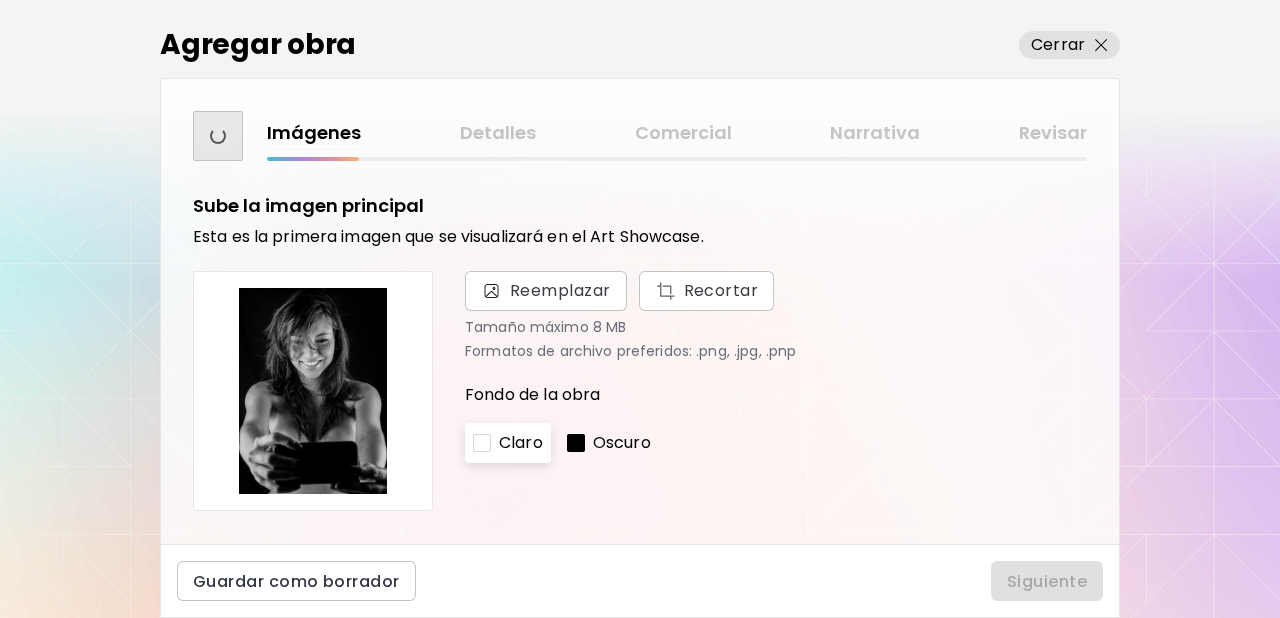 click on "Oscuro" at bounding box center (622, 443) 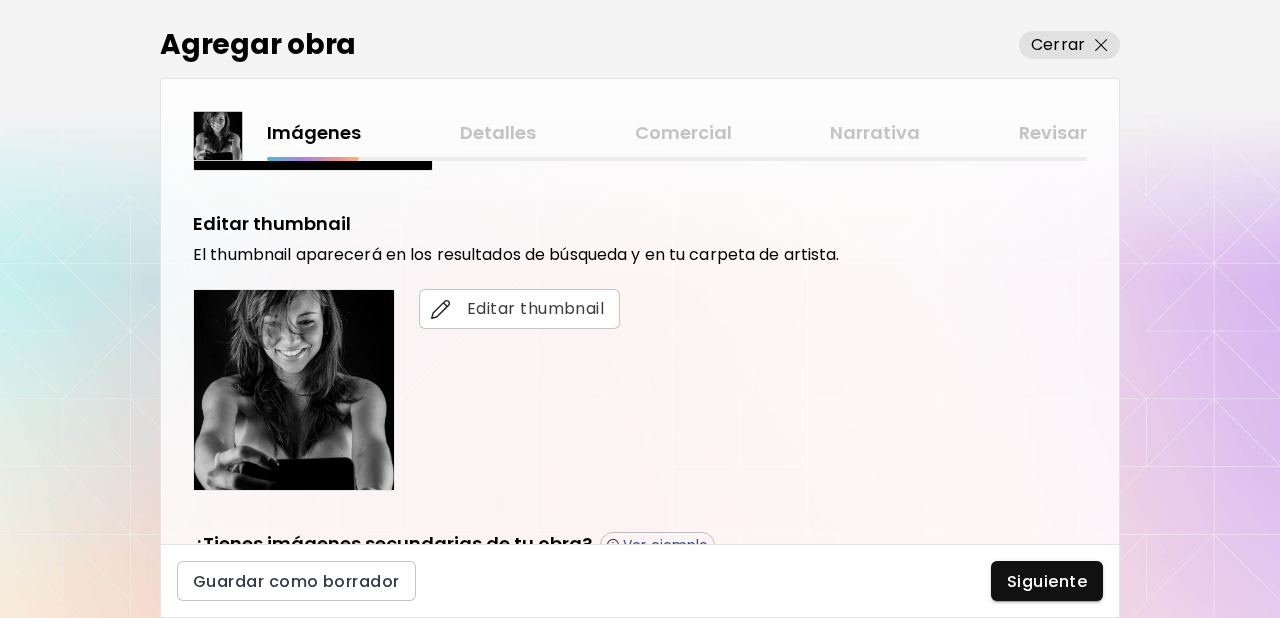scroll, scrollTop: 346, scrollLeft: 0, axis: vertical 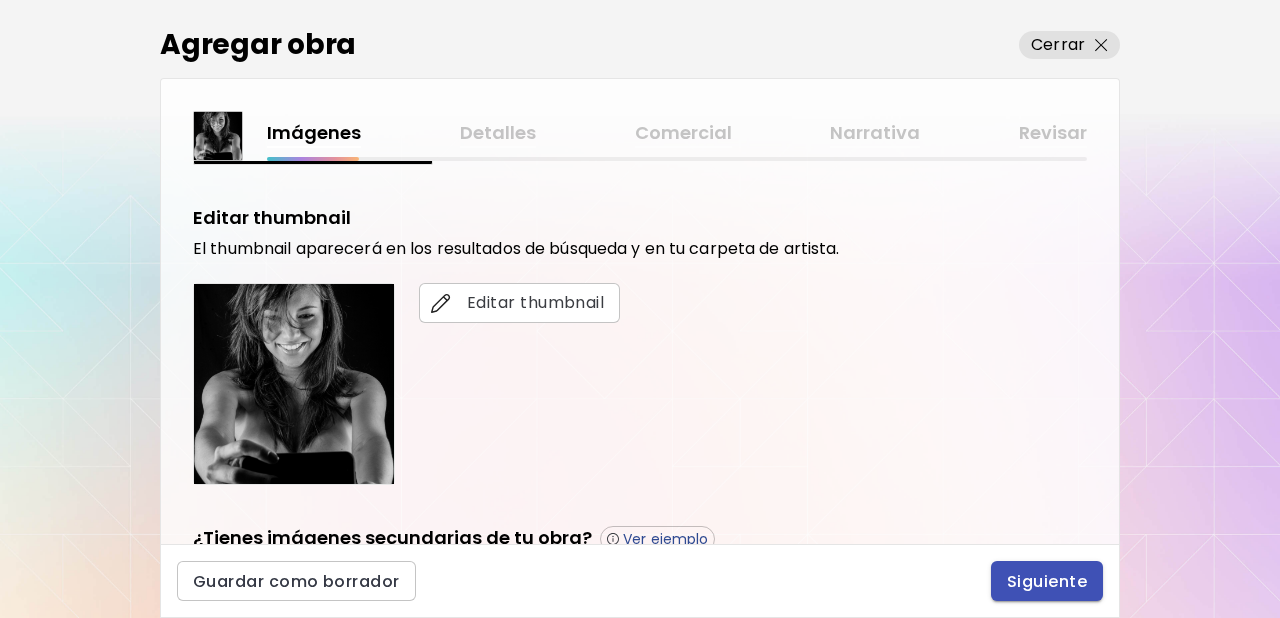 click on "Siguiente" at bounding box center [1047, 581] 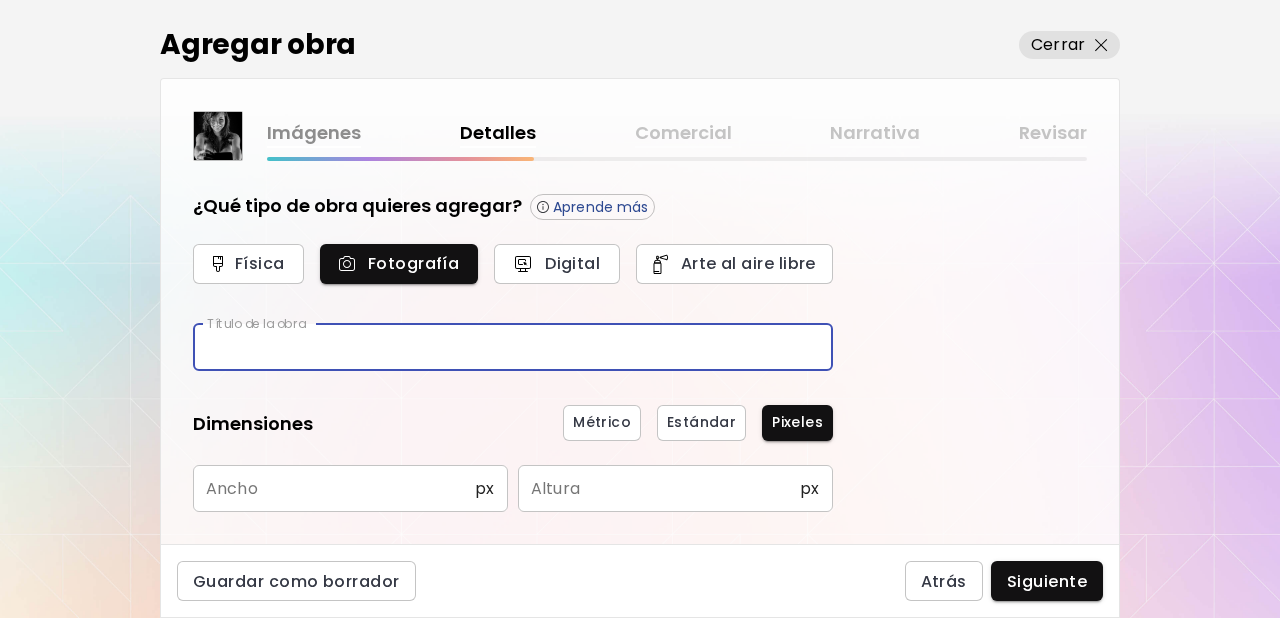 click at bounding box center (513, 347) 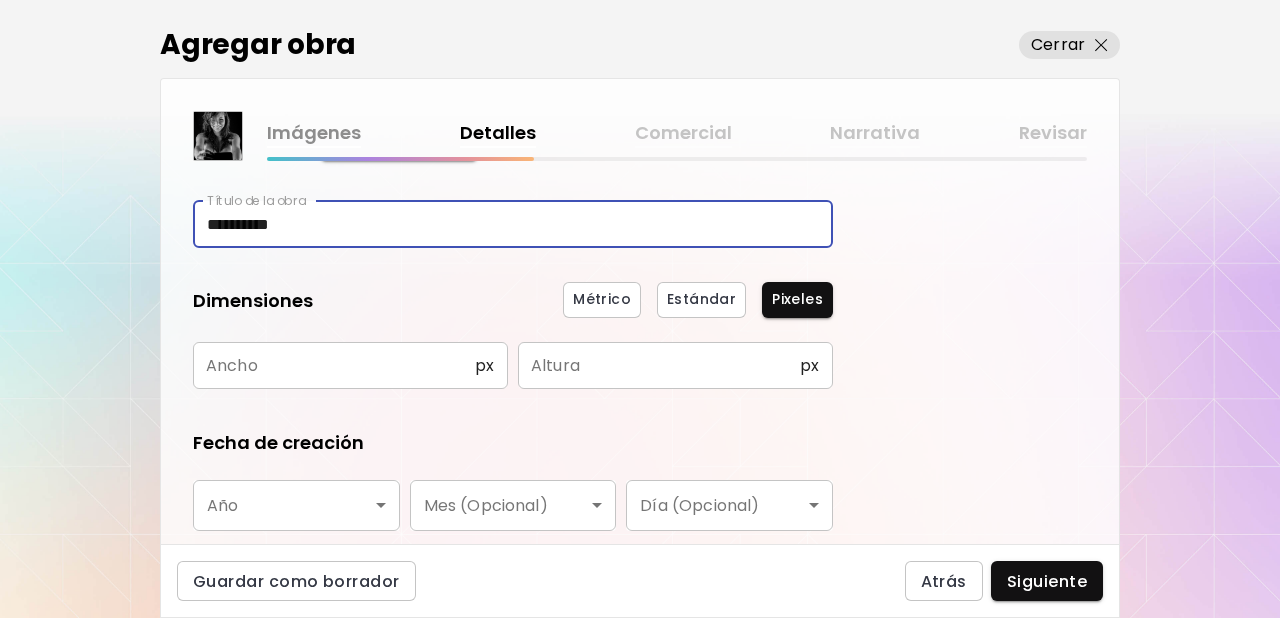 scroll, scrollTop: 127, scrollLeft: 0, axis: vertical 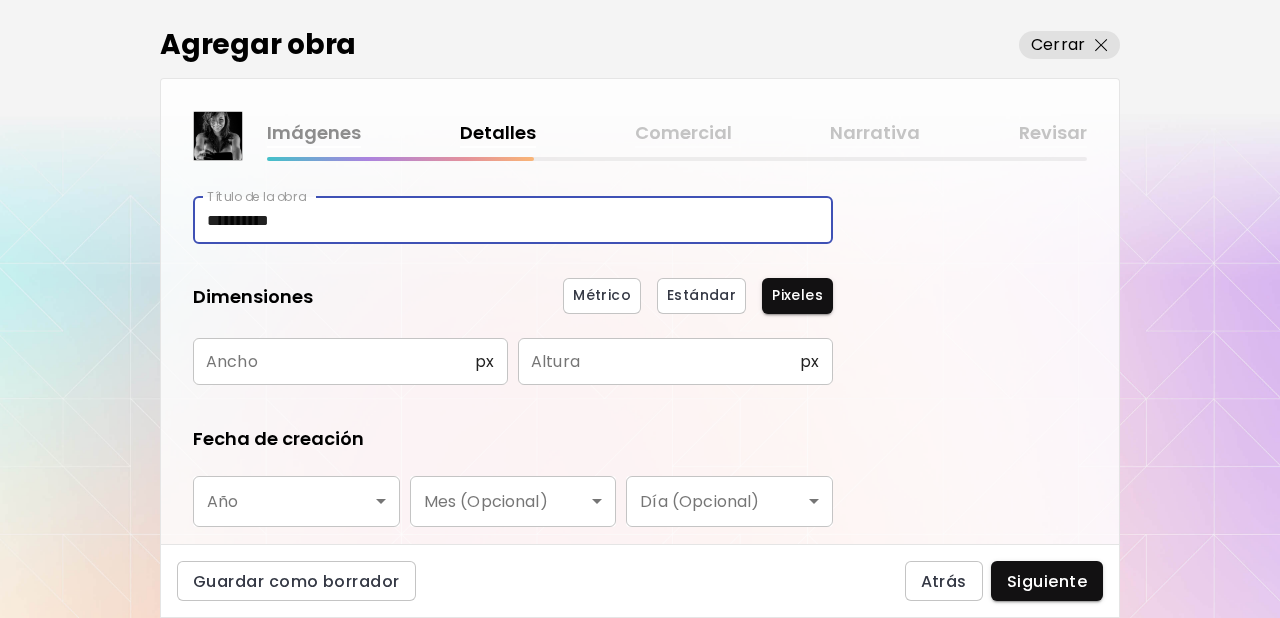 type on "**********" 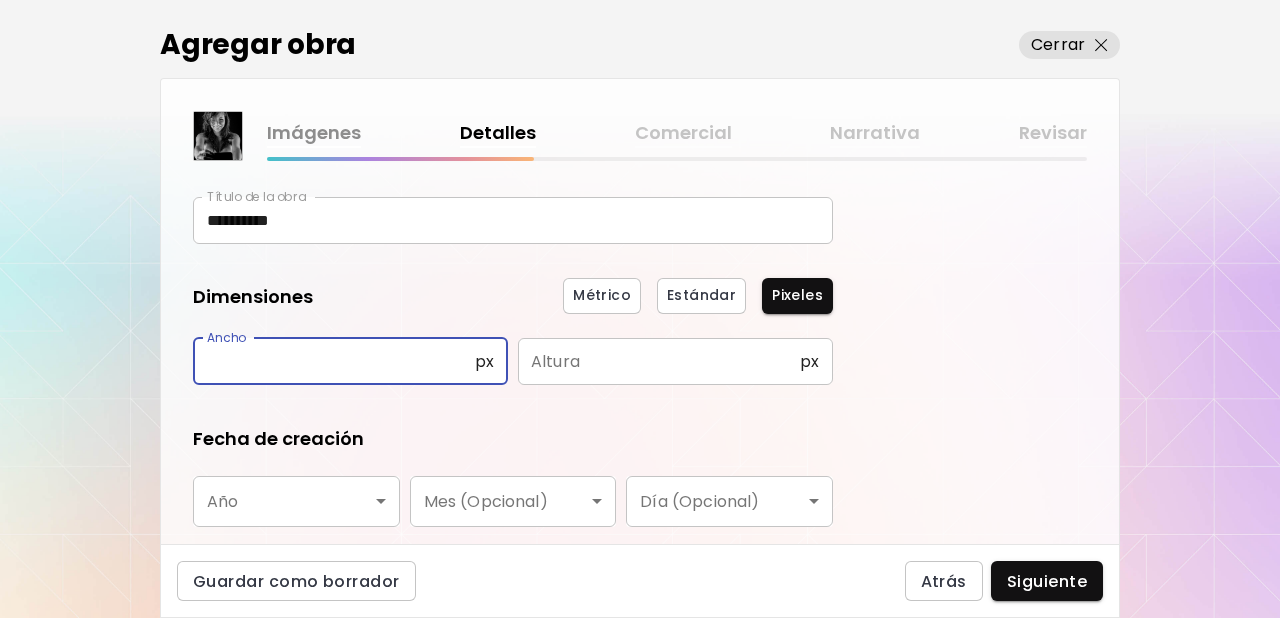 click at bounding box center [334, 361] 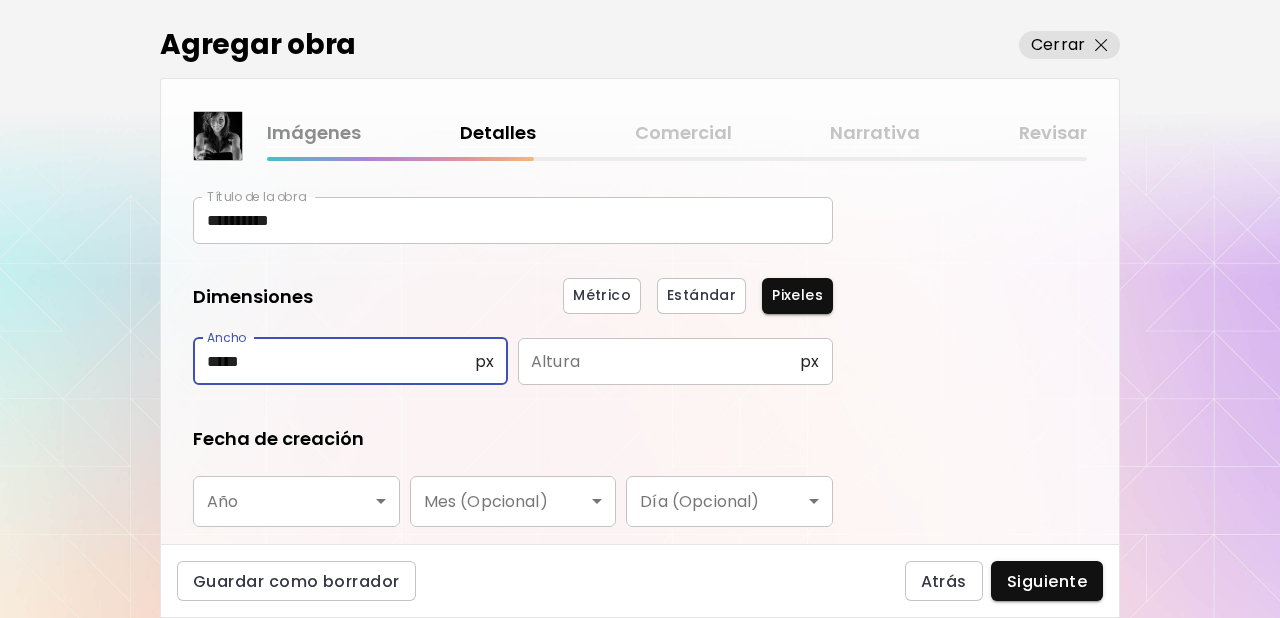 click at bounding box center (659, 361) 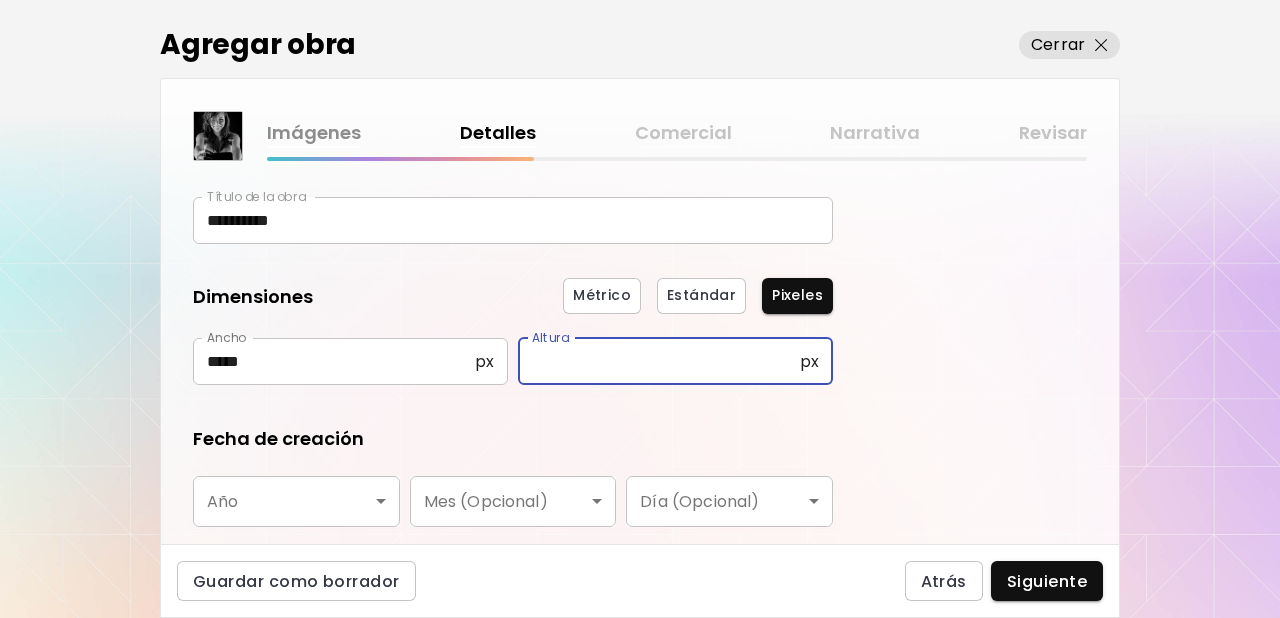 click on "*****" at bounding box center (334, 361) 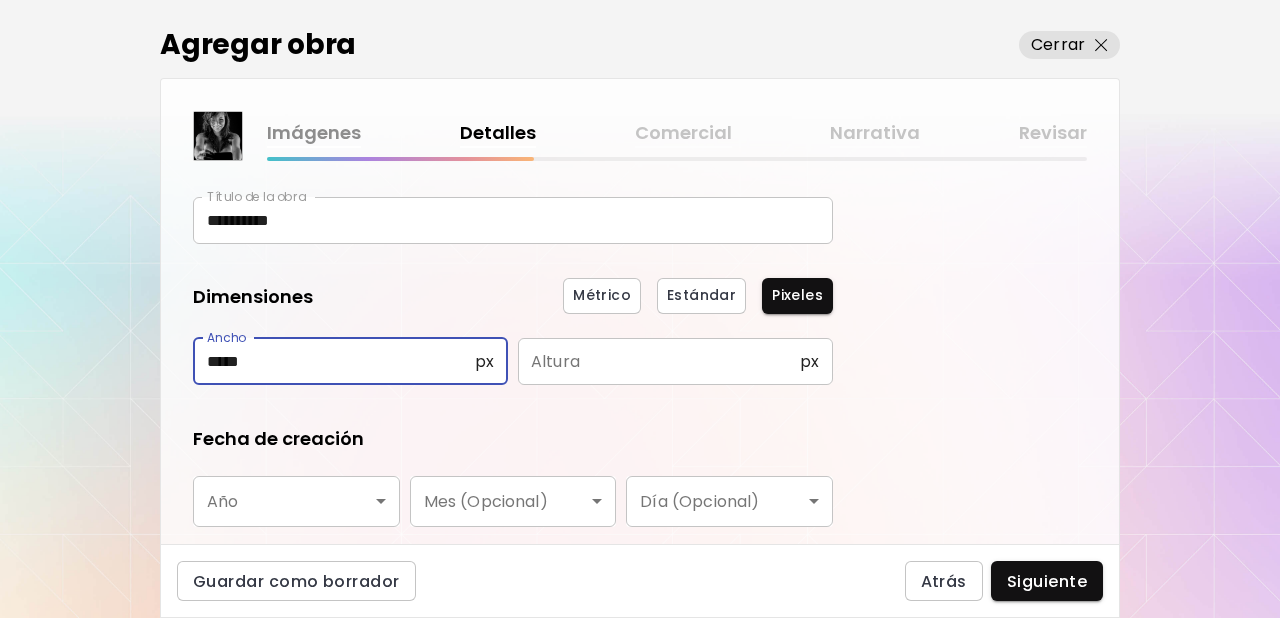 type on "*****" 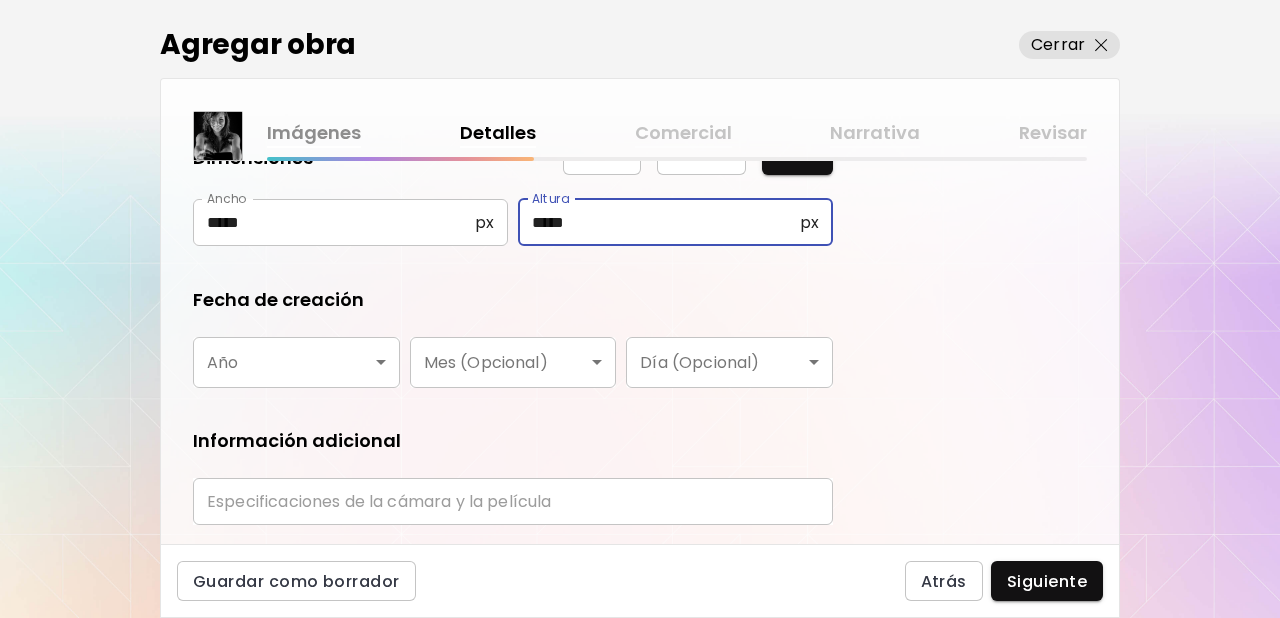 scroll, scrollTop: 327, scrollLeft: 0, axis: vertical 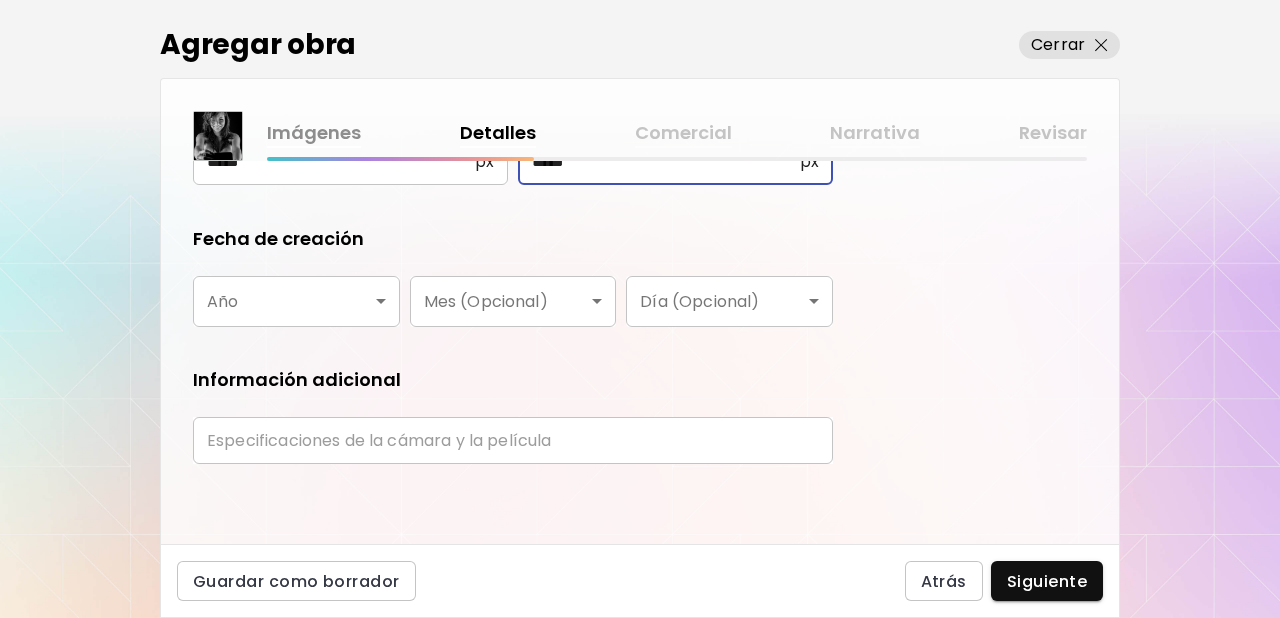 type on "*****" 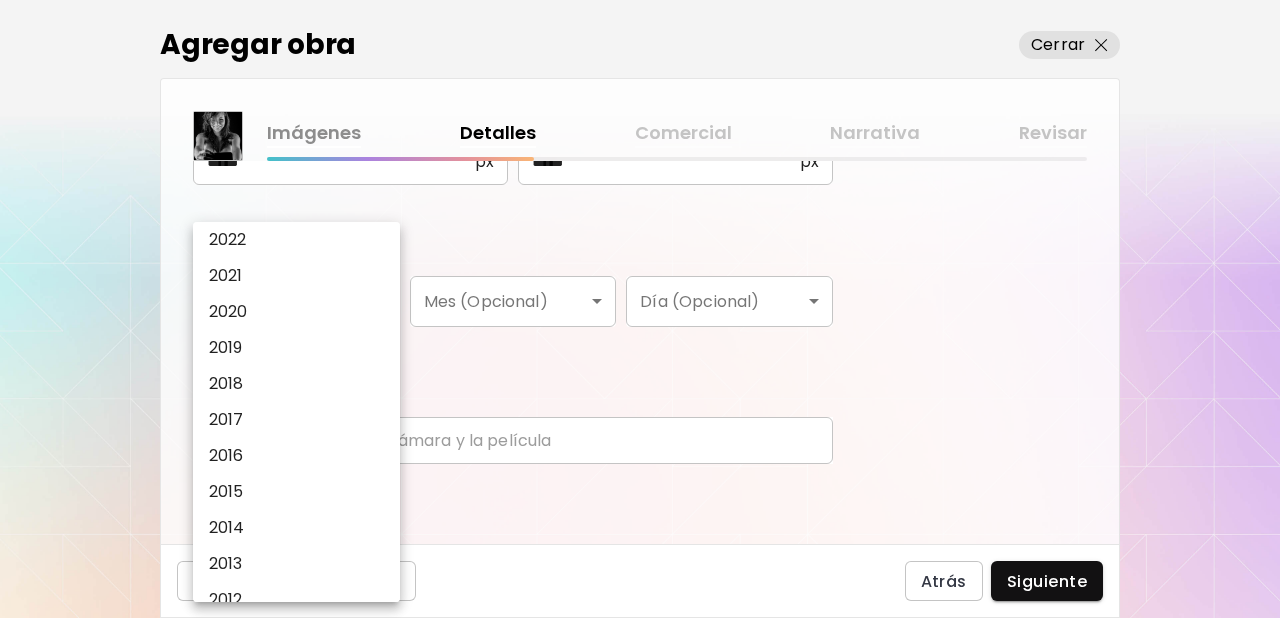 scroll, scrollTop: 132, scrollLeft: 0, axis: vertical 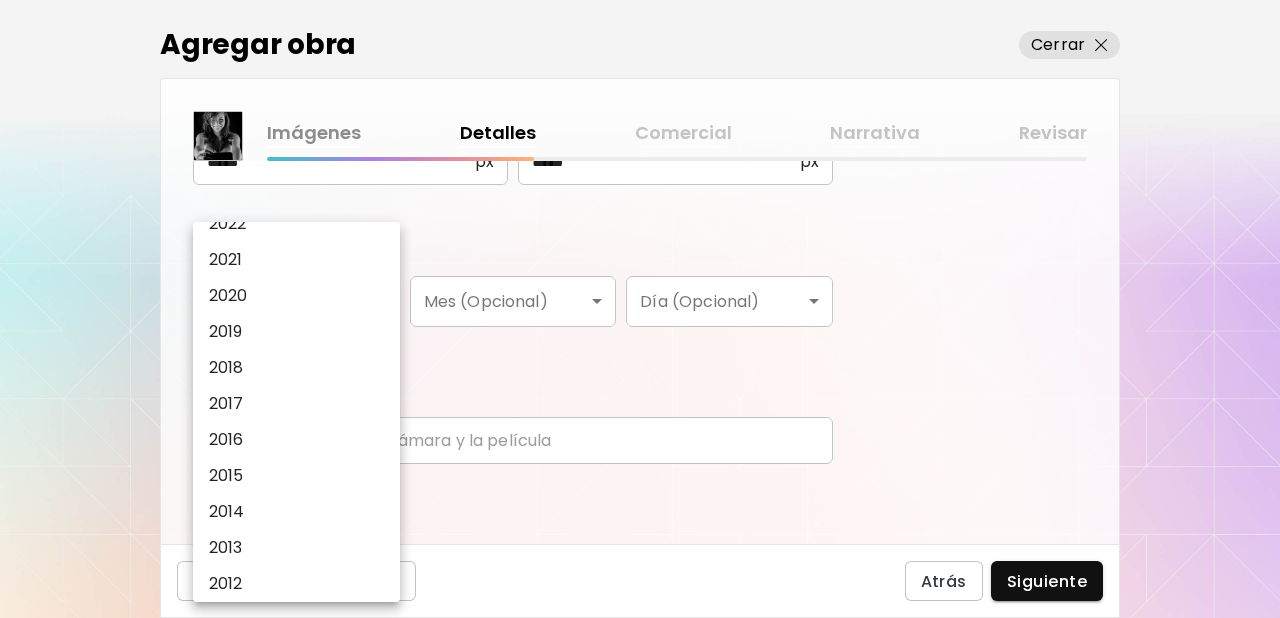 drag, startPoint x: 239, startPoint y: 541, endPoint x: 506, endPoint y: 442, distance: 284.76306 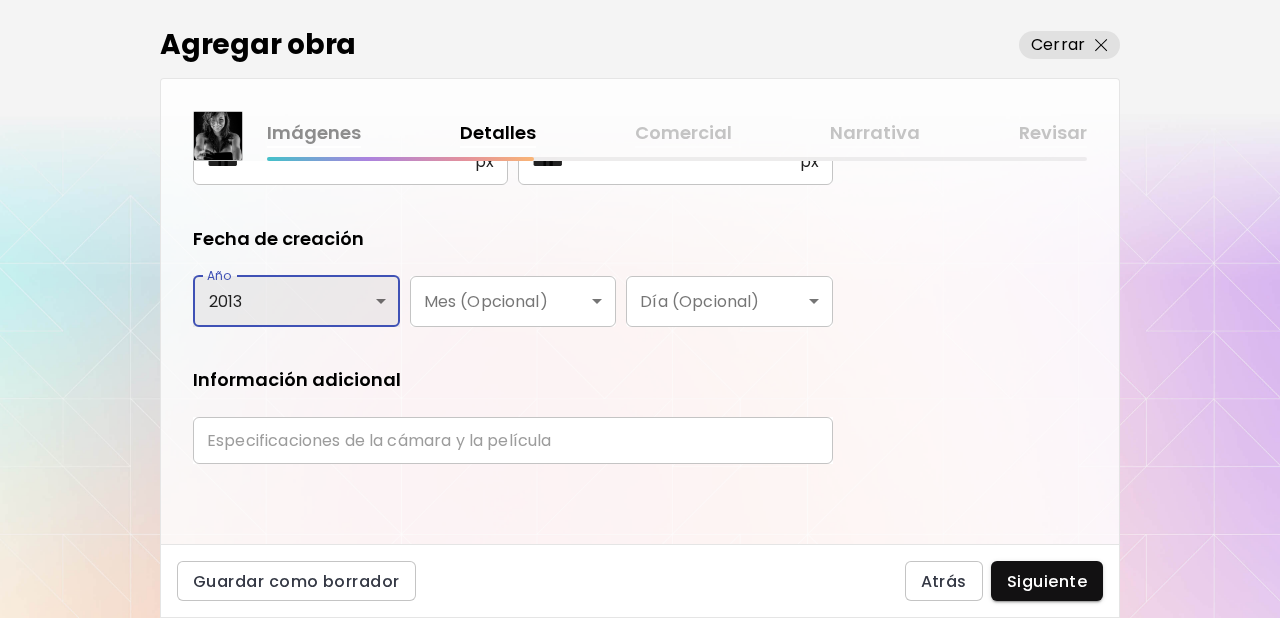 type on "****" 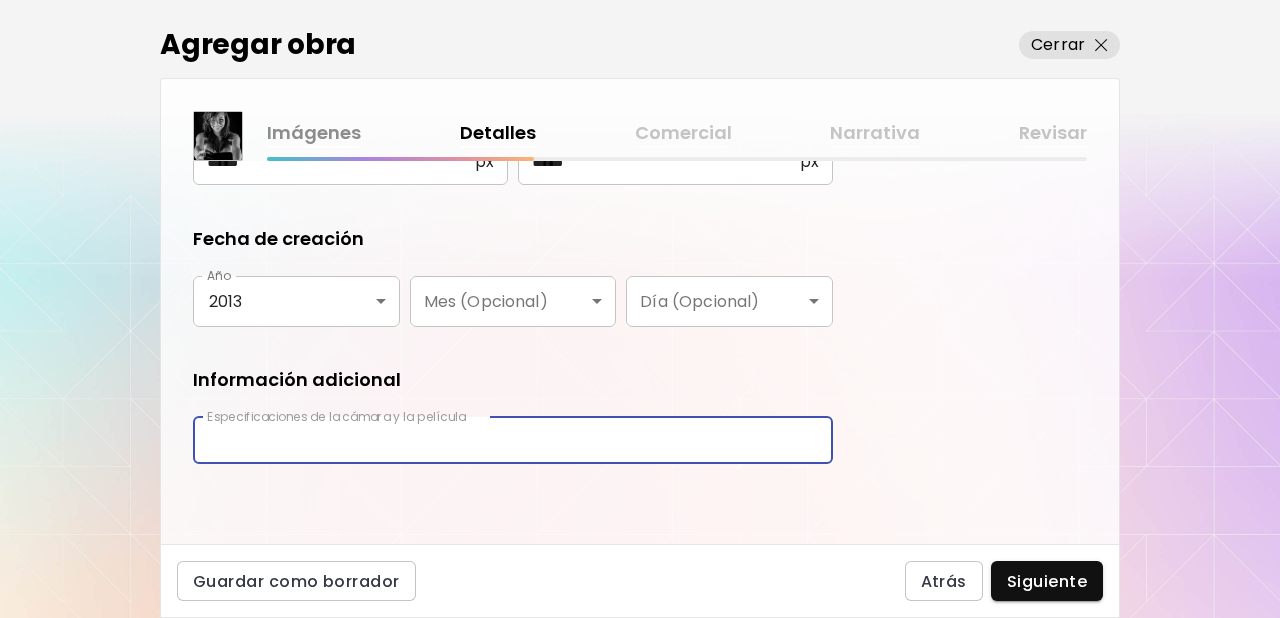 click at bounding box center (513, 440) 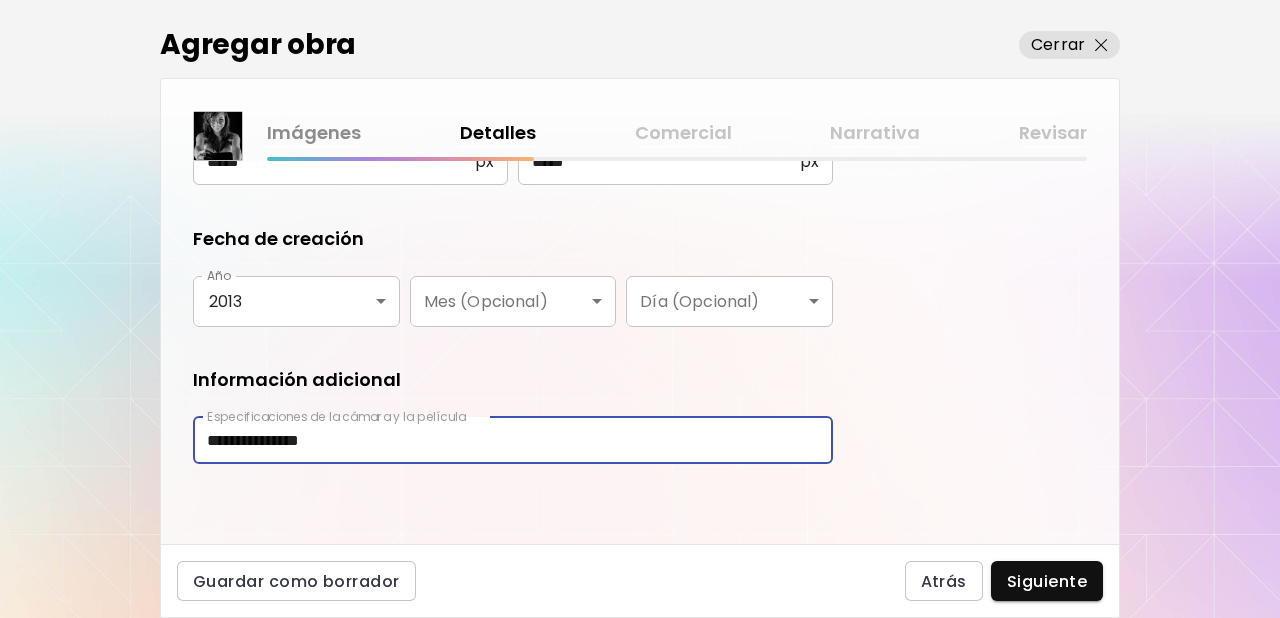 click on "Siguiente" at bounding box center (1047, 581) 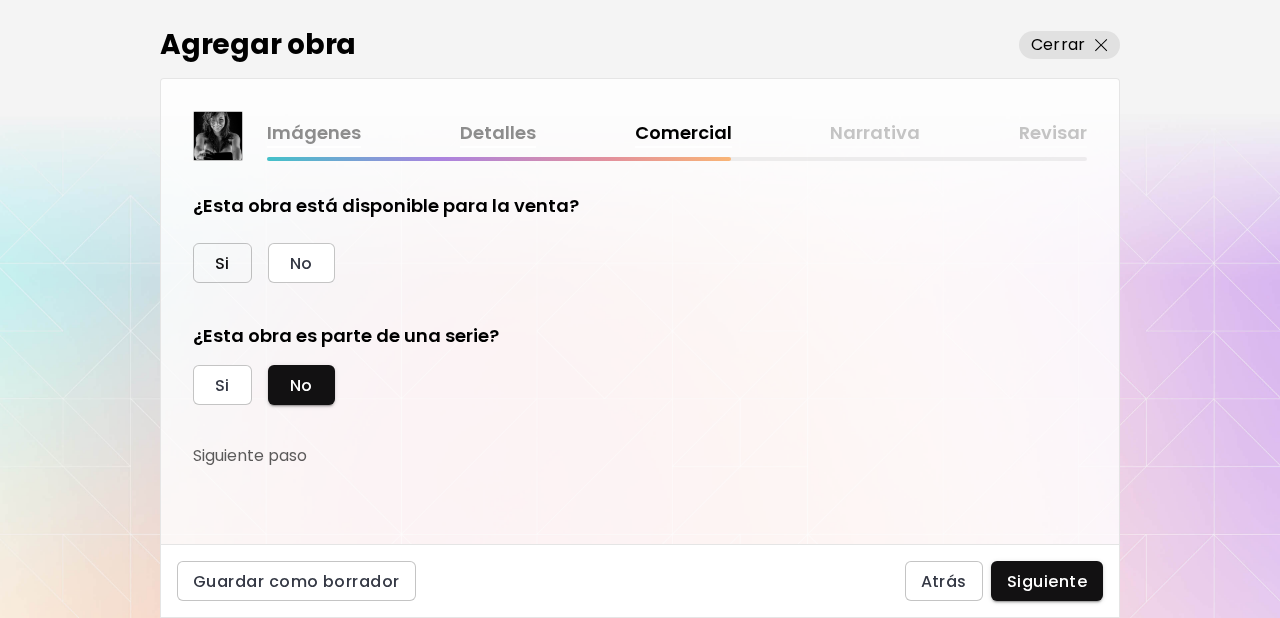 drag, startPoint x: 225, startPoint y: 254, endPoint x: 237, endPoint y: 256, distance: 12.165525 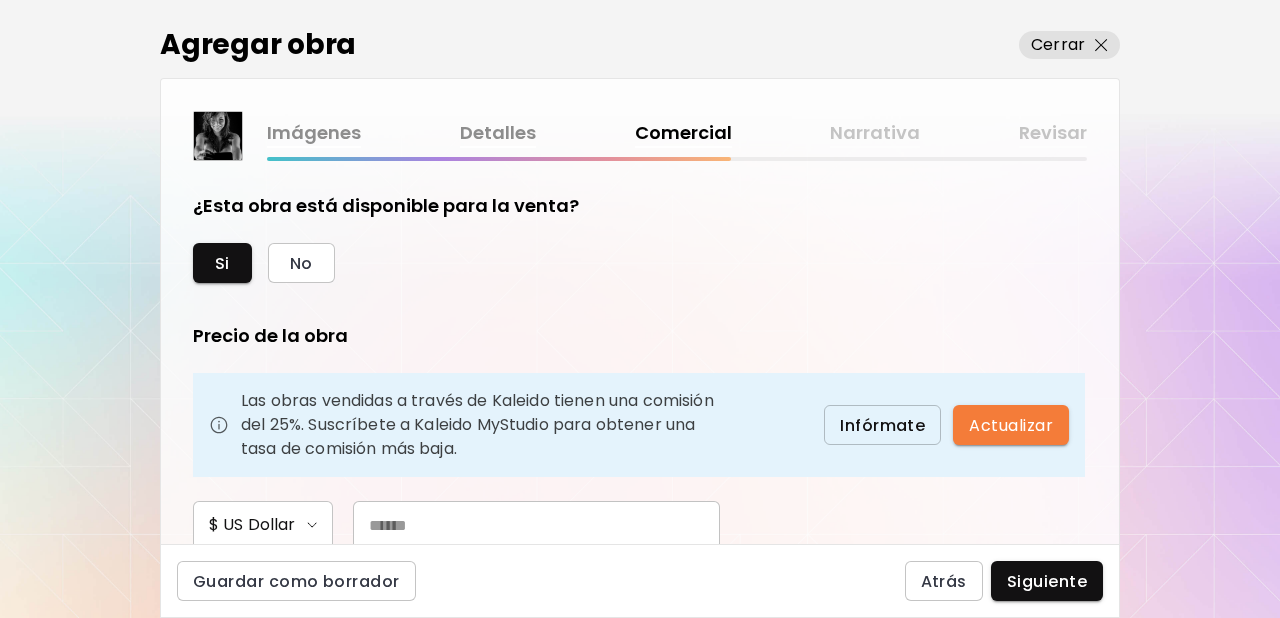 click at bounding box center [536, 525] 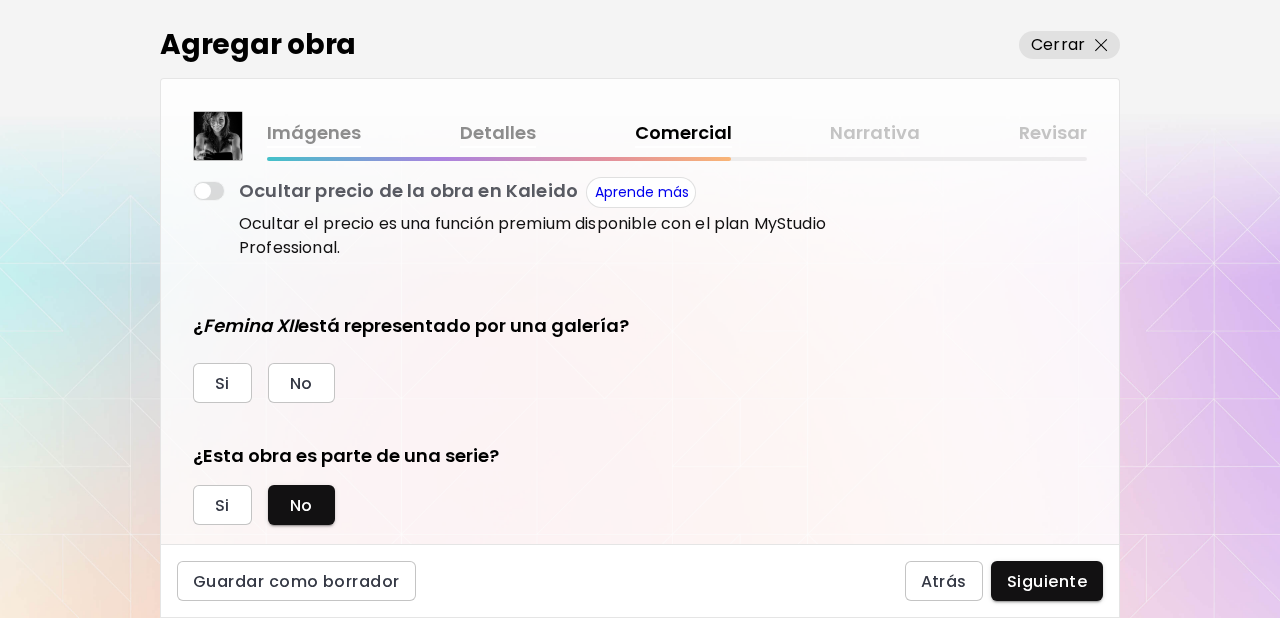 scroll, scrollTop: 403, scrollLeft: 0, axis: vertical 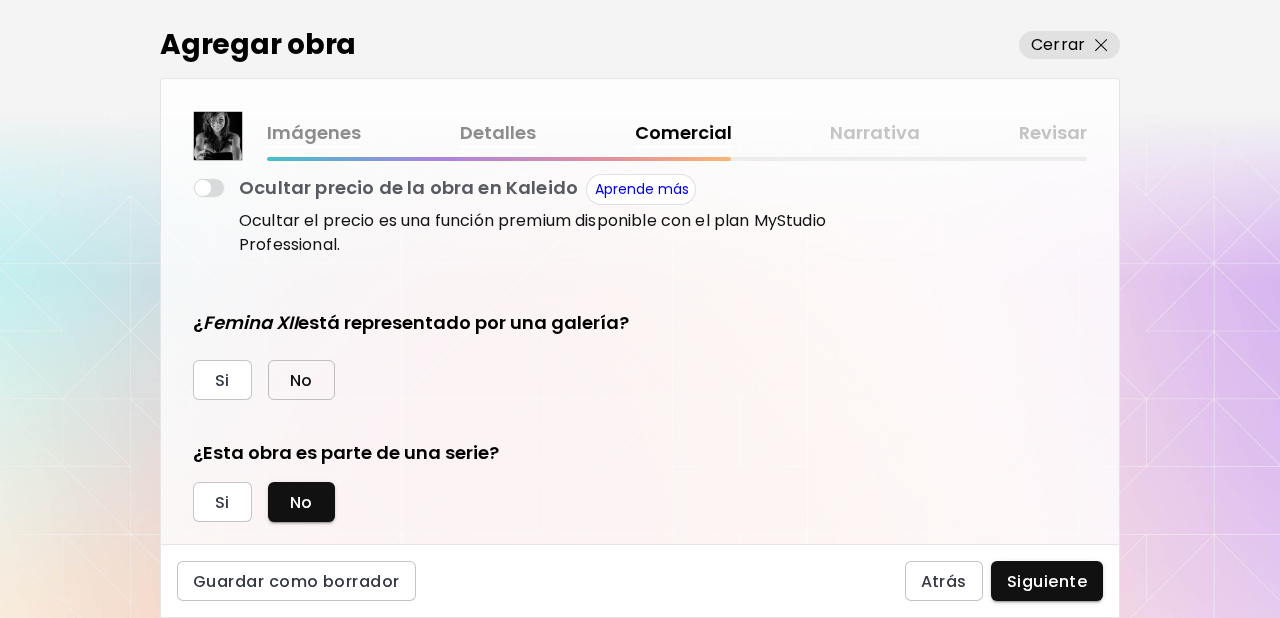 click on "No" at bounding box center [301, 380] 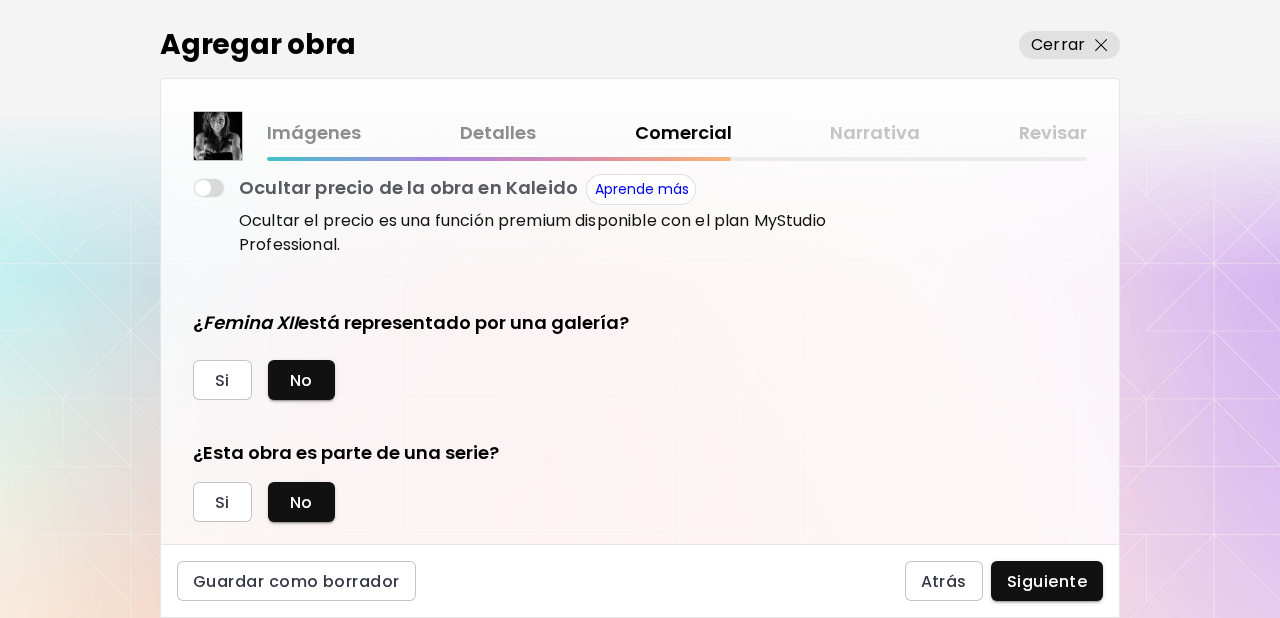 scroll, scrollTop: 443, scrollLeft: 0, axis: vertical 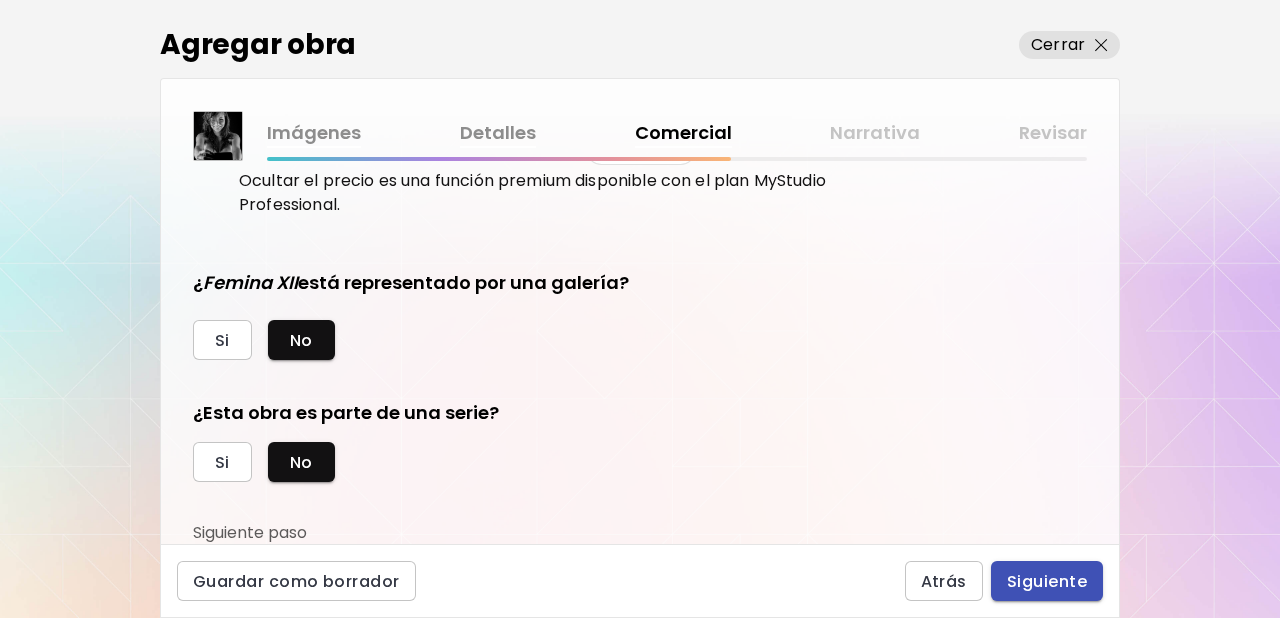click on "Siguiente" at bounding box center [1047, 581] 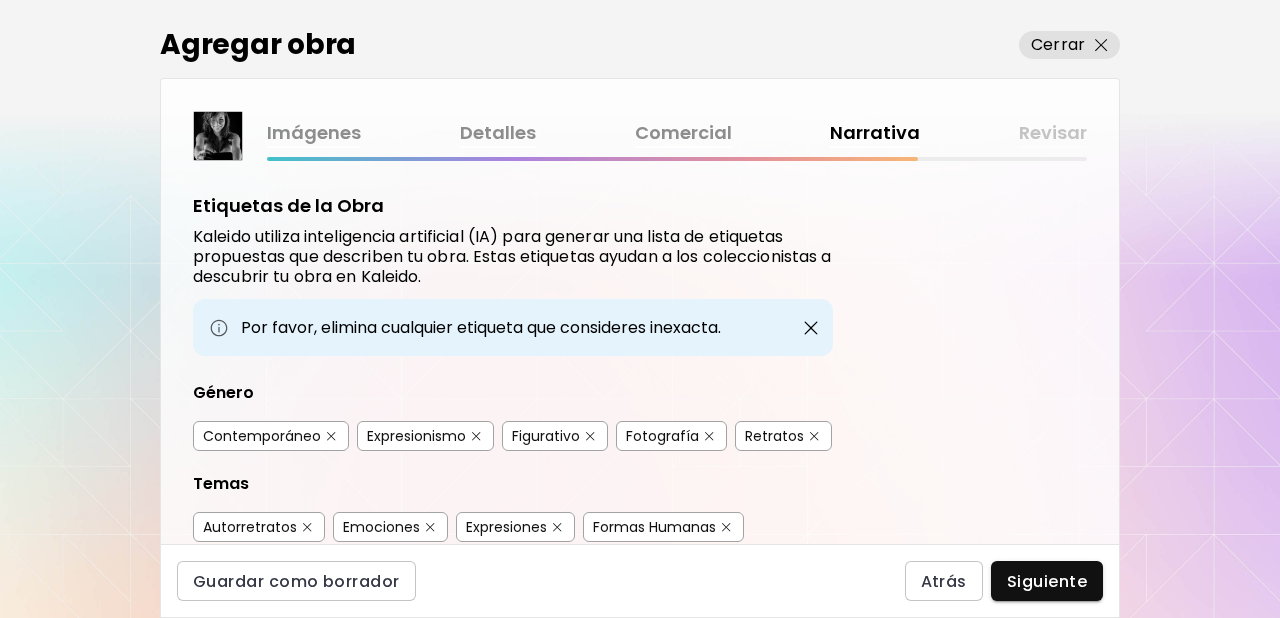 scroll, scrollTop: 134, scrollLeft: 0, axis: vertical 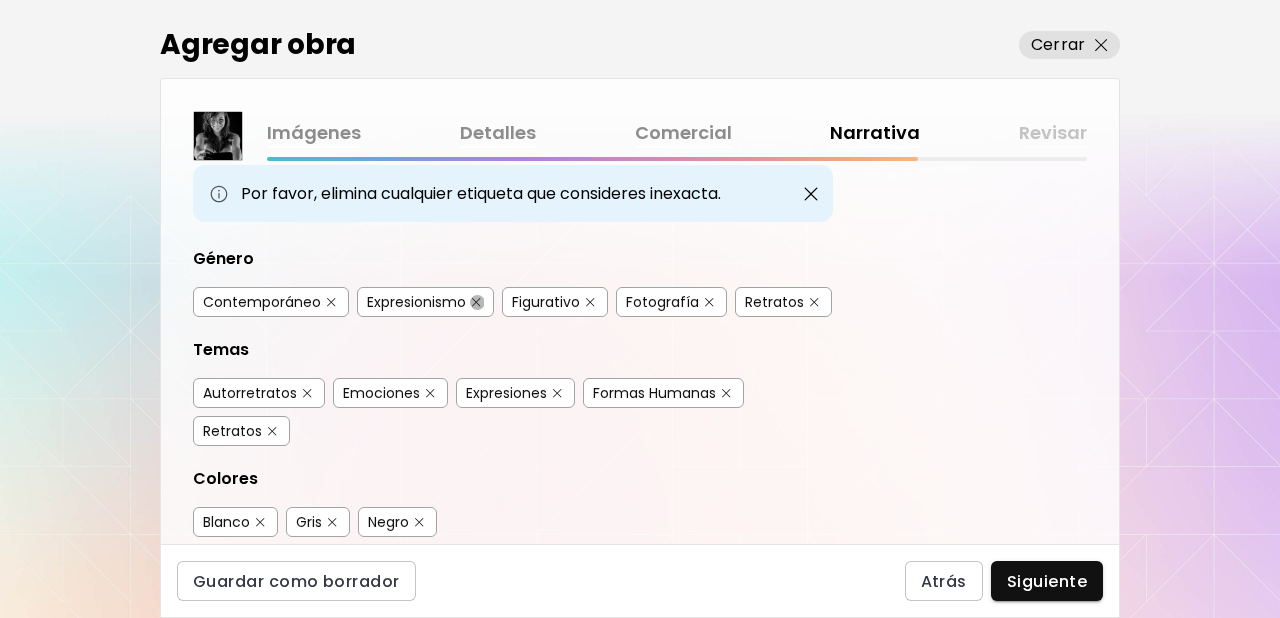 click at bounding box center (476, 302) 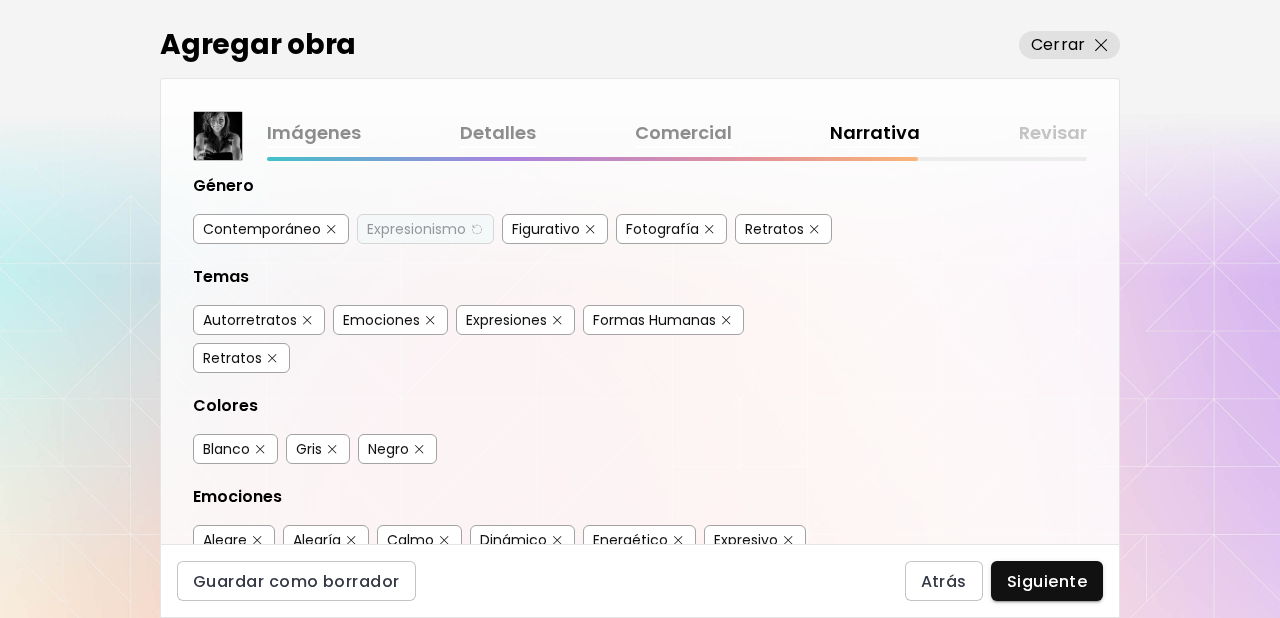 scroll, scrollTop: 218, scrollLeft: 0, axis: vertical 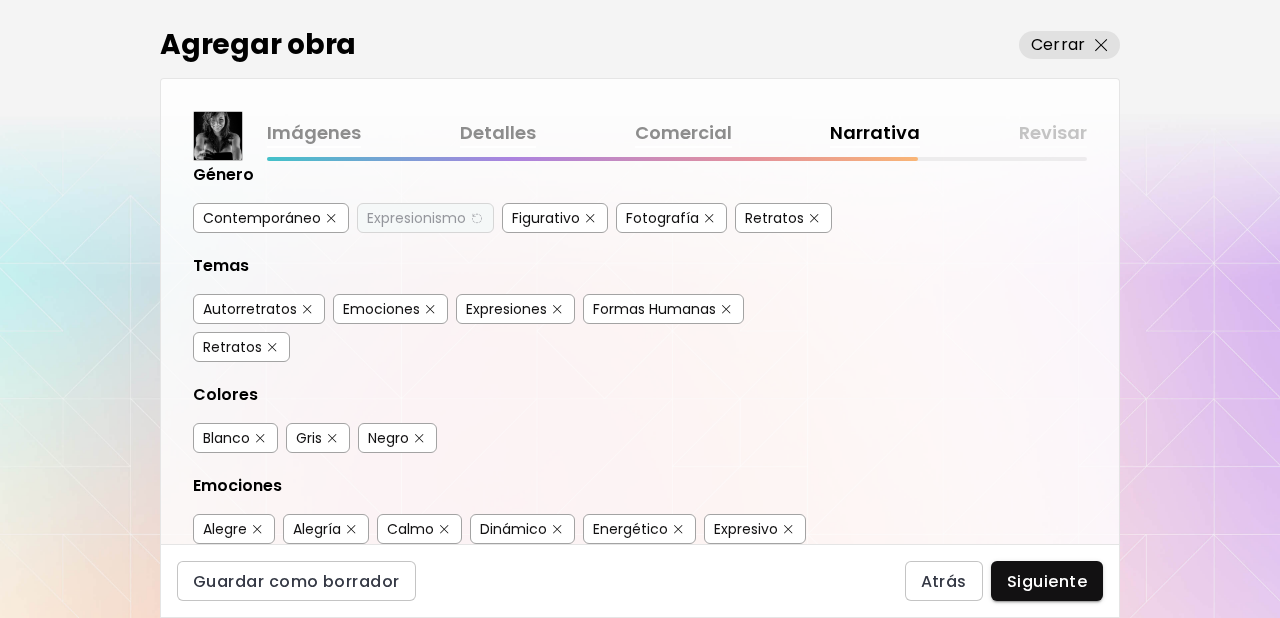click at bounding box center (307, 309) 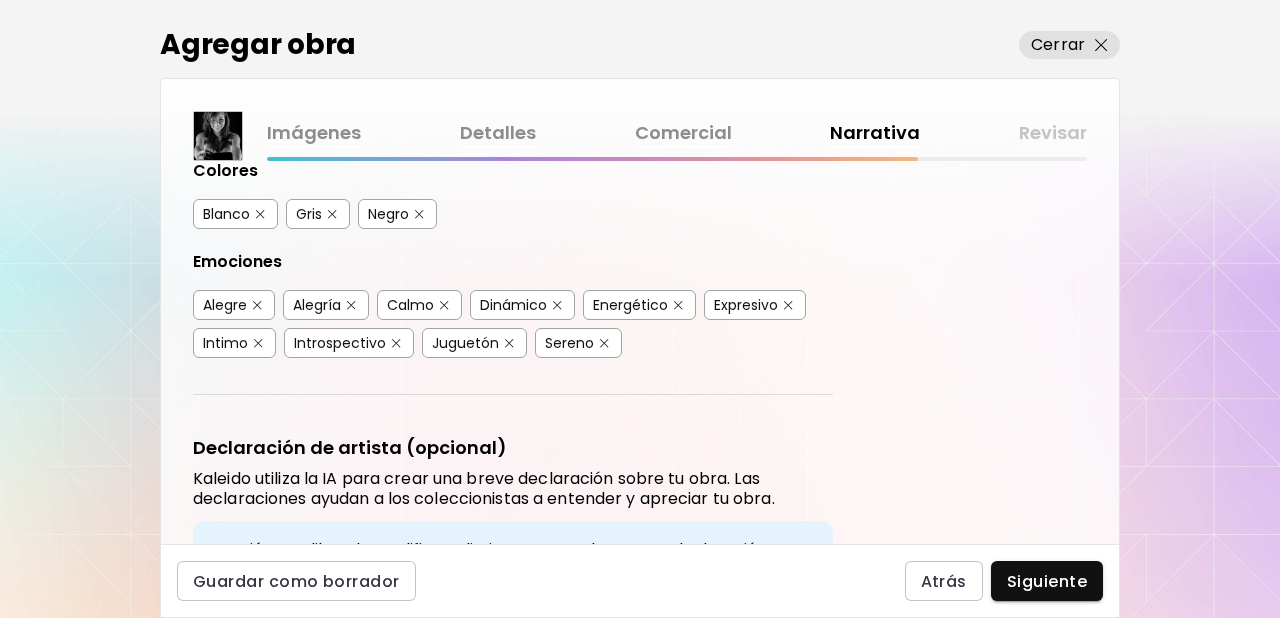 scroll, scrollTop: 445, scrollLeft: 0, axis: vertical 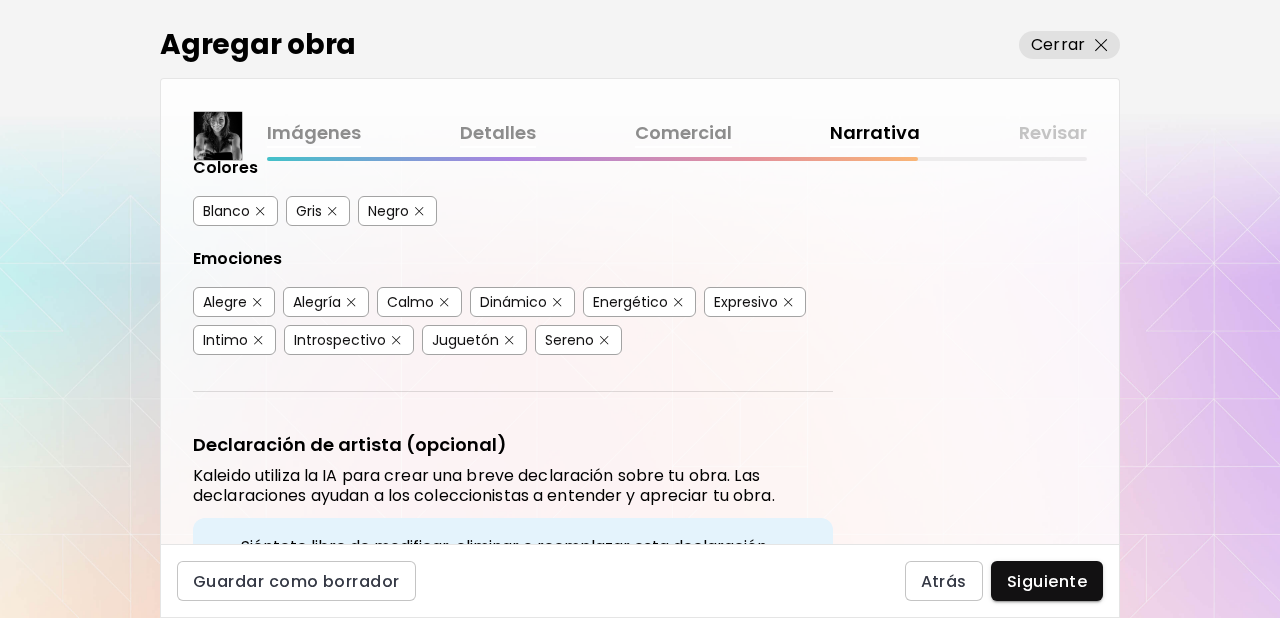 click at bounding box center [351, 302] 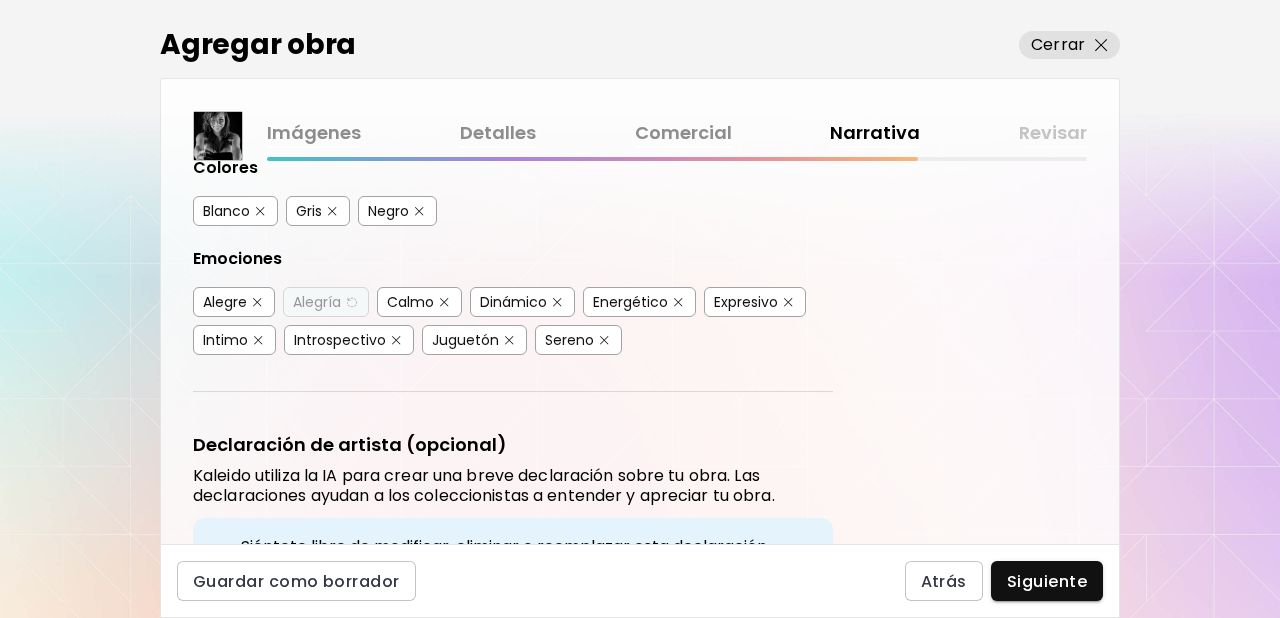 click at bounding box center [444, 302] 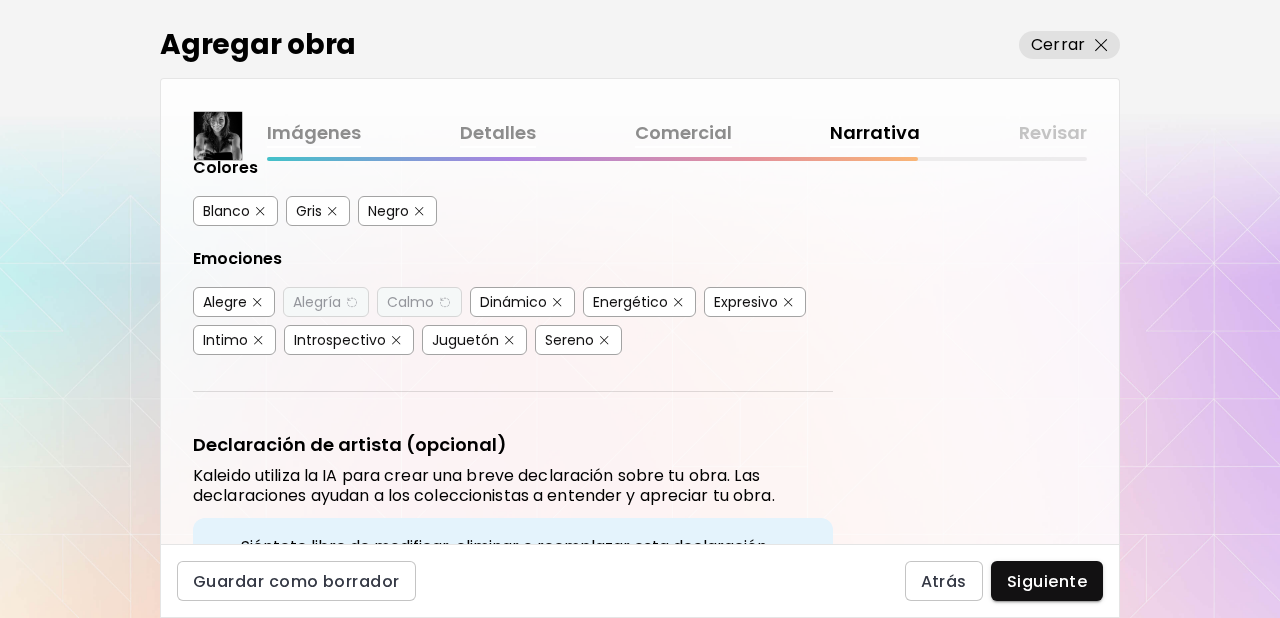 click at bounding box center (678, 302) 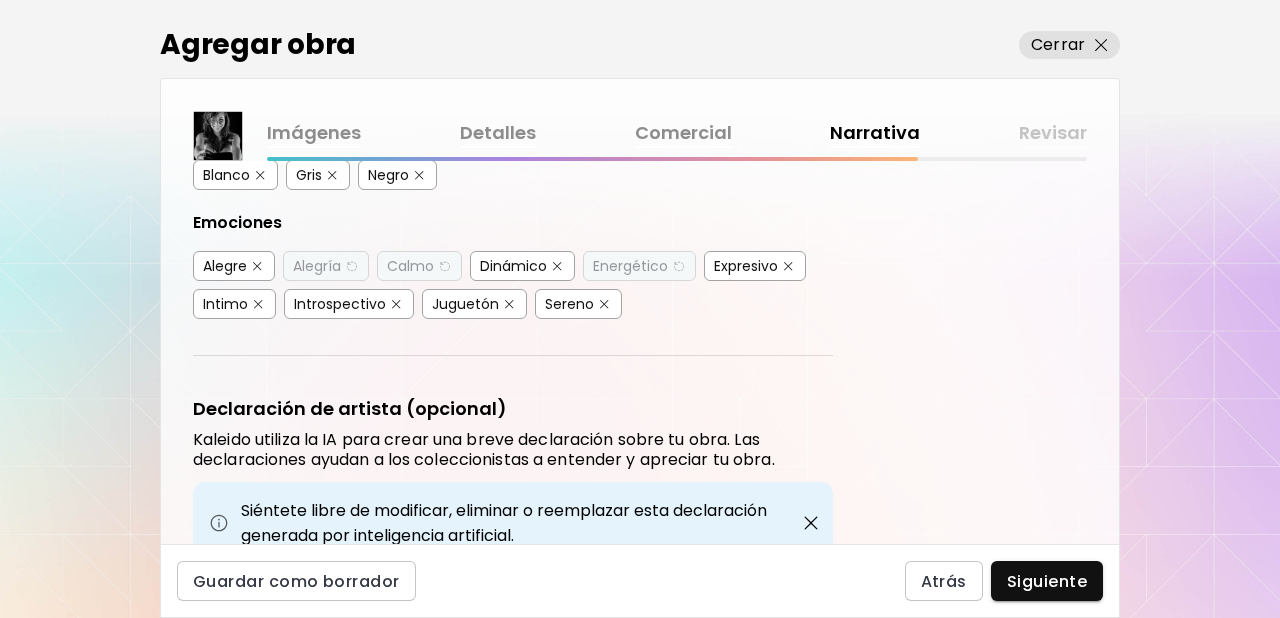 scroll, scrollTop: 486, scrollLeft: 0, axis: vertical 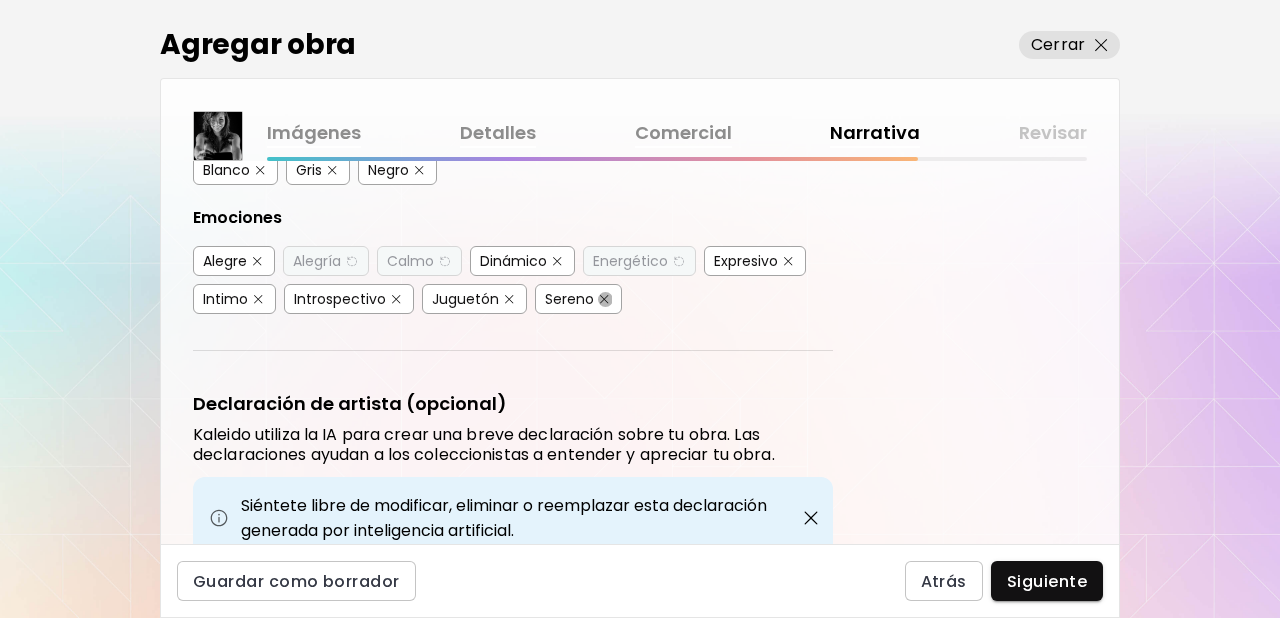click at bounding box center (604, 299) 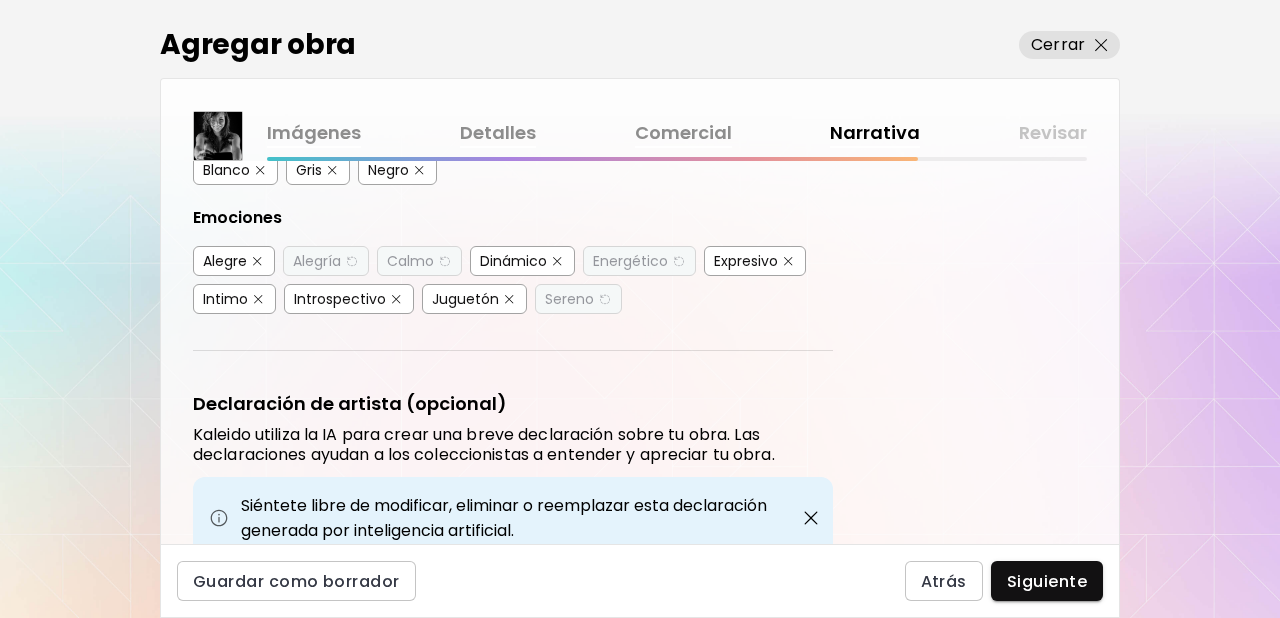 click at bounding box center (396, 299) 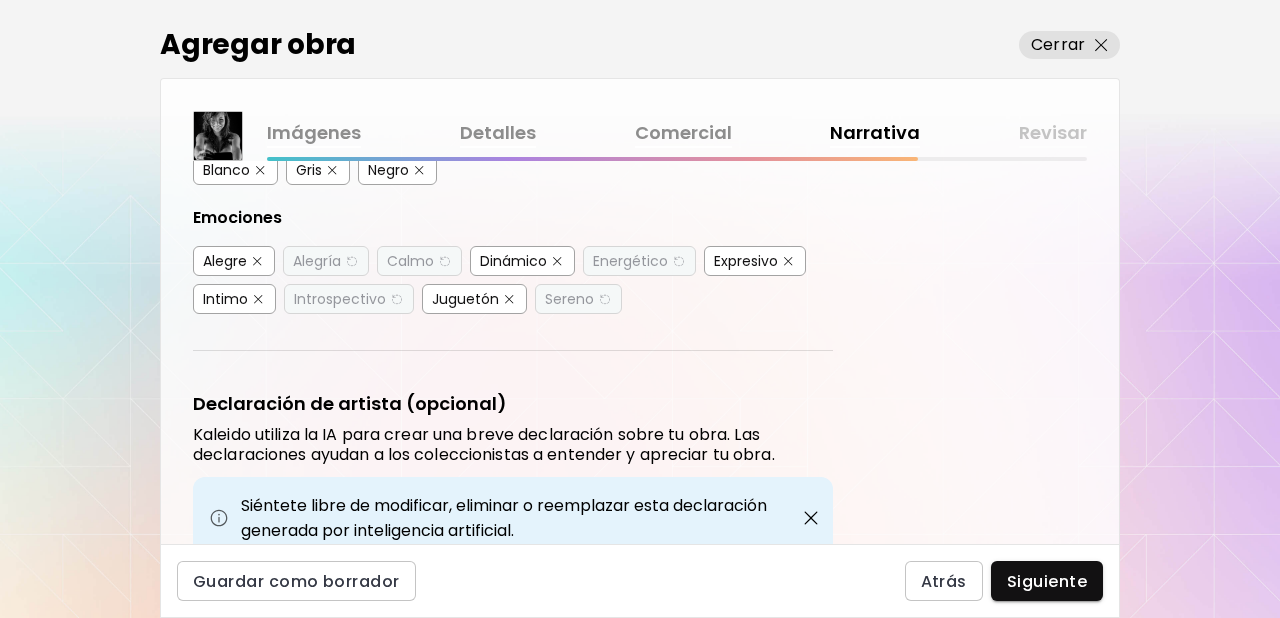scroll, scrollTop: 625, scrollLeft: 0, axis: vertical 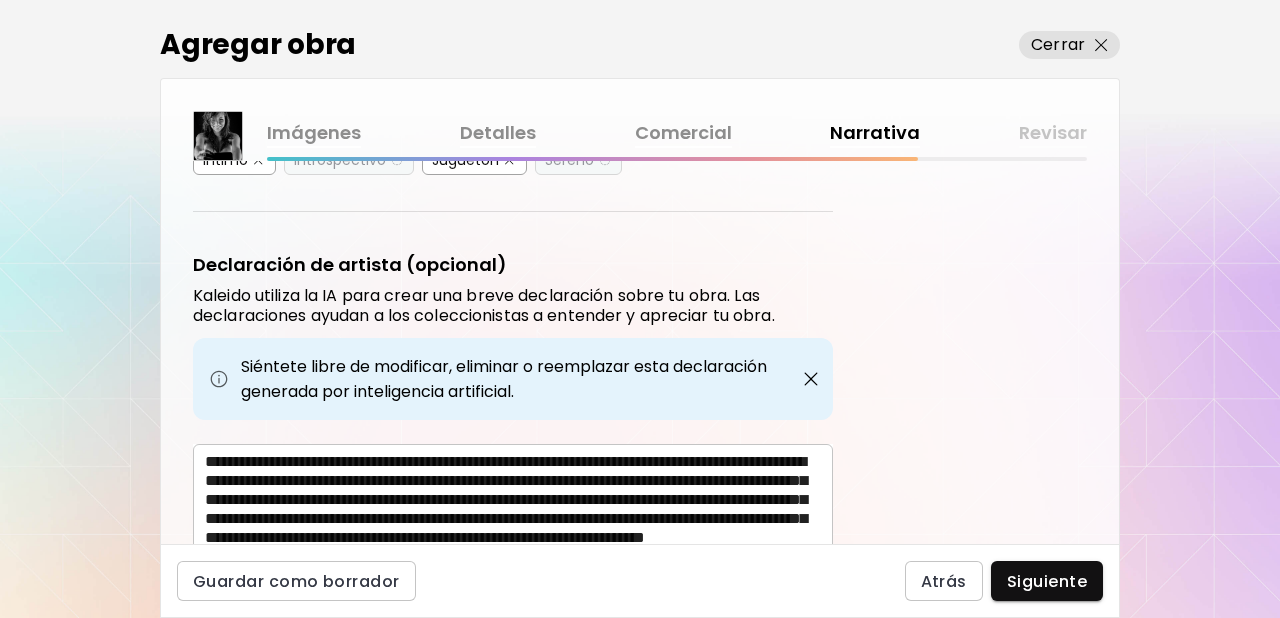 click on "Siguiente" at bounding box center (1047, 581) 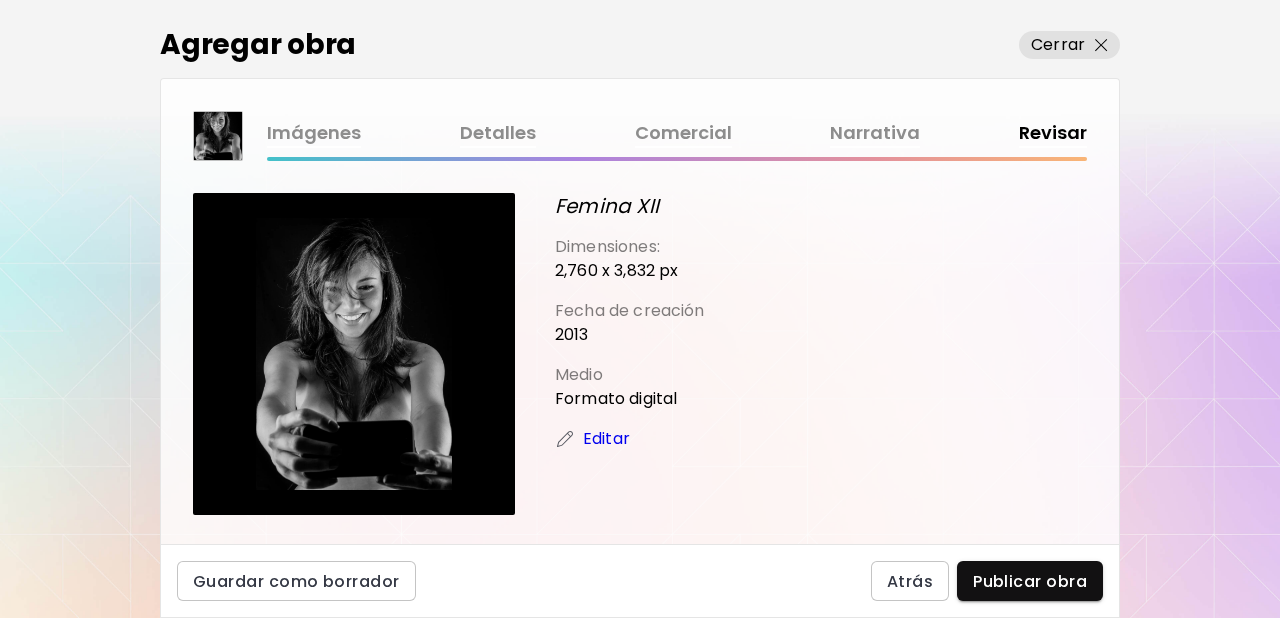 scroll, scrollTop: 49, scrollLeft: 0, axis: vertical 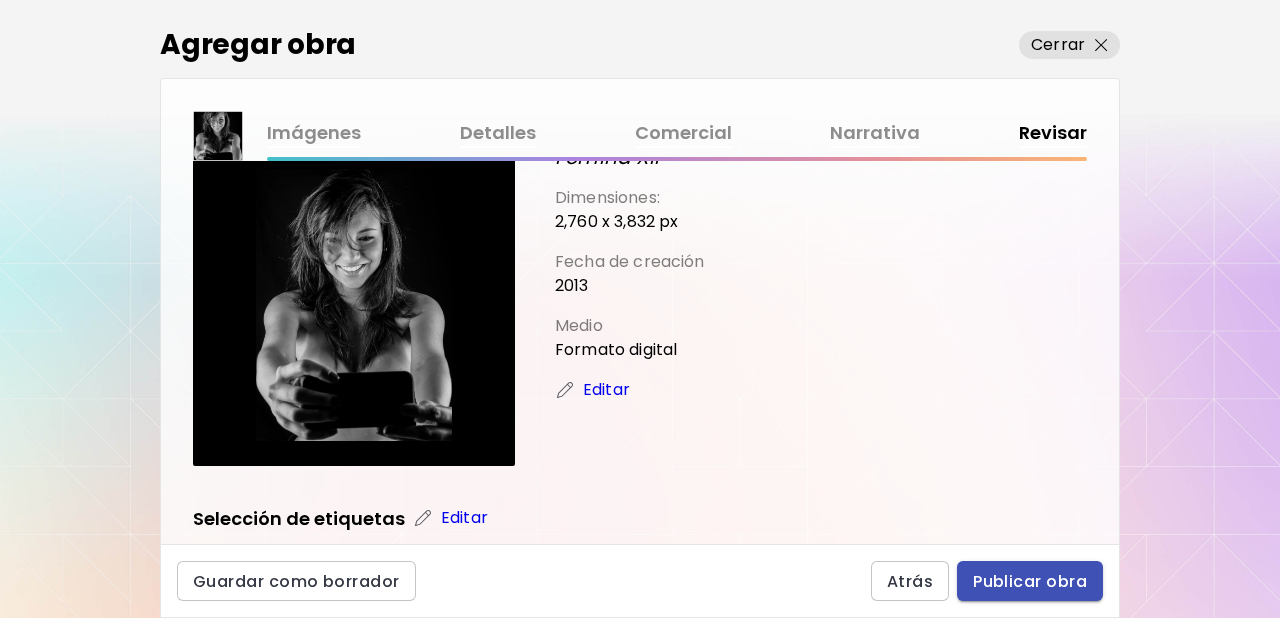 click on "Publicar obra" at bounding box center [1030, 581] 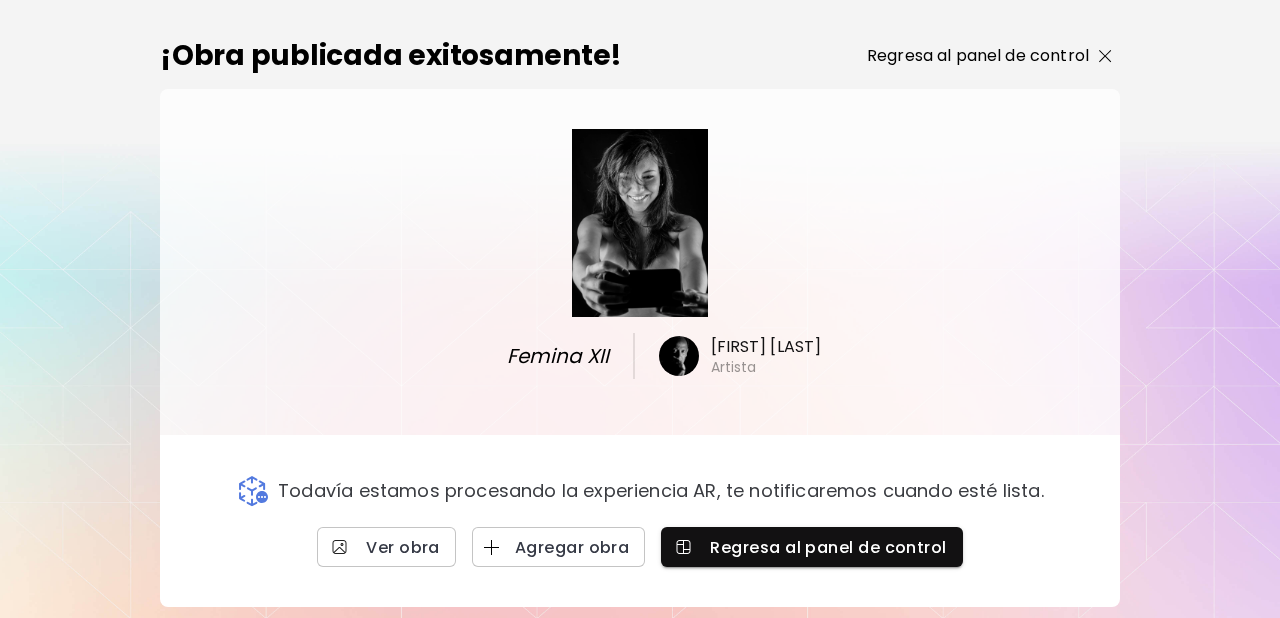 click at bounding box center [1105, 56] 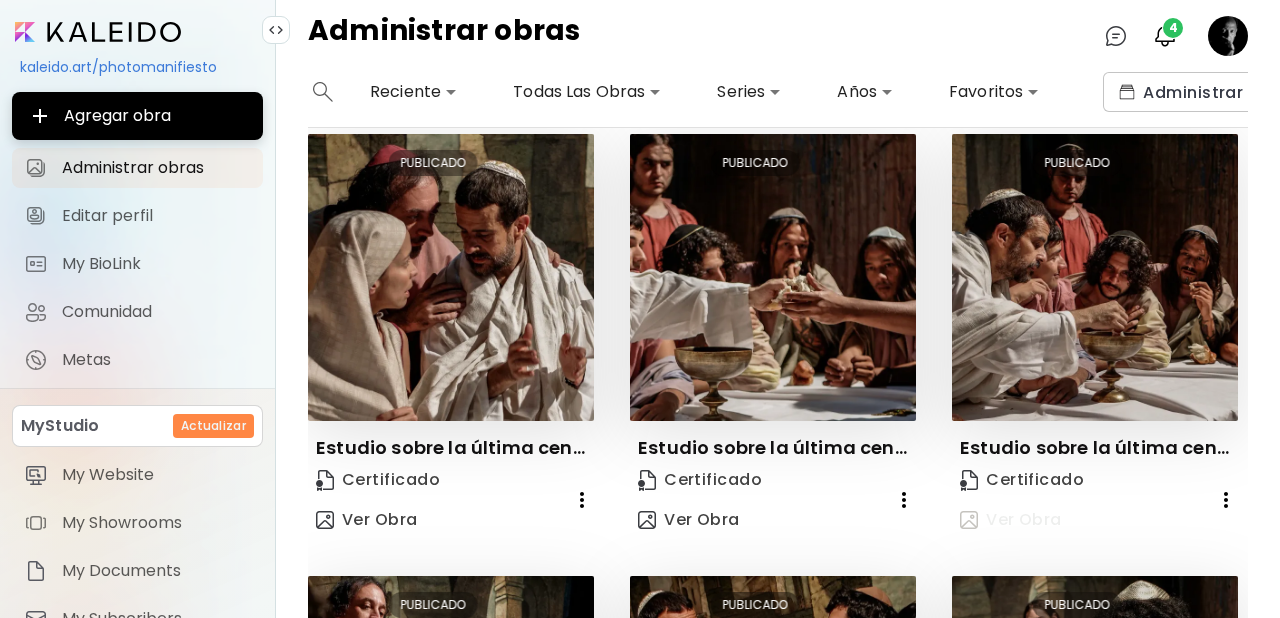 scroll, scrollTop: 923, scrollLeft: 0, axis: vertical 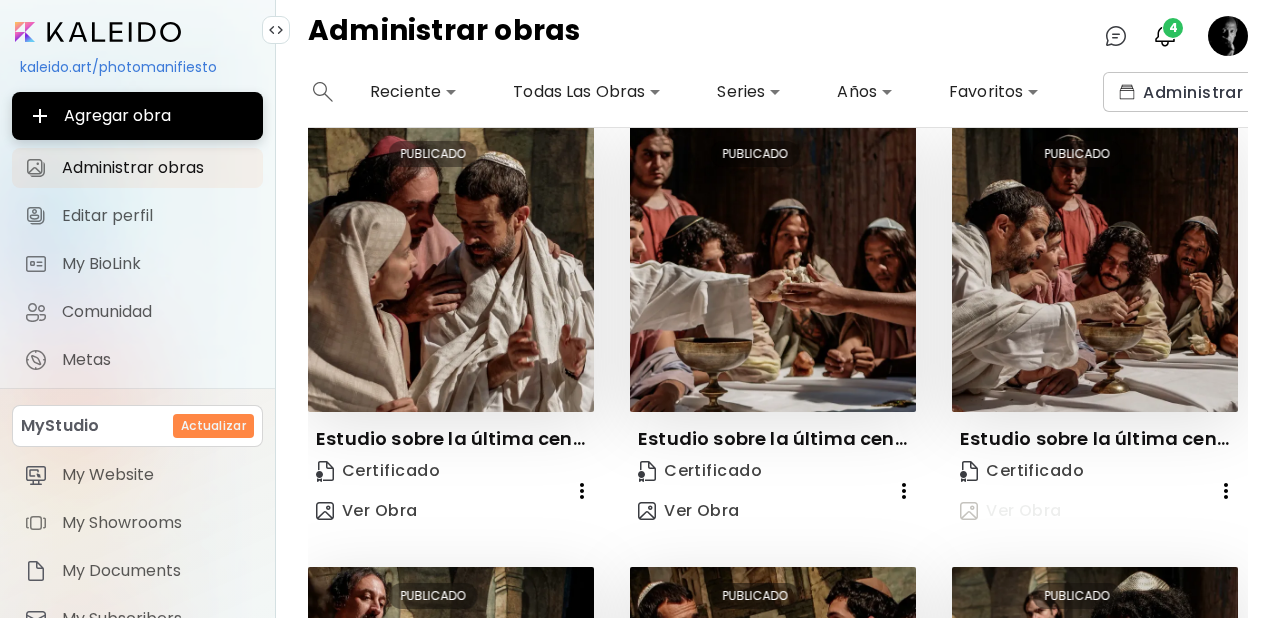 click on "Ver Obra" at bounding box center [1011, 511] 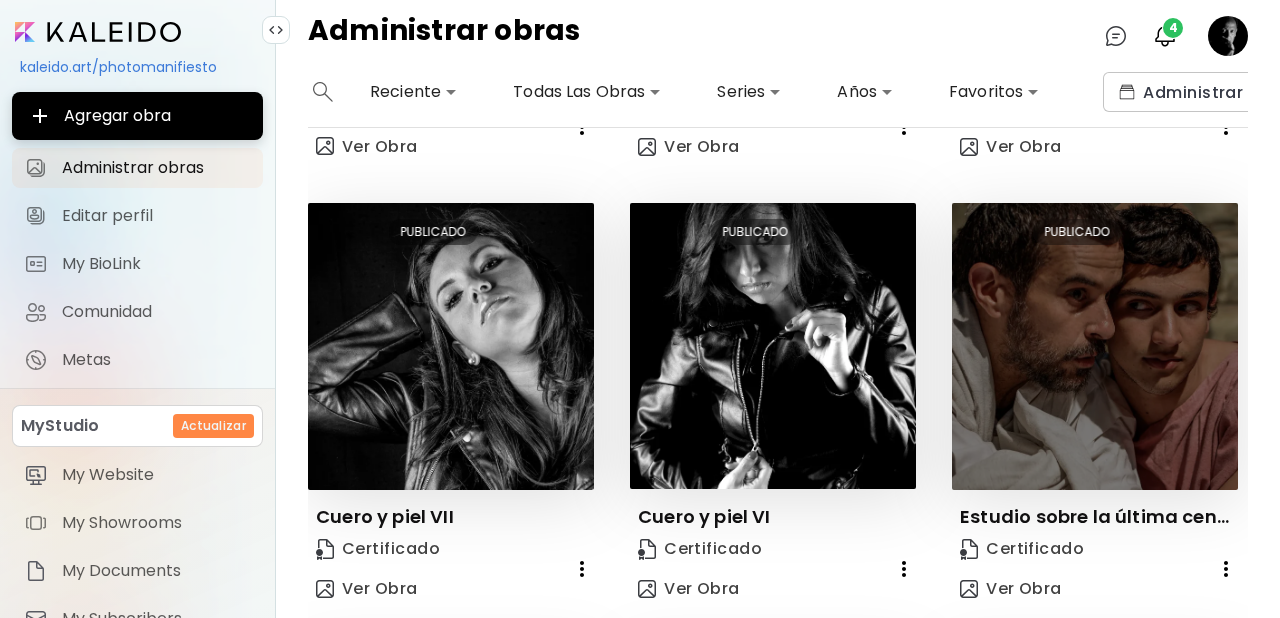 scroll, scrollTop: 0, scrollLeft: 0, axis: both 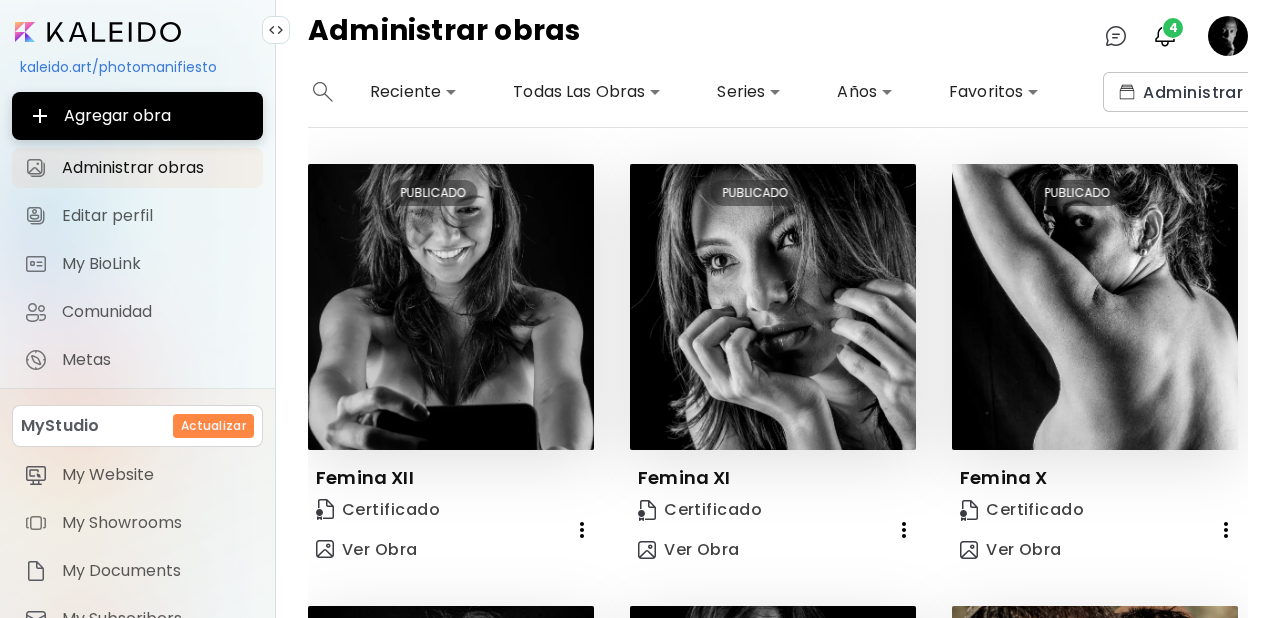 click 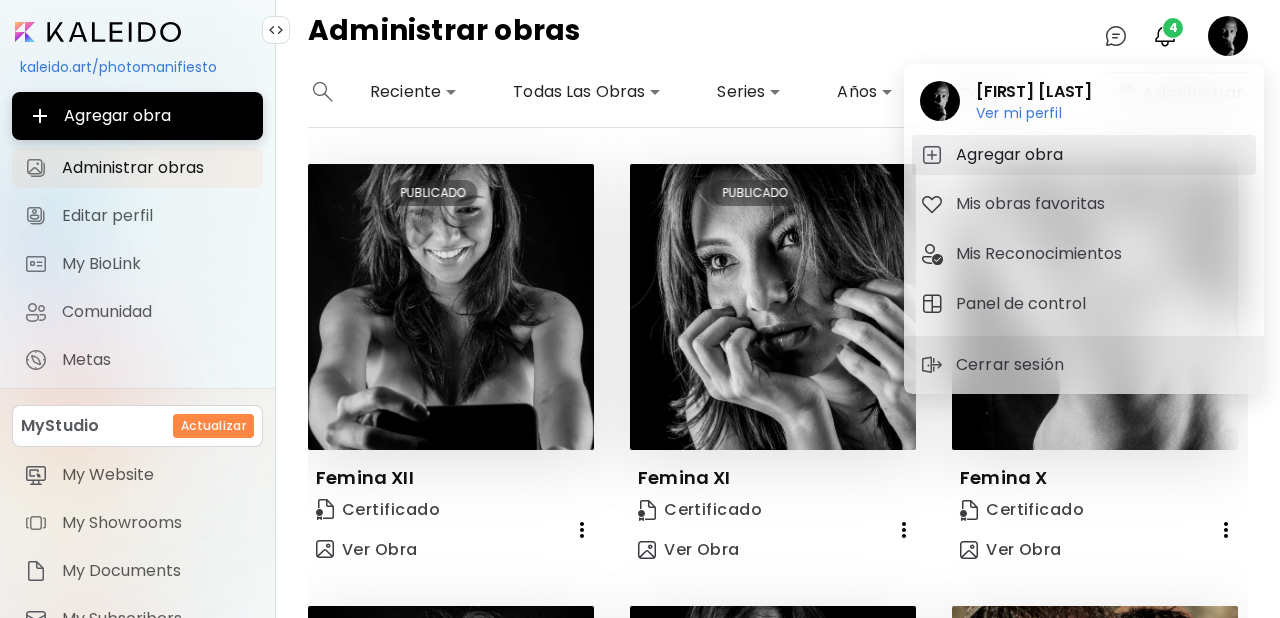 click on "Agregar obra" at bounding box center (1012, 155) 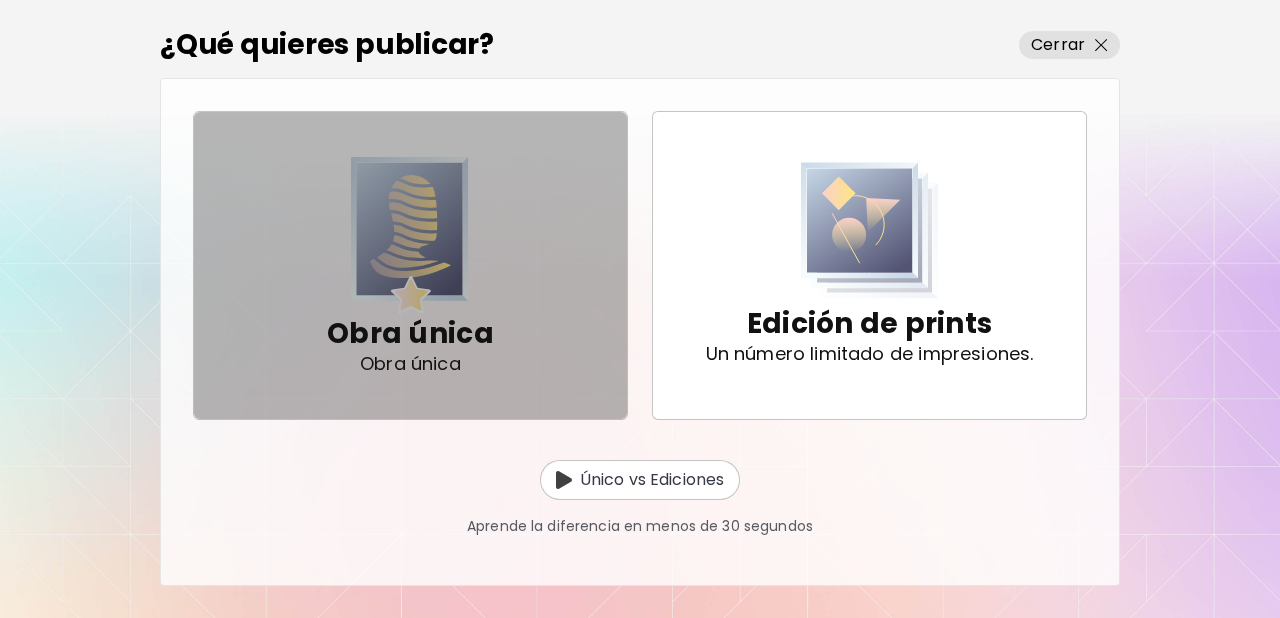 click at bounding box center (410, 235) 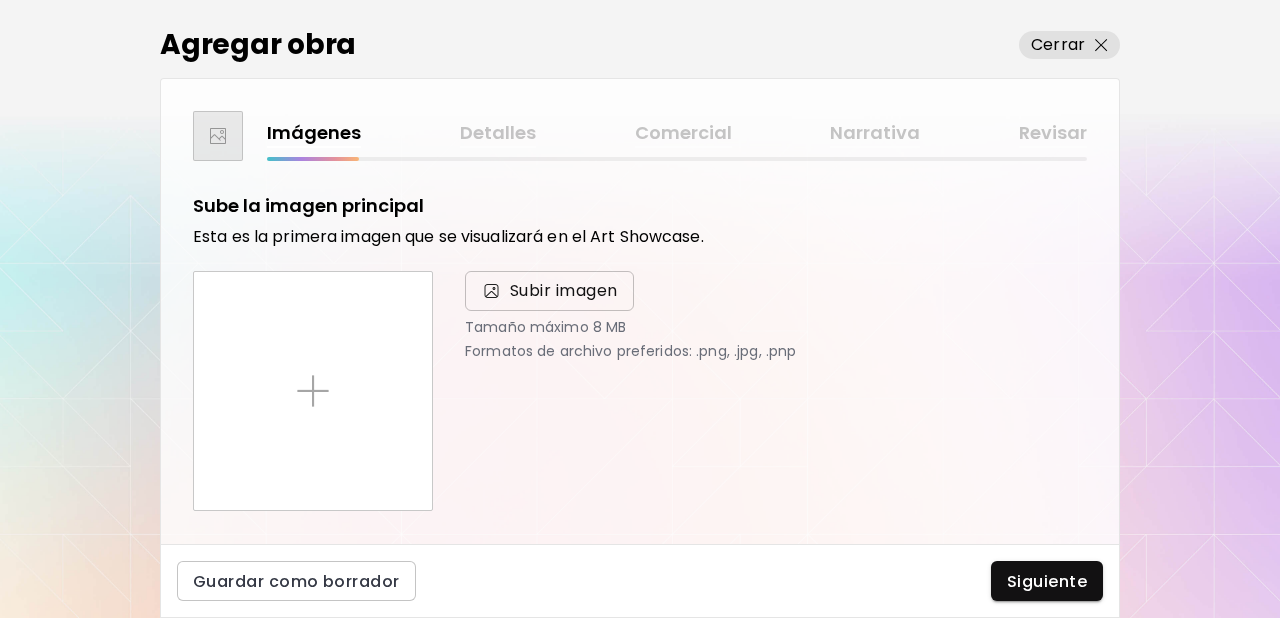 click on "Subir imagen" at bounding box center [549, 291] 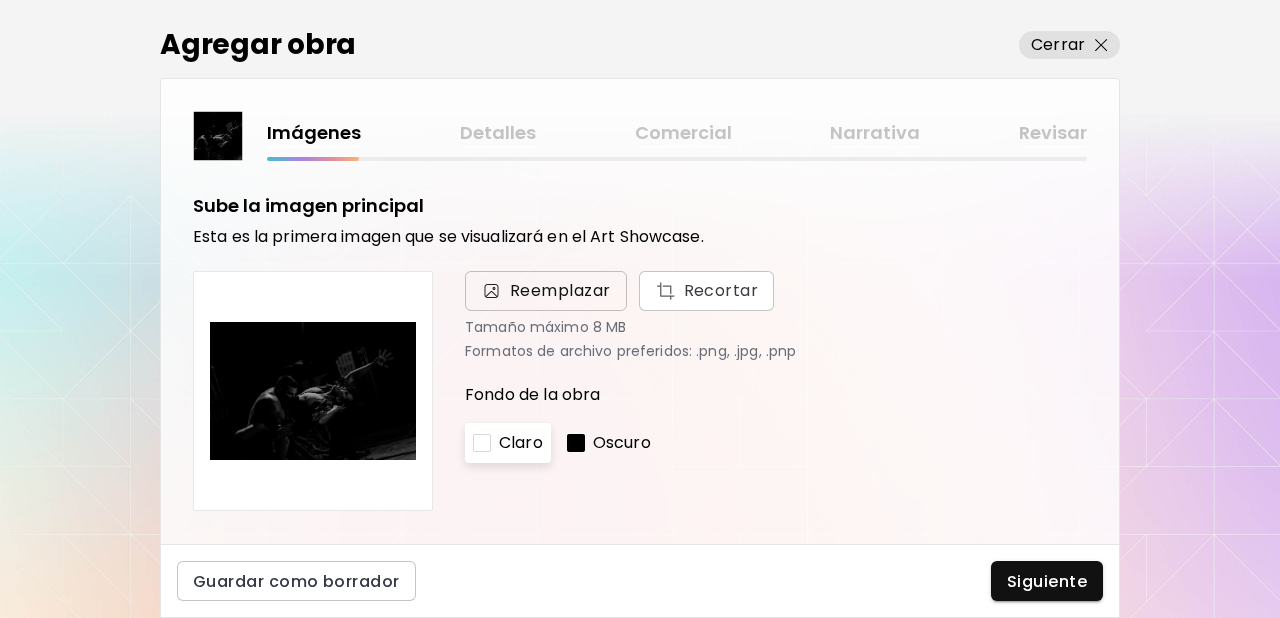 scroll, scrollTop: 56, scrollLeft: 0, axis: vertical 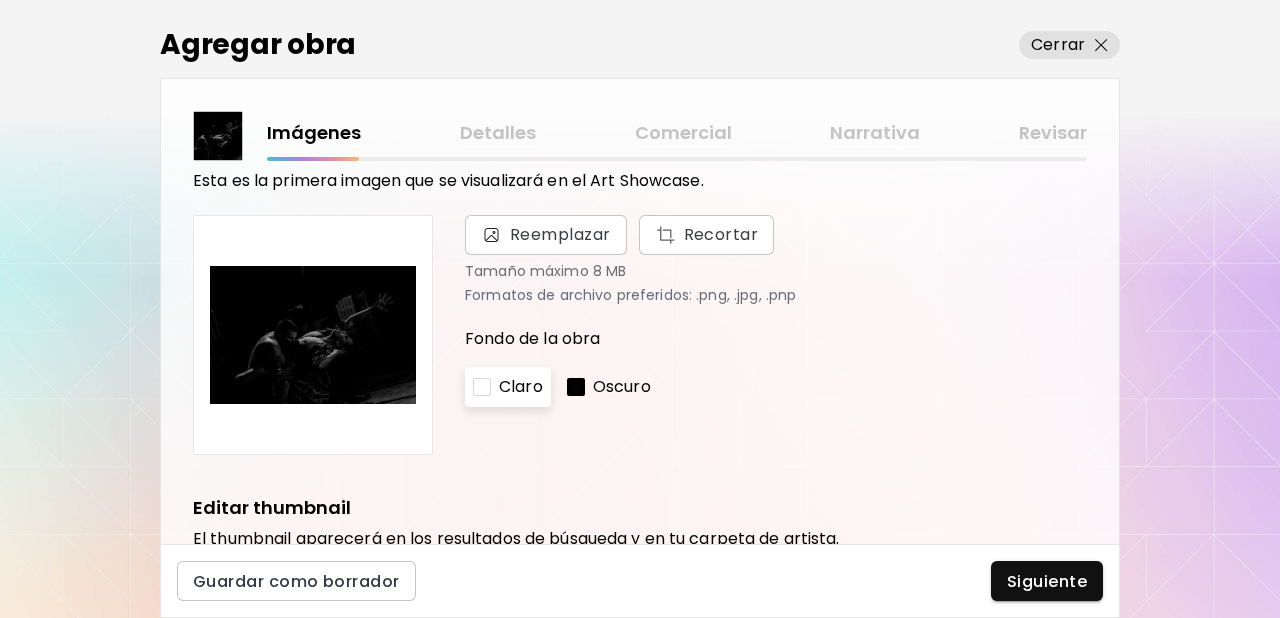 click on "Oscuro" at bounding box center [622, 387] 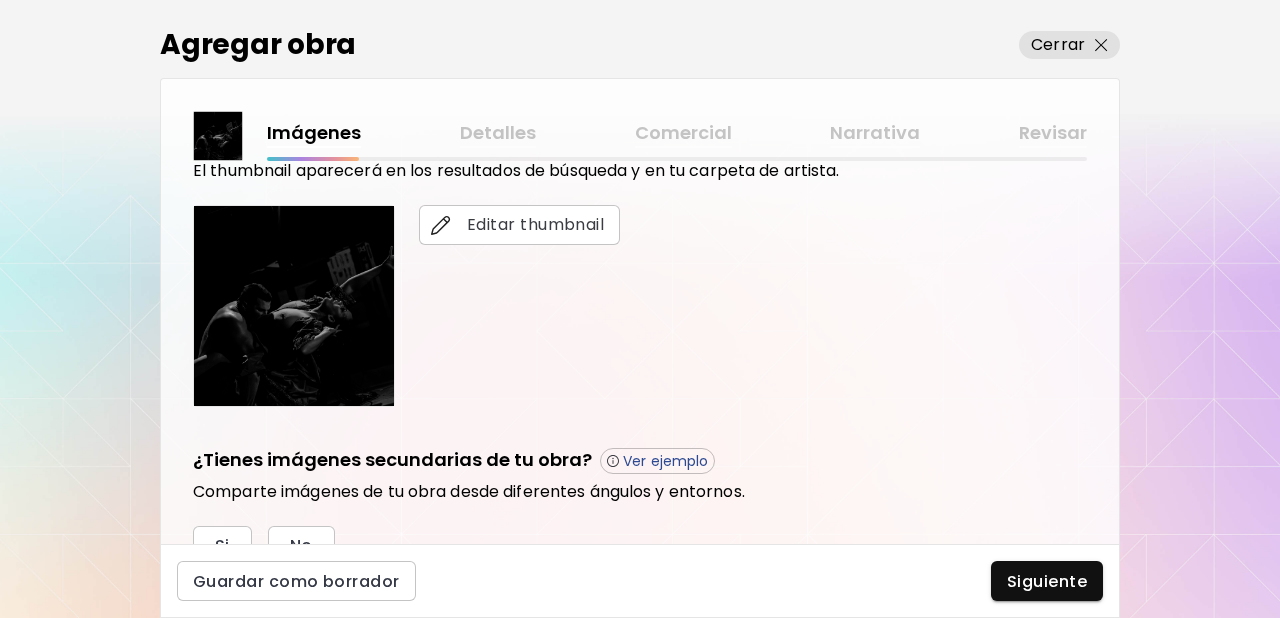 scroll, scrollTop: 423, scrollLeft: 0, axis: vertical 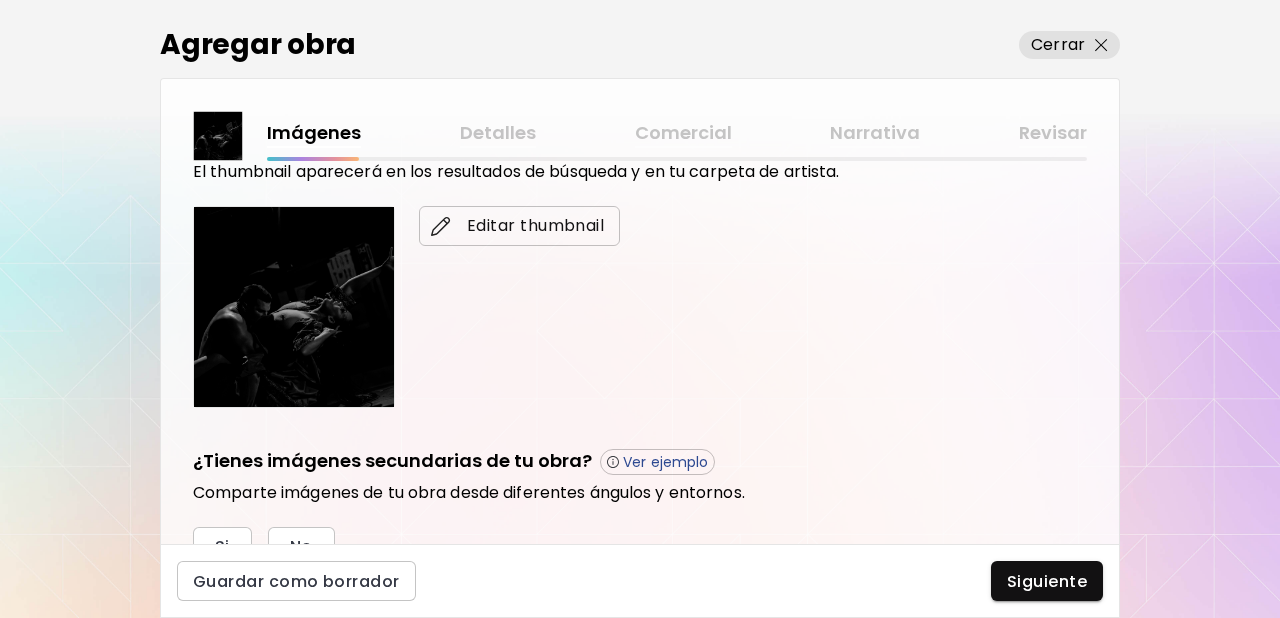 click on "Editar thumbnail" at bounding box center [519, 226] 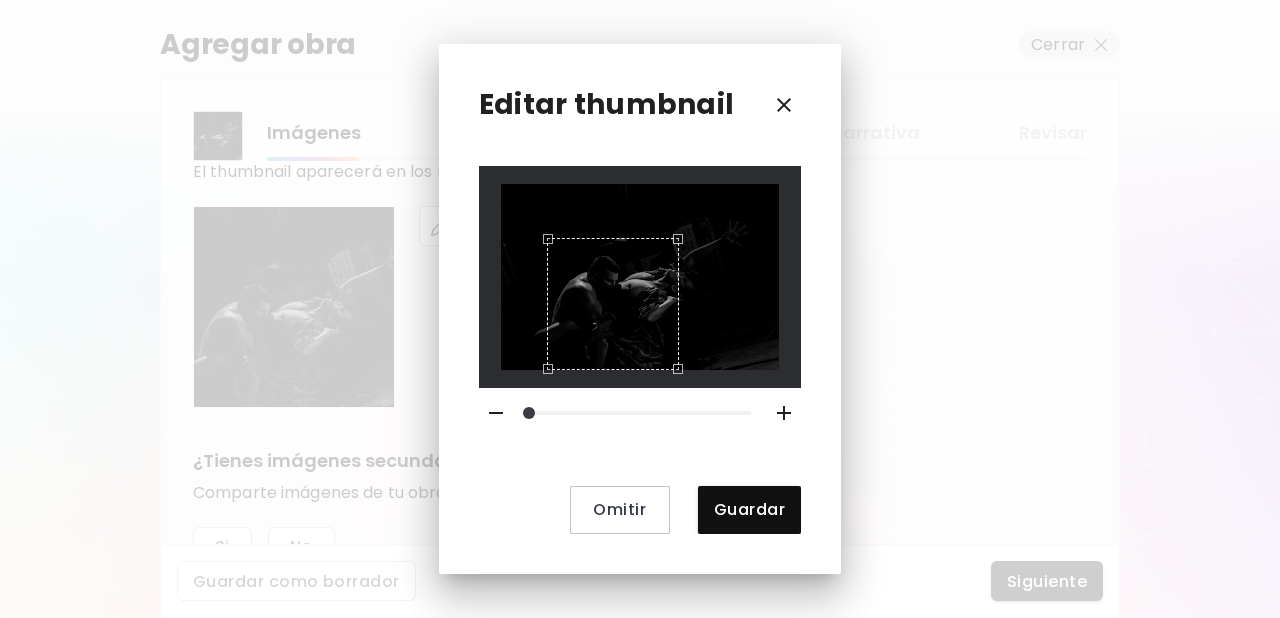 click at bounding box center (640, 276) 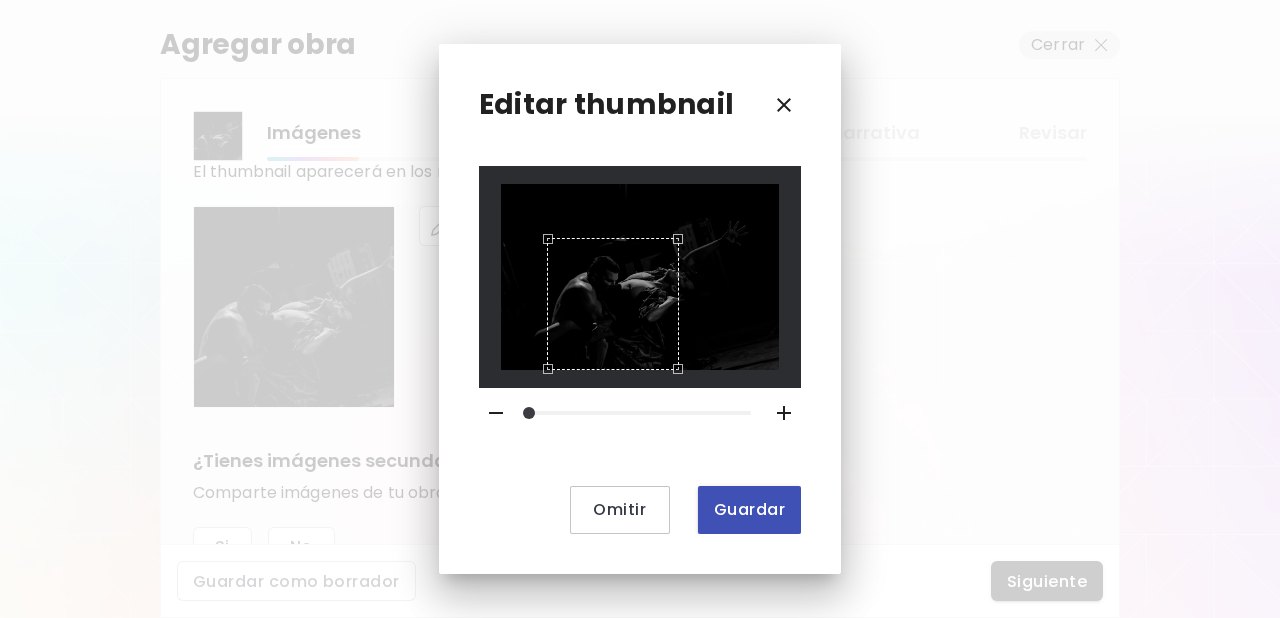 click on "Guardar" at bounding box center (749, 509) 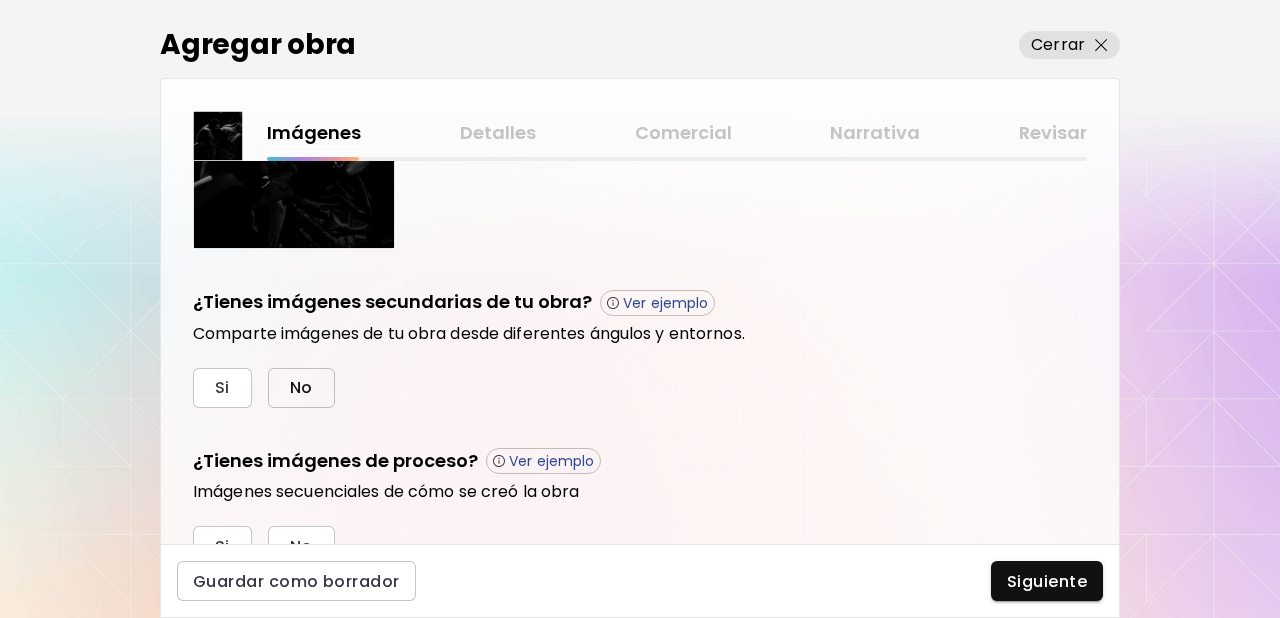 click on "No" at bounding box center (301, 388) 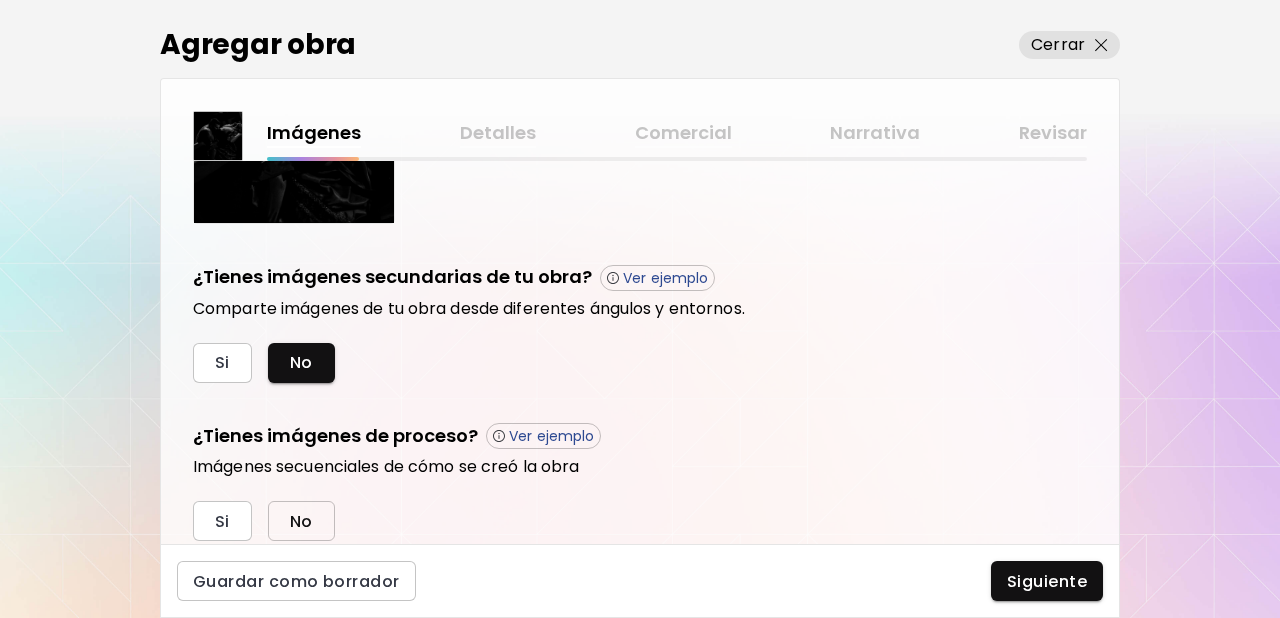 scroll, scrollTop: 612, scrollLeft: 0, axis: vertical 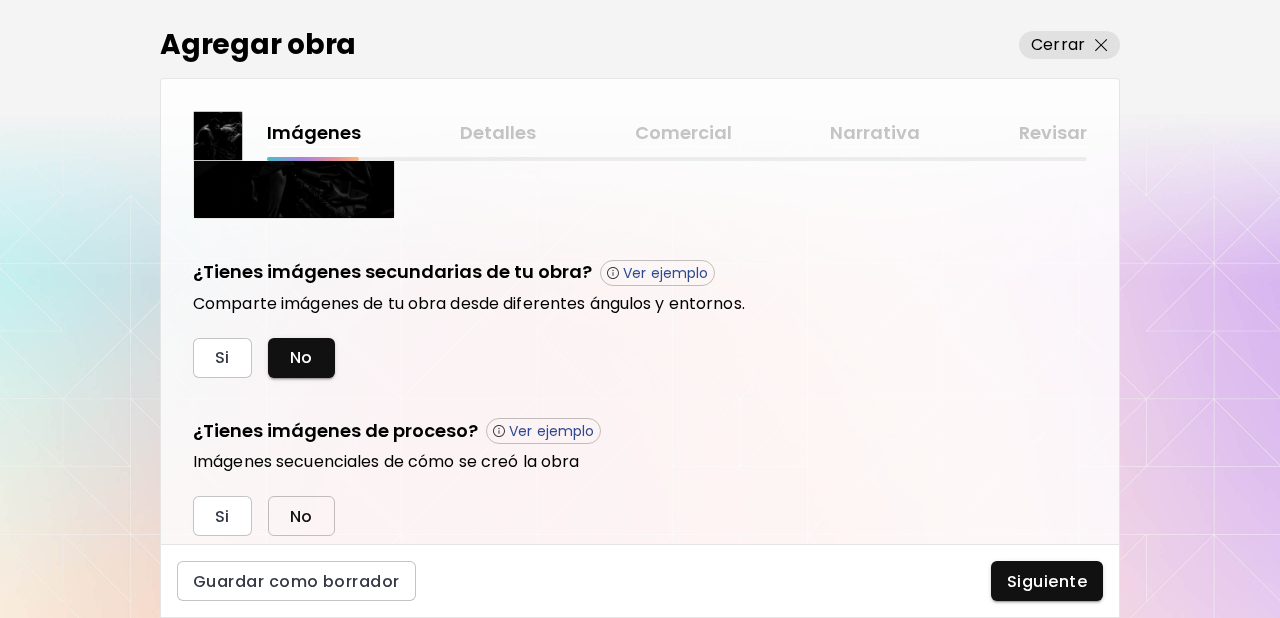 click on "No" at bounding box center (301, 516) 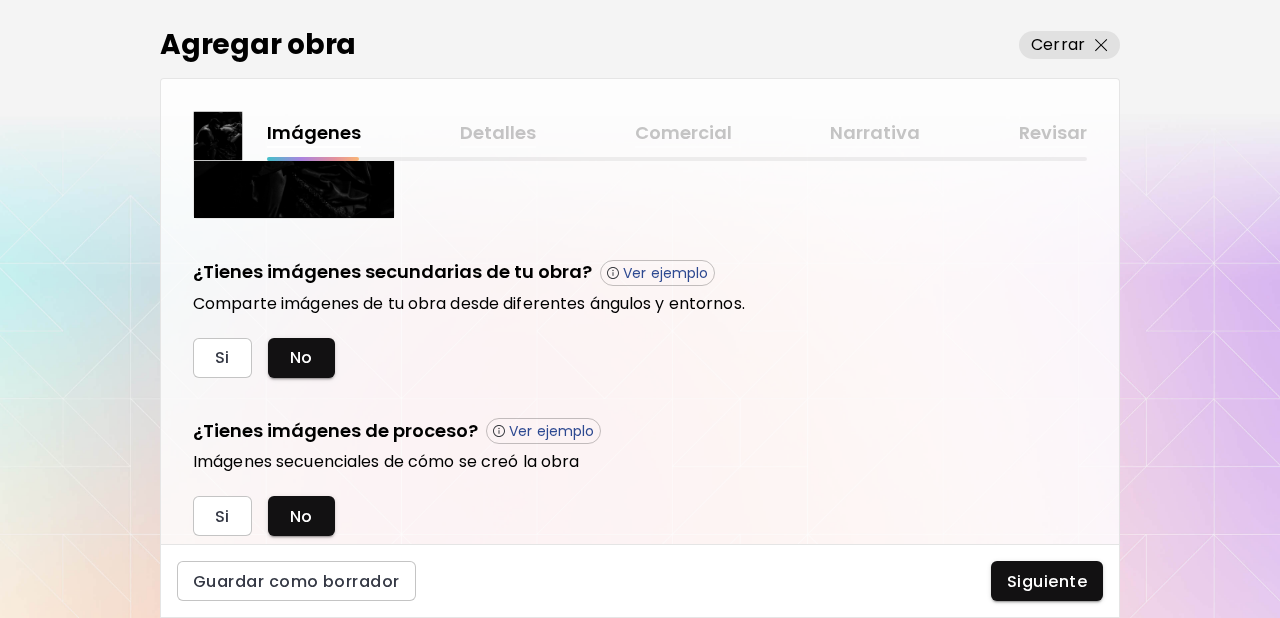 click on "Siguiente" at bounding box center [1047, 581] 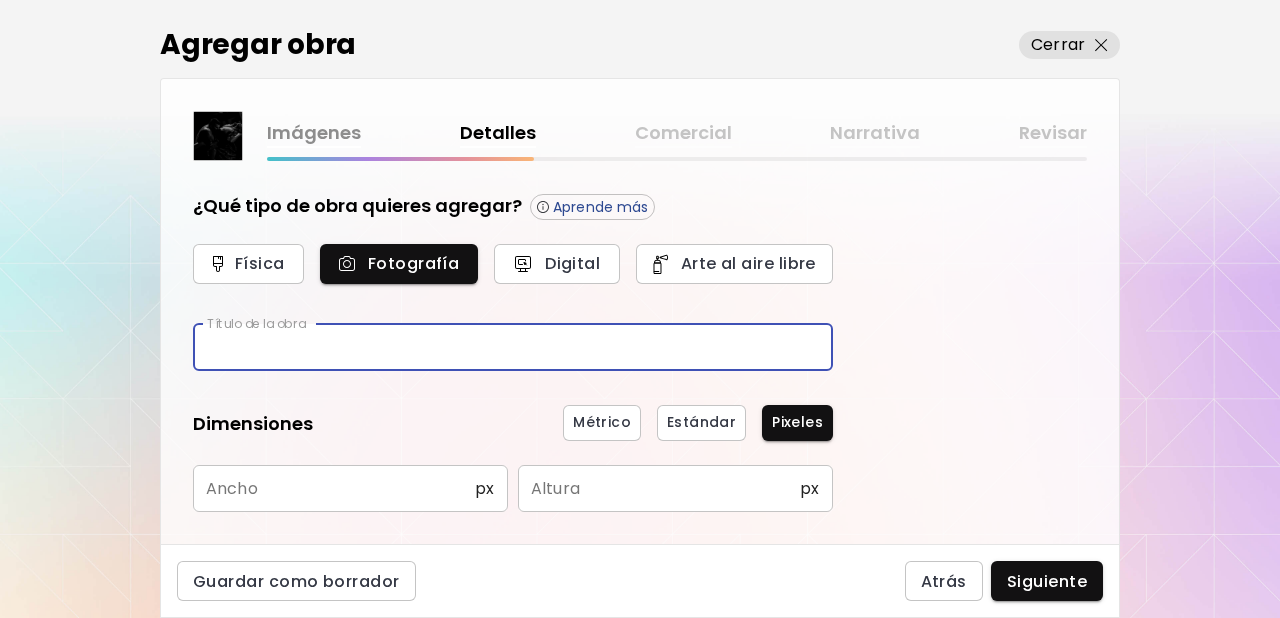 click at bounding box center [513, 347] 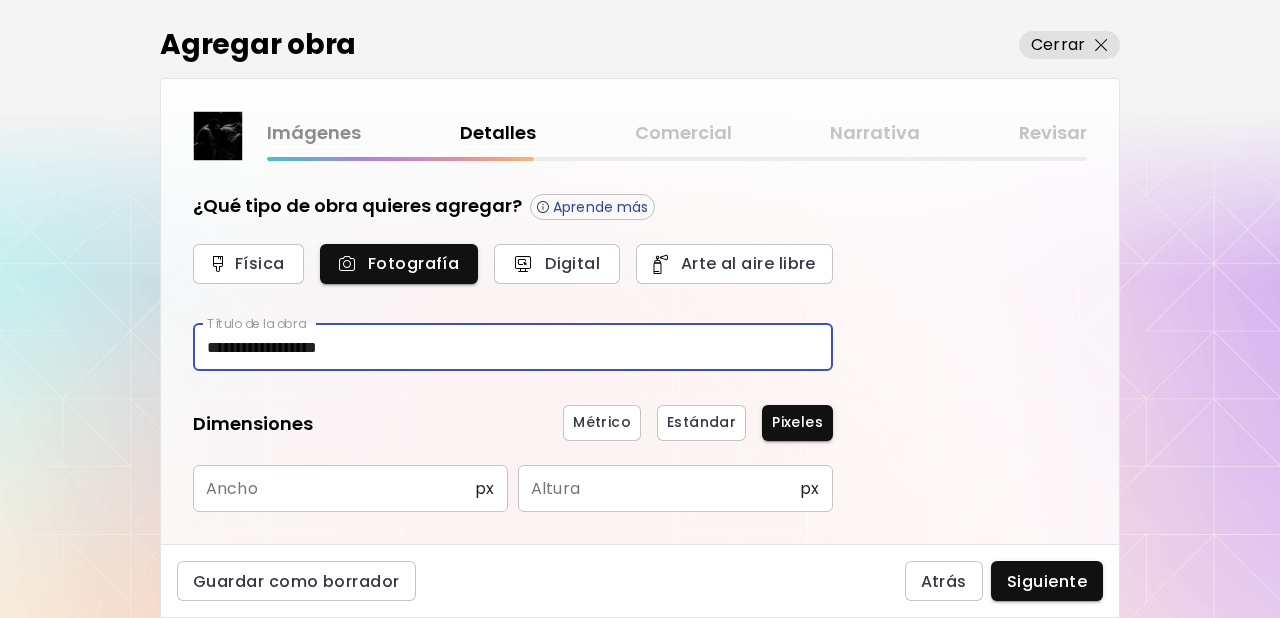 type on "**********" 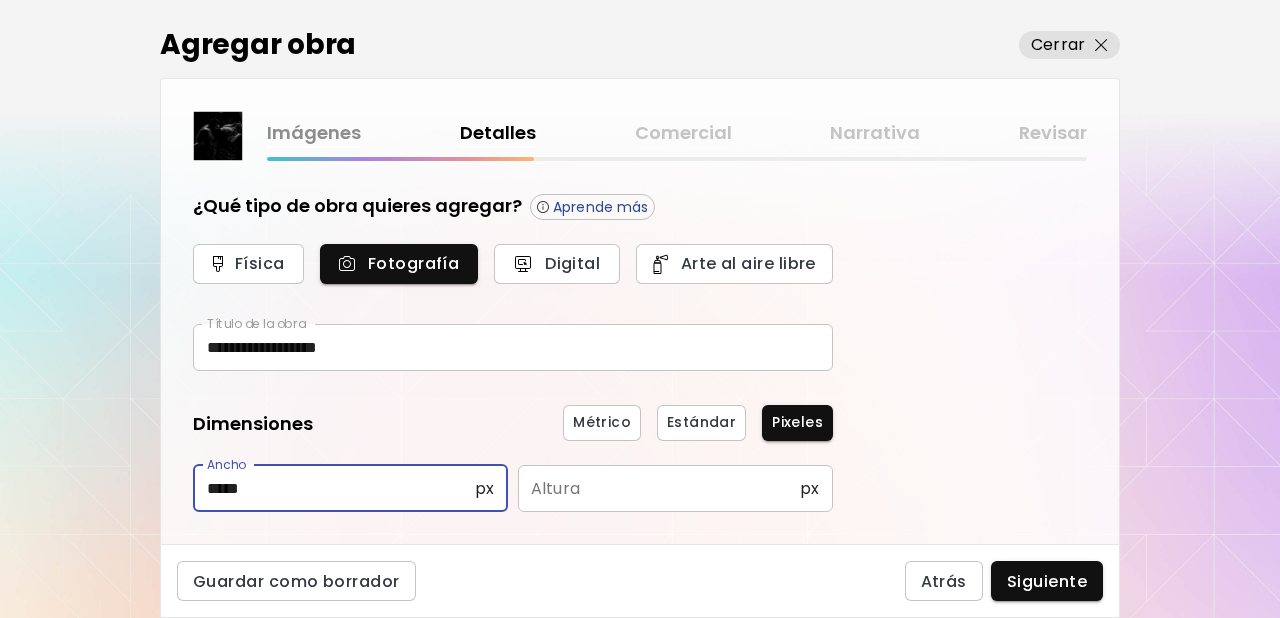 type on "*****" 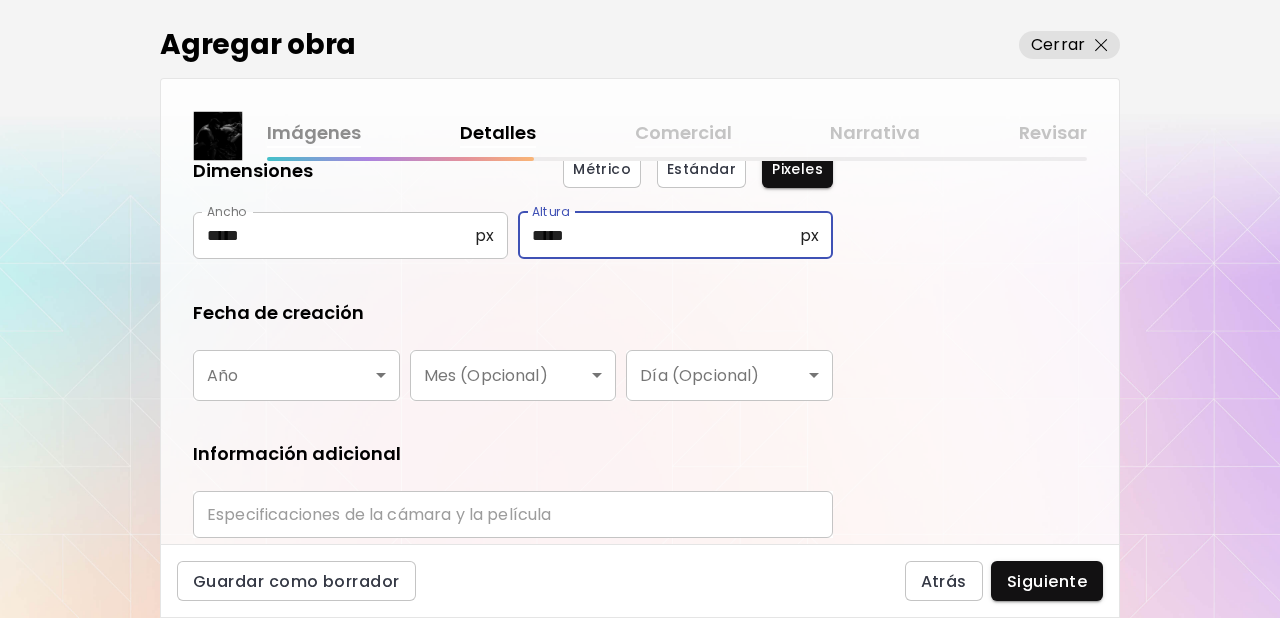 scroll, scrollTop: 327, scrollLeft: 0, axis: vertical 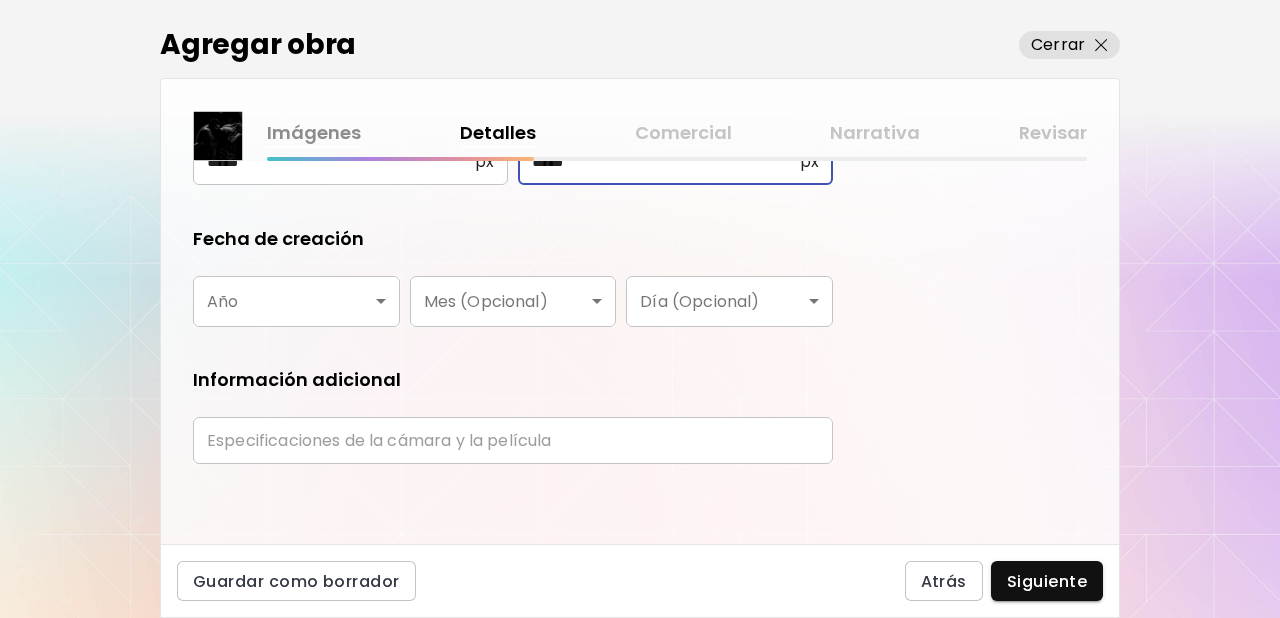 type on "*****" 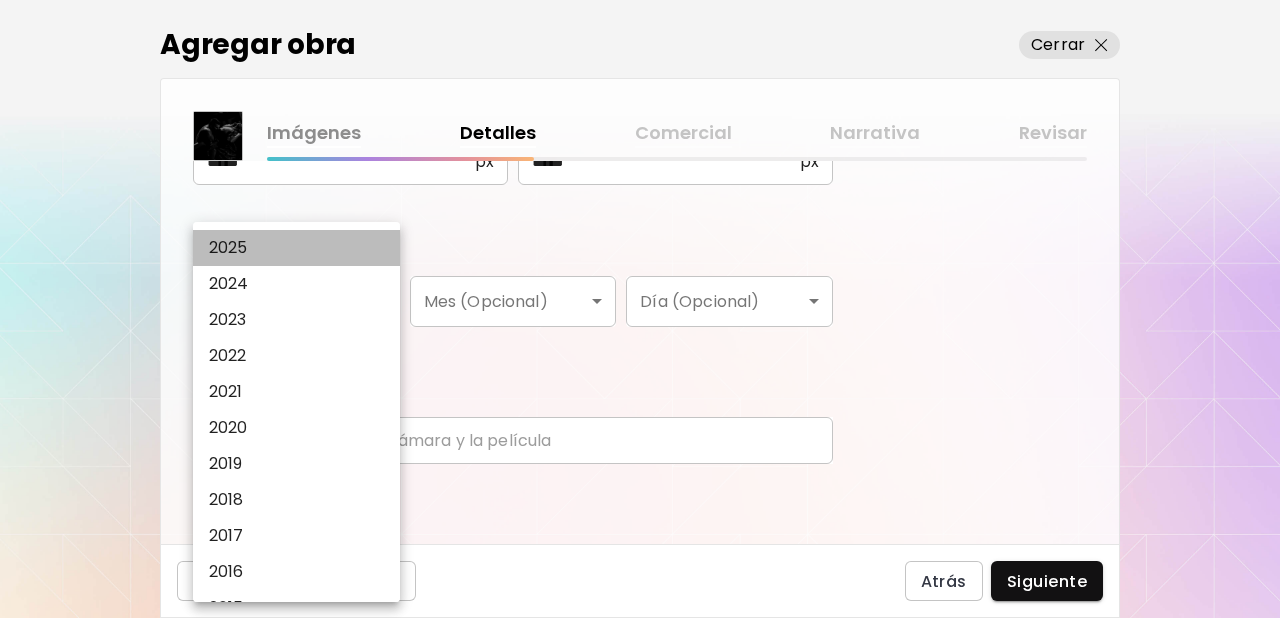 click on "2025" at bounding box center (302, 248) 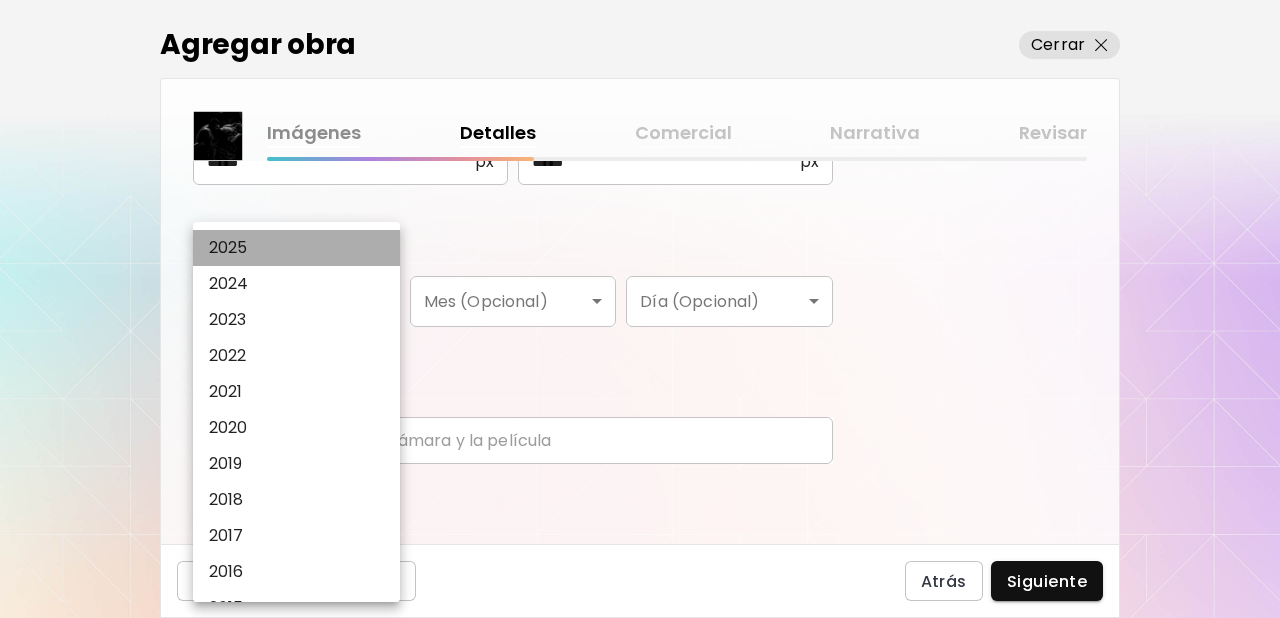 type on "****" 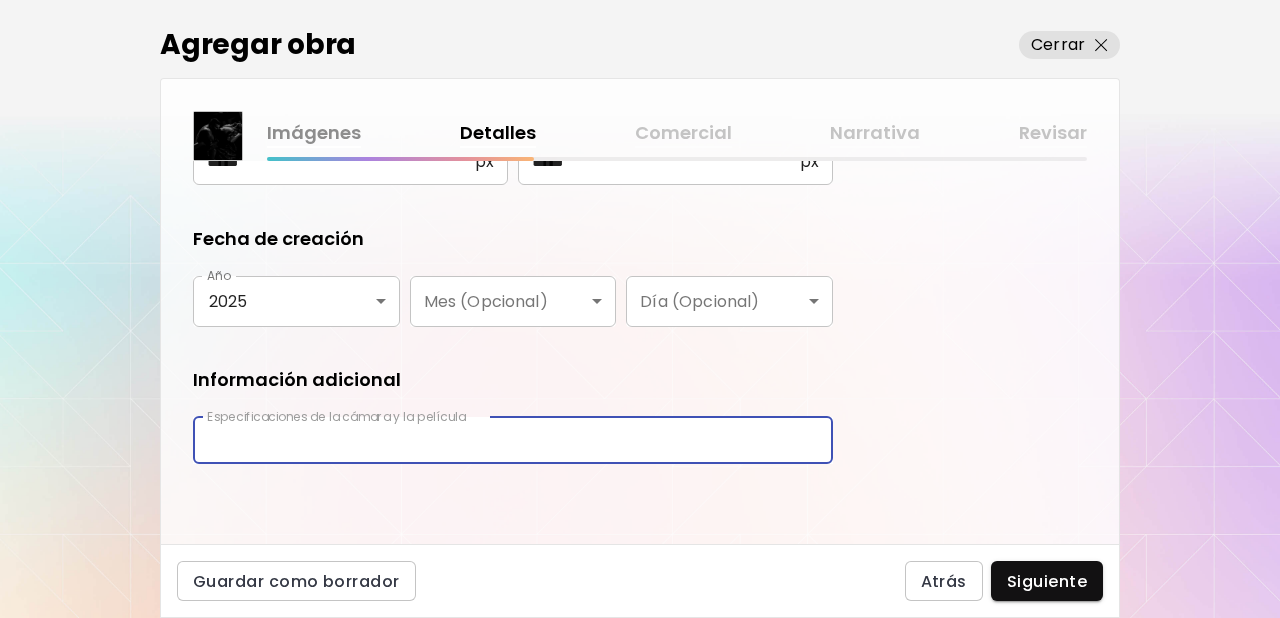 click at bounding box center (513, 440) 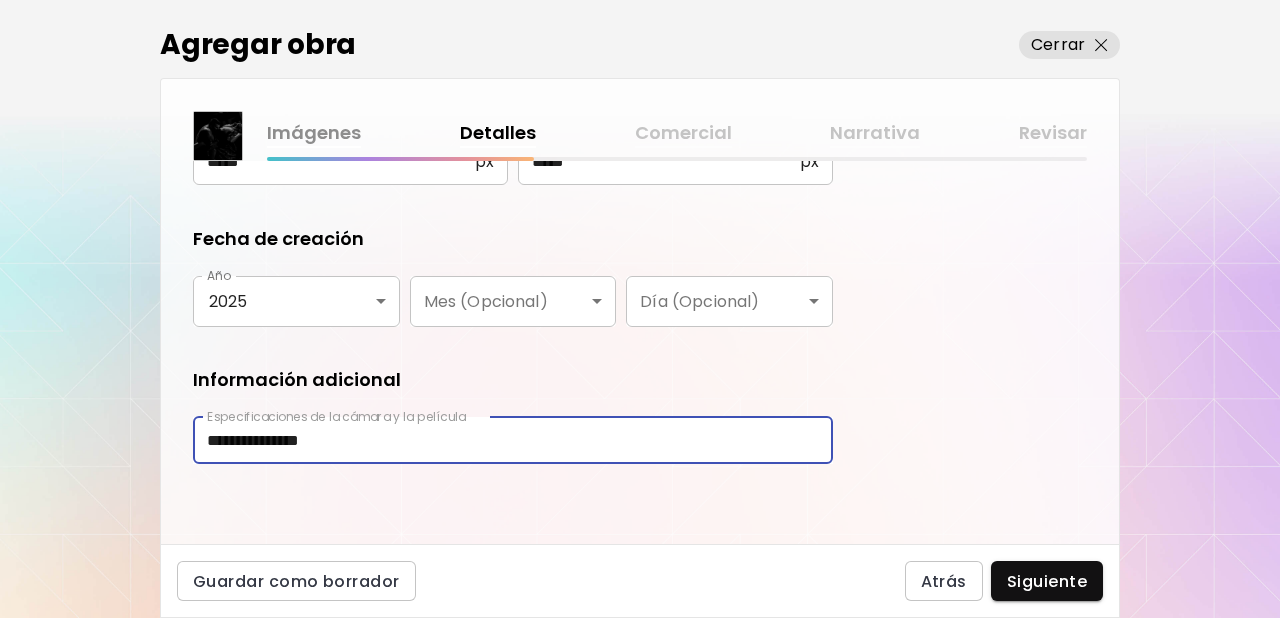 click on "Siguiente" at bounding box center (1047, 581) 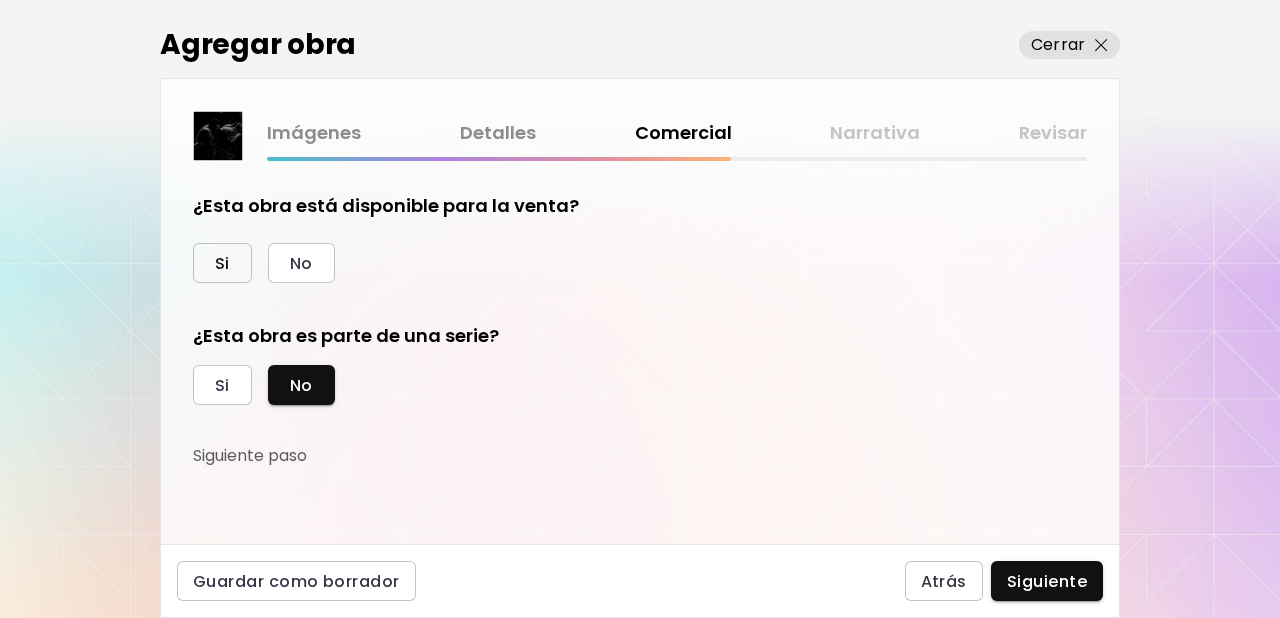 click on "Si" at bounding box center [222, 263] 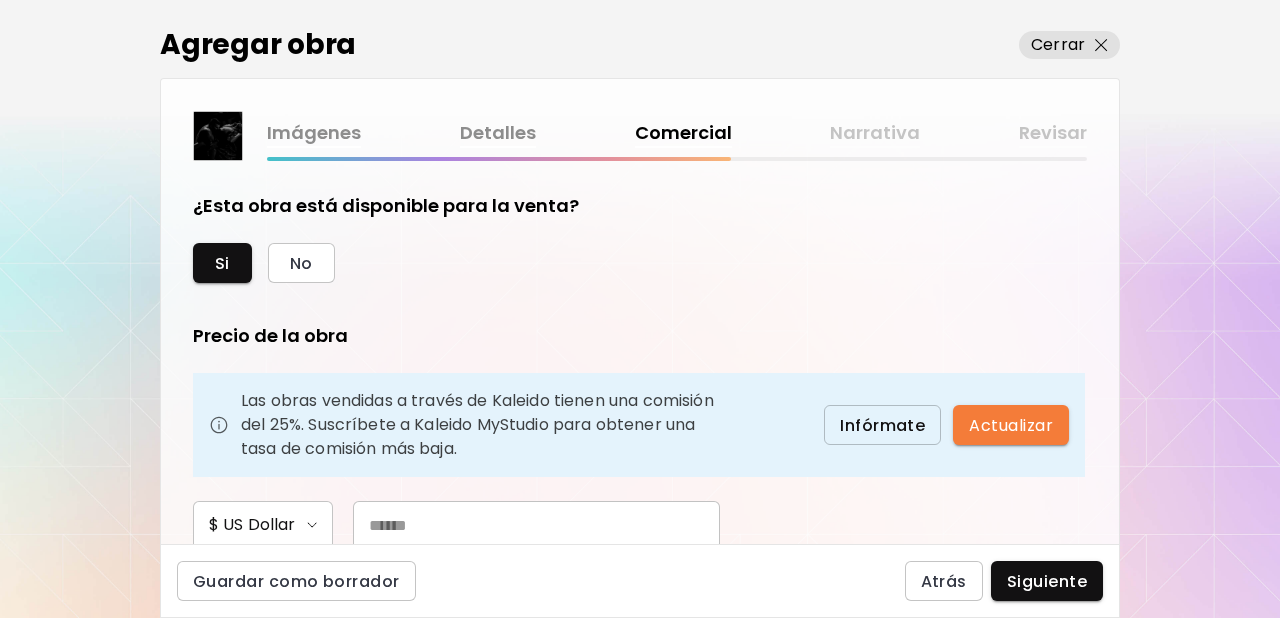 click at bounding box center (536, 525) 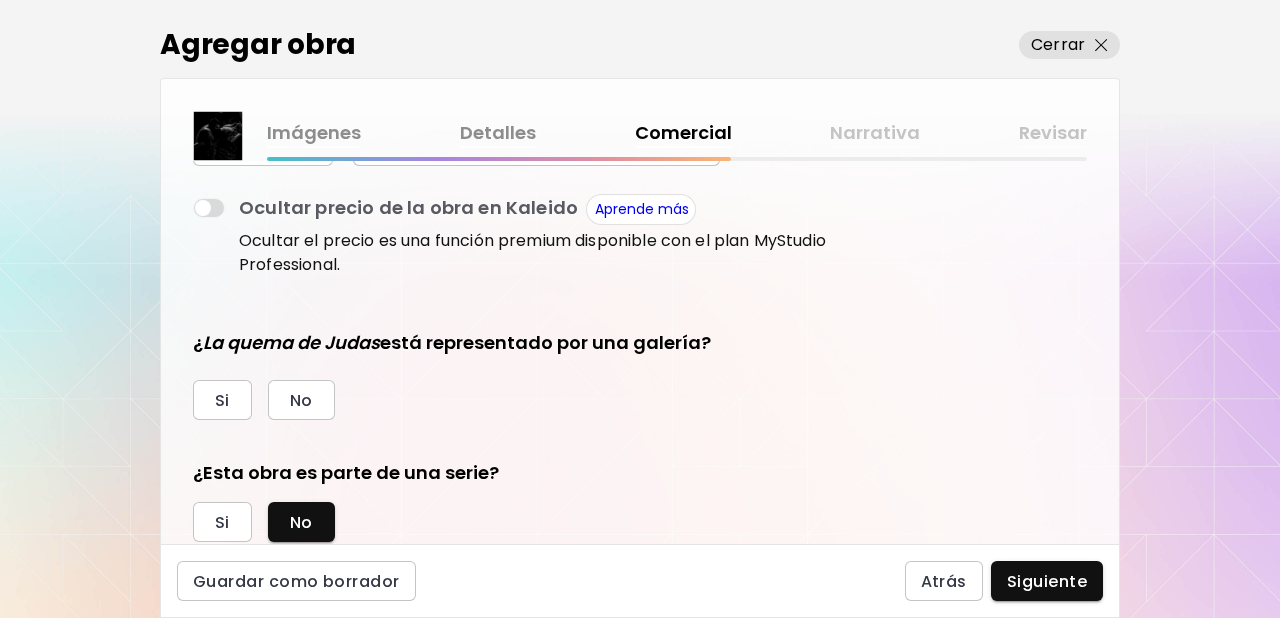 scroll, scrollTop: 402, scrollLeft: 0, axis: vertical 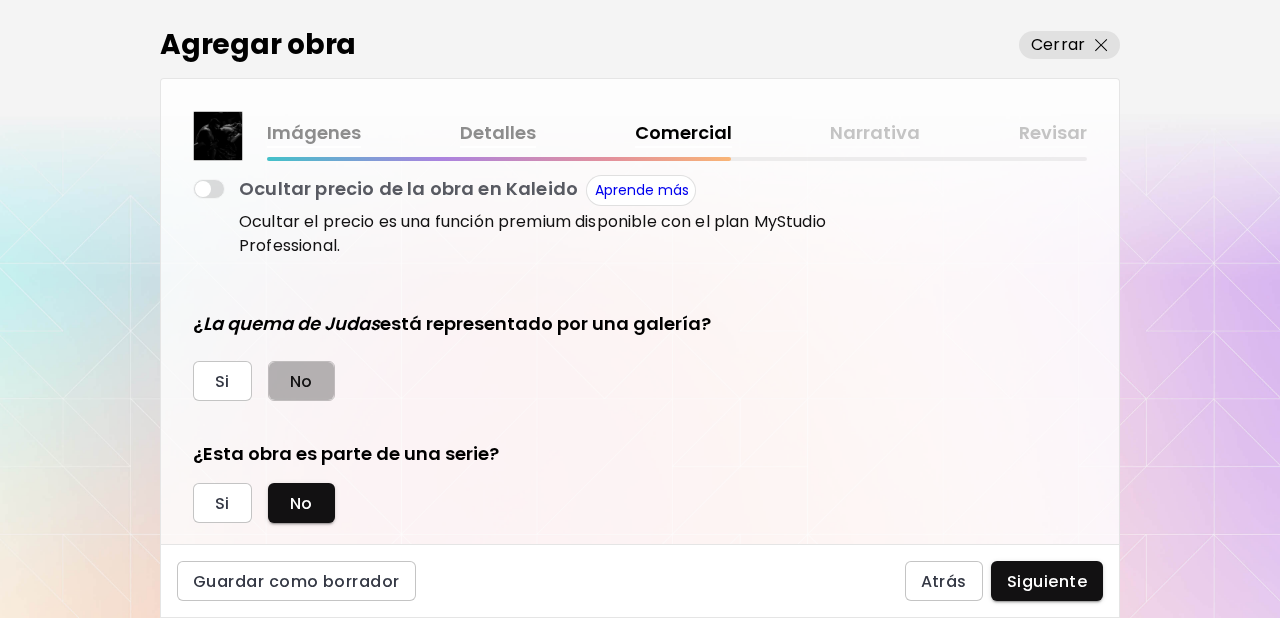 drag, startPoint x: 313, startPoint y: 380, endPoint x: 469, endPoint y: 389, distance: 156.2594 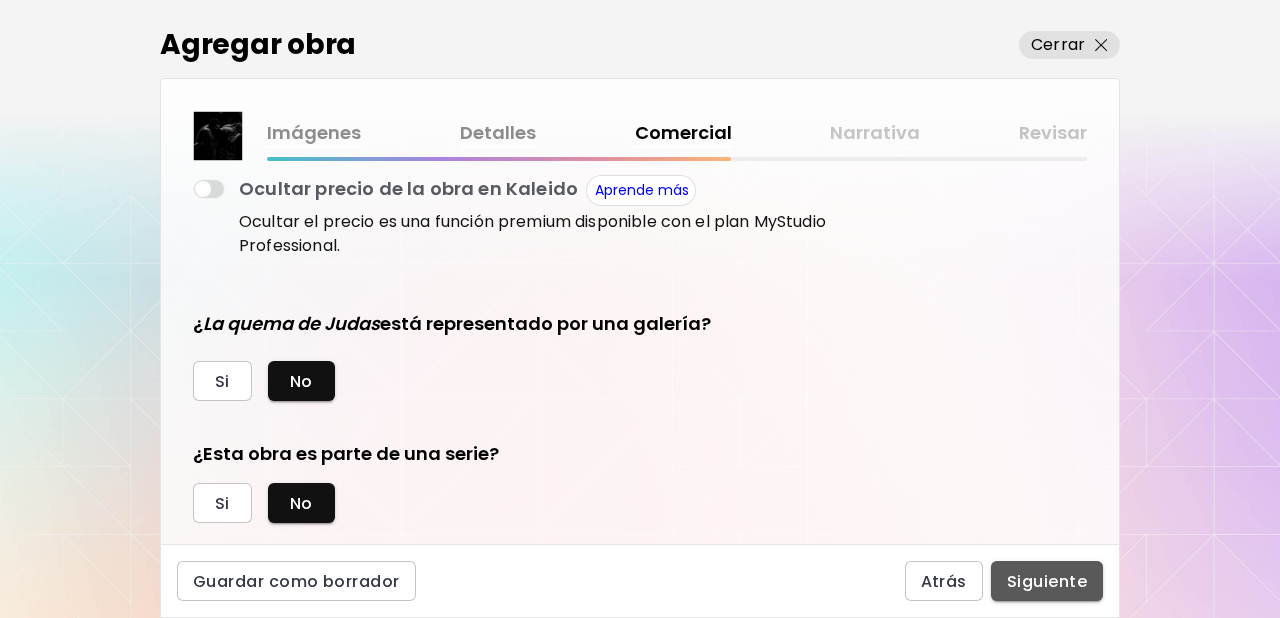 drag, startPoint x: 1016, startPoint y: 567, endPoint x: 1040, endPoint y: 556, distance: 26.400757 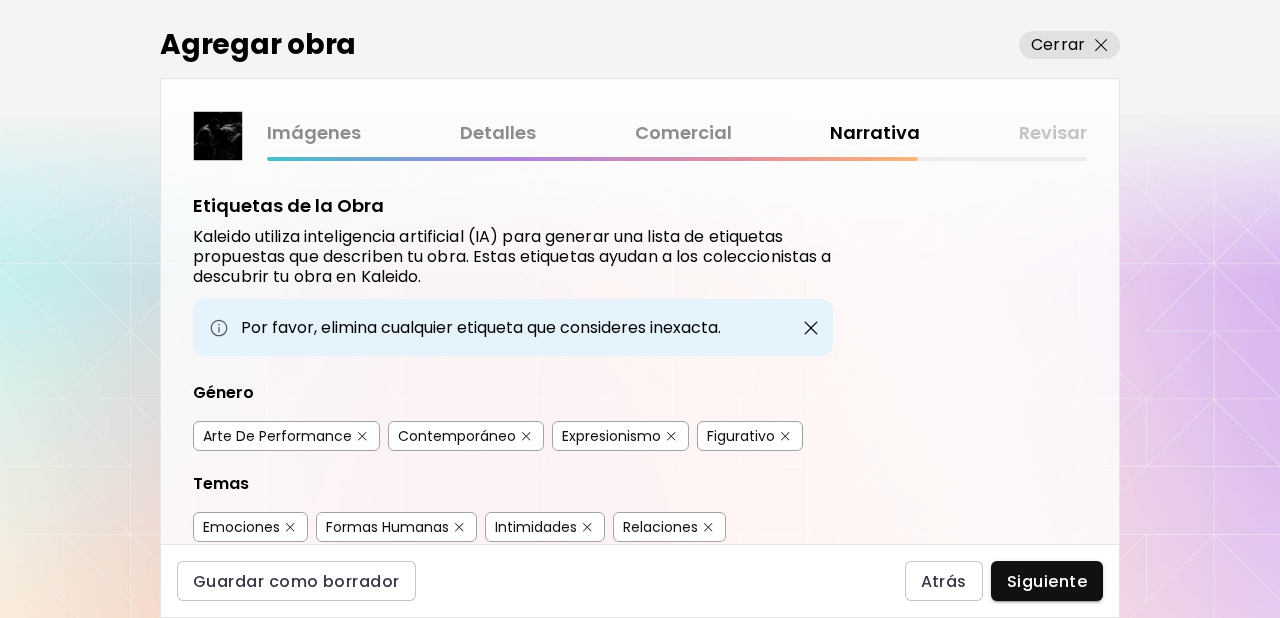 scroll, scrollTop: 127, scrollLeft: 0, axis: vertical 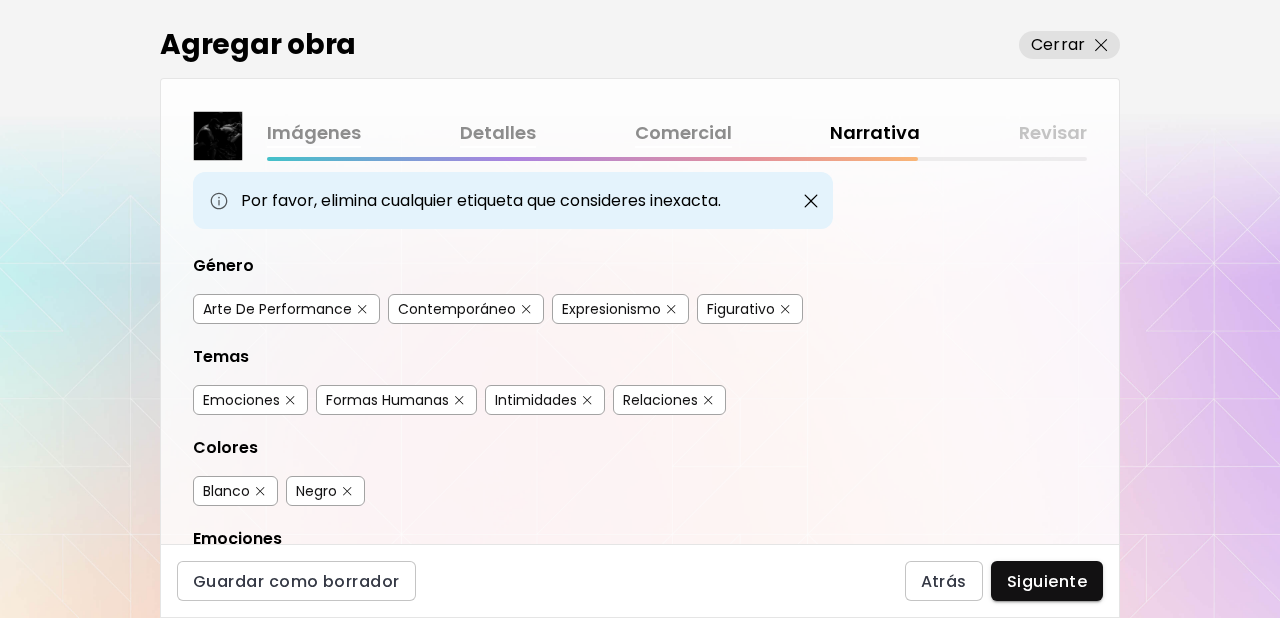 click at bounding box center [671, 309] 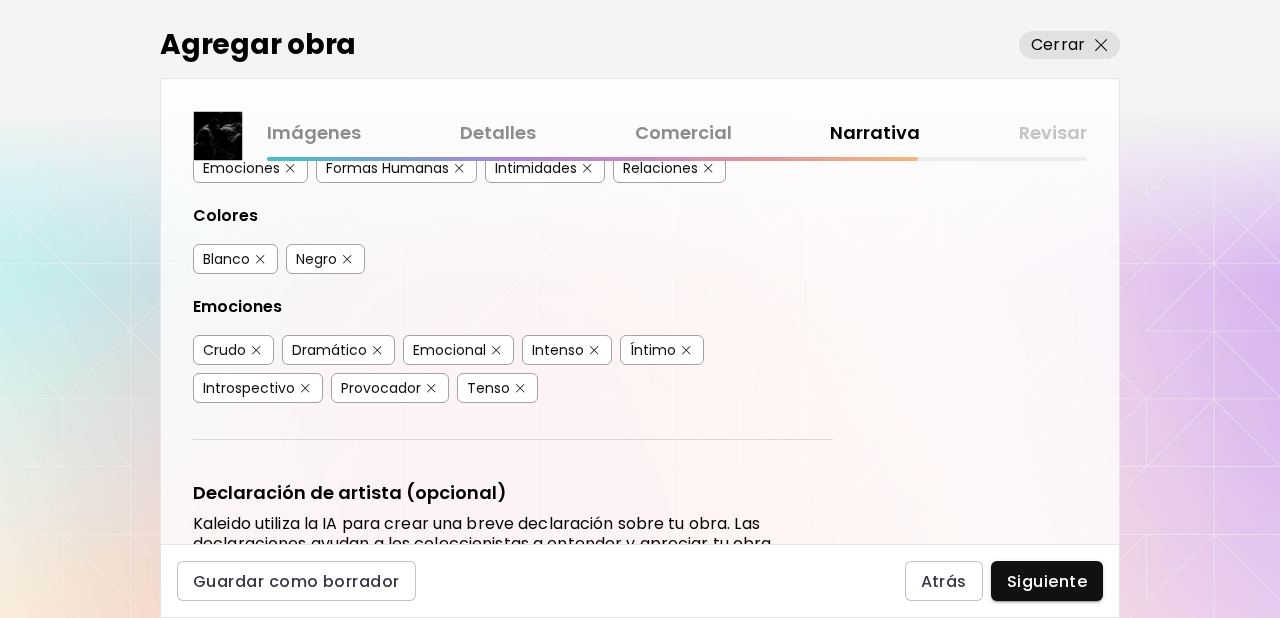 scroll, scrollTop: 366, scrollLeft: 0, axis: vertical 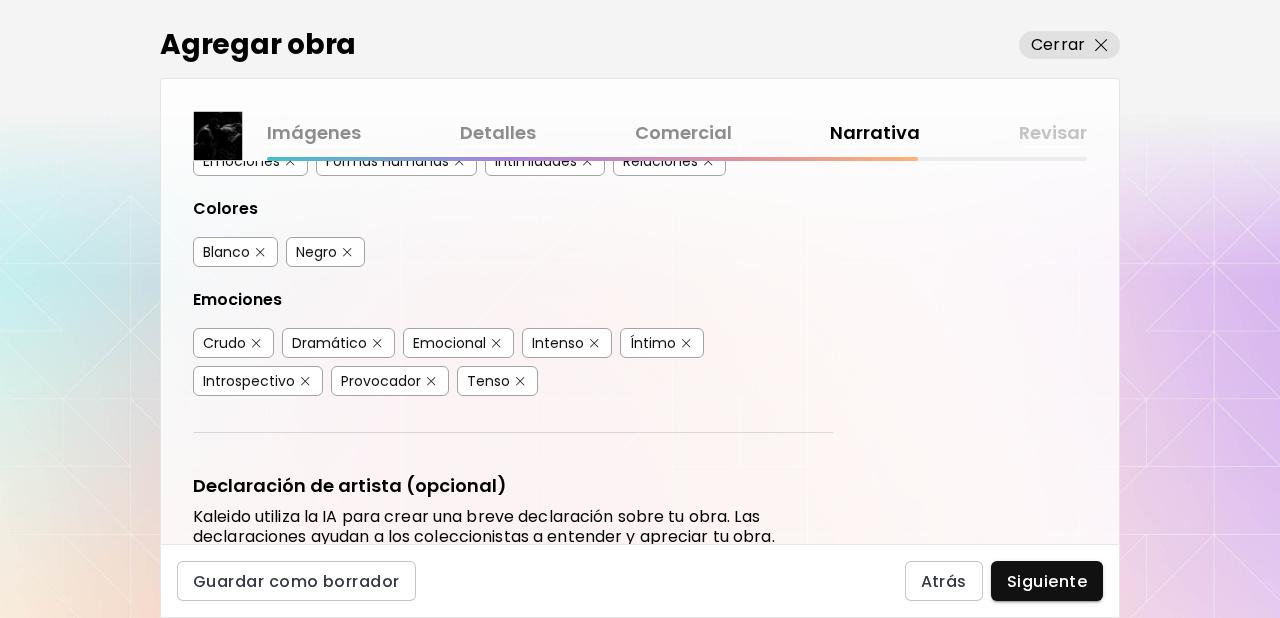 click at bounding box center (520, 381) 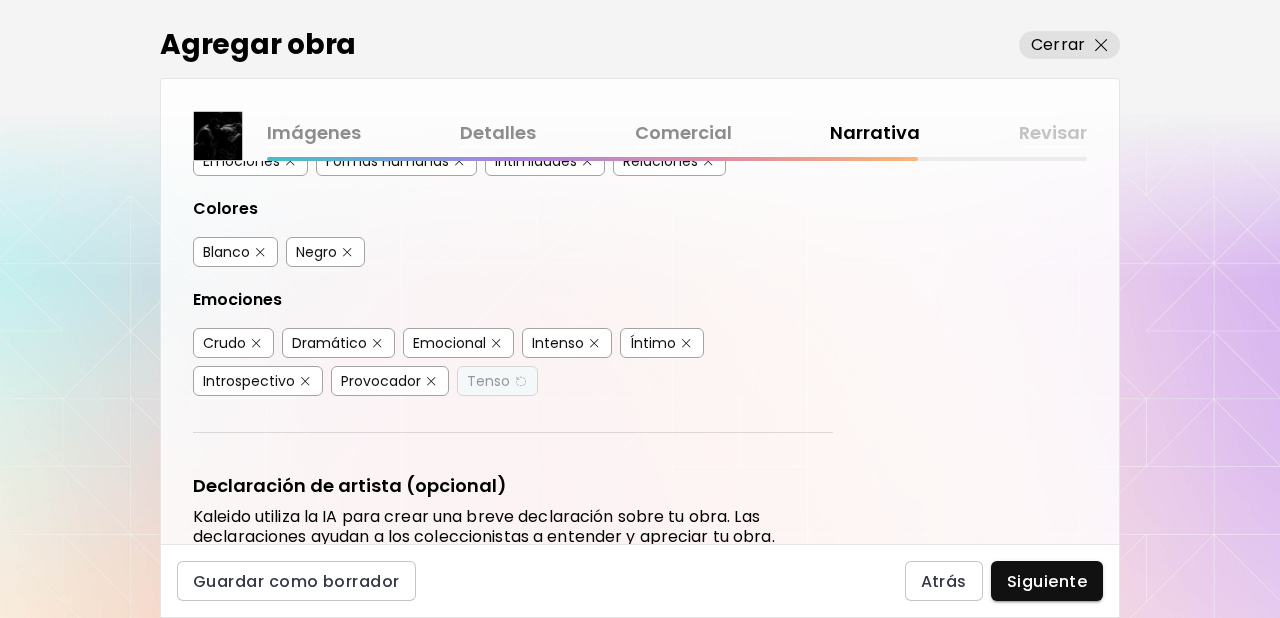 click at bounding box center [305, 381] 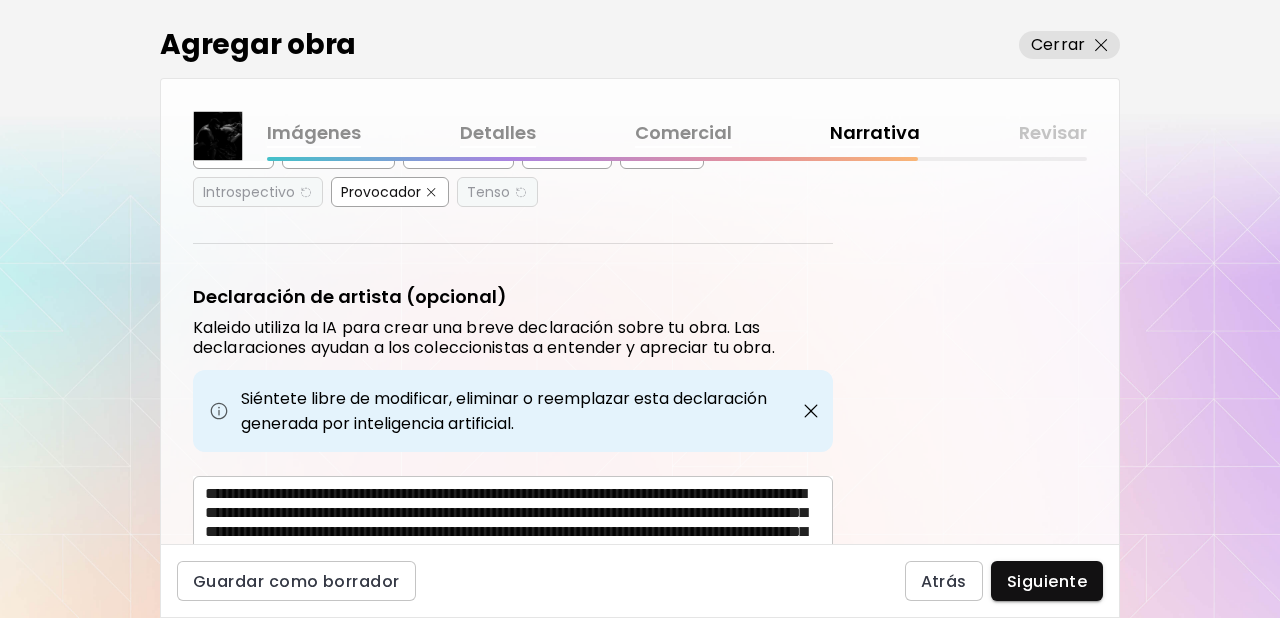 scroll, scrollTop: 558, scrollLeft: 0, axis: vertical 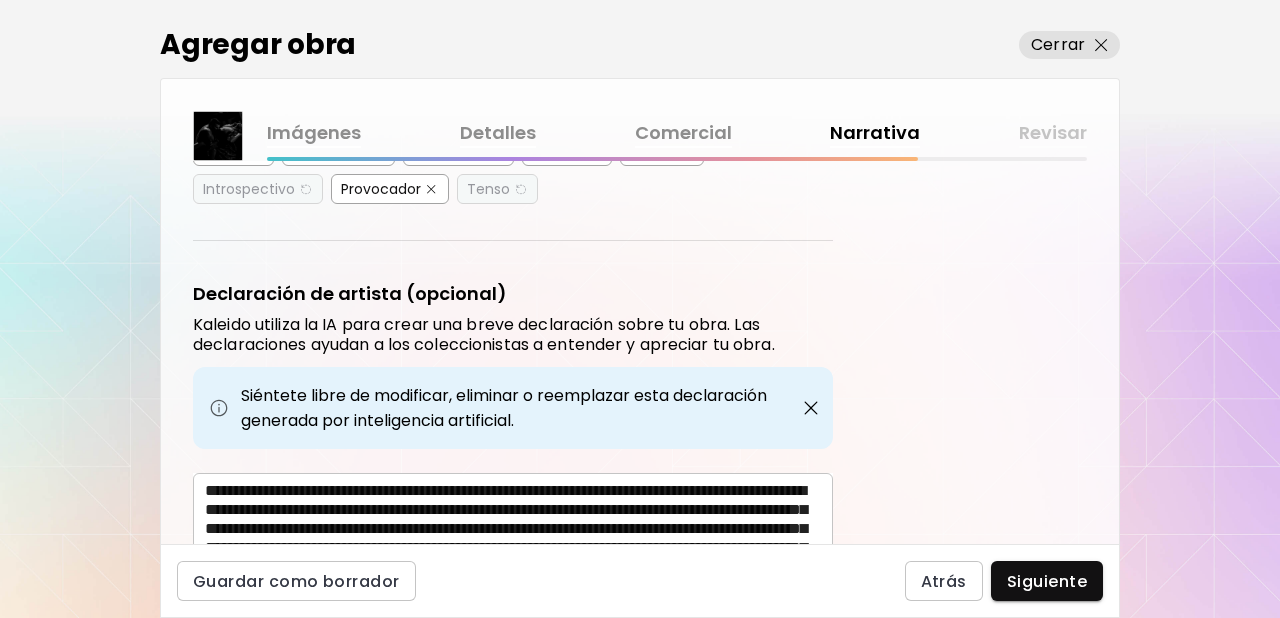 click on "Siguiente" at bounding box center (1047, 581) 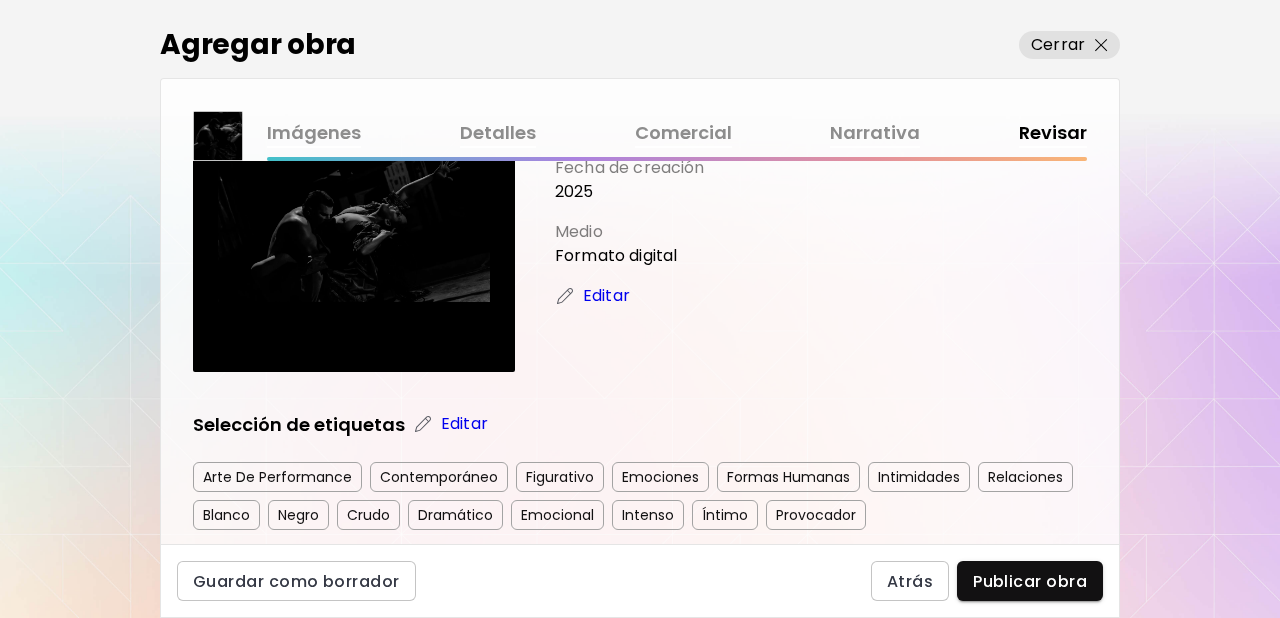 scroll, scrollTop: 150, scrollLeft: 0, axis: vertical 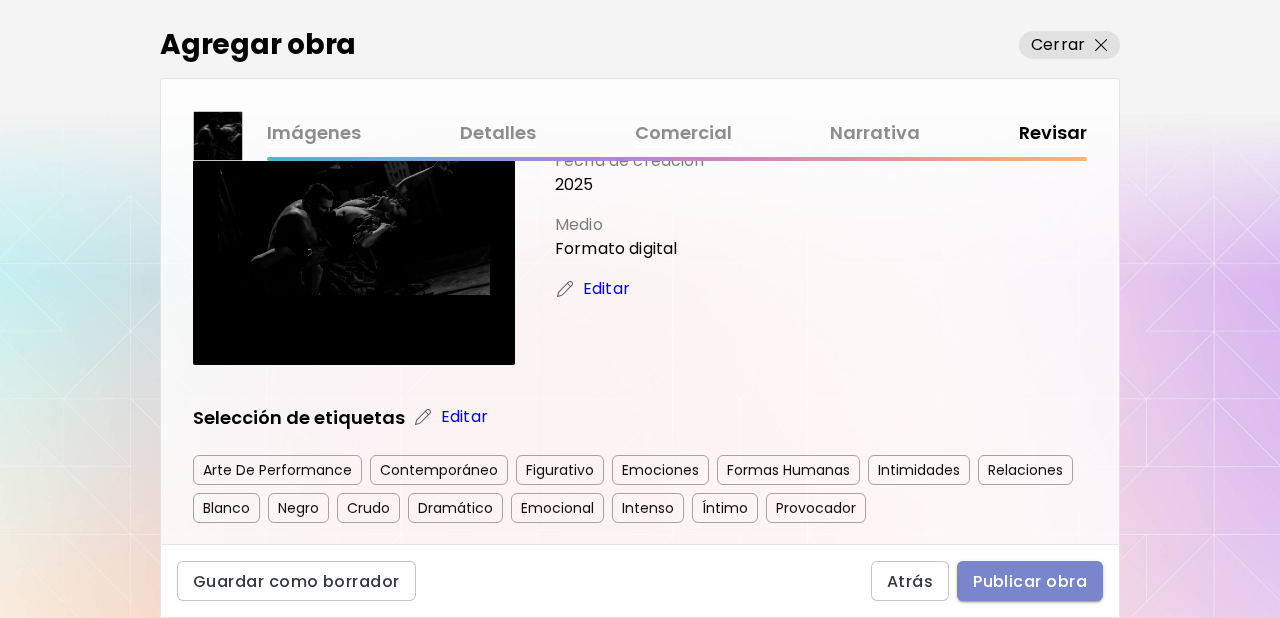 click on "Publicar obra" at bounding box center [1030, 581] 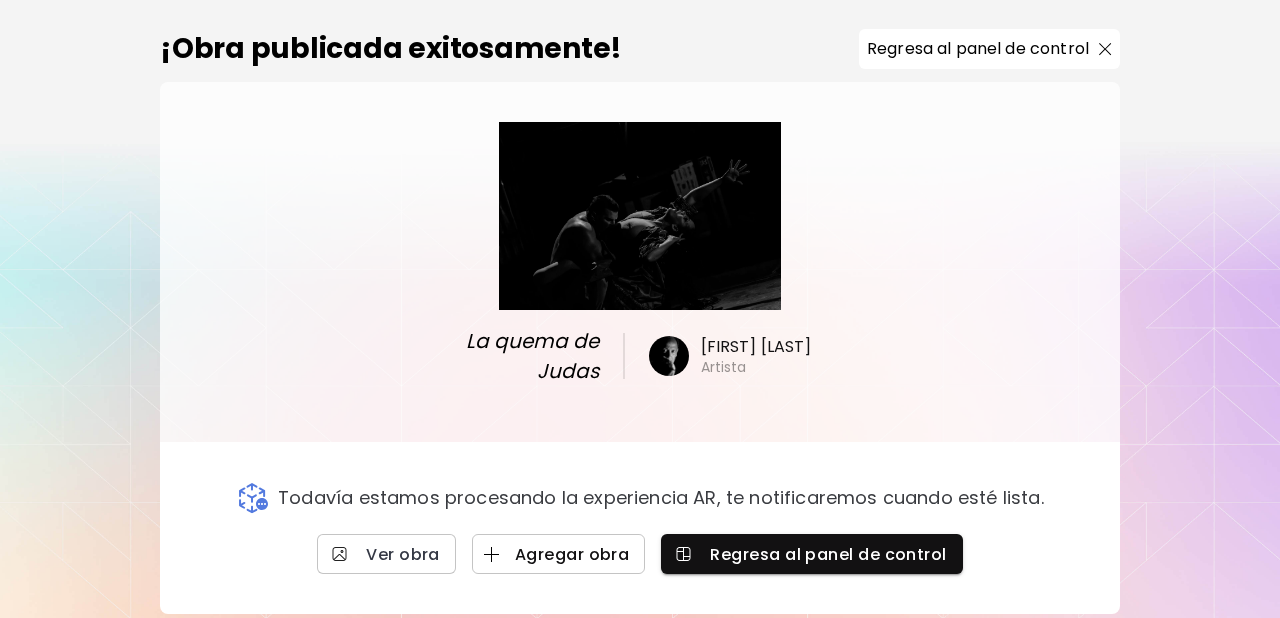click on "Agregar obra" at bounding box center (559, 554) 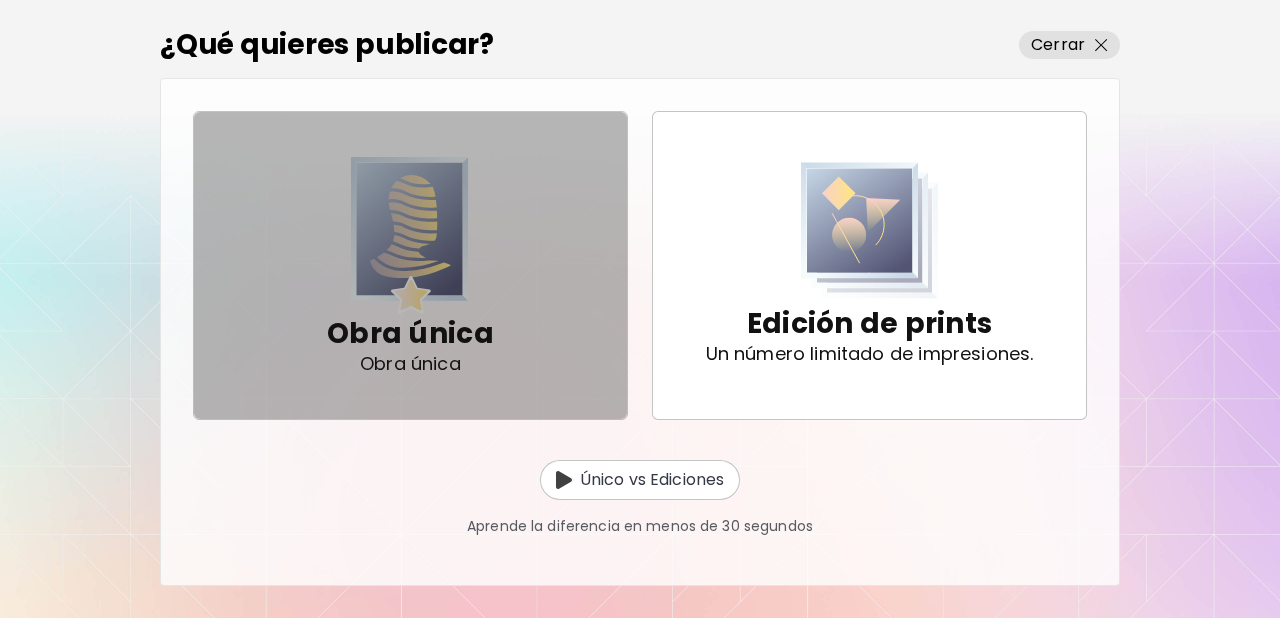 click at bounding box center (410, 235) 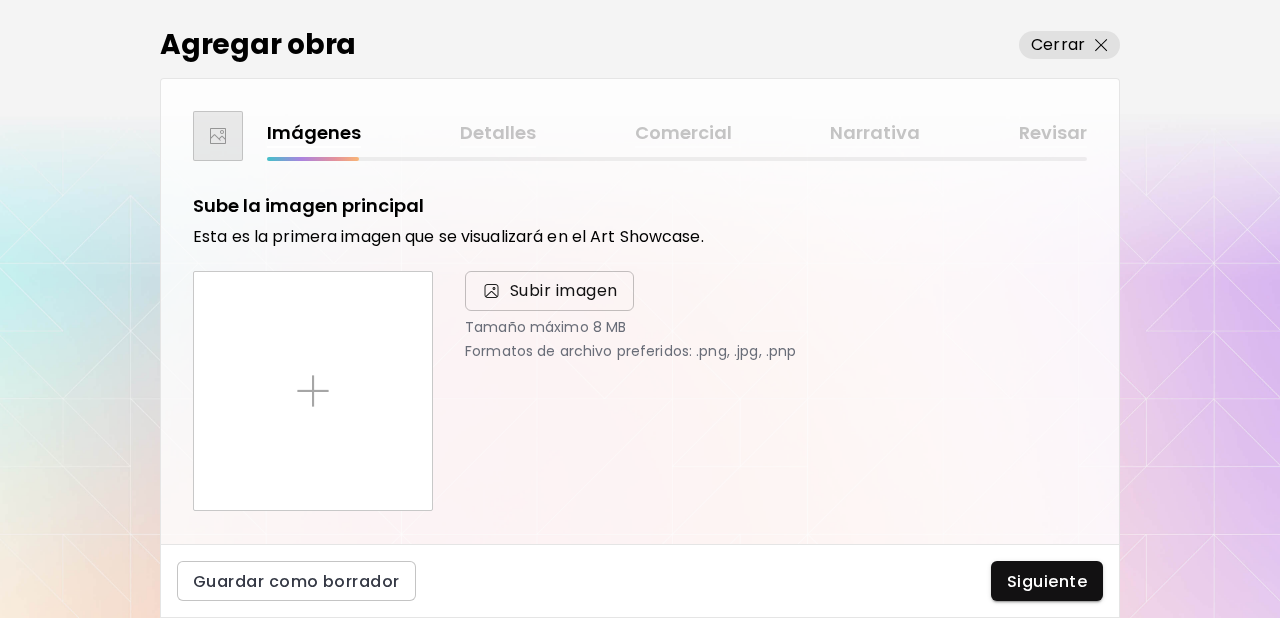click on "Subir imagen" at bounding box center (564, 291) 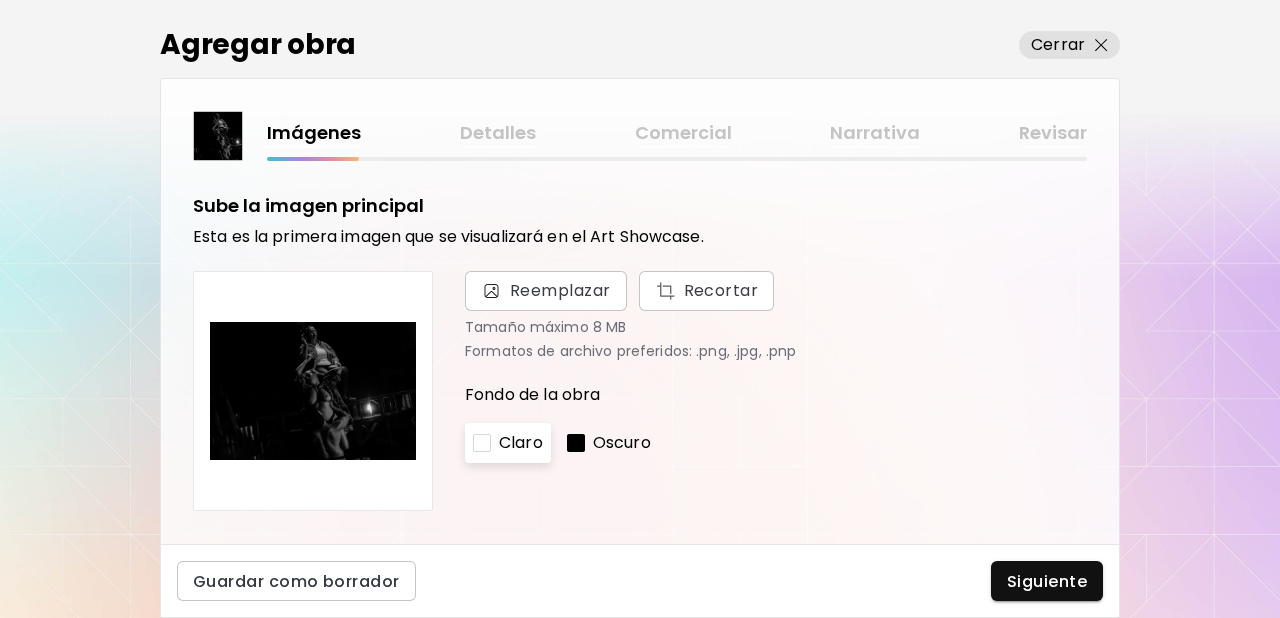 drag, startPoint x: 619, startPoint y: 442, endPoint x: 632, endPoint y: 435, distance: 14.764823 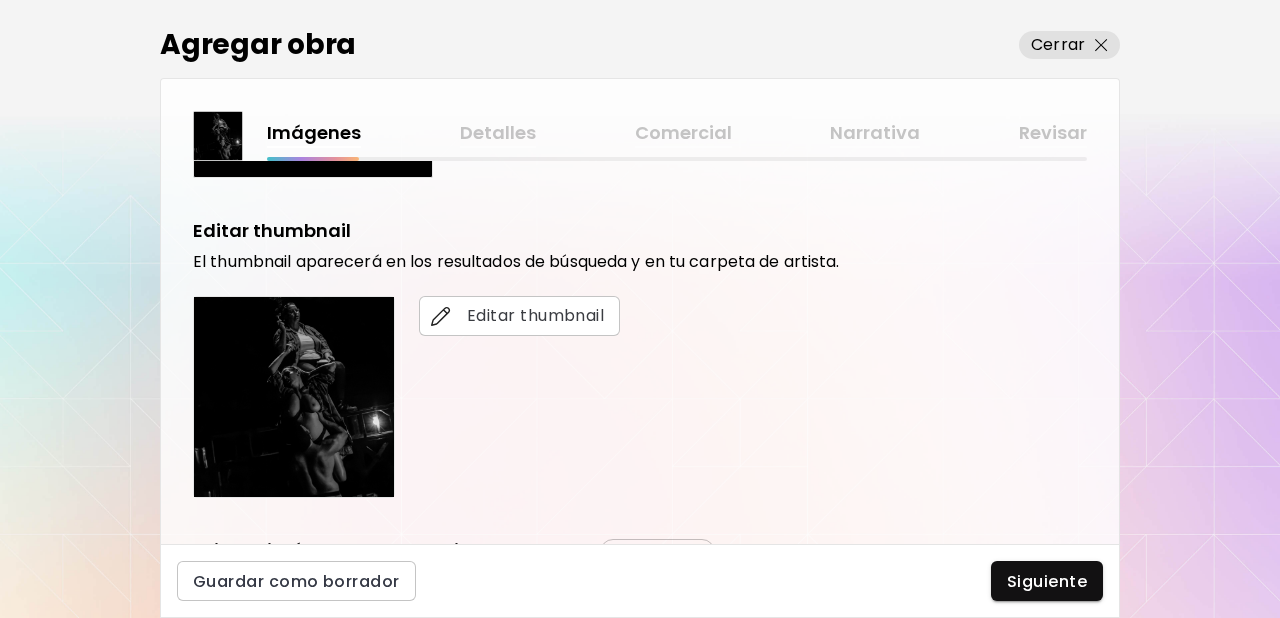 scroll, scrollTop: 388, scrollLeft: 0, axis: vertical 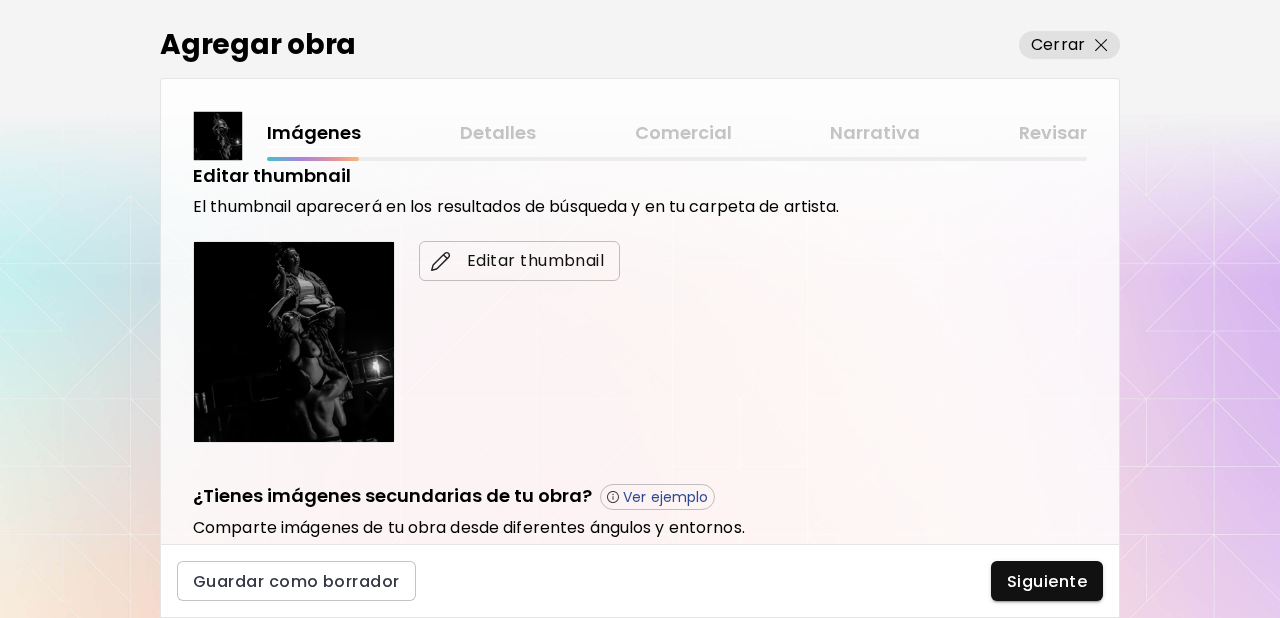 click on "Editar thumbnail" at bounding box center (519, 261) 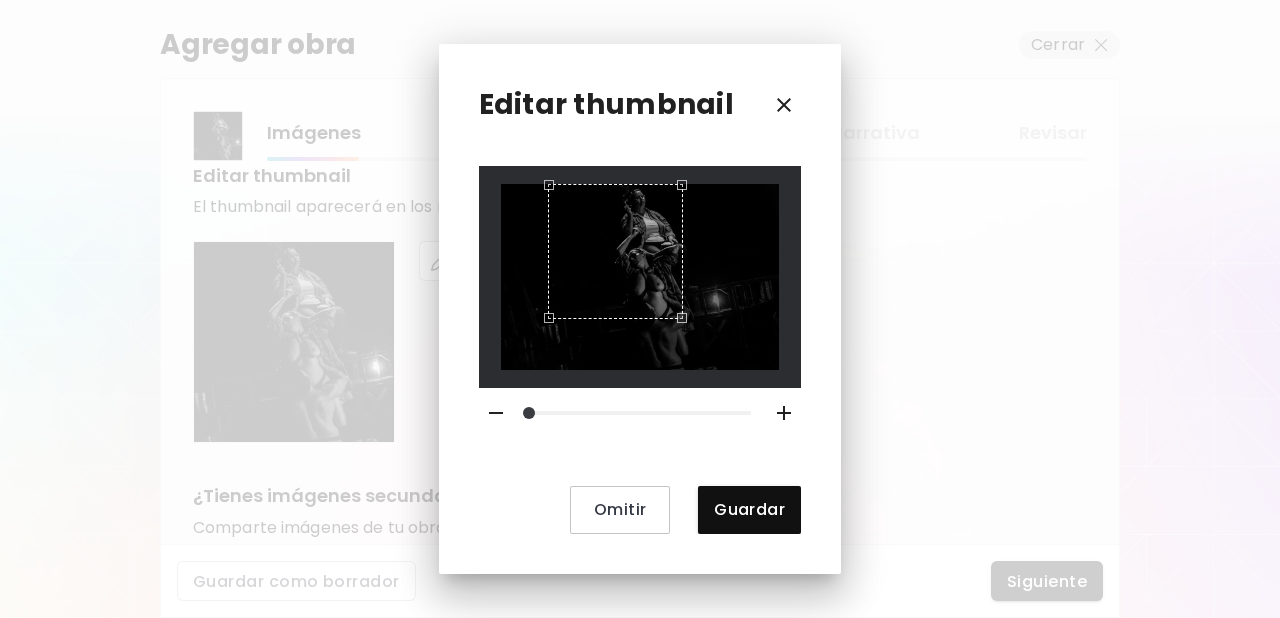 click at bounding box center (615, 251) 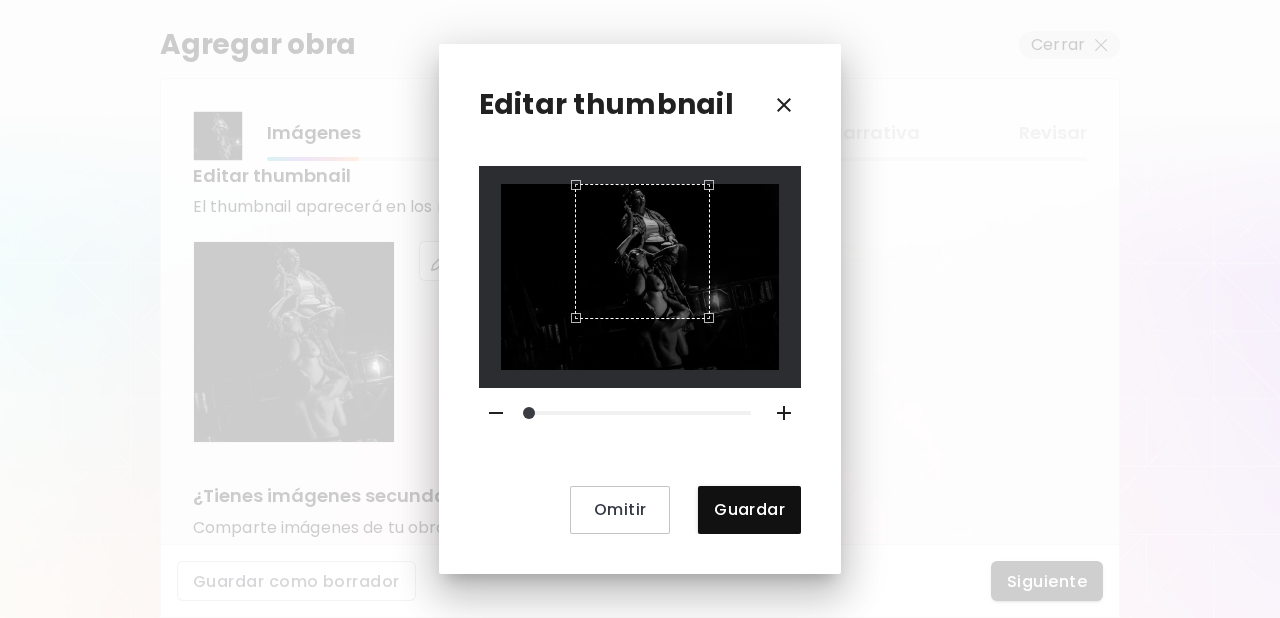 click at bounding box center [642, 251] 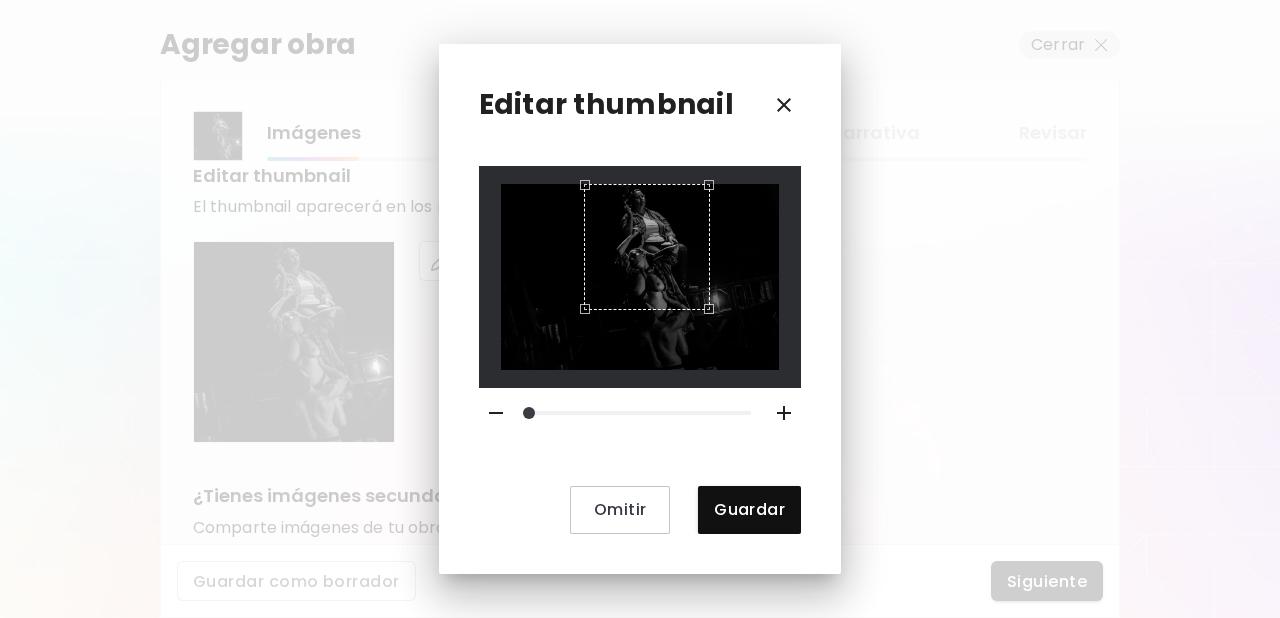 click at bounding box center (580, 314) 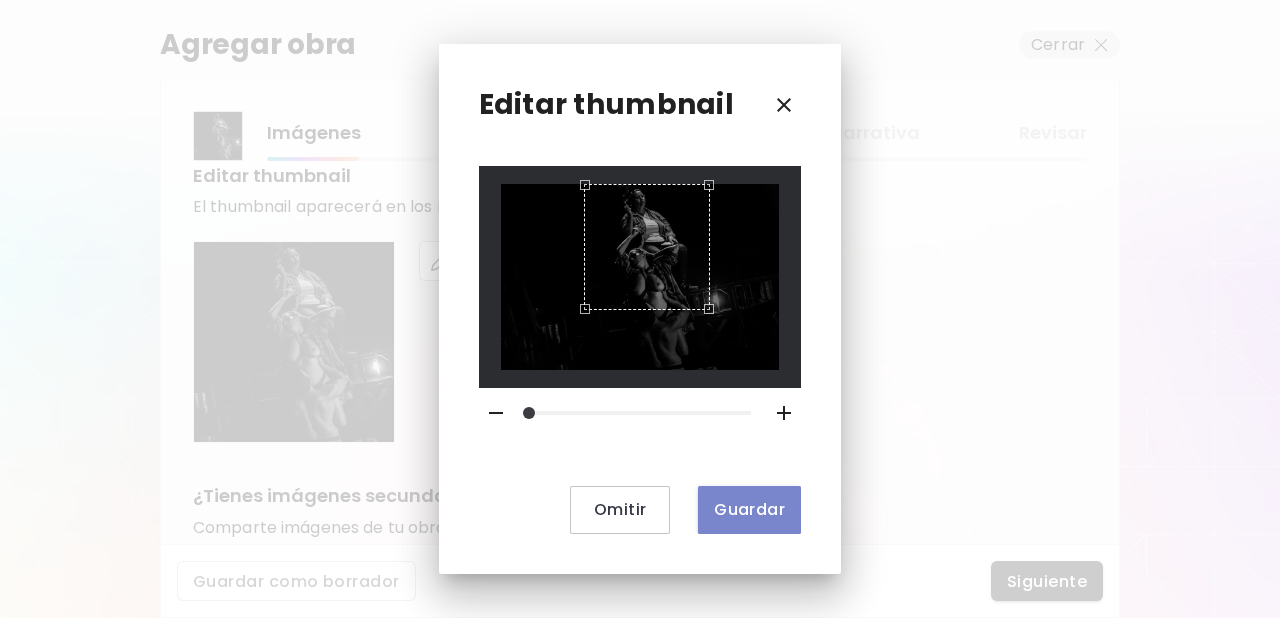 drag, startPoint x: 748, startPoint y: 506, endPoint x: 760, endPoint y: 503, distance: 12.369317 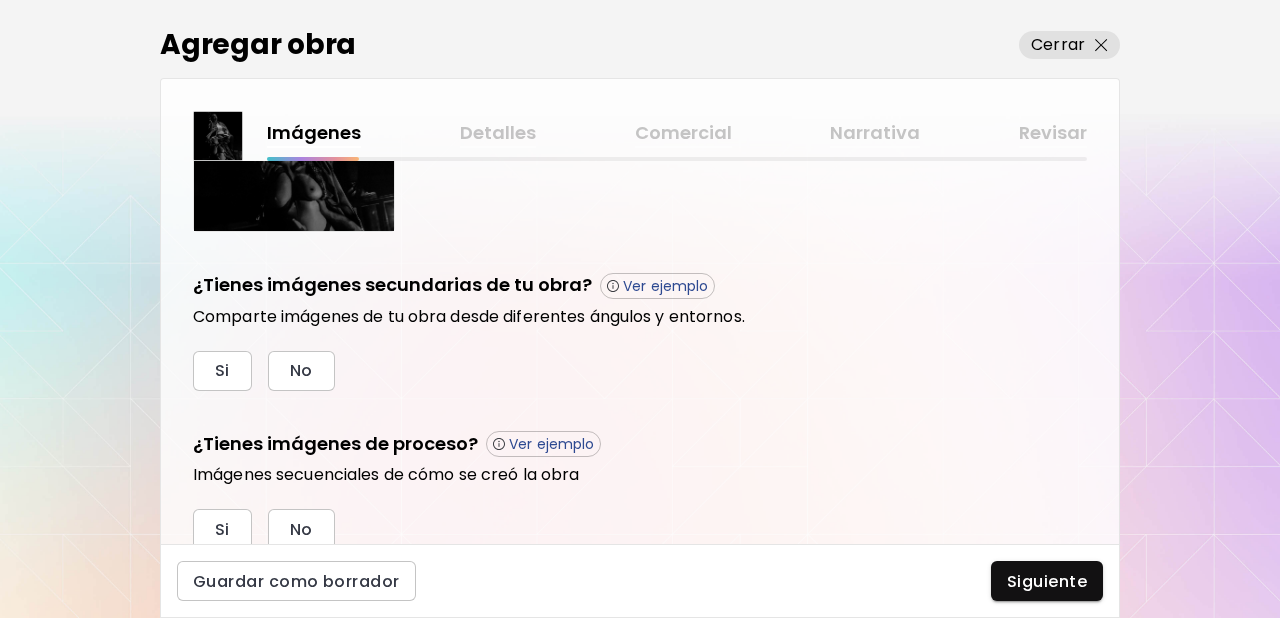 scroll, scrollTop: 604, scrollLeft: 0, axis: vertical 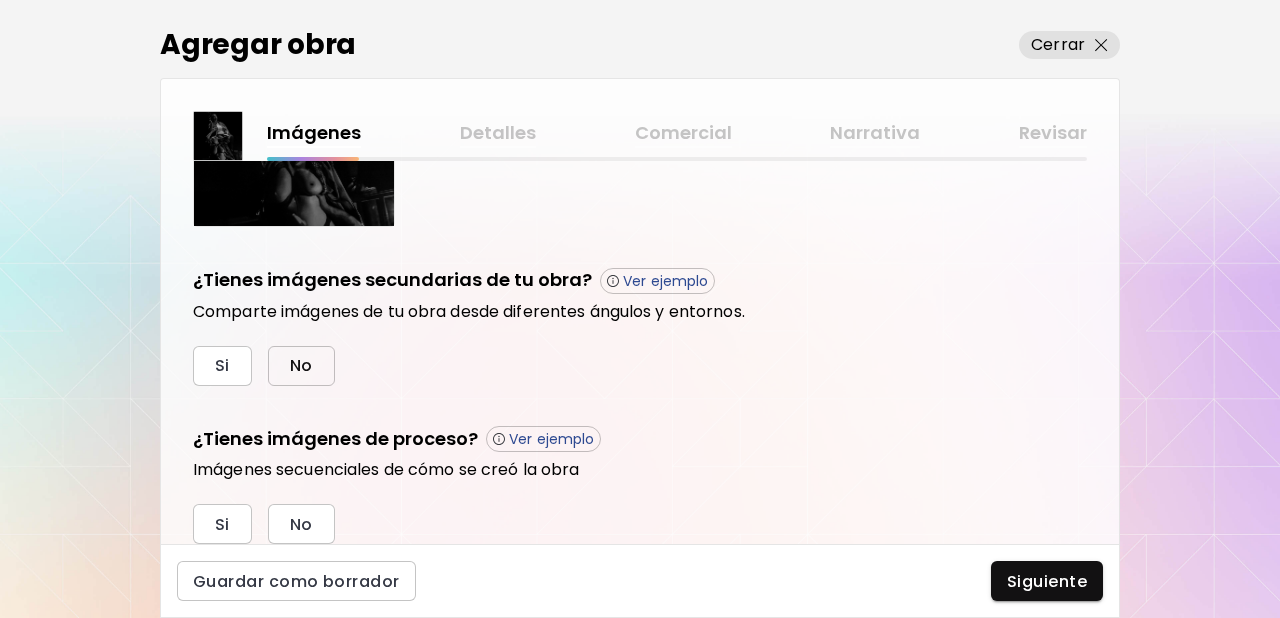 drag, startPoint x: 297, startPoint y: 363, endPoint x: 299, endPoint y: 481, distance: 118.016945 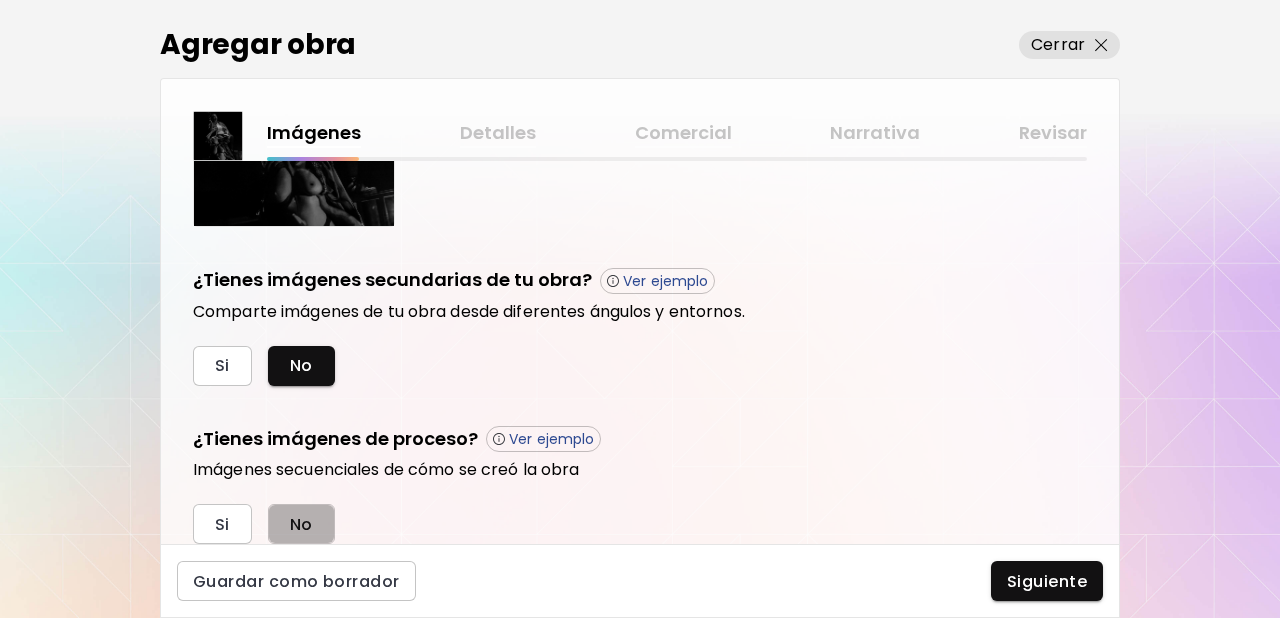 click on "No" at bounding box center [301, 524] 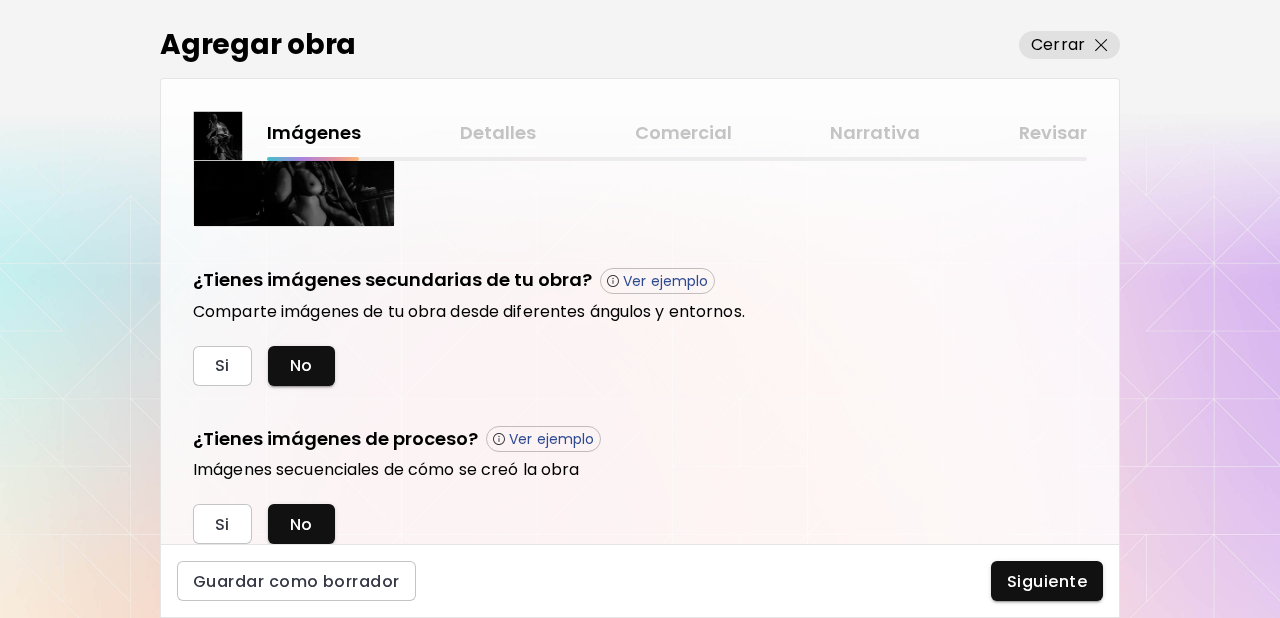 click on "Siguiente" at bounding box center (1047, 581) 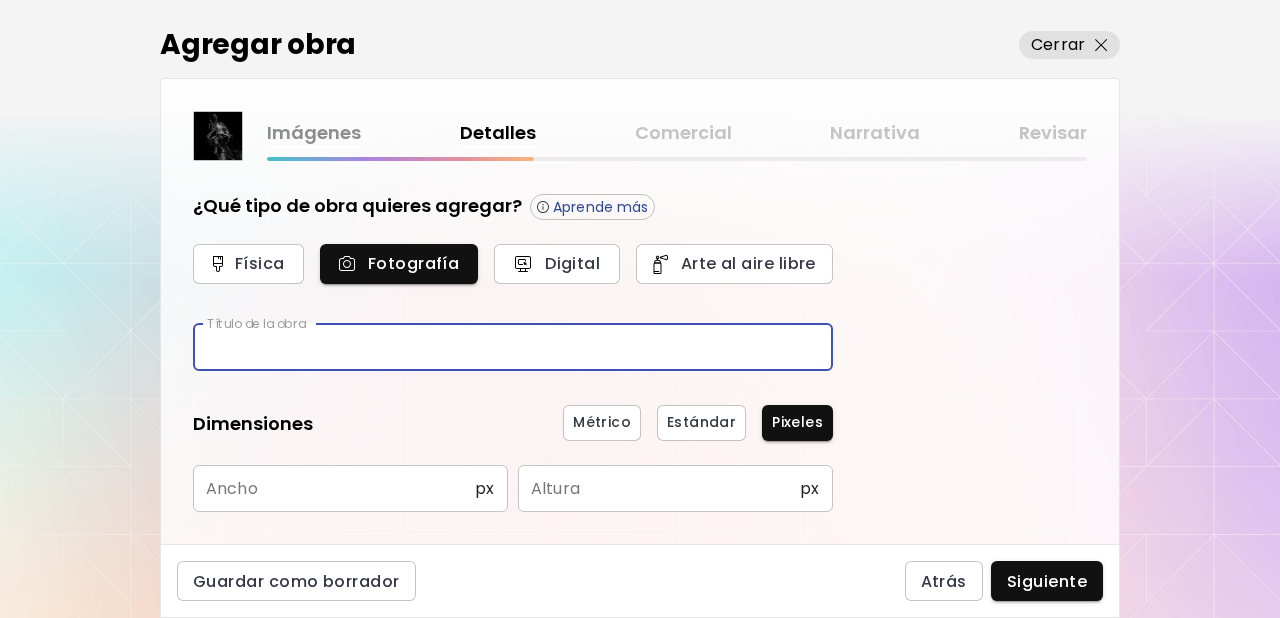 click at bounding box center (513, 347) 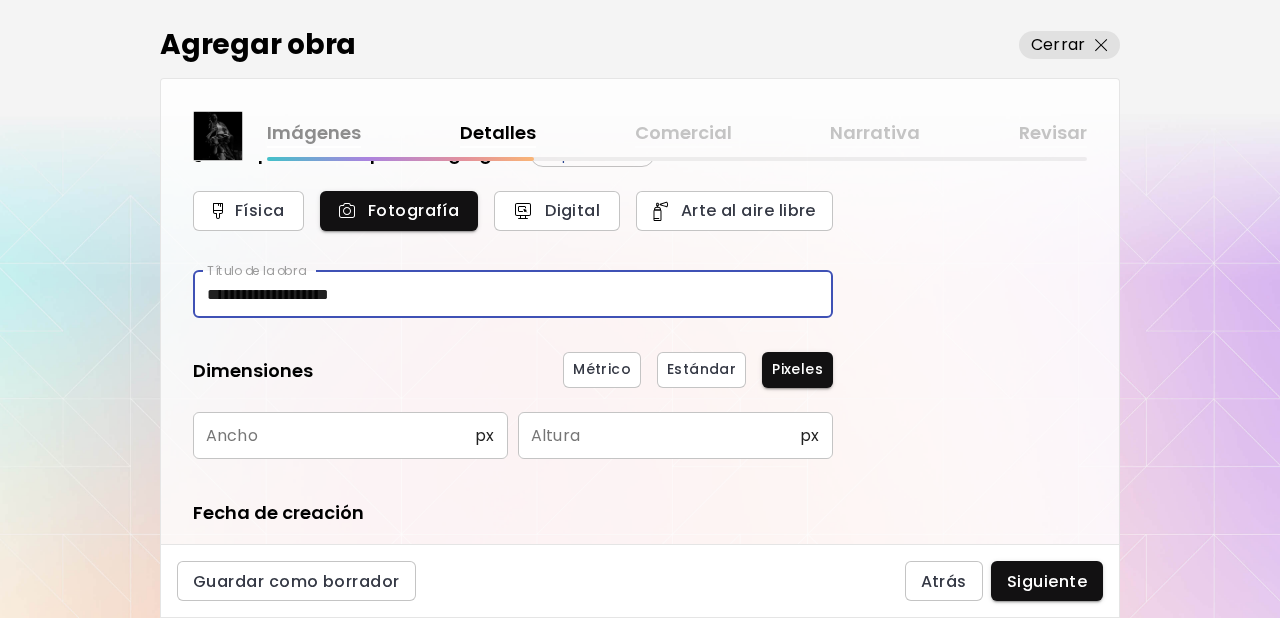 scroll, scrollTop: 55, scrollLeft: 0, axis: vertical 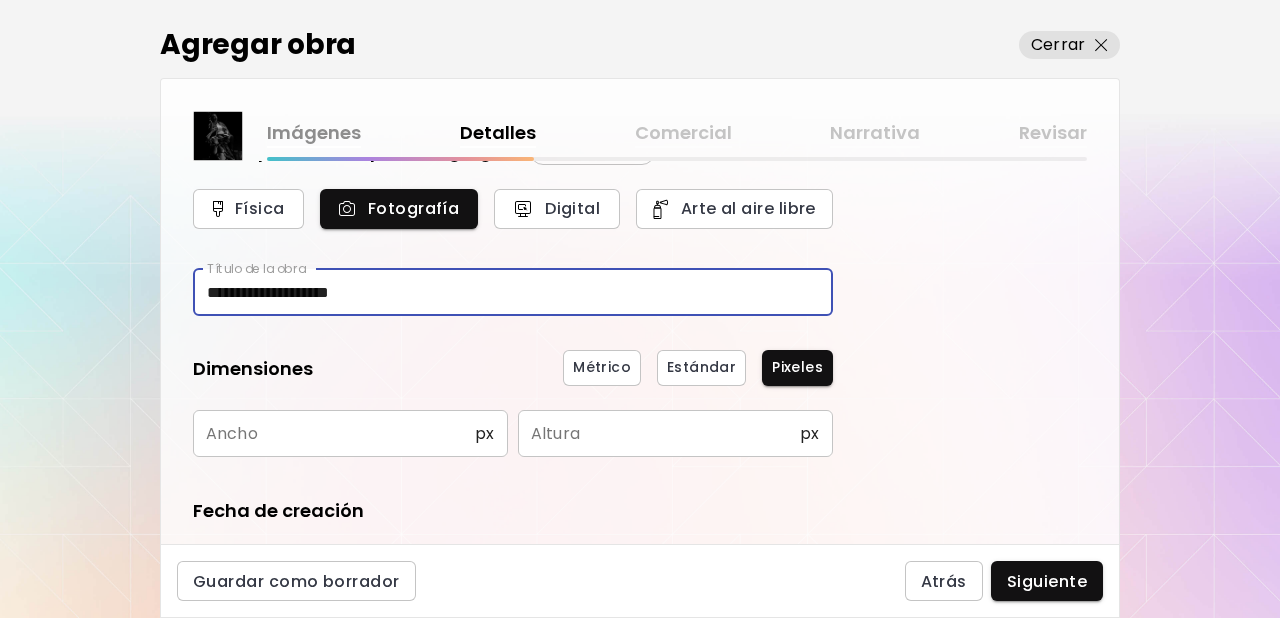 type on "**********" 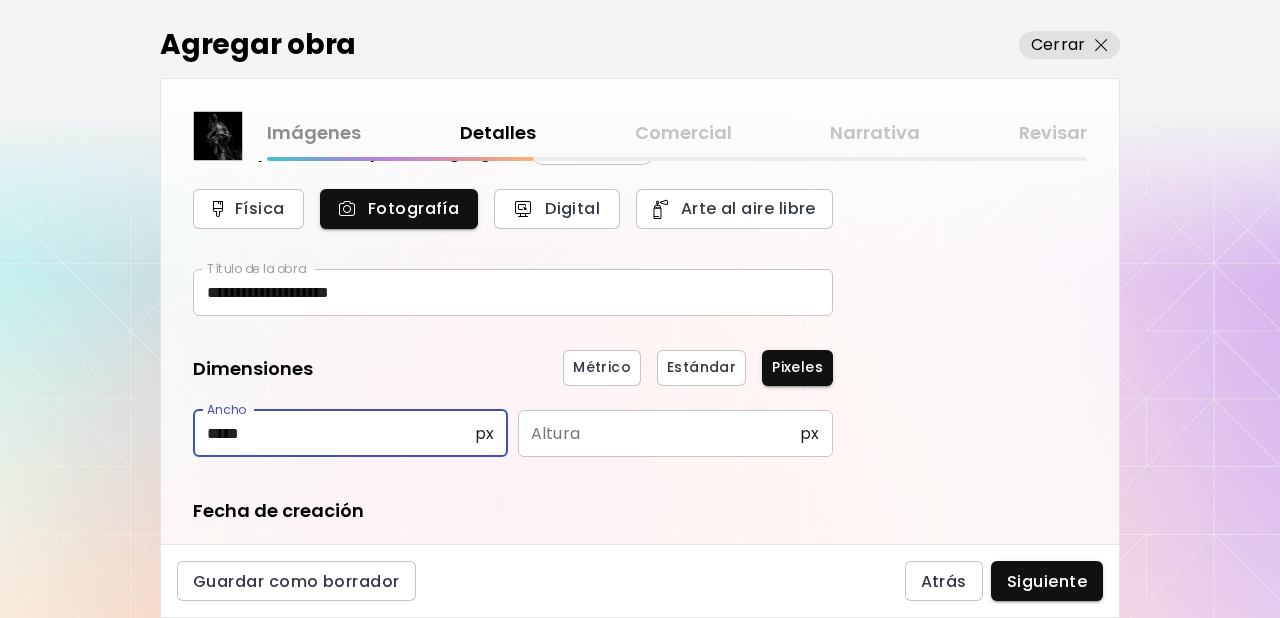 type on "*****" 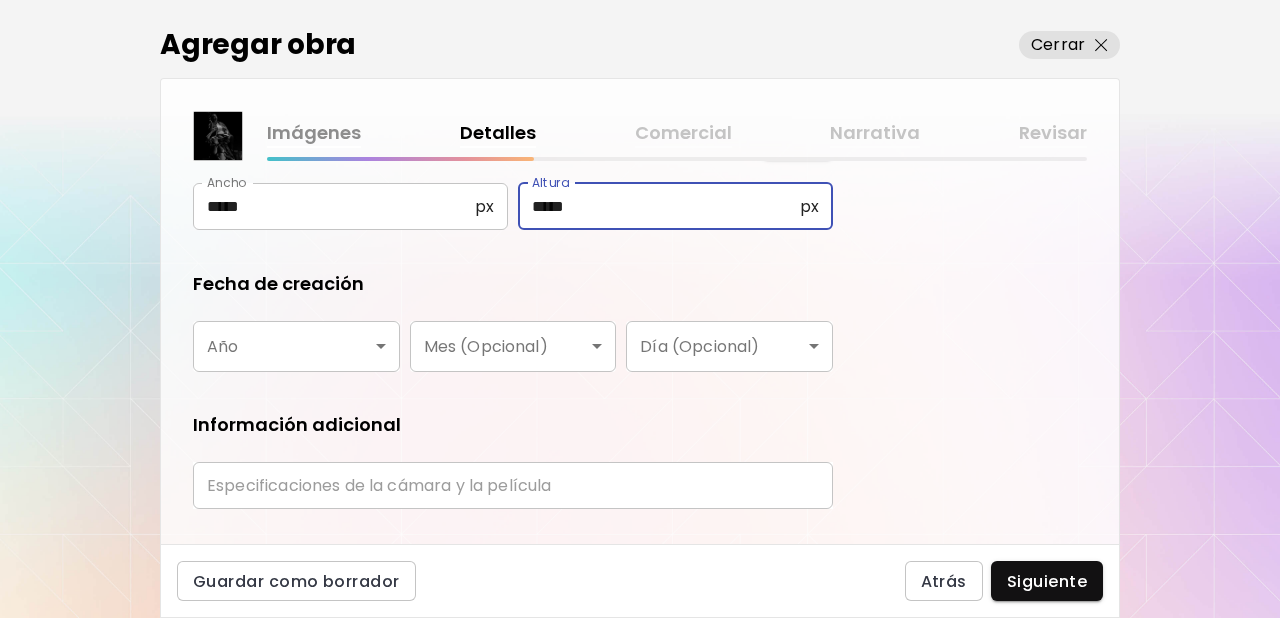 scroll, scrollTop: 283, scrollLeft: 0, axis: vertical 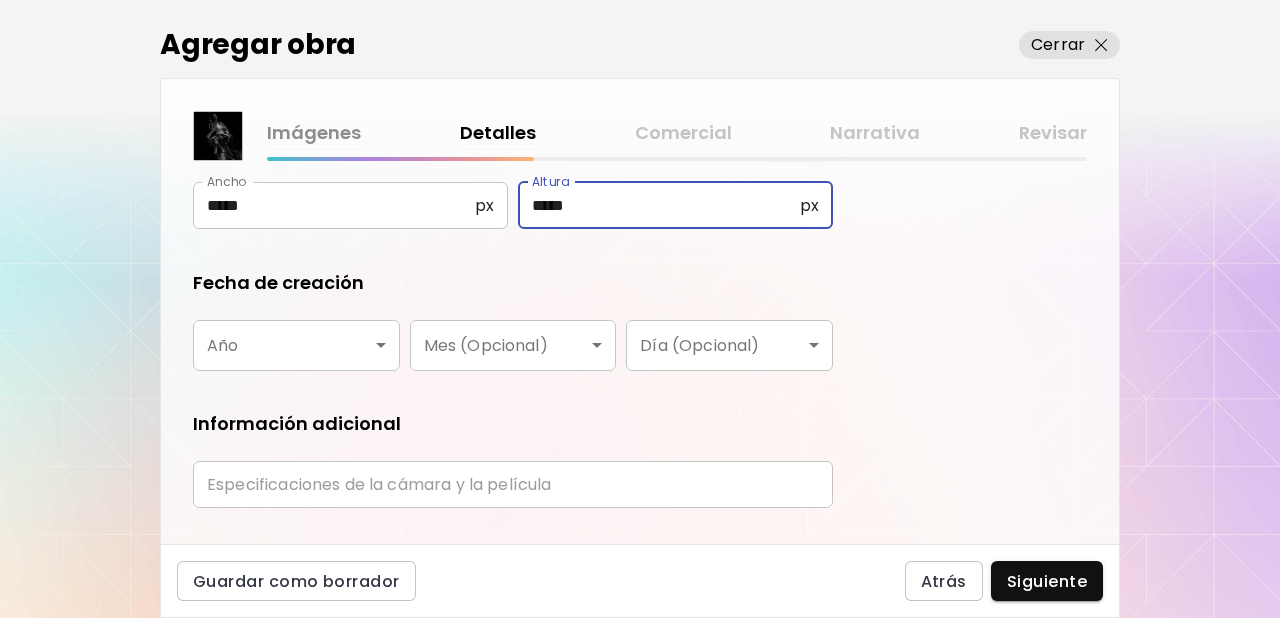 type on "*****" 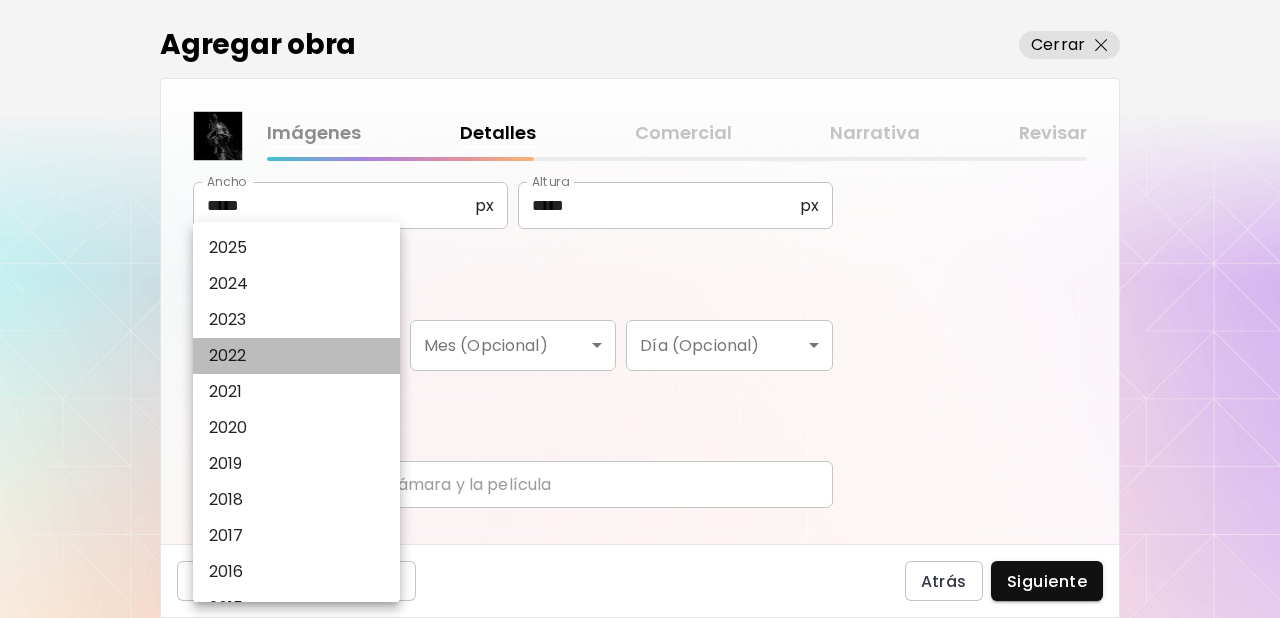 click on "2022" at bounding box center [302, 356] 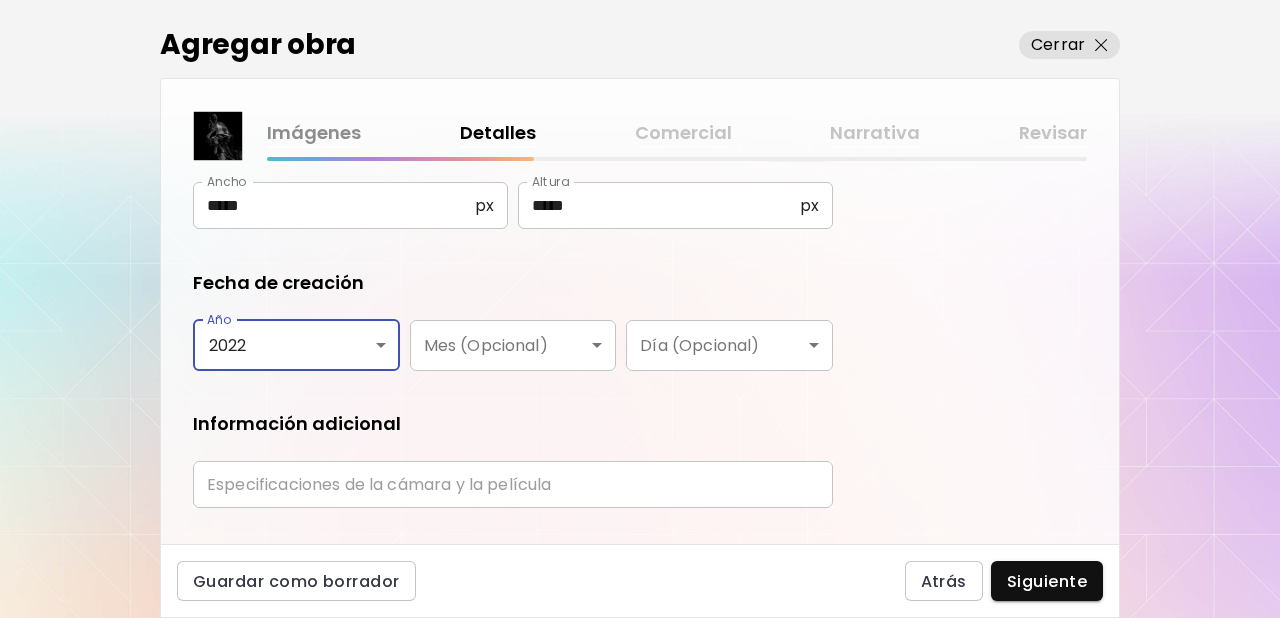click on "**********" at bounding box center [640, 309] 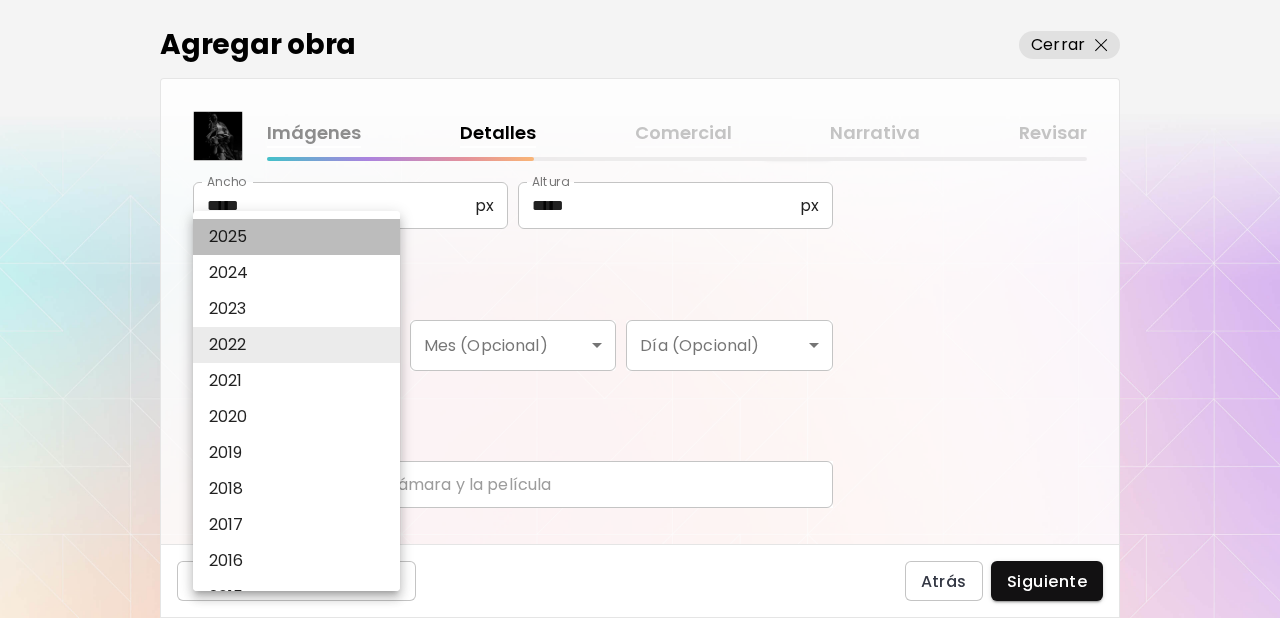drag, startPoint x: 247, startPoint y: 241, endPoint x: 491, endPoint y: 293, distance: 249.47946 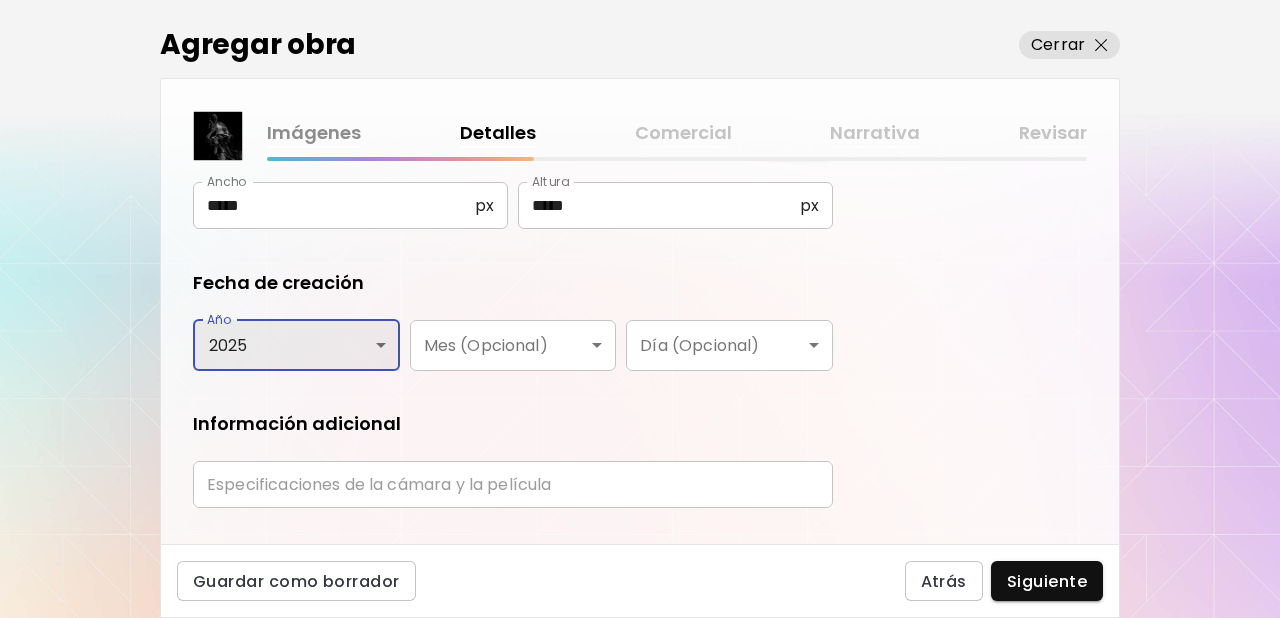 scroll, scrollTop: 327, scrollLeft: 0, axis: vertical 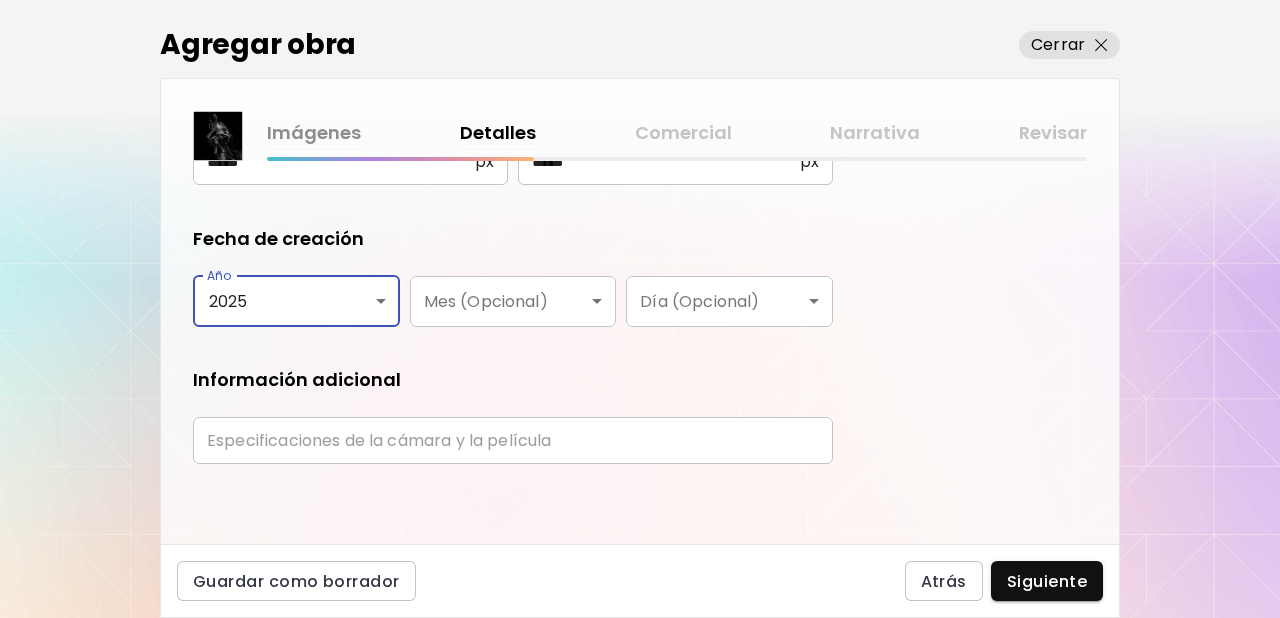 click at bounding box center (513, 440) 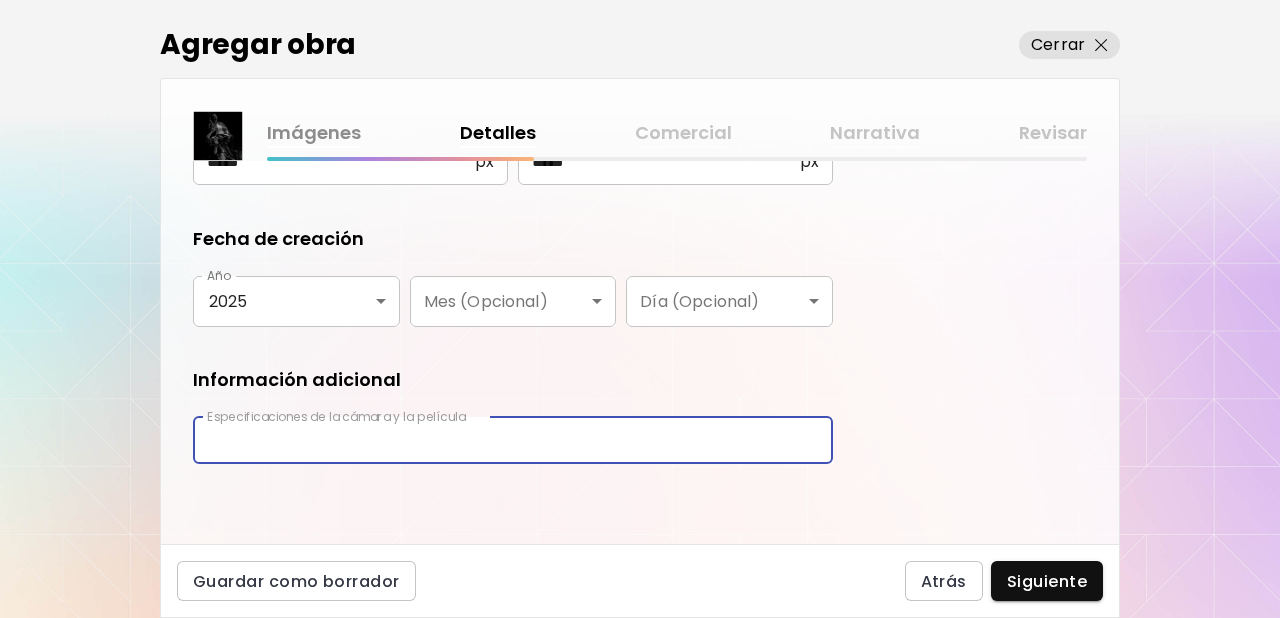 type on "**********" 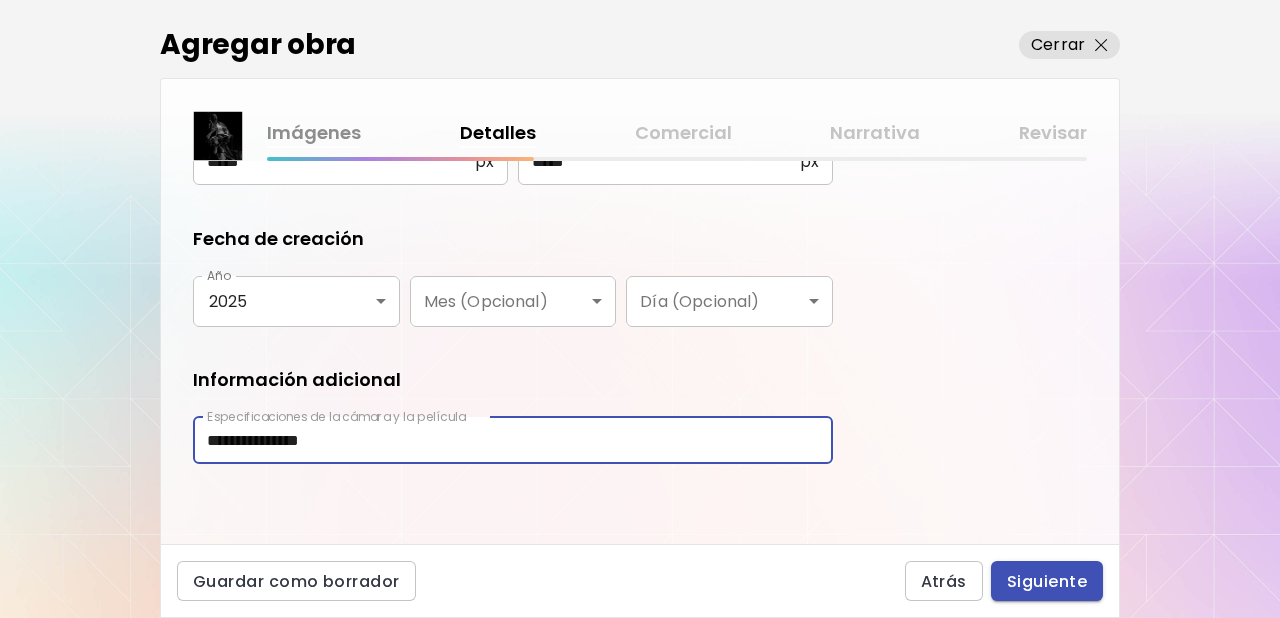 click on "Siguiente" at bounding box center [1047, 581] 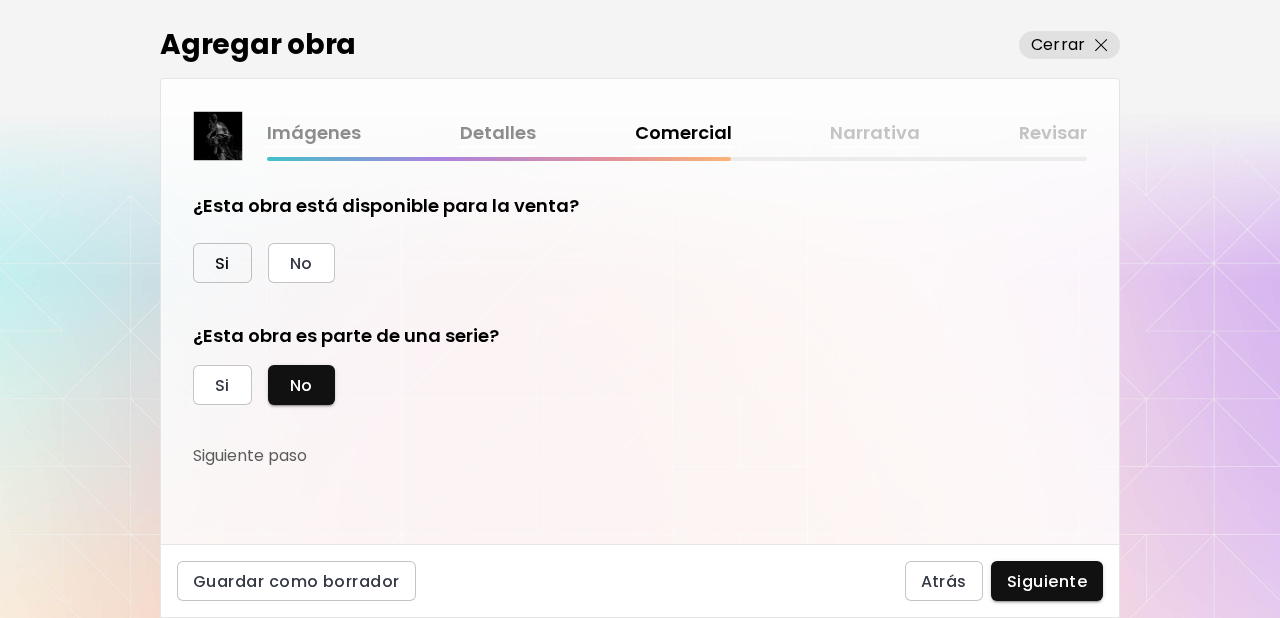 click on "Si" at bounding box center (222, 263) 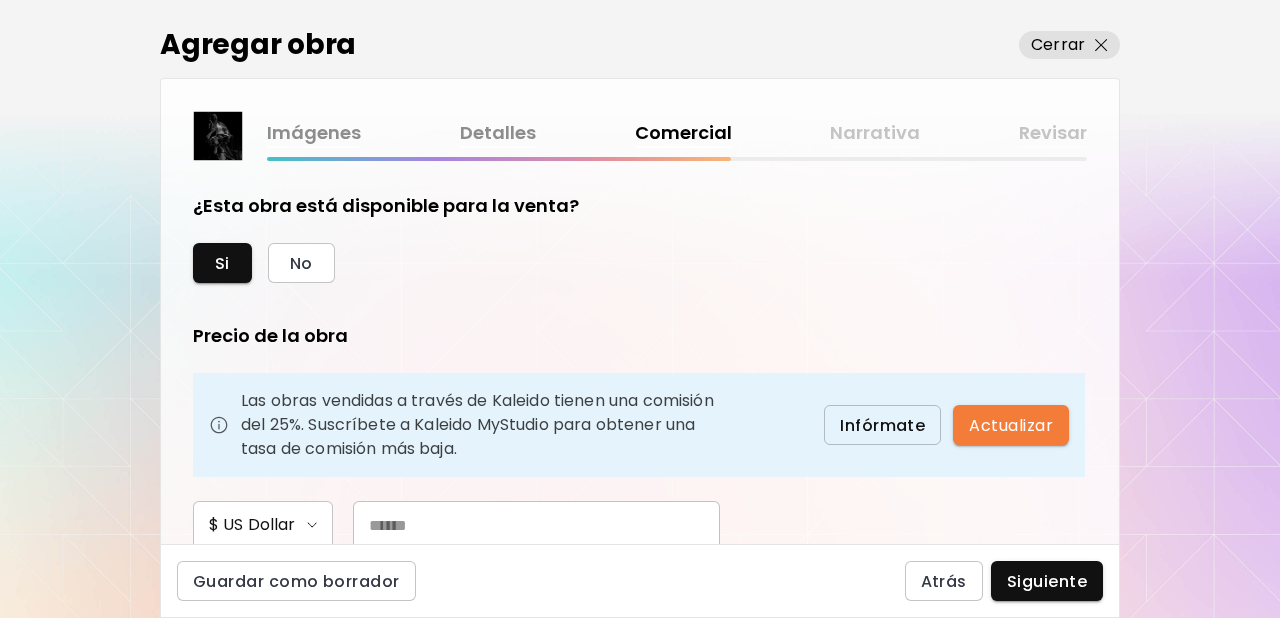 click at bounding box center [536, 525] 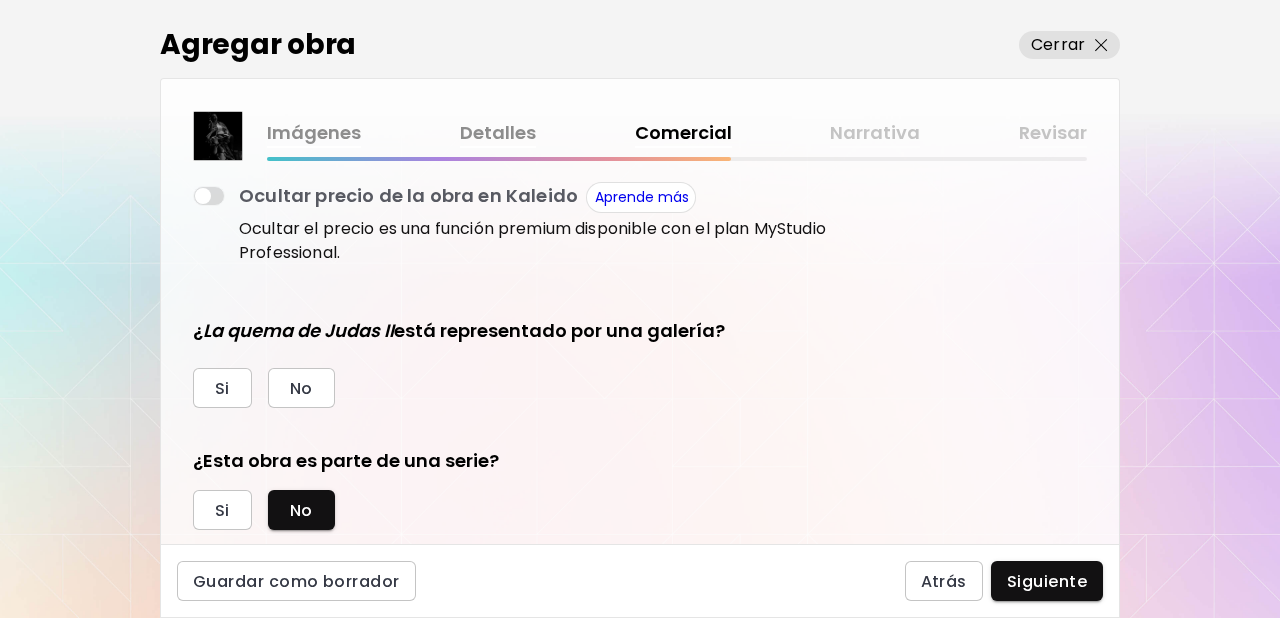 scroll, scrollTop: 394, scrollLeft: 0, axis: vertical 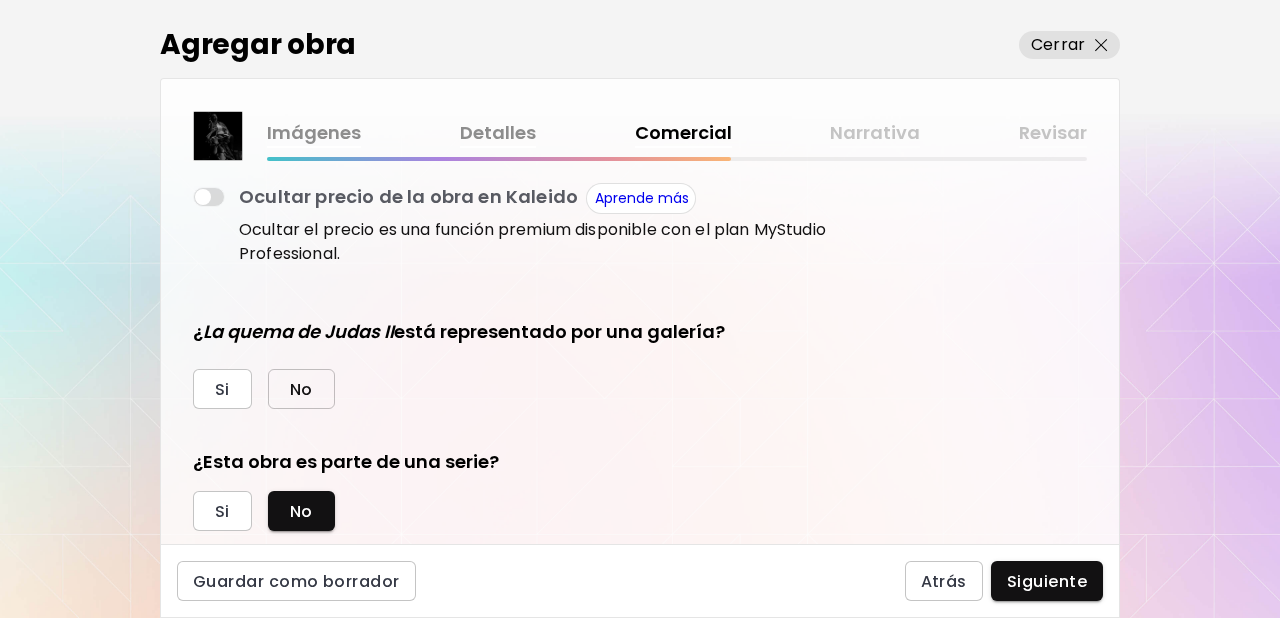 click on "No" at bounding box center (301, 389) 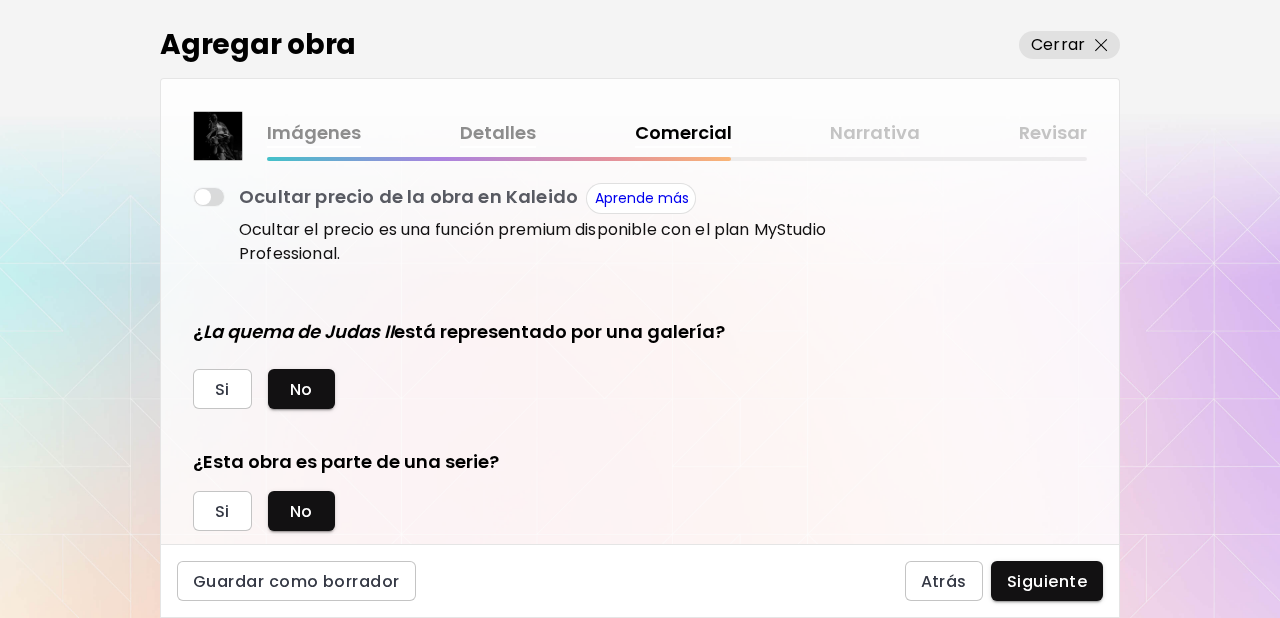 scroll, scrollTop: 443, scrollLeft: 0, axis: vertical 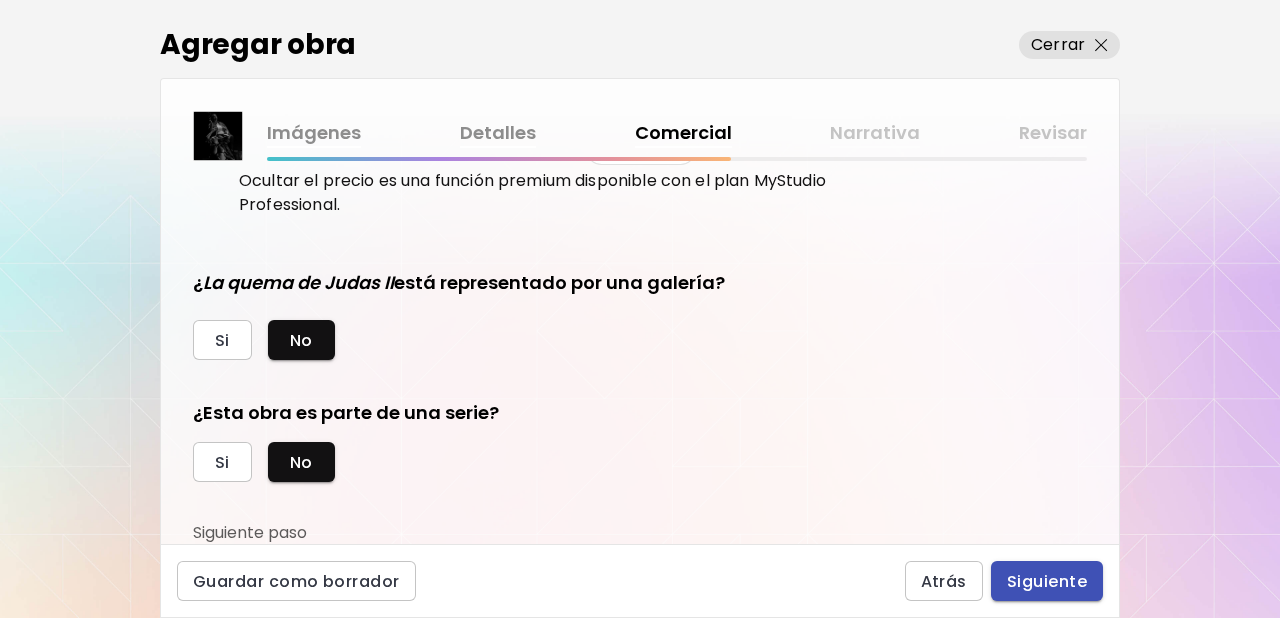 click on "Siguiente" at bounding box center [1047, 581] 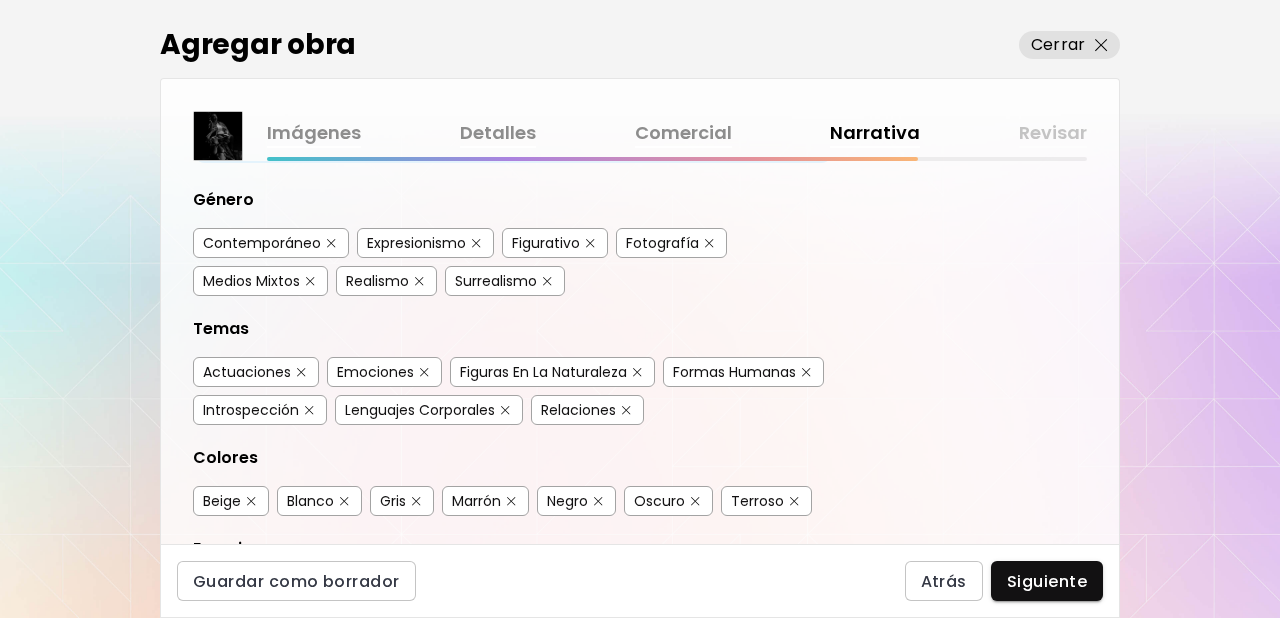 scroll, scrollTop: 199, scrollLeft: 0, axis: vertical 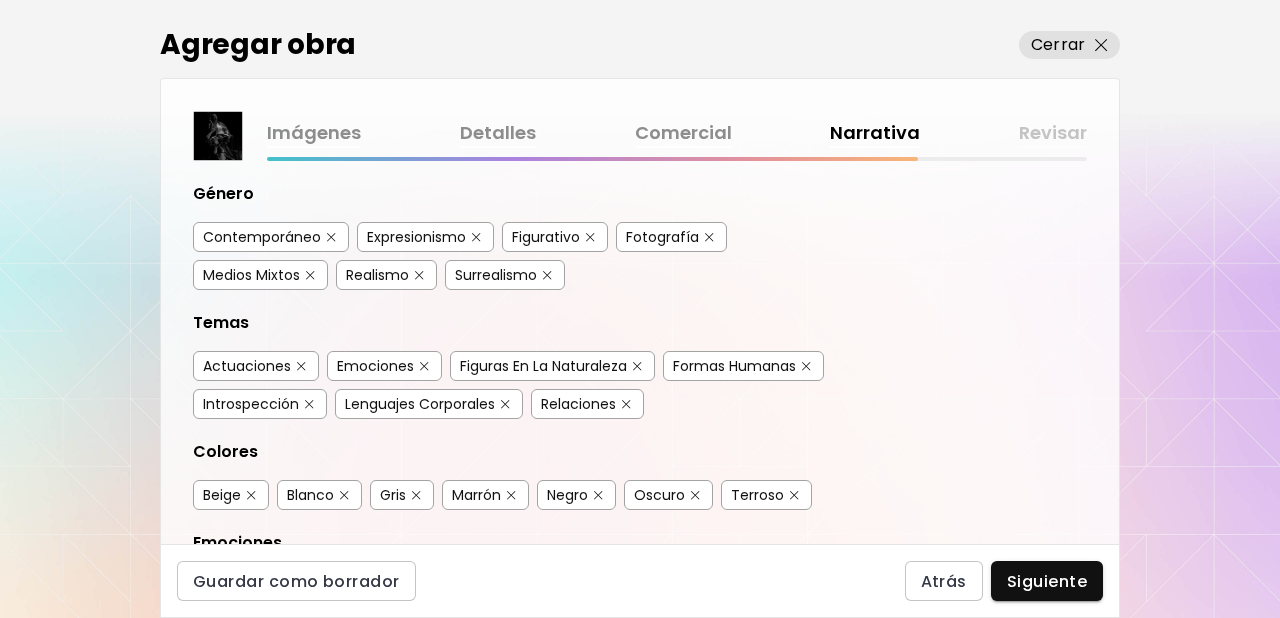 click at bounding box center (476, 237) 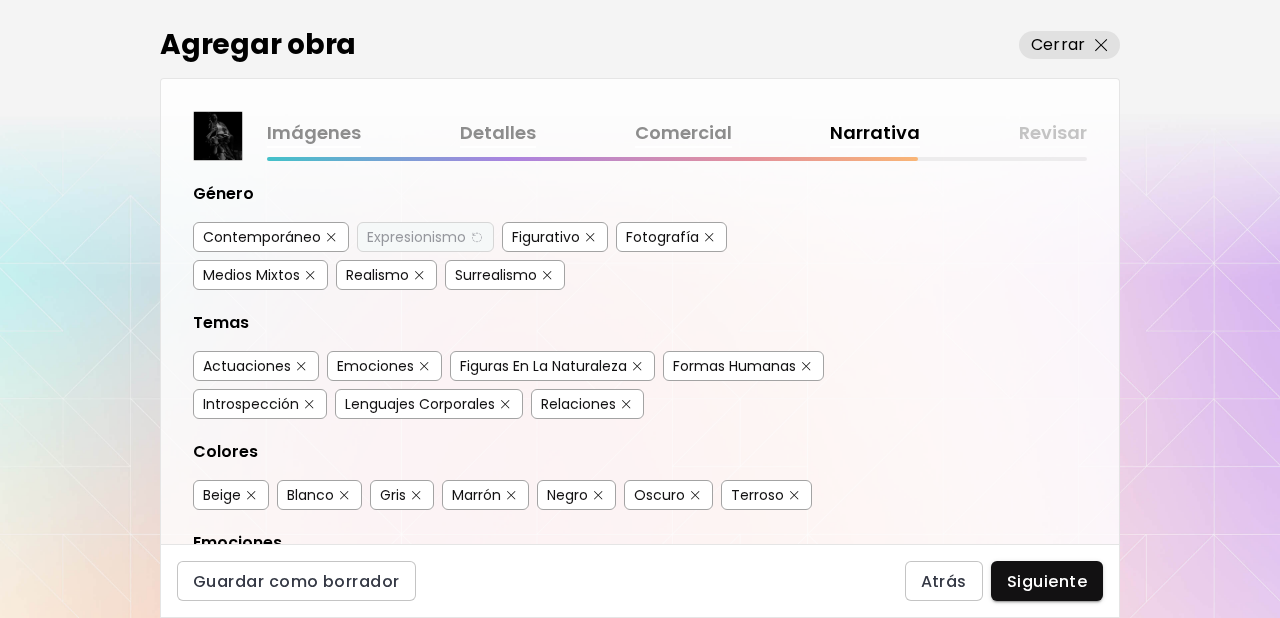 click at bounding box center (547, 275) 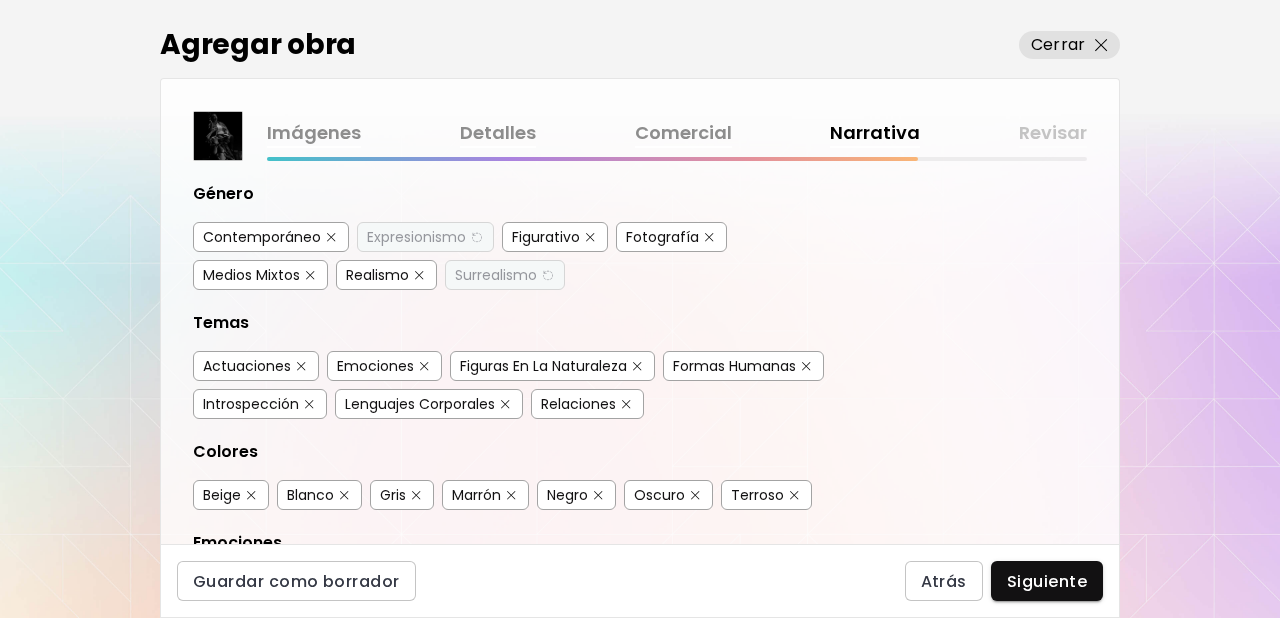 click at bounding box center (310, 275) 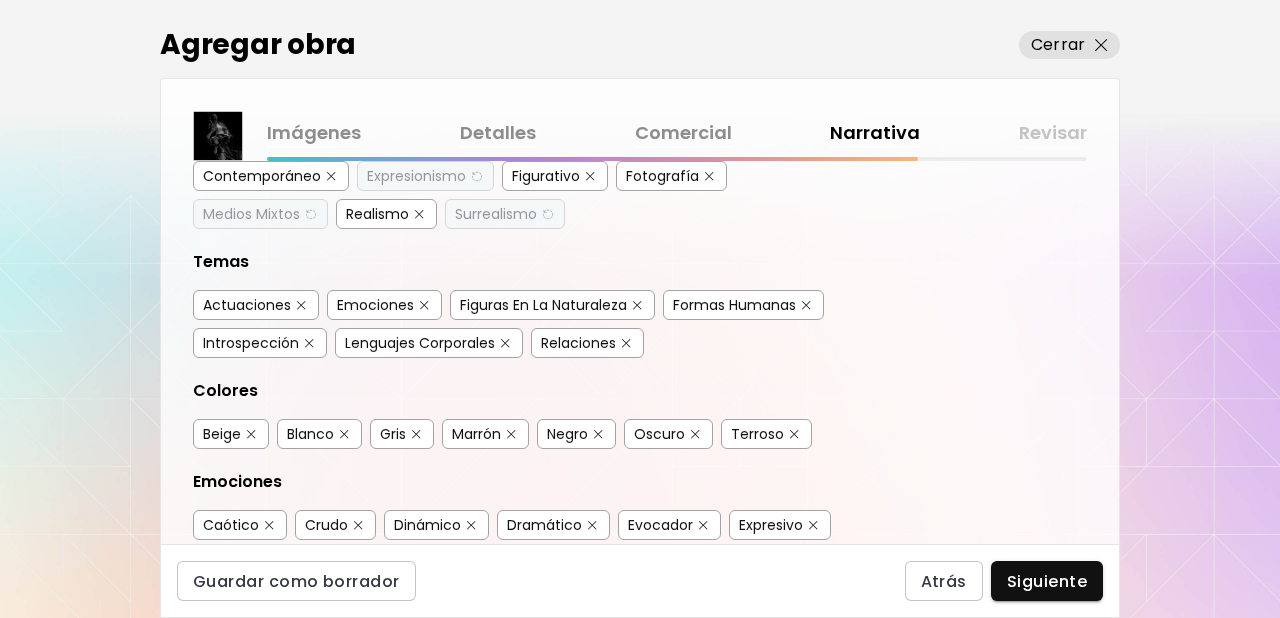 scroll, scrollTop: 274, scrollLeft: 0, axis: vertical 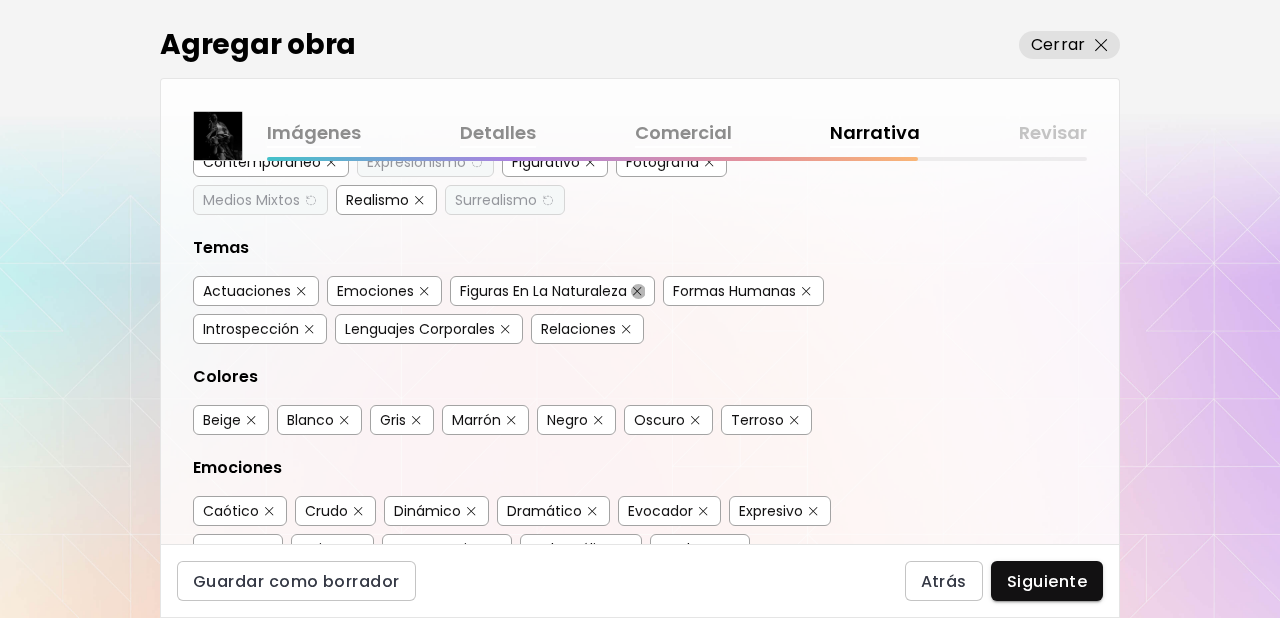 click at bounding box center [637, 291] 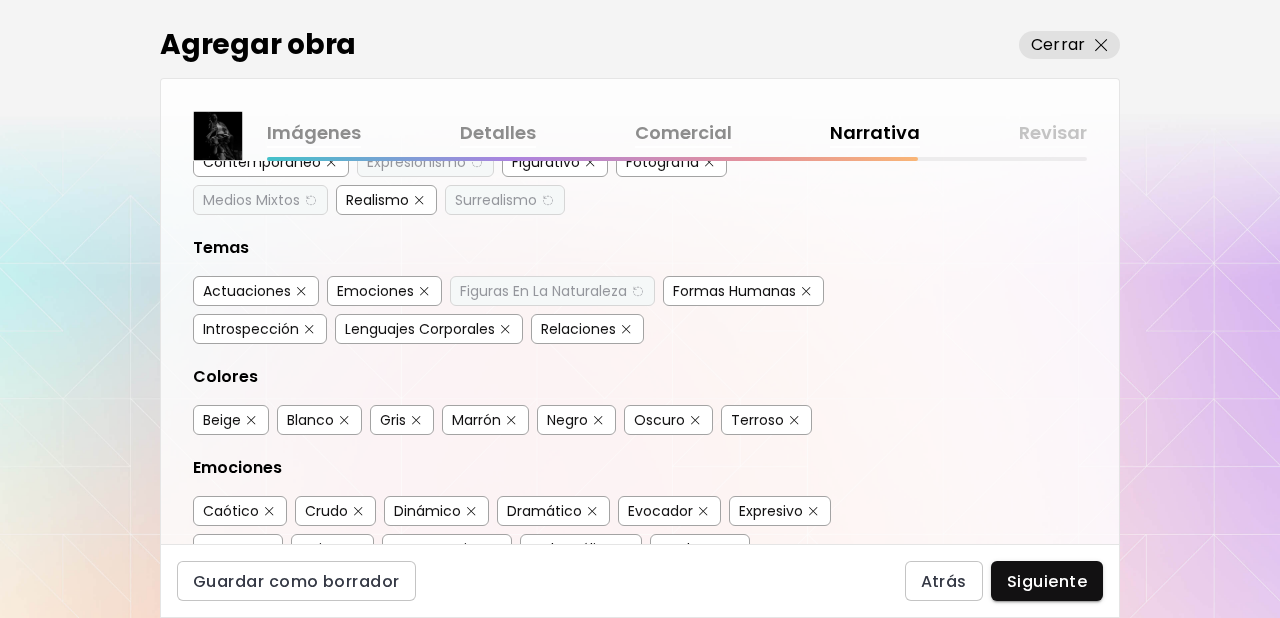 click at bounding box center [309, 329] 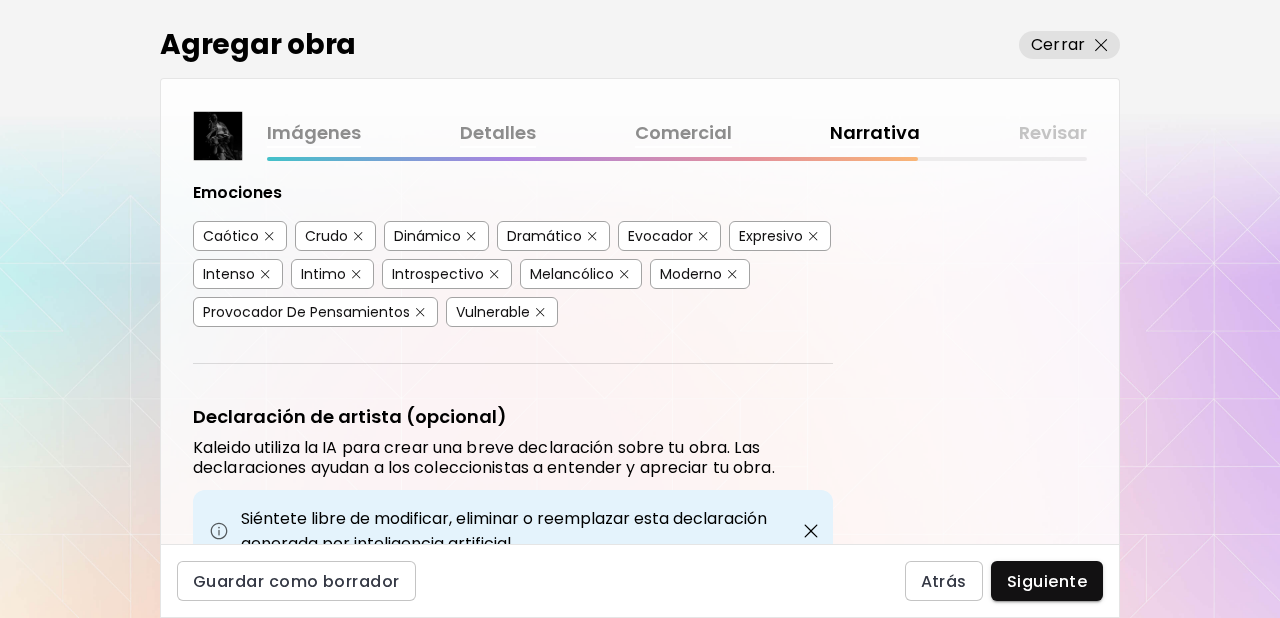 scroll, scrollTop: 540, scrollLeft: 0, axis: vertical 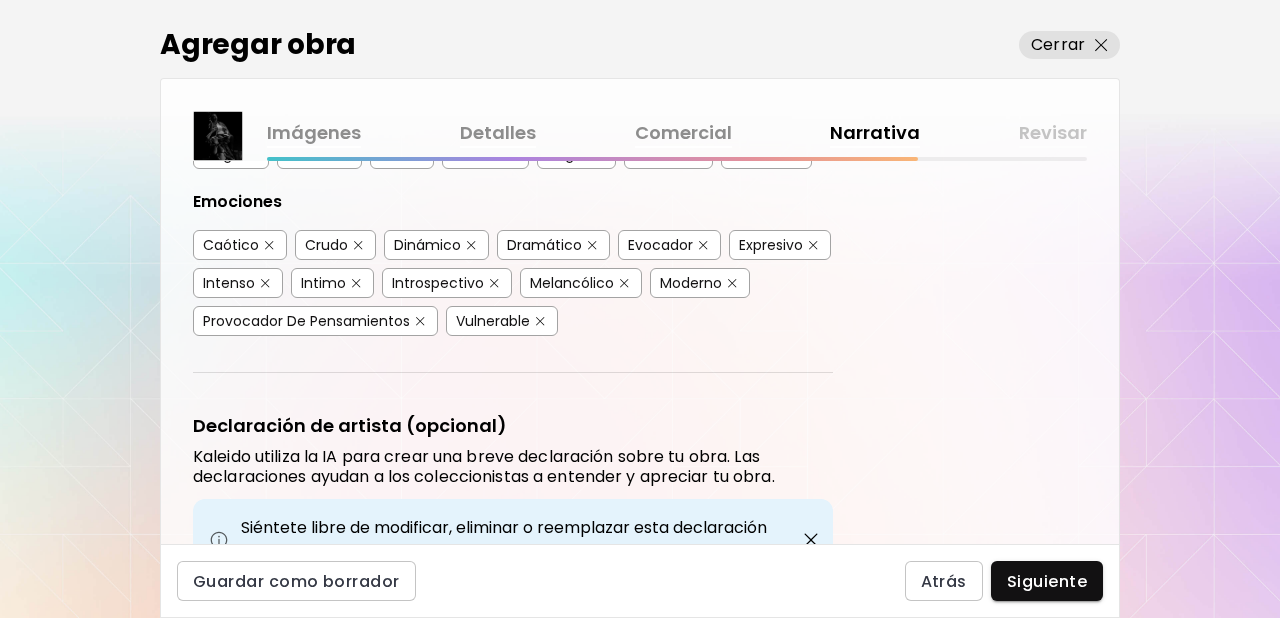 click at bounding box center (471, 245) 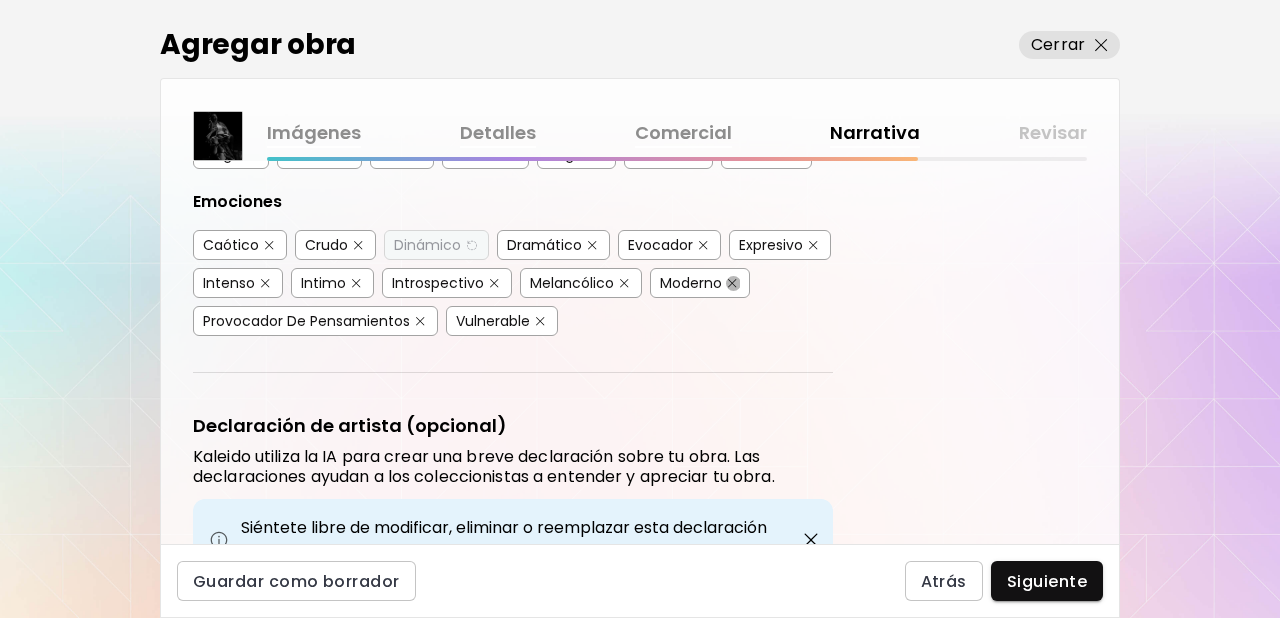 drag, startPoint x: 733, startPoint y: 282, endPoint x: 648, endPoint y: 282, distance: 85 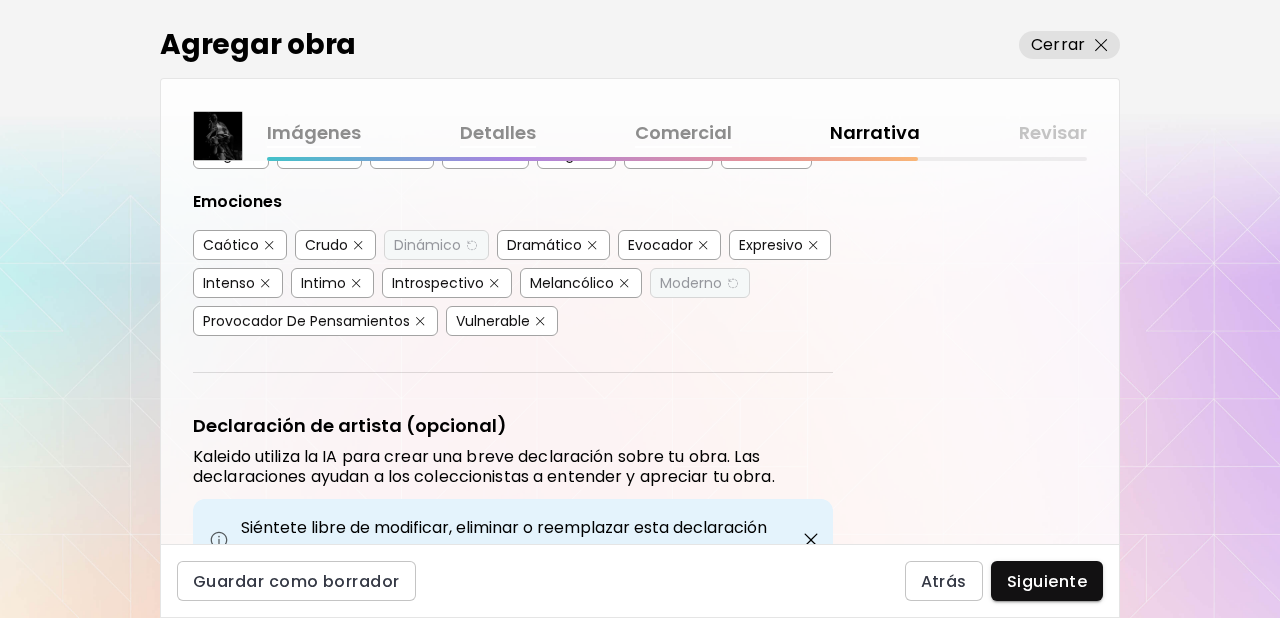 click at bounding box center [624, 283] 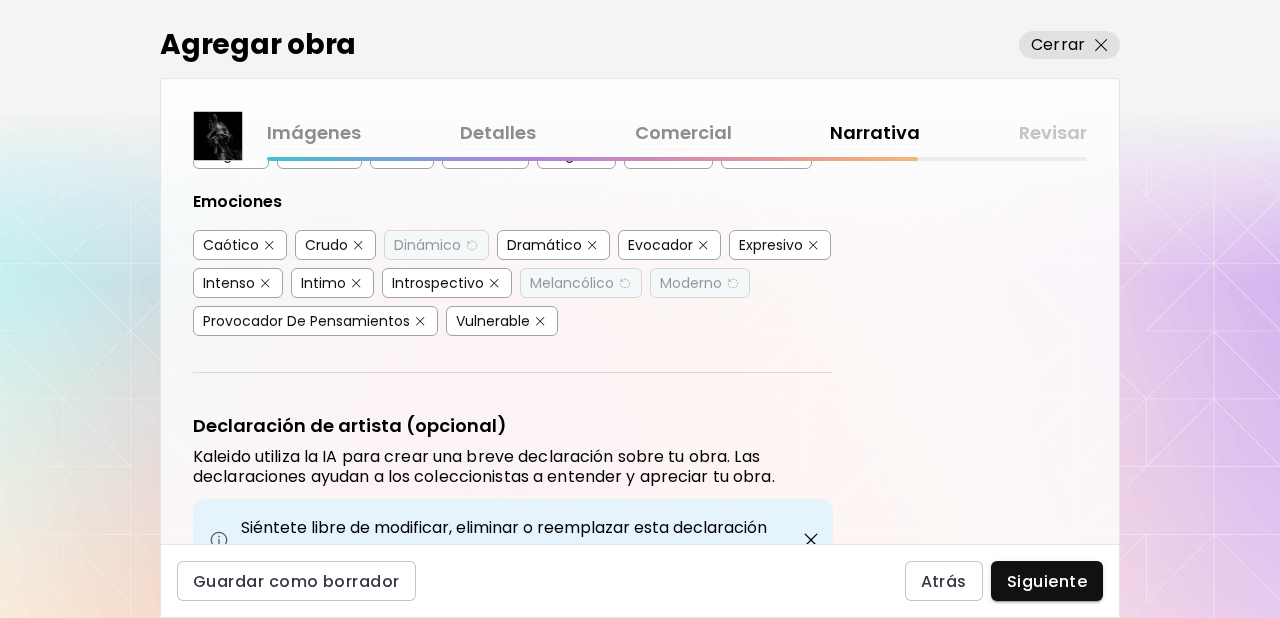 click at bounding box center (494, 283) 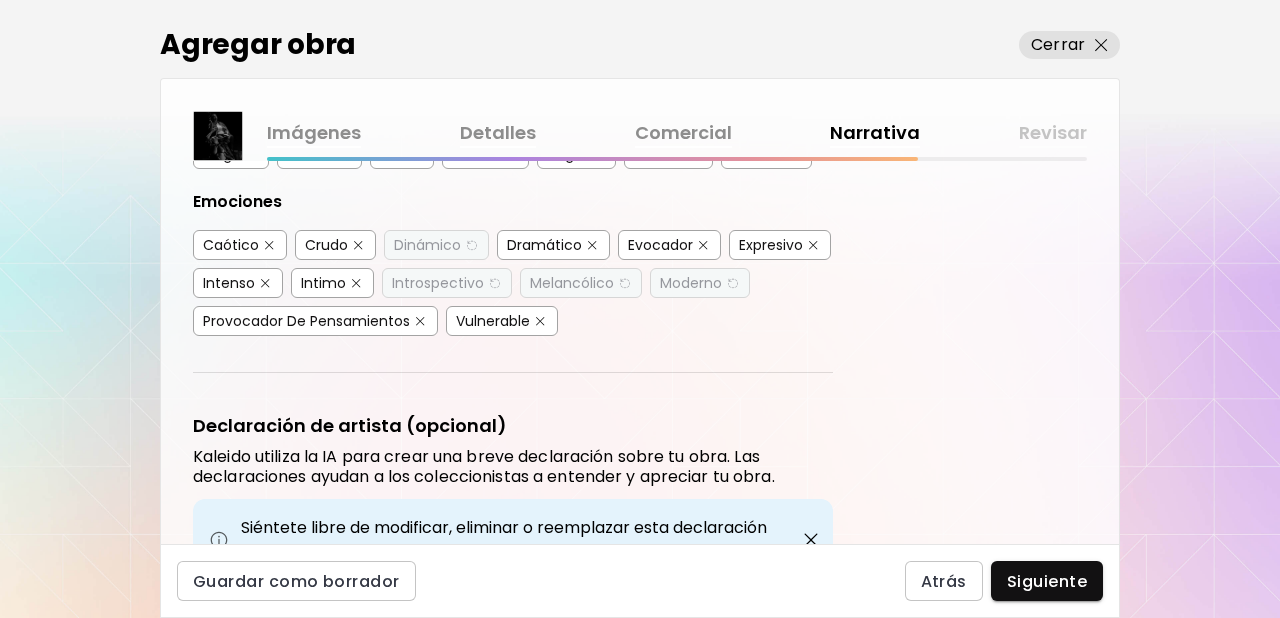 click at bounding box center (540, 321) 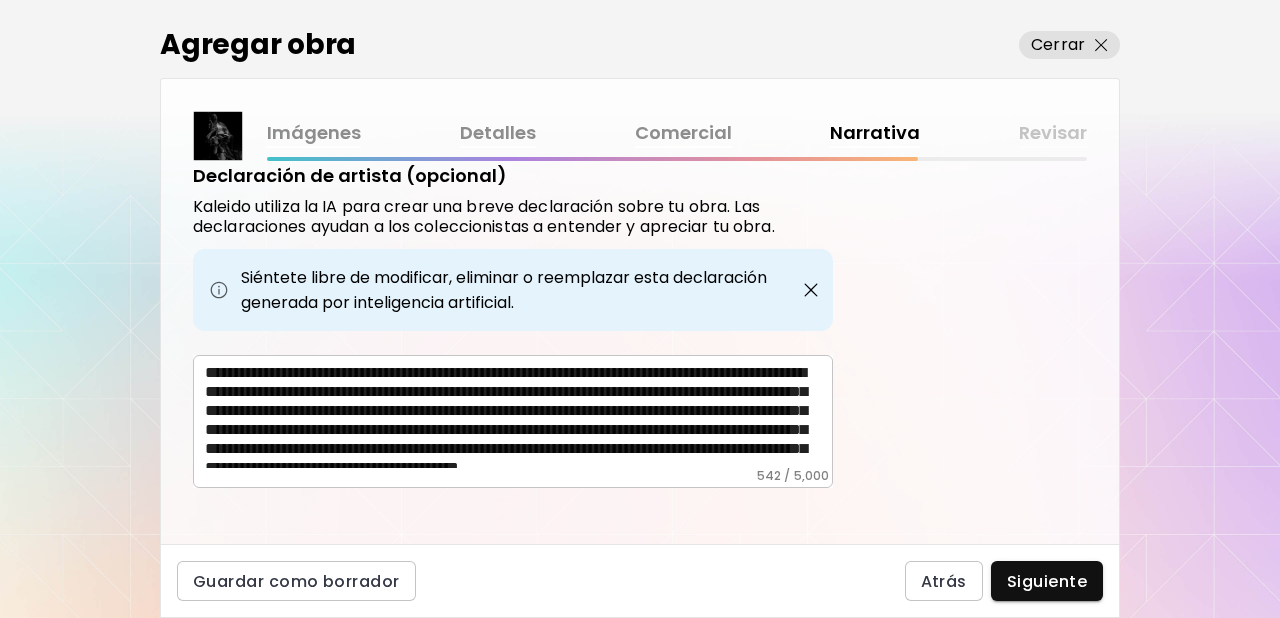 scroll, scrollTop: 806, scrollLeft: 0, axis: vertical 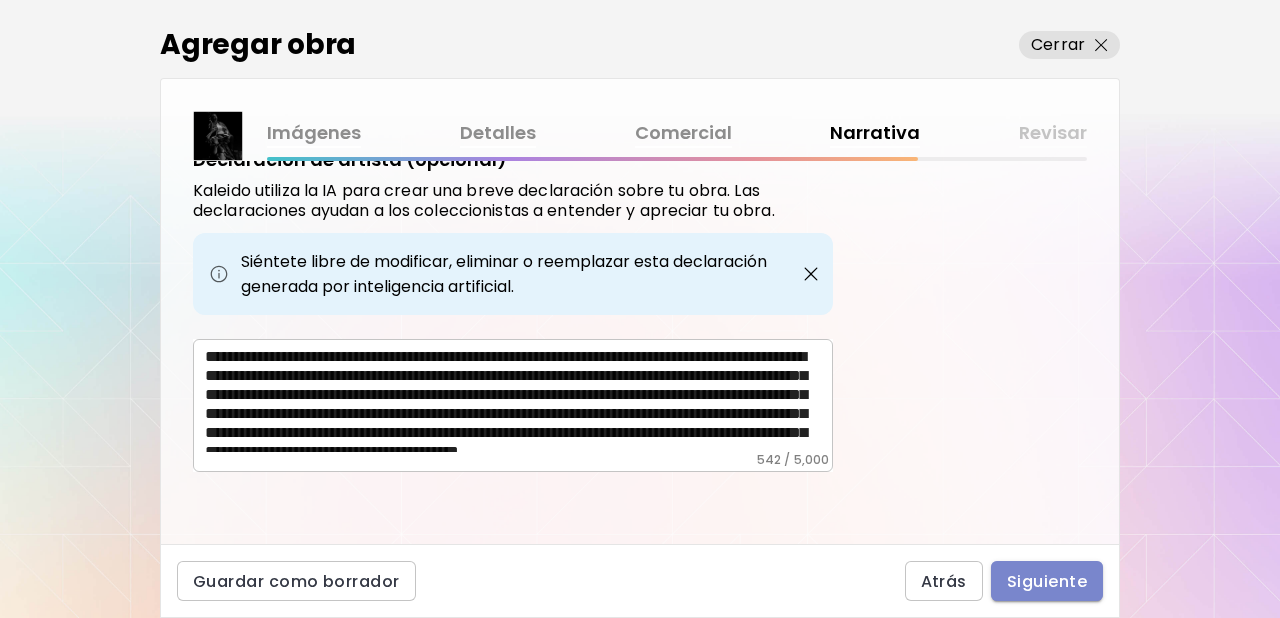 click on "Siguiente" at bounding box center [1047, 581] 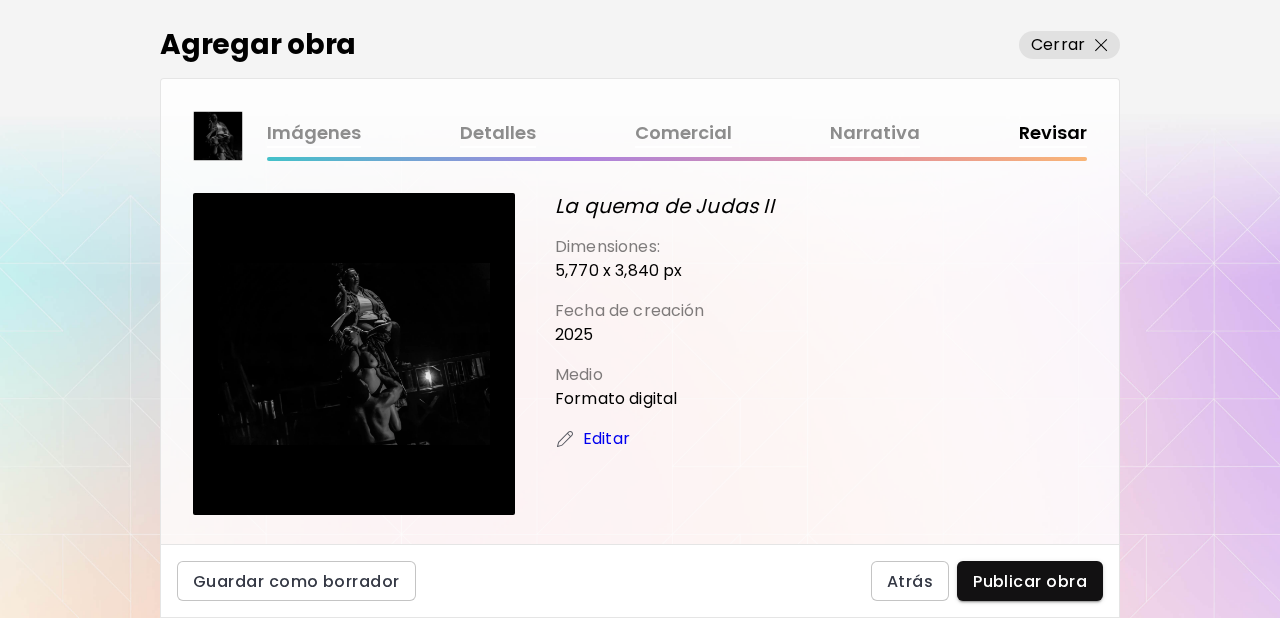 click on "Publicar obra" at bounding box center (1030, 581) 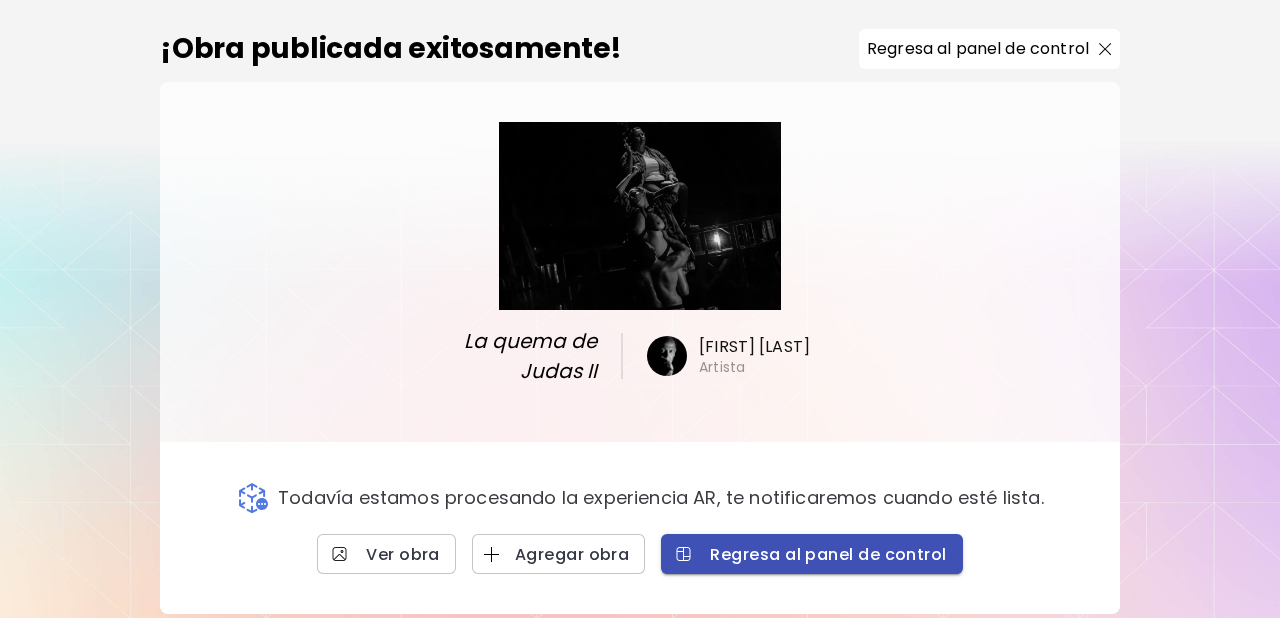 click on "Regresa al panel de control" at bounding box center [811, 554] 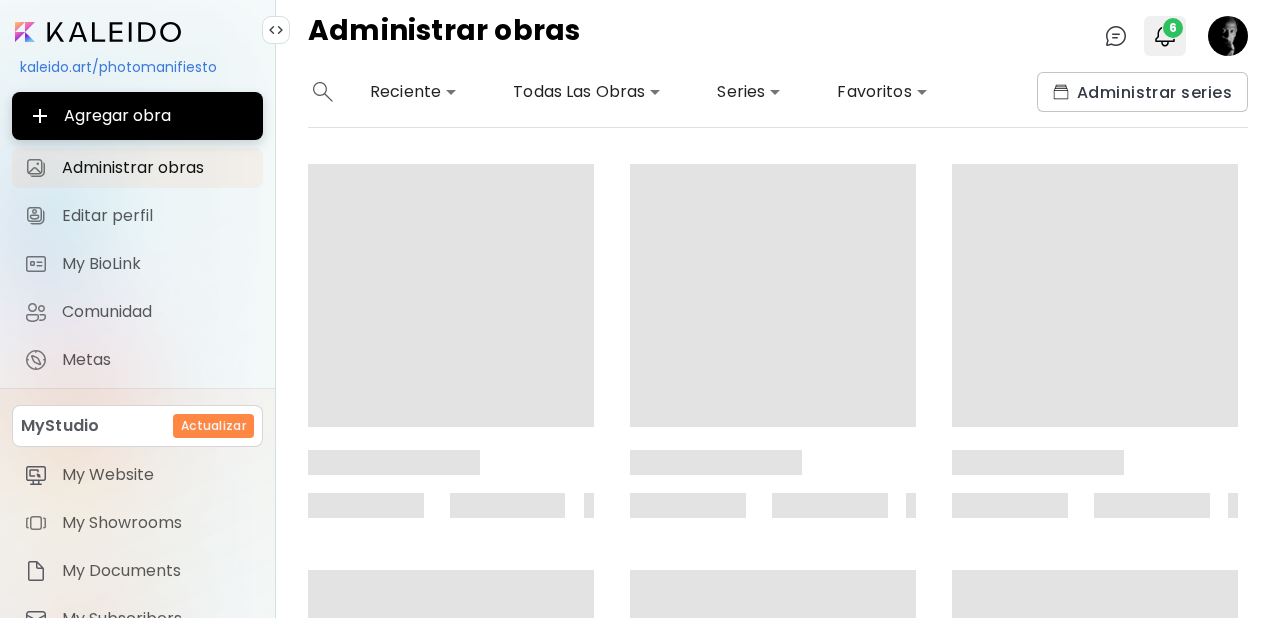 click on "6" at bounding box center [1173, 28] 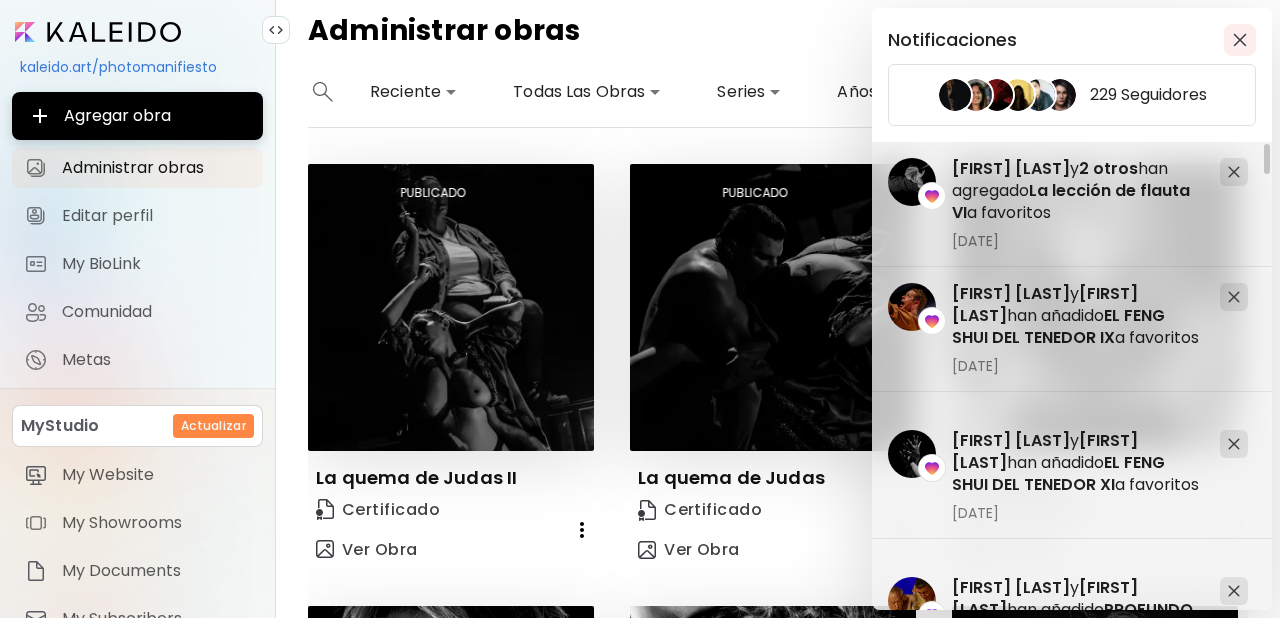 click at bounding box center [1240, 40] 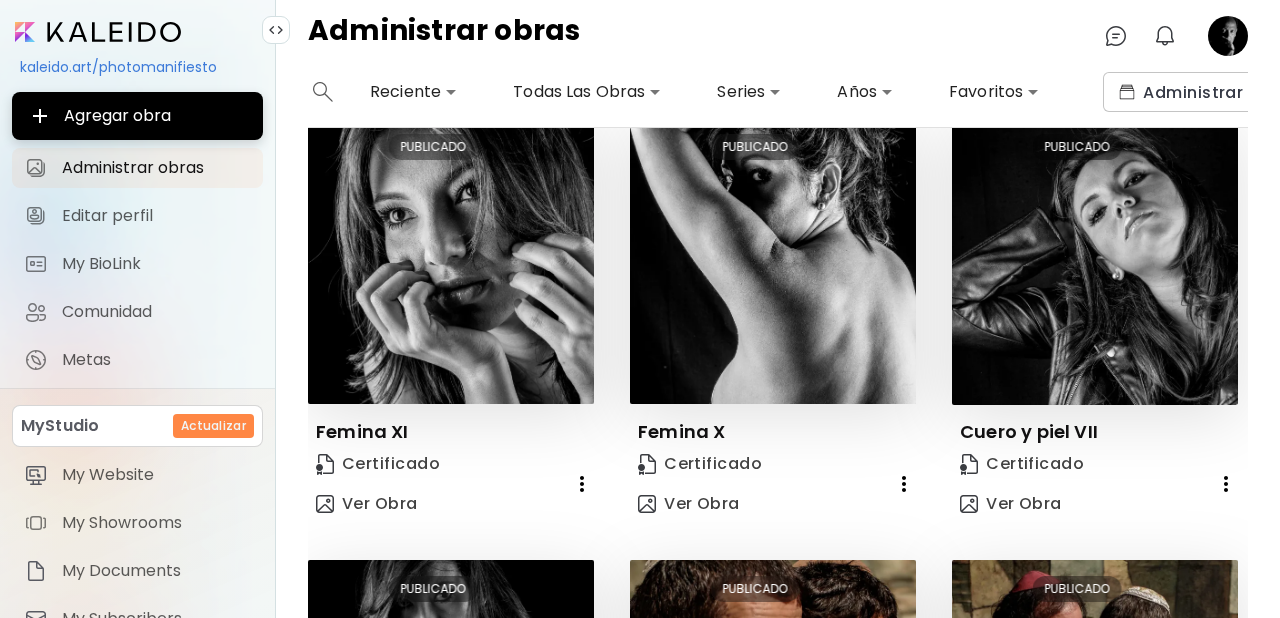 scroll, scrollTop: 508, scrollLeft: 0, axis: vertical 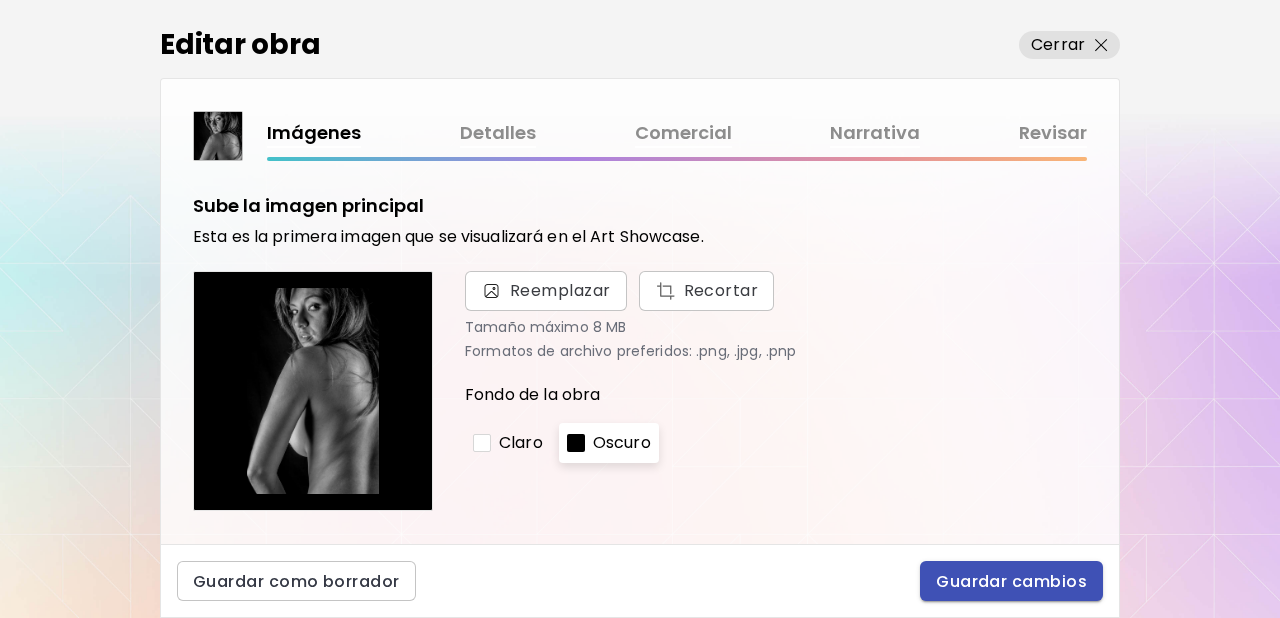 click on "Guardar cambios" at bounding box center (1011, 581) 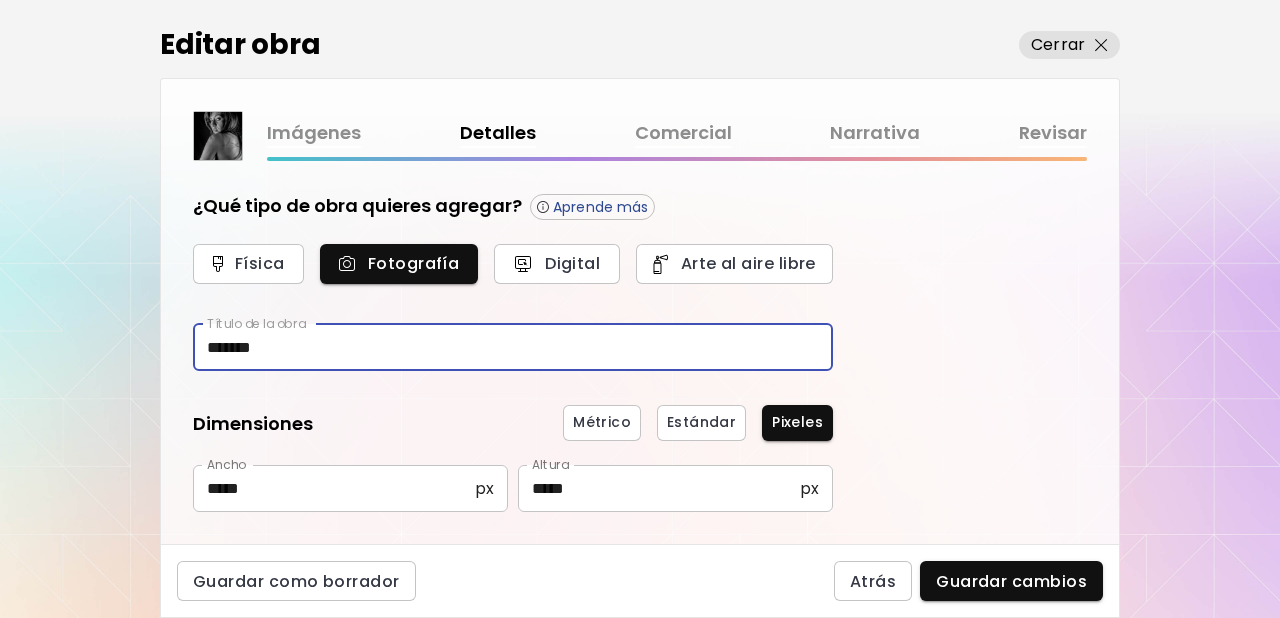 click on "*******" at bounding box center (513, 347) 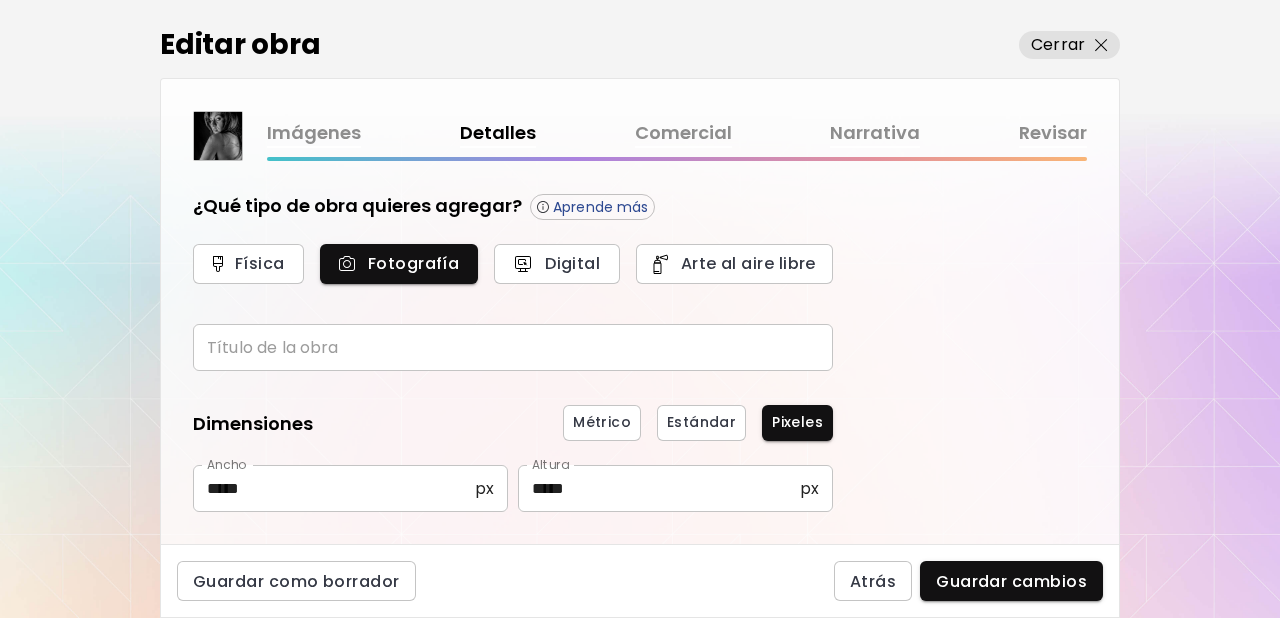 click on "**********" at bounding box center [640, 309] 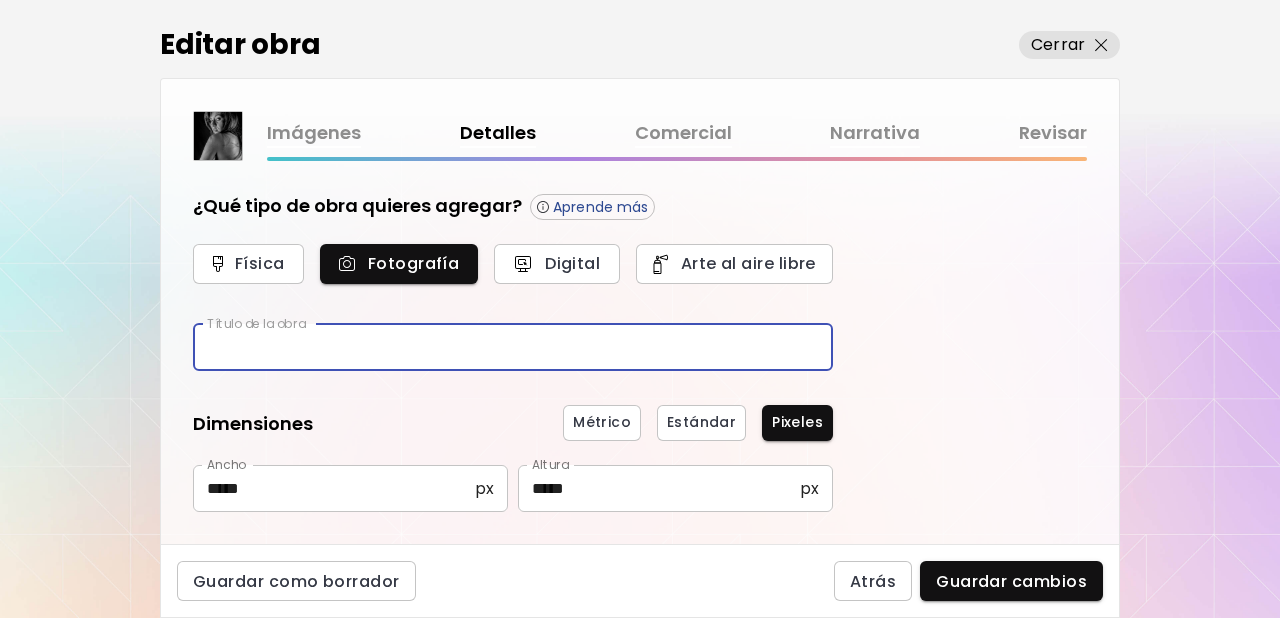 click at bounding box center (513, 347) 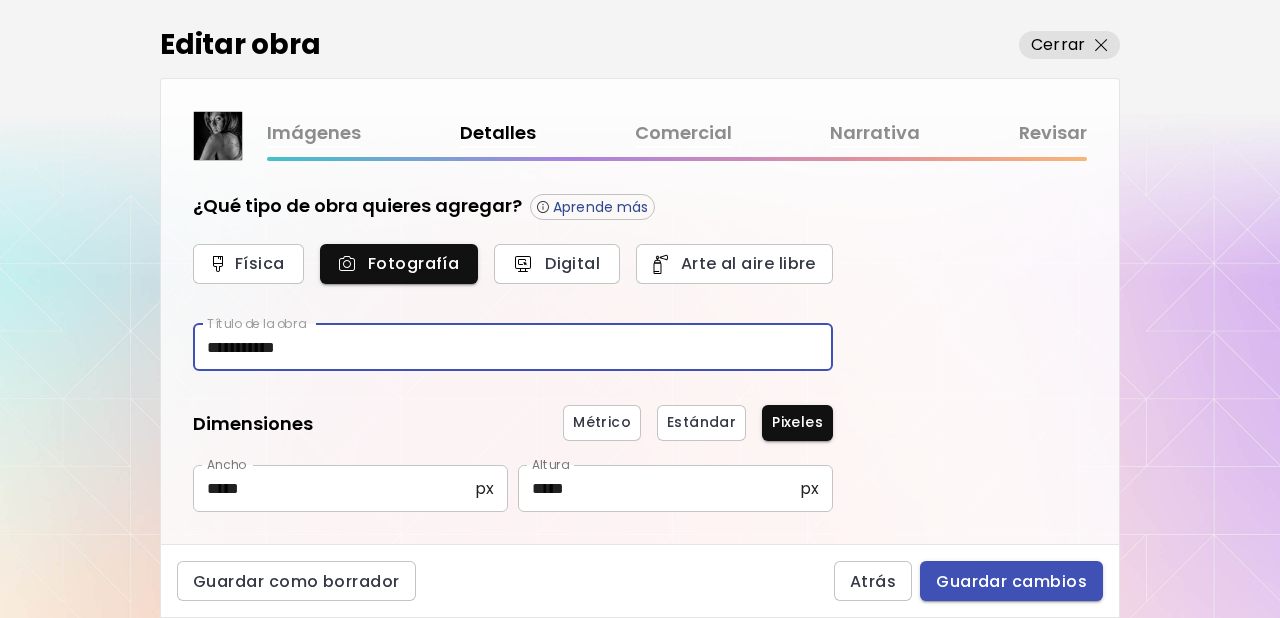 type on "**********" 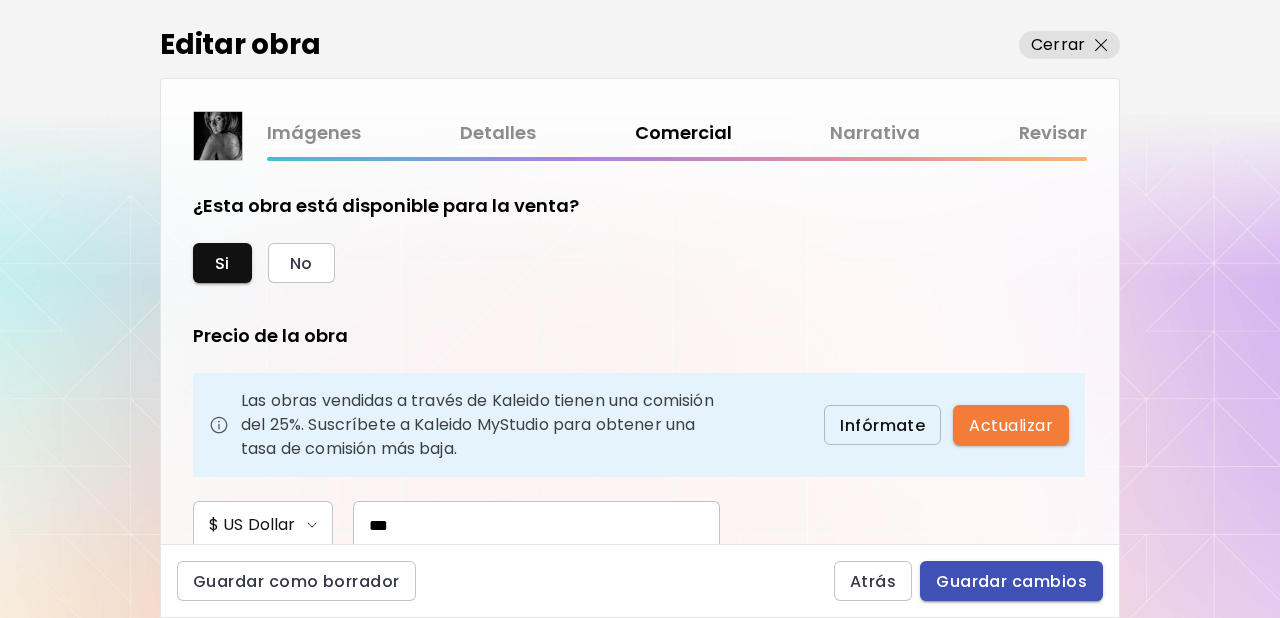 click on "Guardar cambios" at bounding box center (1011, 581) 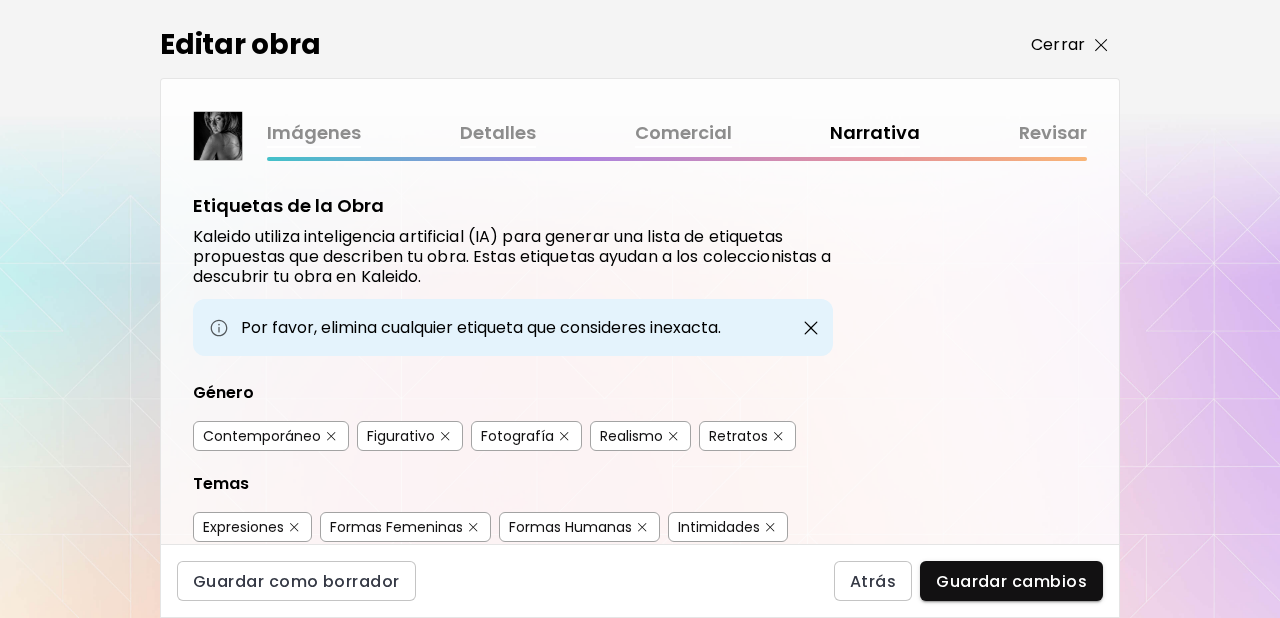 click on "Cerrar" at bounding box center (1058, 45) 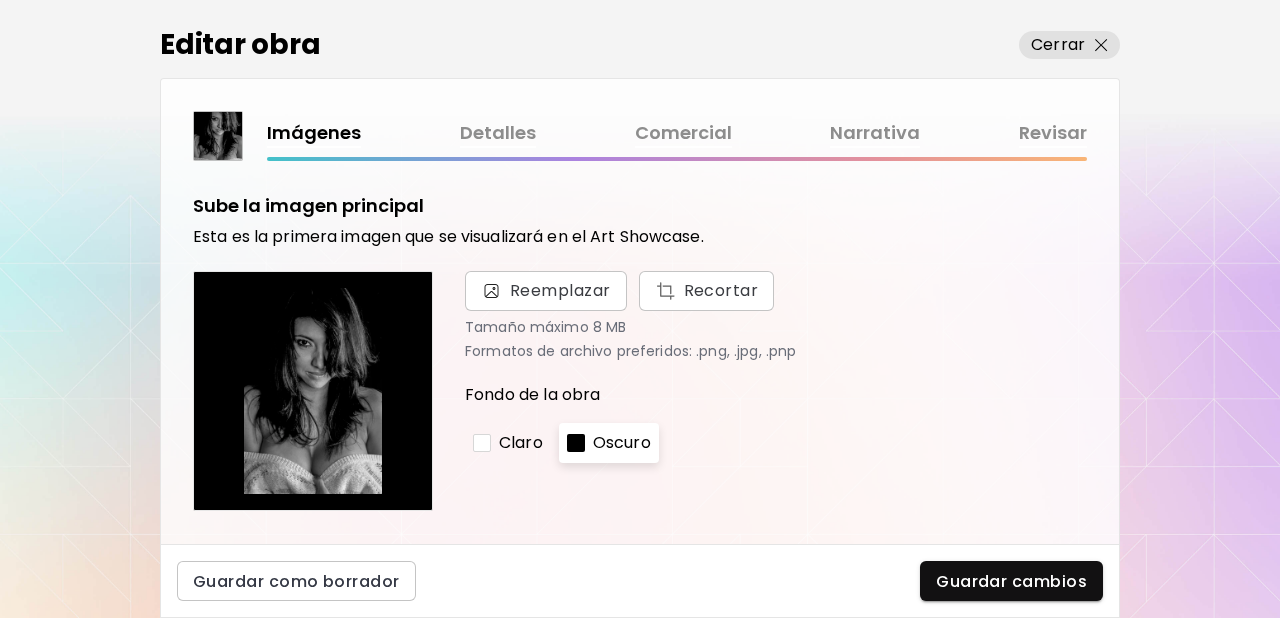 scroll, scrollTop: 0, scrollLeft: 0, axis: both 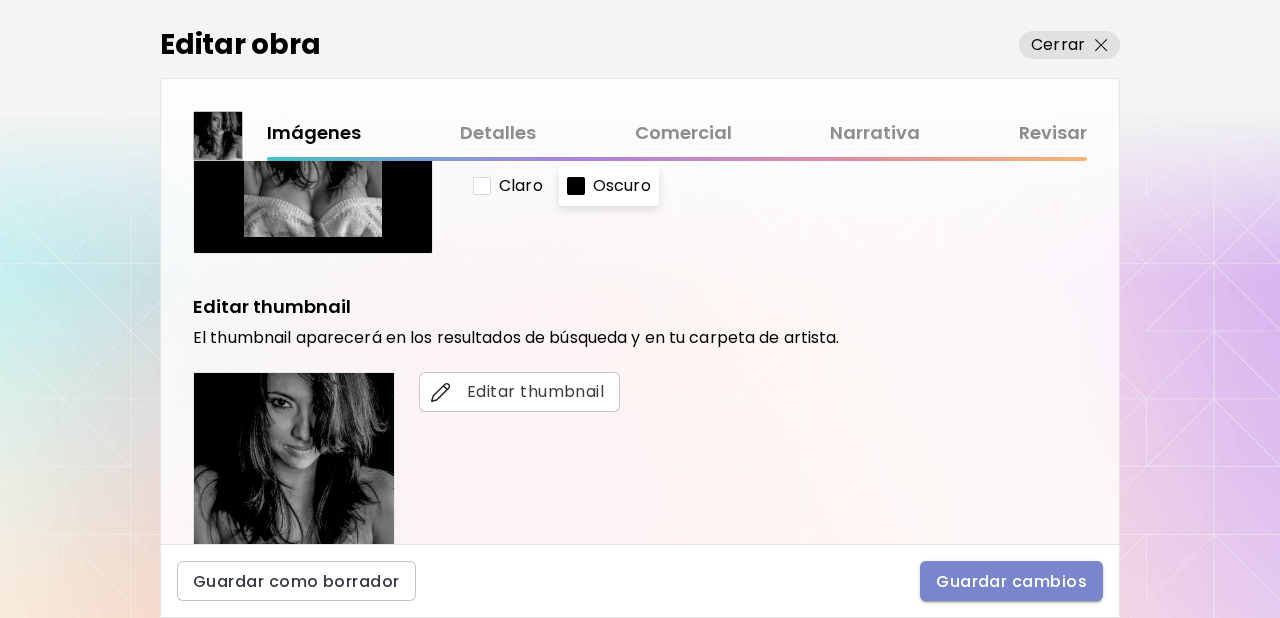 click on "Guardar cambios" at bounding box center [1011, 581] 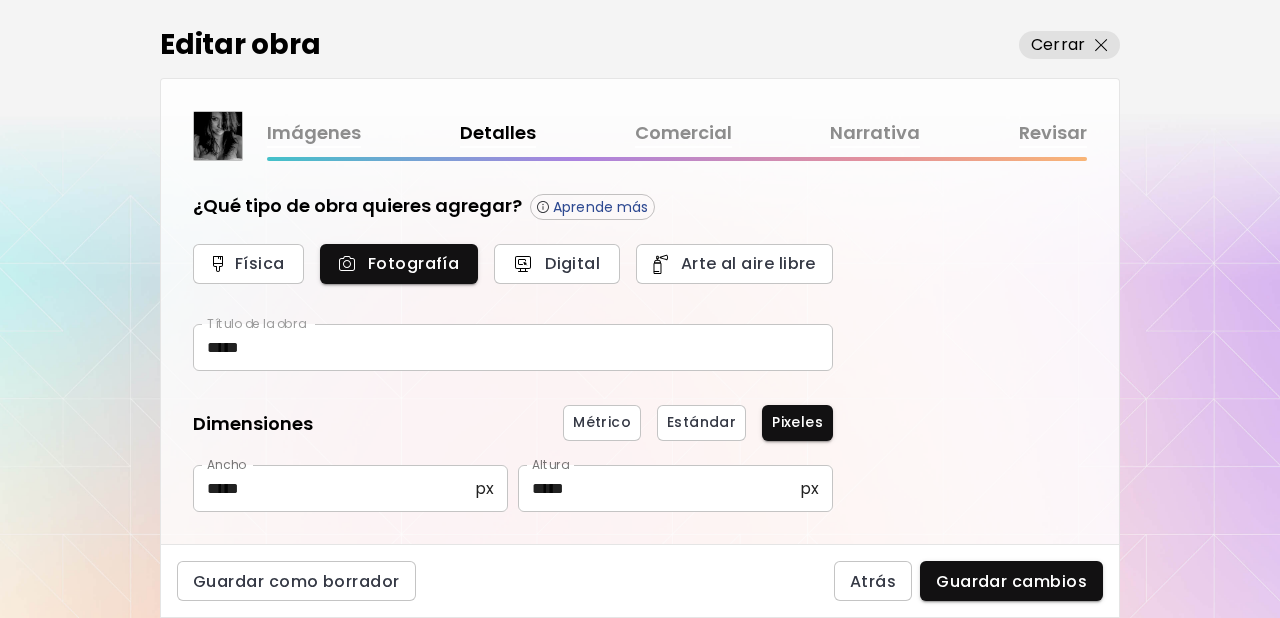 click on "*****" at bounding box center (513, 347) 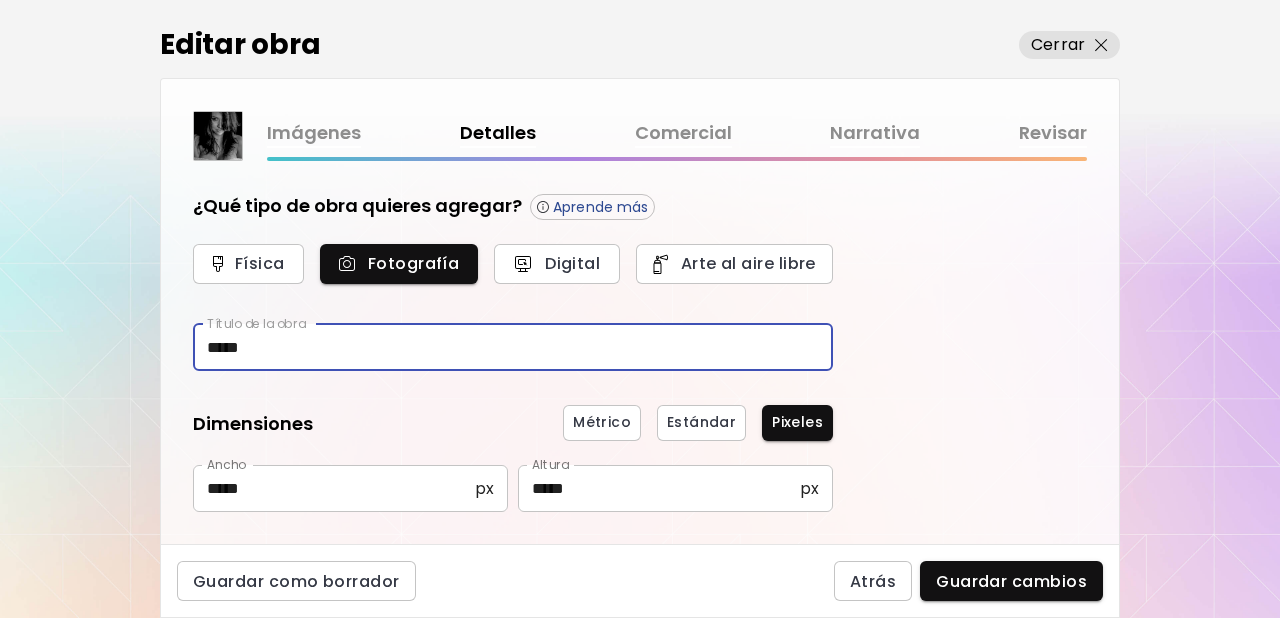 drag, startPoint x: 265, startPoint y: 350, endPoint x: 171, endPoint y: 342, distance: 94.33981 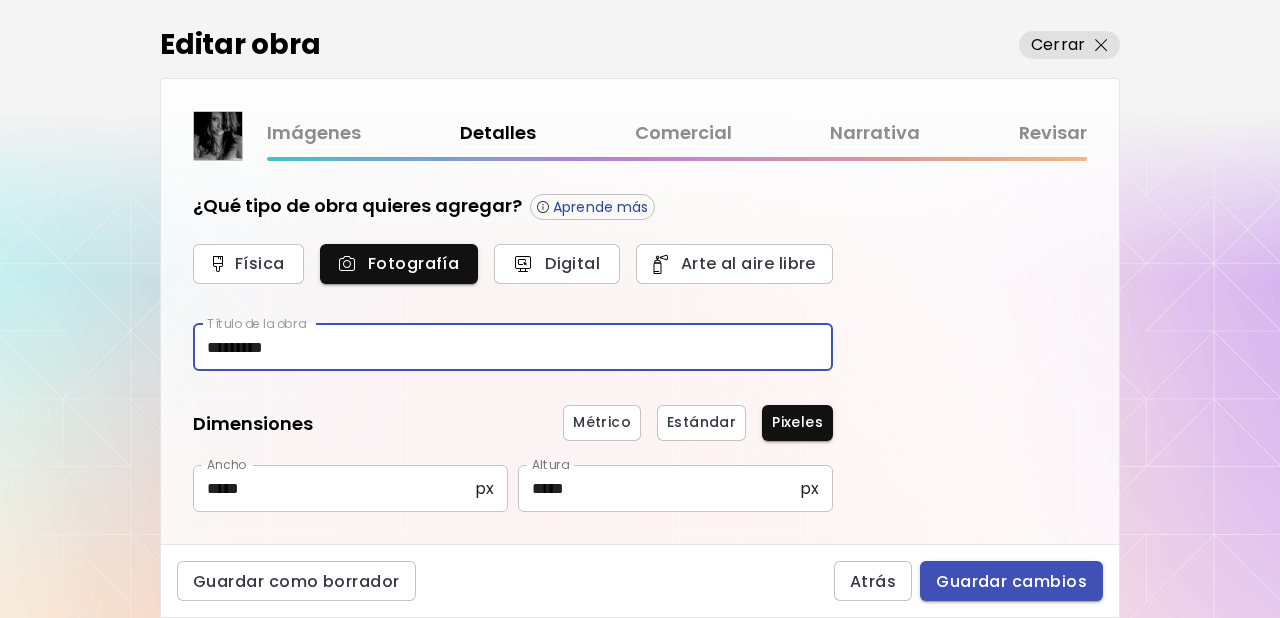 type on "*********" 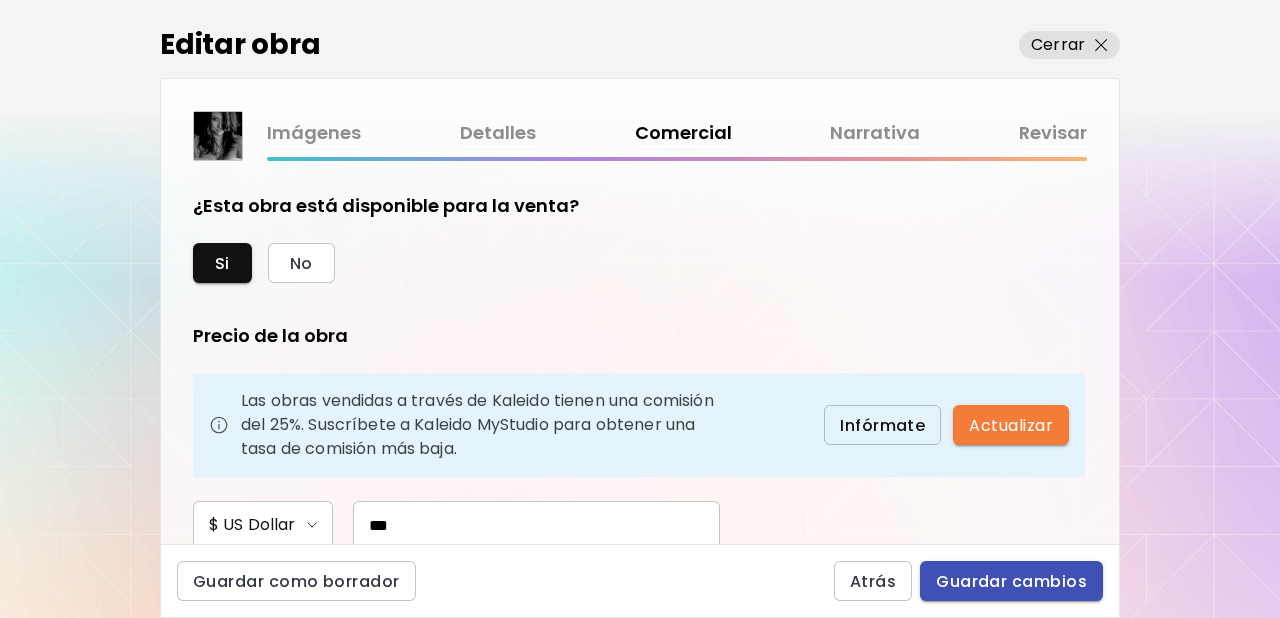 click on "Guardar cambios" at bounding box center (1011, 581) 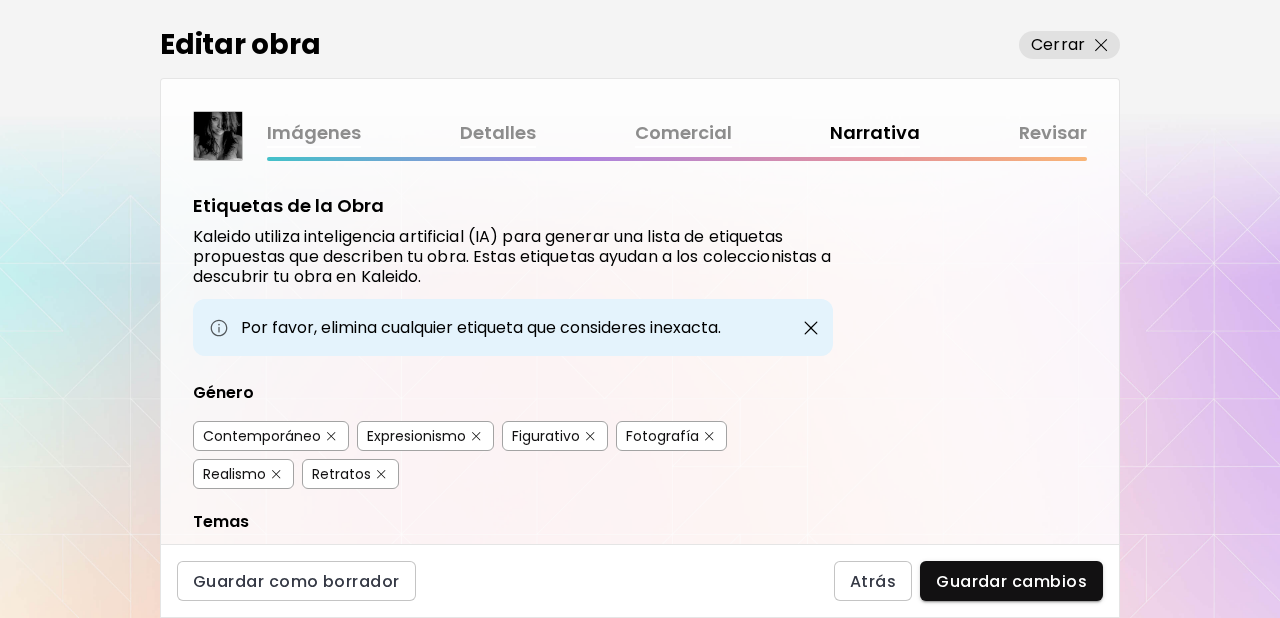 drag, startPoint x: 1054, startPoint y: 46, endPoint x: 1190, endPoint y: 30, distance: 136.93794 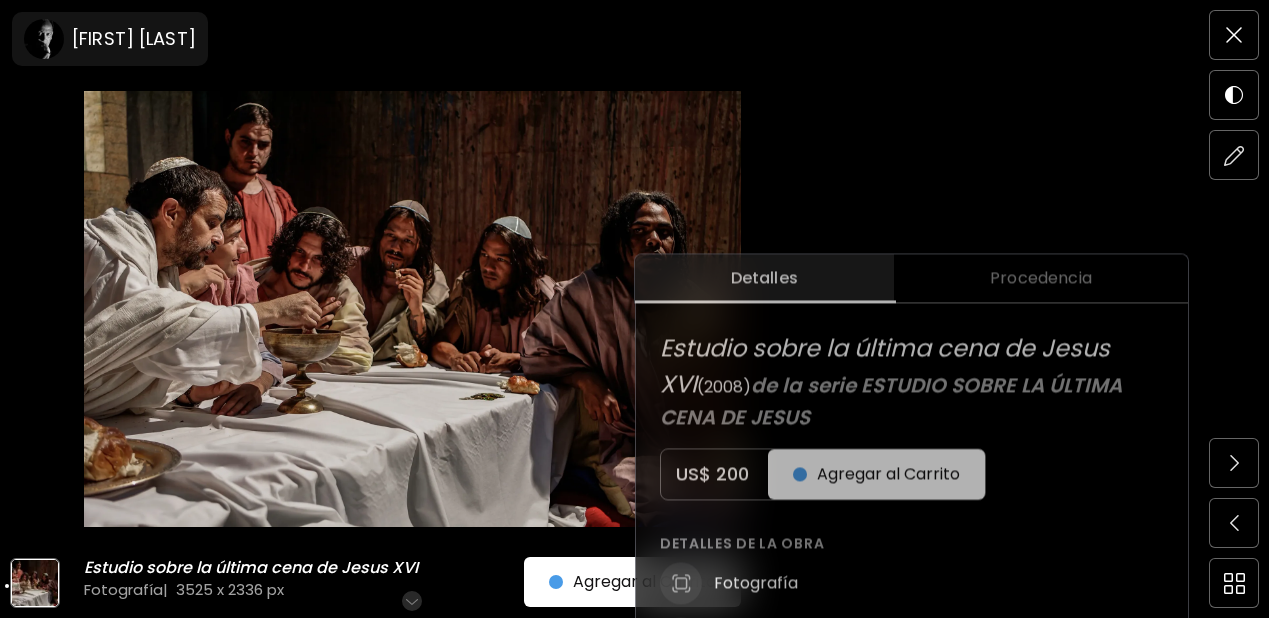 scroll, scrollTop: 568, scrollLeft: 0, axis: vertical 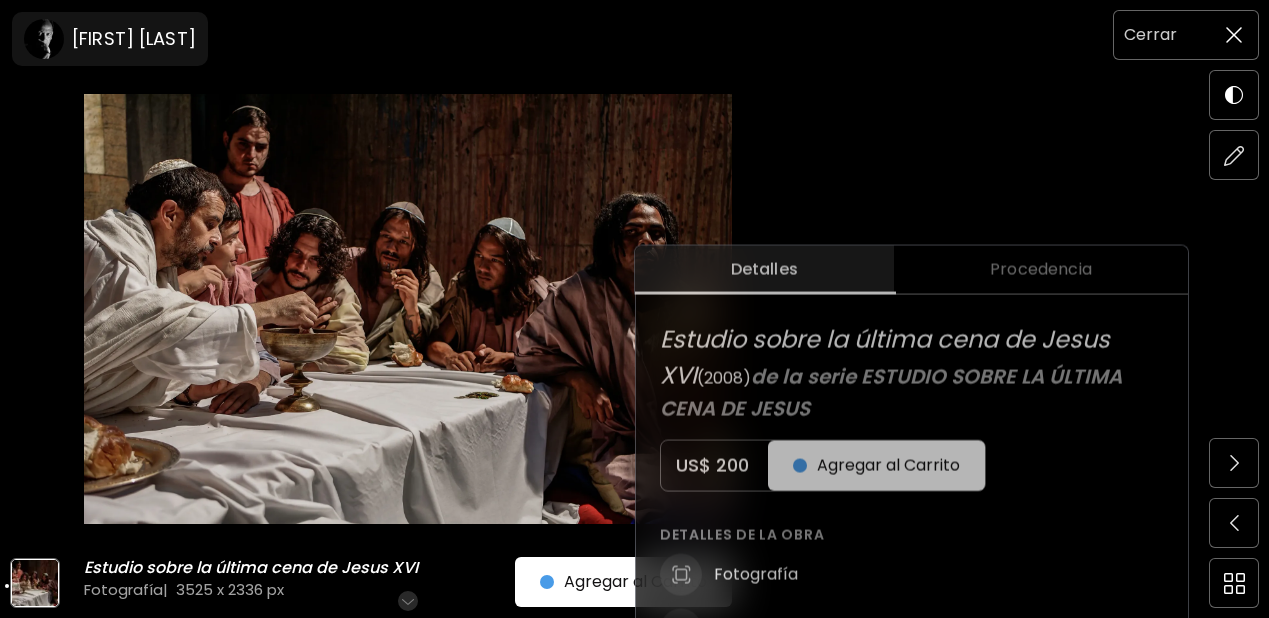 click at bounding box center [1234, 35] 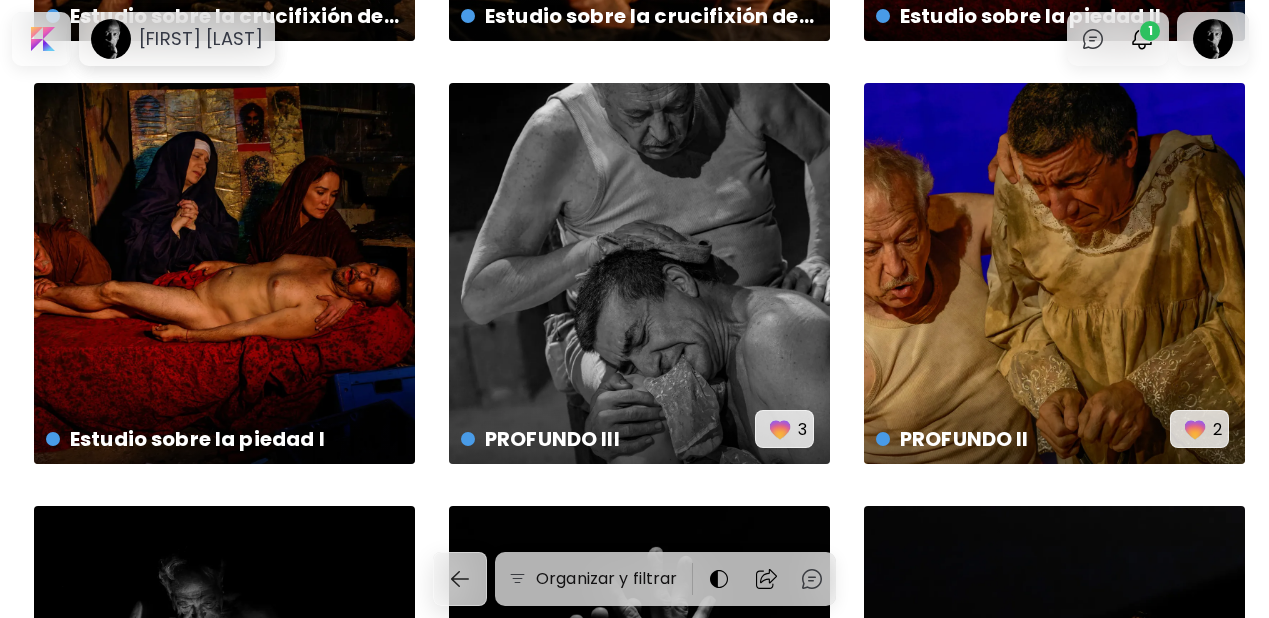 scroll, scrollTop: 3799, scrollLeft: 0, axis: vertical 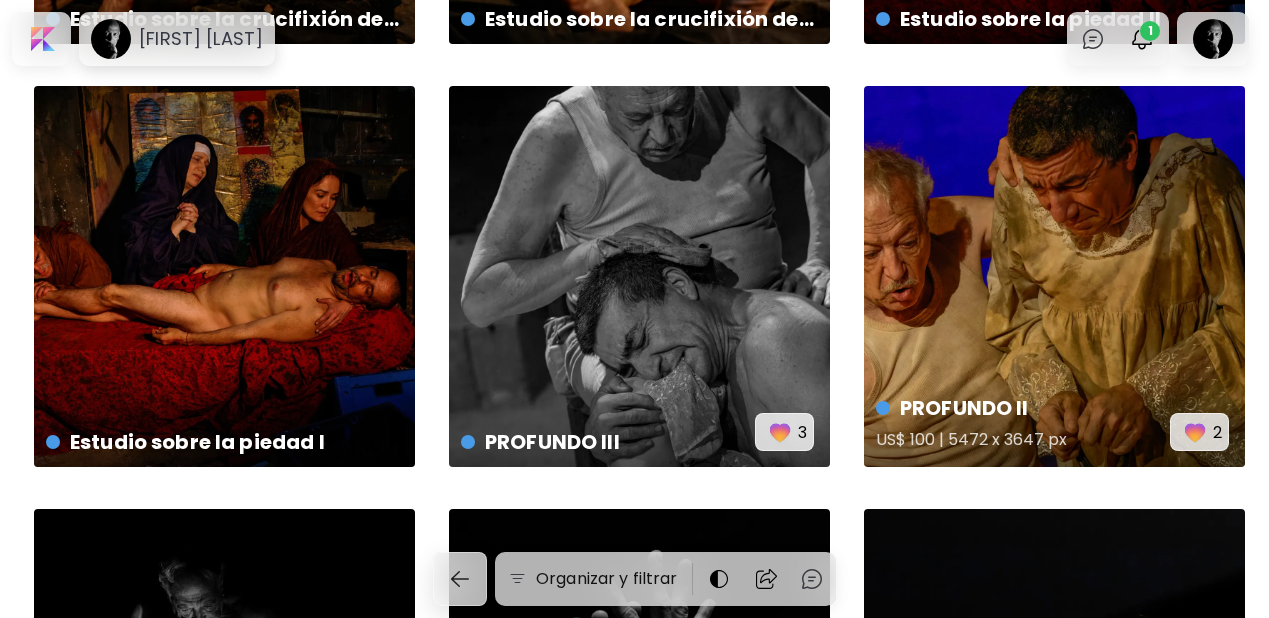 click on "PROFUNDO II US$ 100  |  5472 x 3647 px 2" at bounding box center [1054, 276] 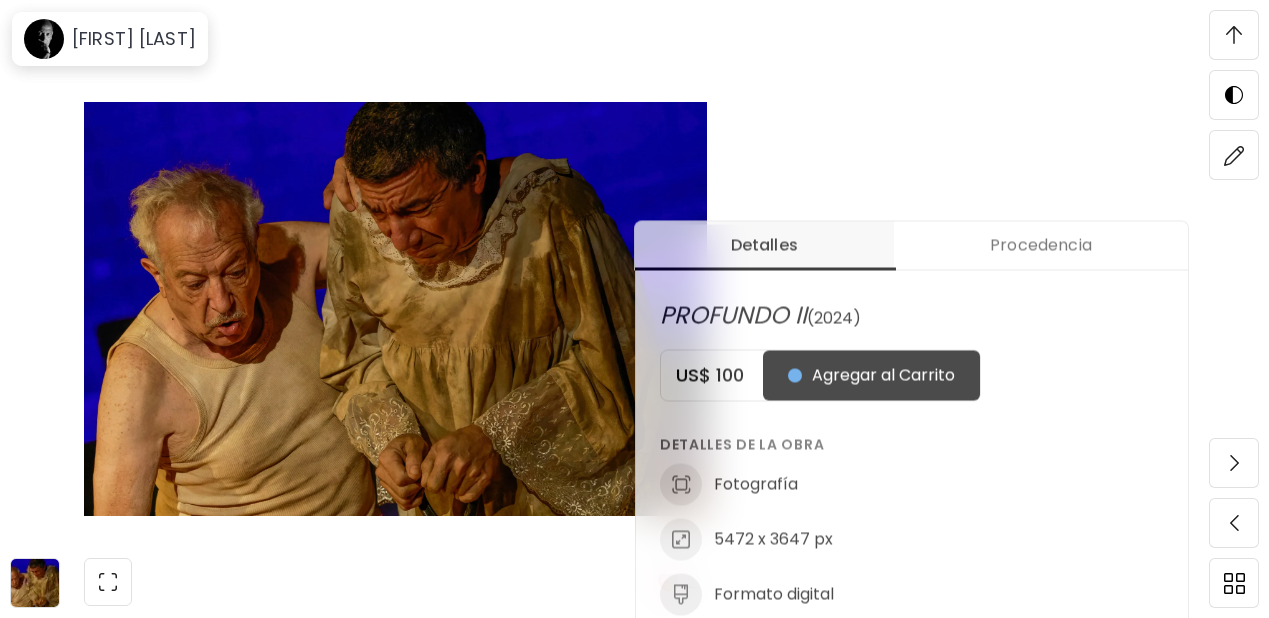 scroll, scrollTop: 603, scrollLeft: 0, axis: vertical 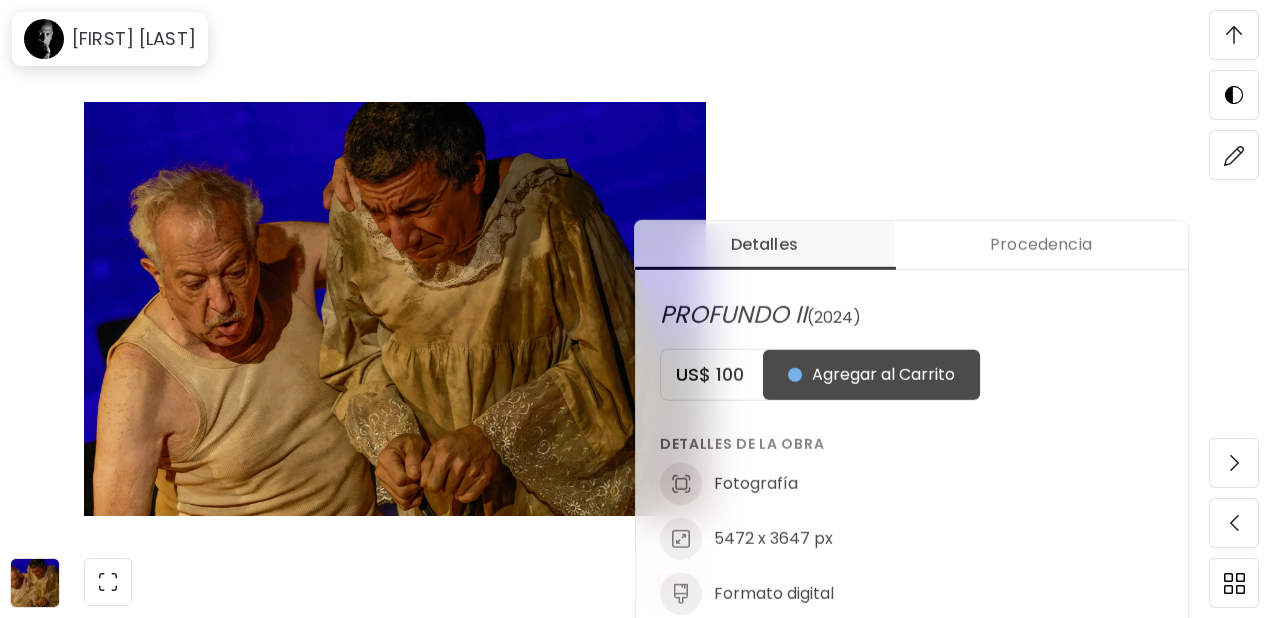 click on "[FIRST] [LAST] PROFUNDO II PROFUNDO II Fotografía   |  5472 x 3647 px Desplázate para ver más Agregar al Carrito 2 Detalles Procedencia PROFUNDO II   (2024) US$ 100 Agregar al Carrito   Detalles de la obra Fotografía 5472 x 3647 px Formato digital Aún estamos procesando la experiencia AR. Etiquetas de arte Contemporáneo Formas Humanas Azul Introspectivo Figurativo Emociones Marrón Reflexivo Expresionismo Introspección Gris Melancólico Realismo Relaciones Beige Sombrío Crema Dramático Provocador De Pensamientos Tenso Emocional Crudo Intimo Declaración de la obra Te gusta  PROFUNDO II  por [FIRST] [LAST]? US$ 100 Agregar al Carrito Agrega a favoritos Modo oscuro Editar obra Siguiente Anterior Ver otras obras Búsqueda de artista Nombre o usuario Nombre o usuario País del artista País del artista Disciplinas Todos Pintura Contemporánea Dibujo e ilustración Collage Escultura e instalación Fotografía Arte AR/VR Arte Digital y NFT Arte Urbano Géneros Todos Abstracto Arte Pop Surrealismo Minimalismo" at bounding box center (634, -294) 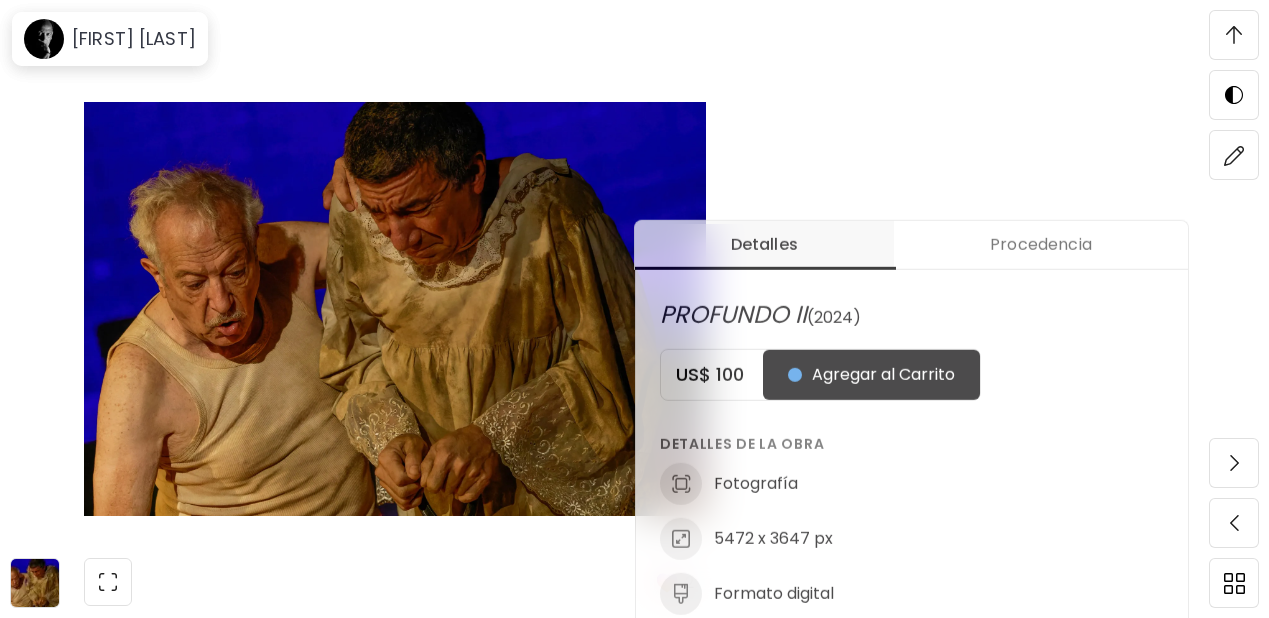 click at bounding box center [1234, 35] 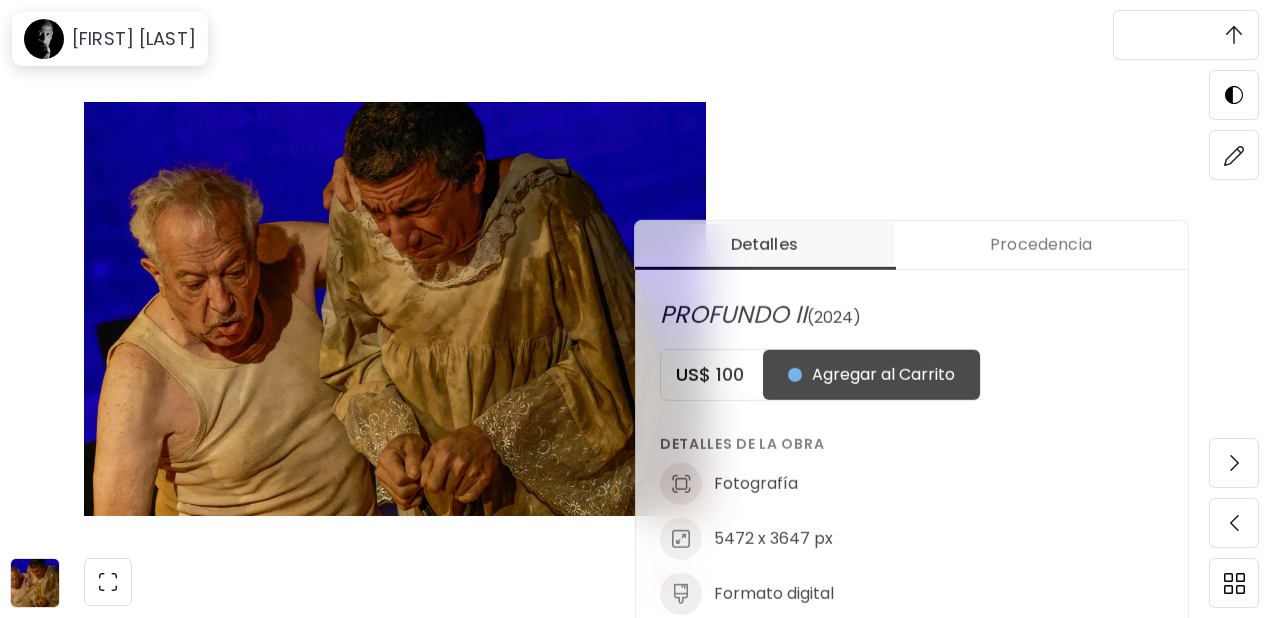scroll, scrollTop: 0, scrollLeft: 0, axis: both 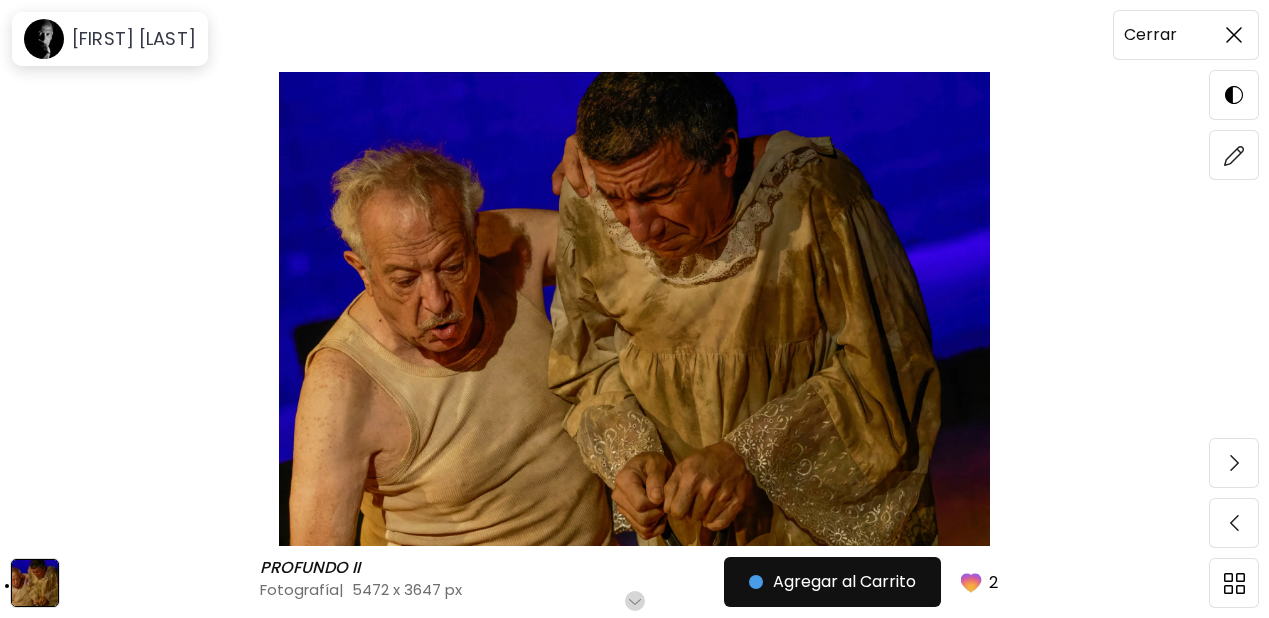 click on "Cerrar" at bounding box center [1150, 35] 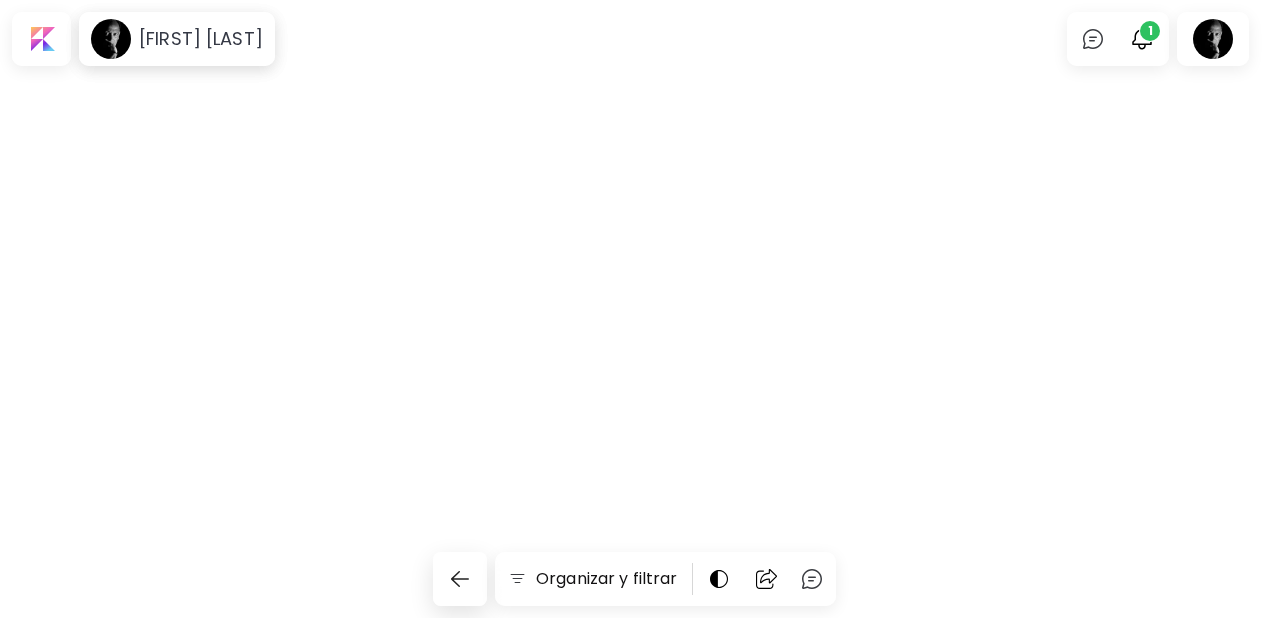 scroll, scrollTop: 3799, scrollLeft: 0, axis: vertical 